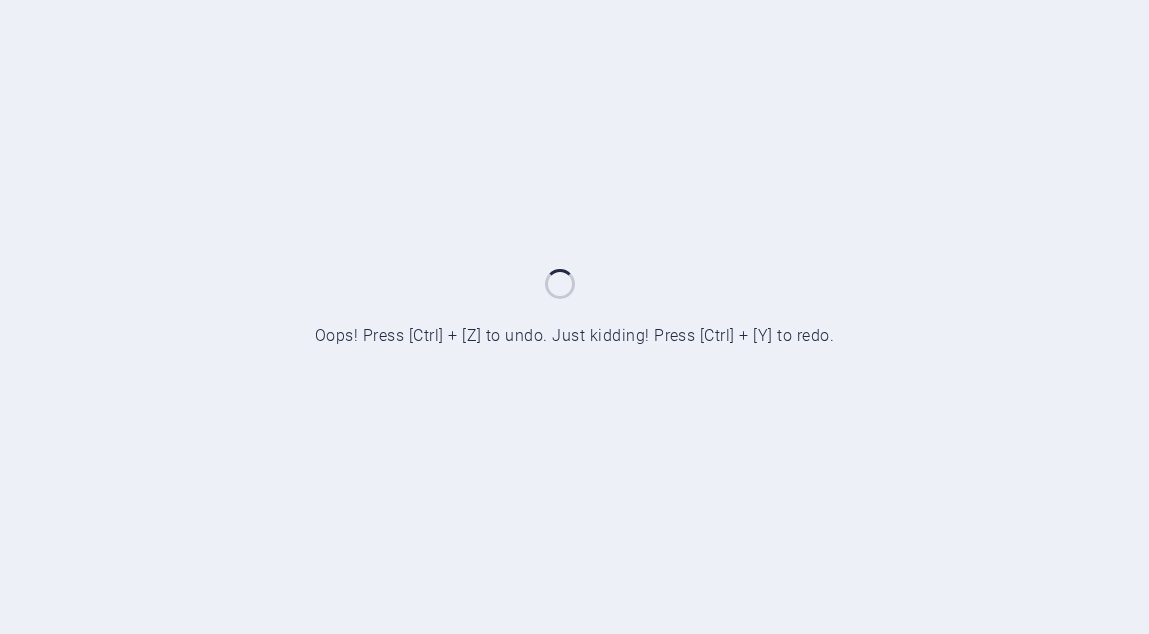 scroll, scrollTop: 0, scrollLeft: 0, axis: both 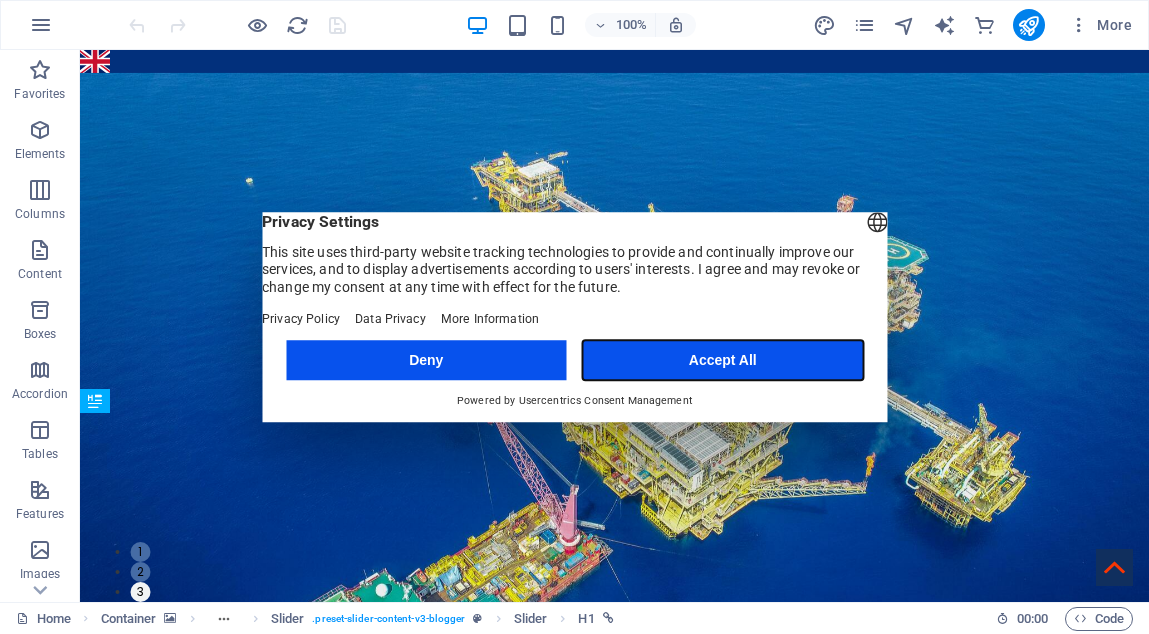 click on "Accept All" at bounding box center [723, 360] 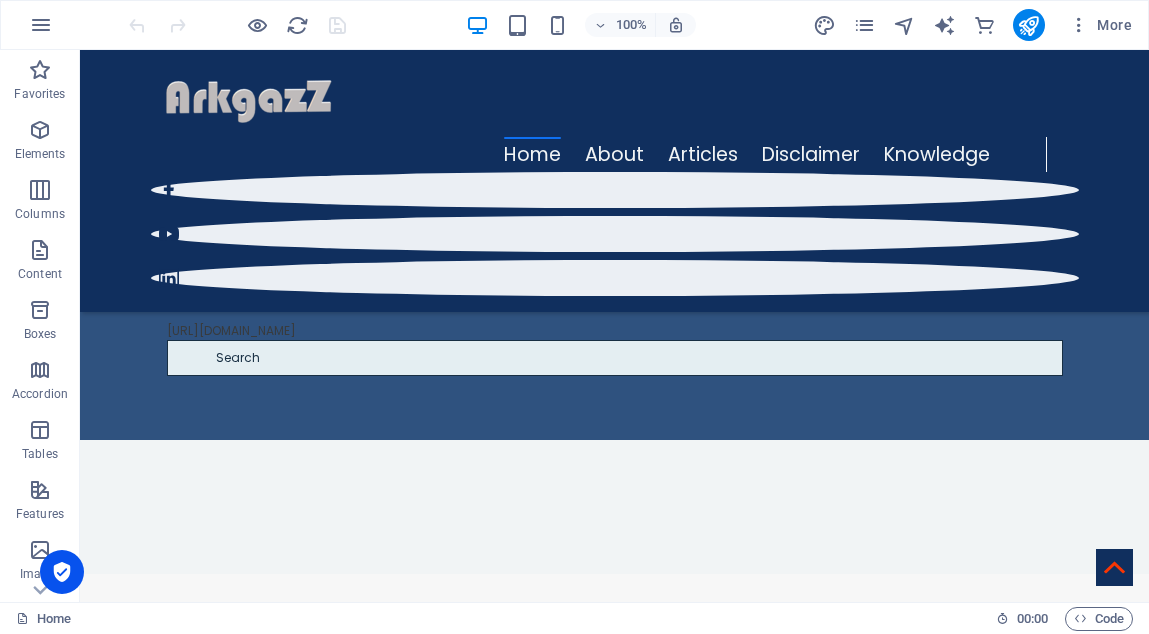 scroll, scrollTop: 1141, scrollLeft: 0, axis: vertical 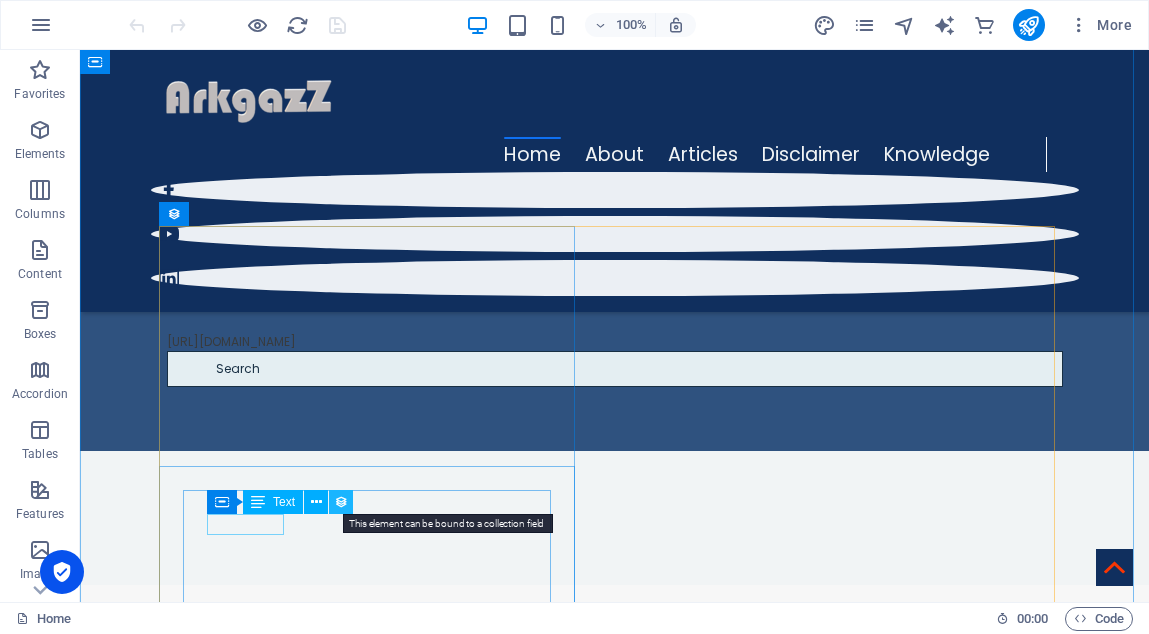 click at bounding box center [341, 502] 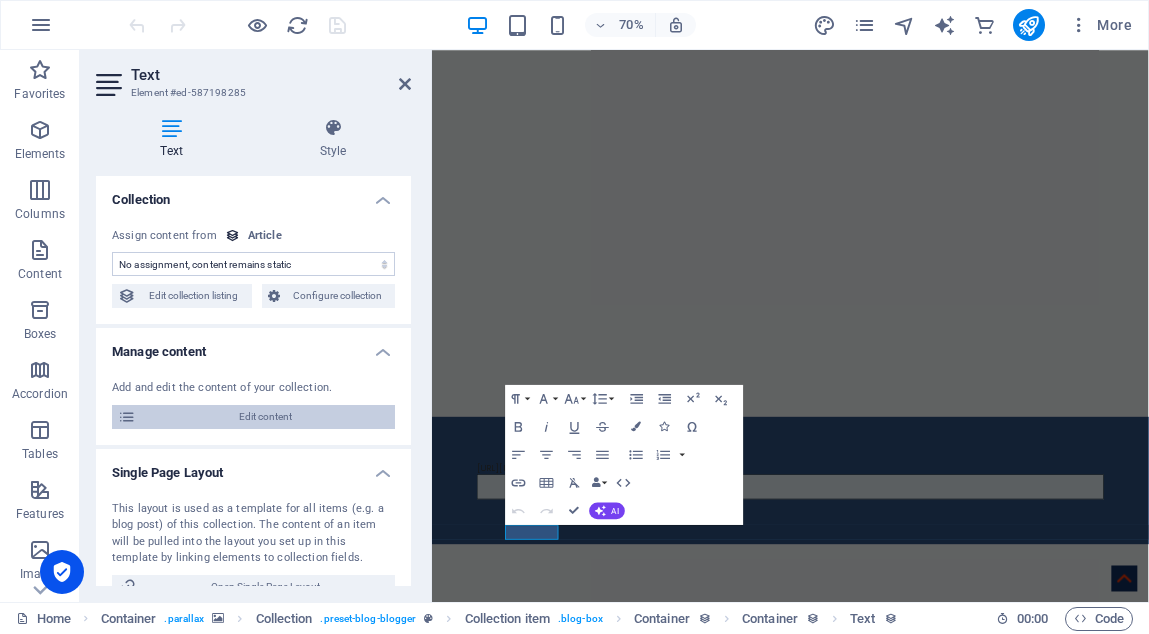 click on "Edit content" at bounding box center (265, 417) 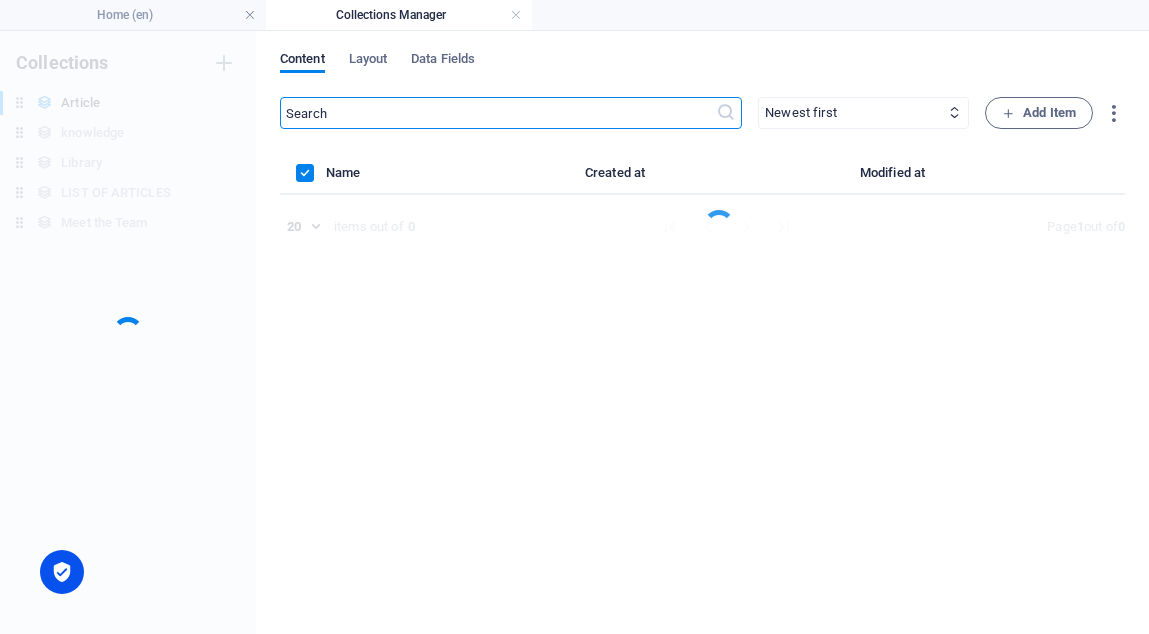 scroll, scrollTop: 0, scrollLeft: 0, axis: both 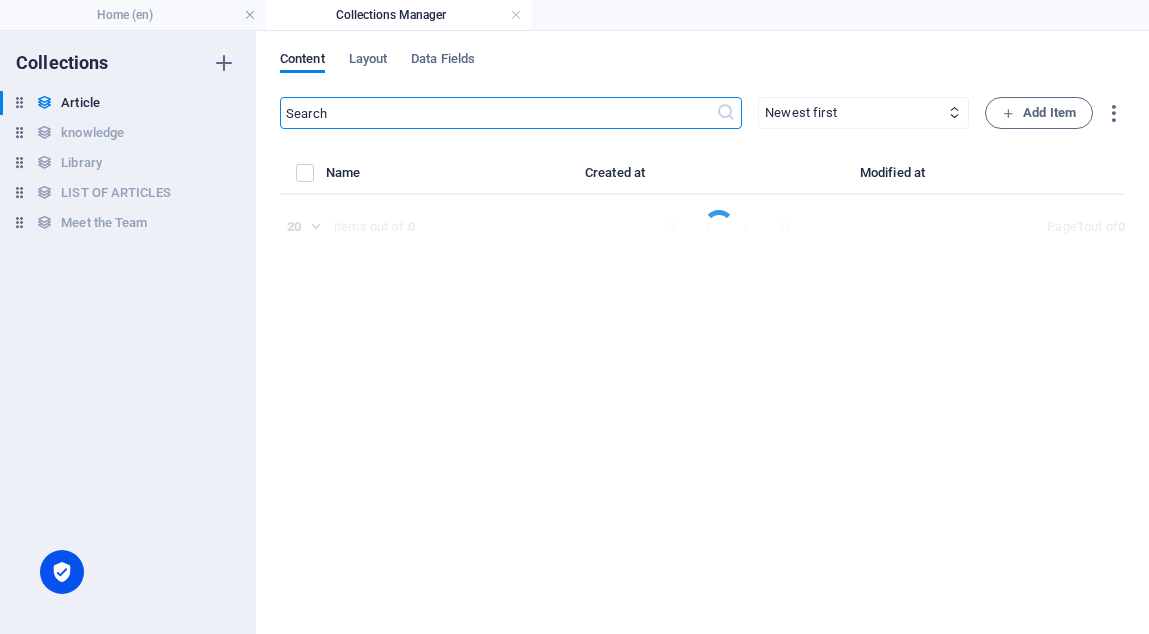 select on "Do you know" 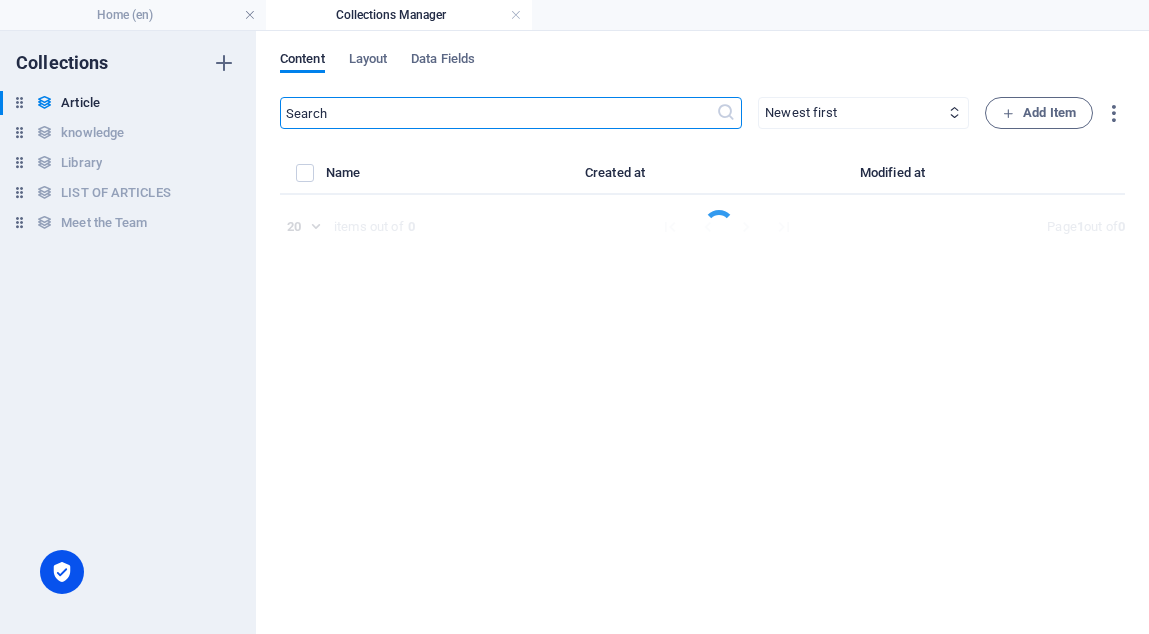 select on "[PERSON_NAME]" 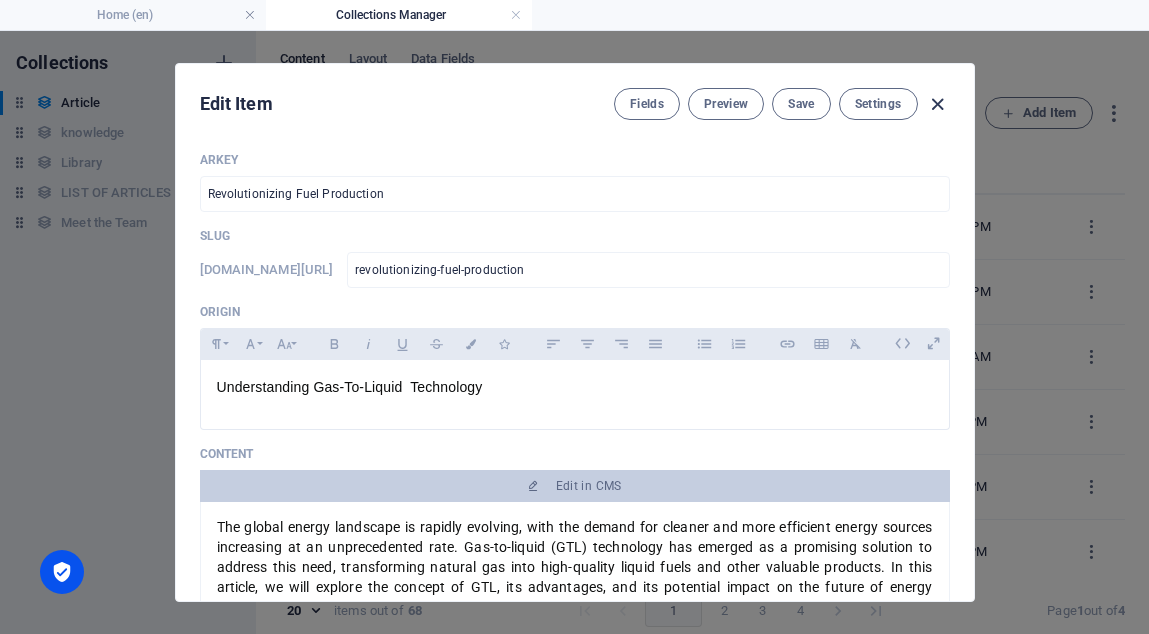 click at bounding box center (937, 104) 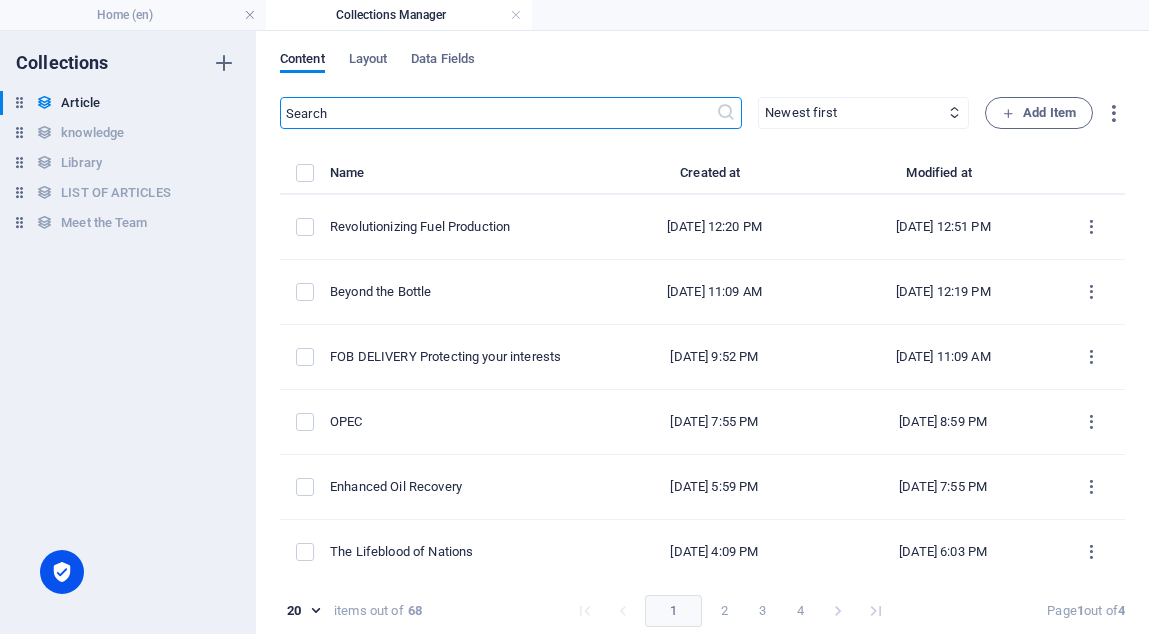 type on "[DATE]" 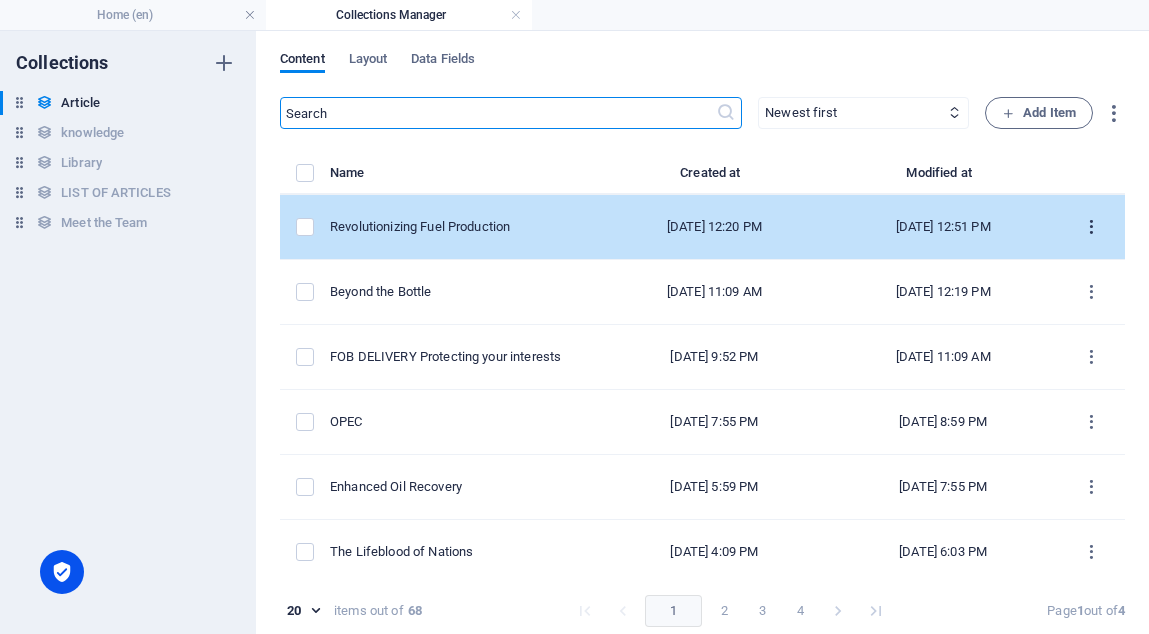 click at bounding box center (1091, 227) 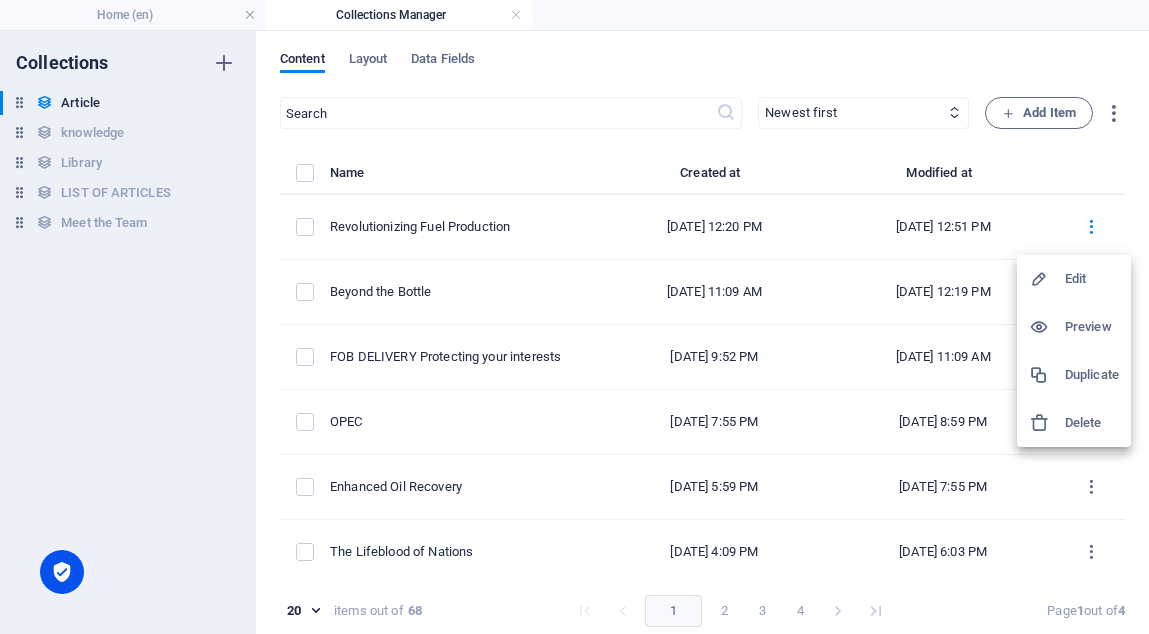 click on "Edit" at bounding box center (1092, 279) 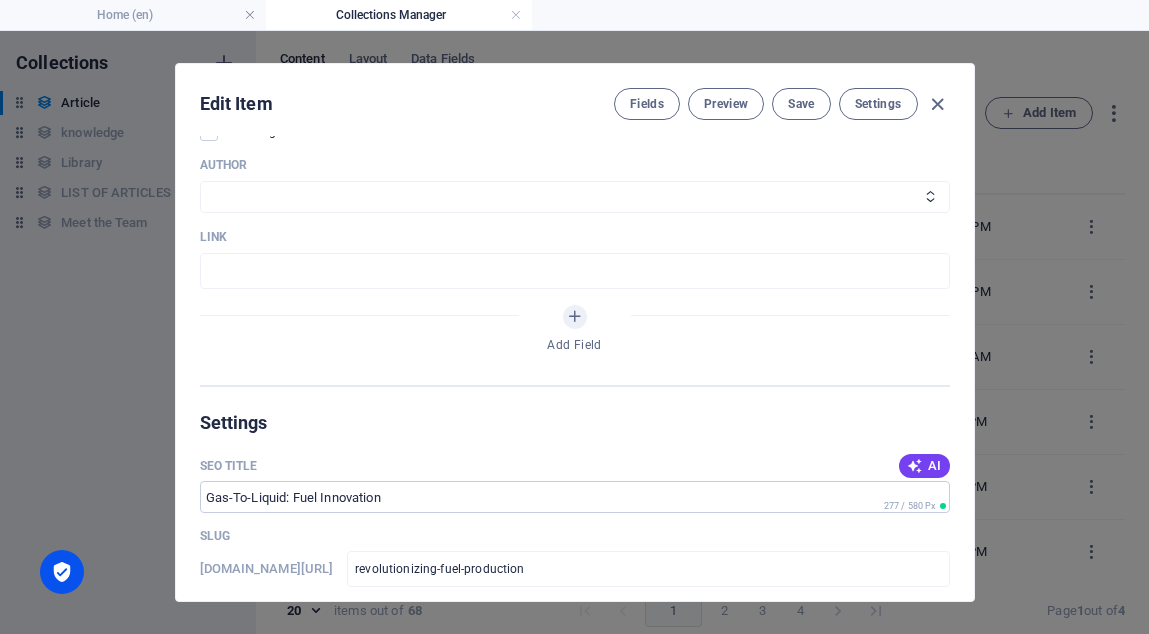 scroll, scrollTop: 1147, scrollLeft: 0, axis: vertical 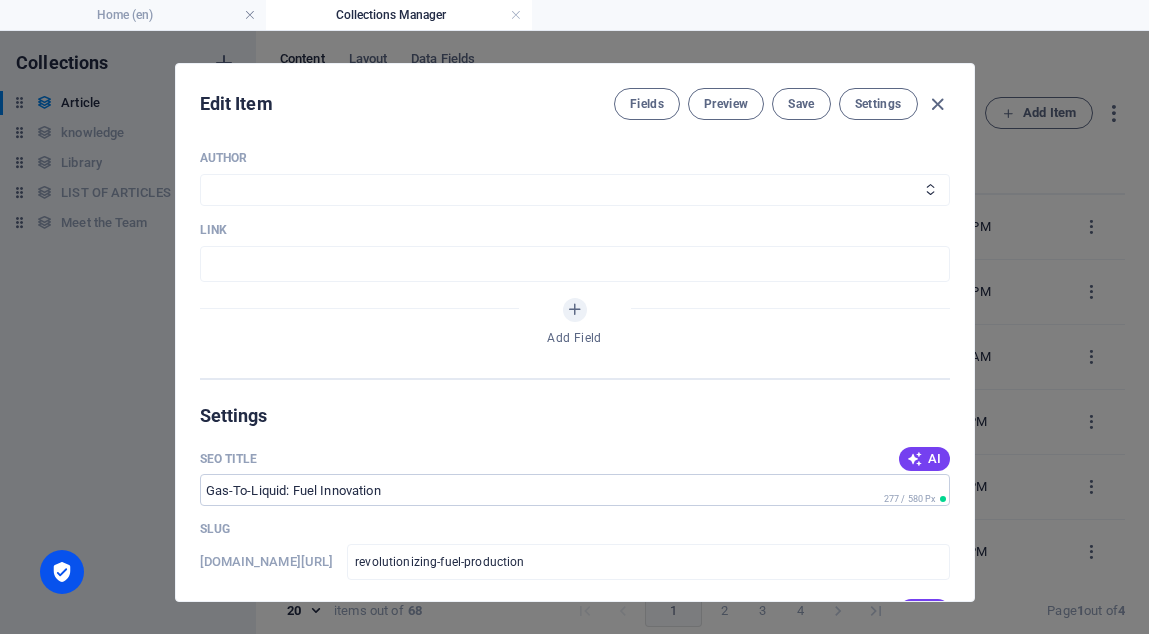 drag, startPoint x: 972, startPoint y: 339, endPoint x: 972, endPoint y: 437, distance: 98 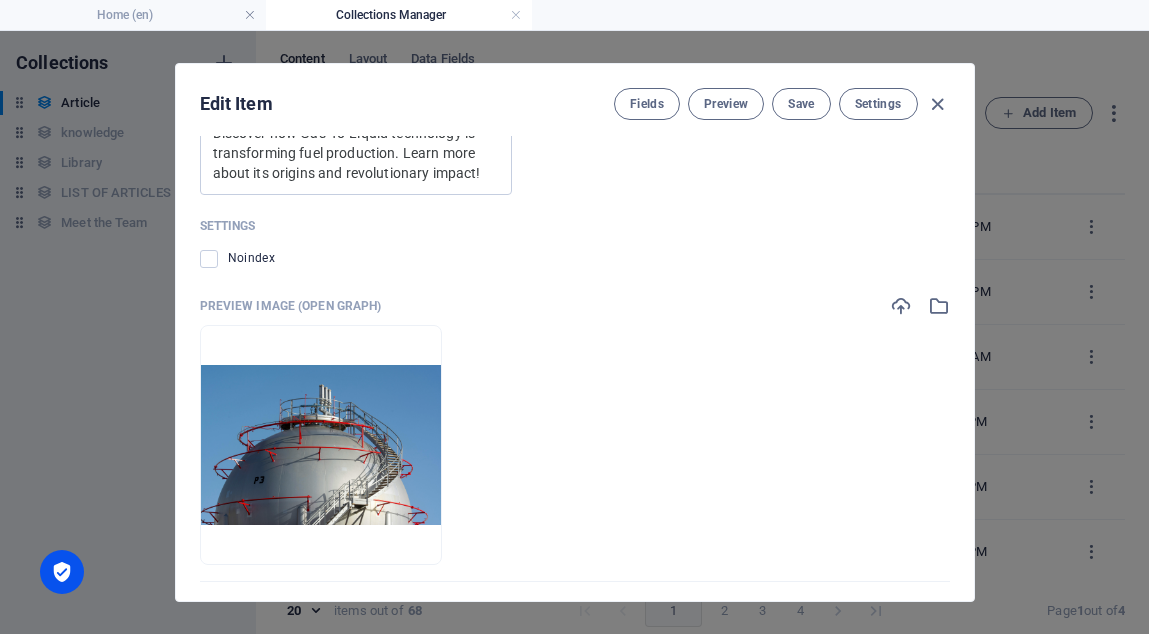scroll, scrollTop: 2162, scrollLeft: 0, axis: vertical 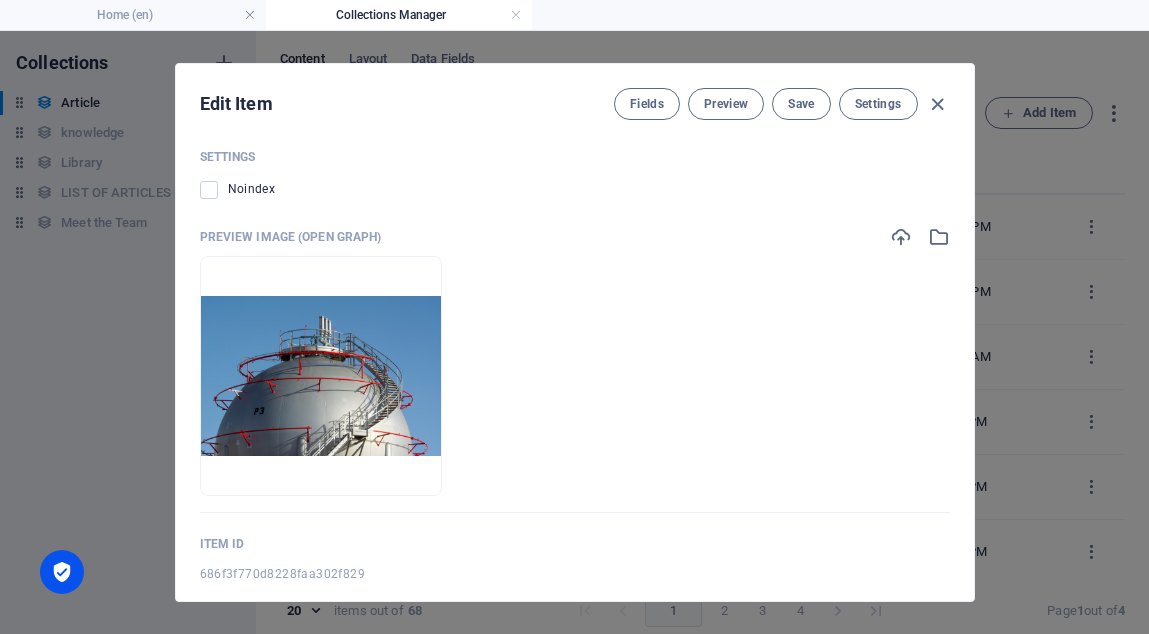 drag, startPoint x: 971, startPoint y: 541, endPoint x: 974, endPoint y: 487, distance: 54.08327 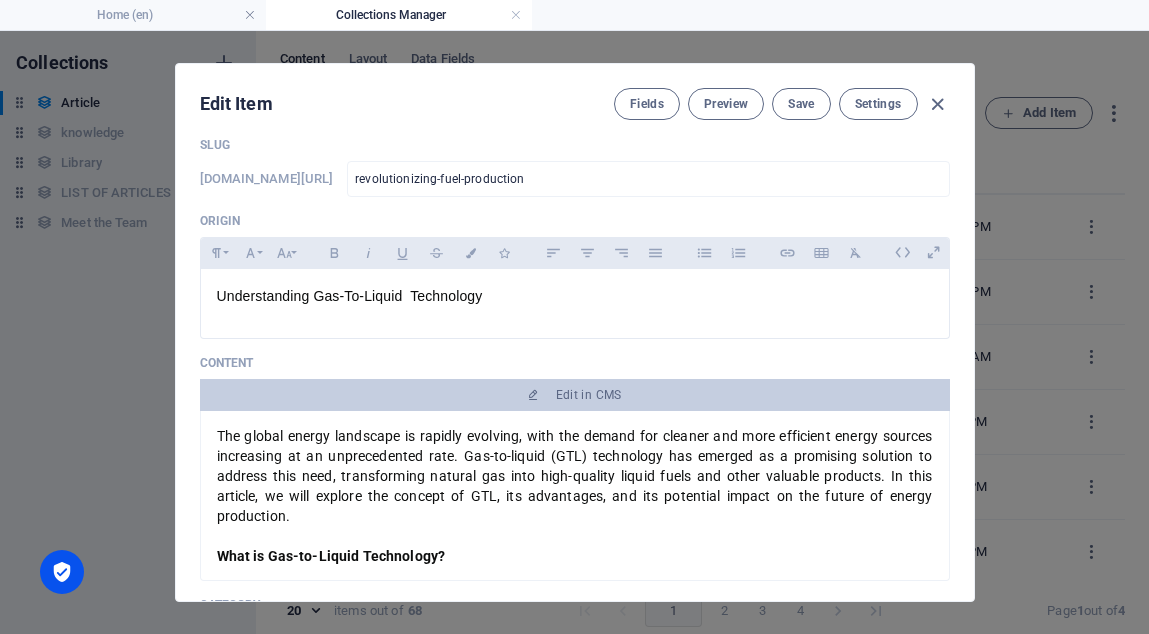 scroll, scrollTop: 0, scrollLeft: 0, axis: both 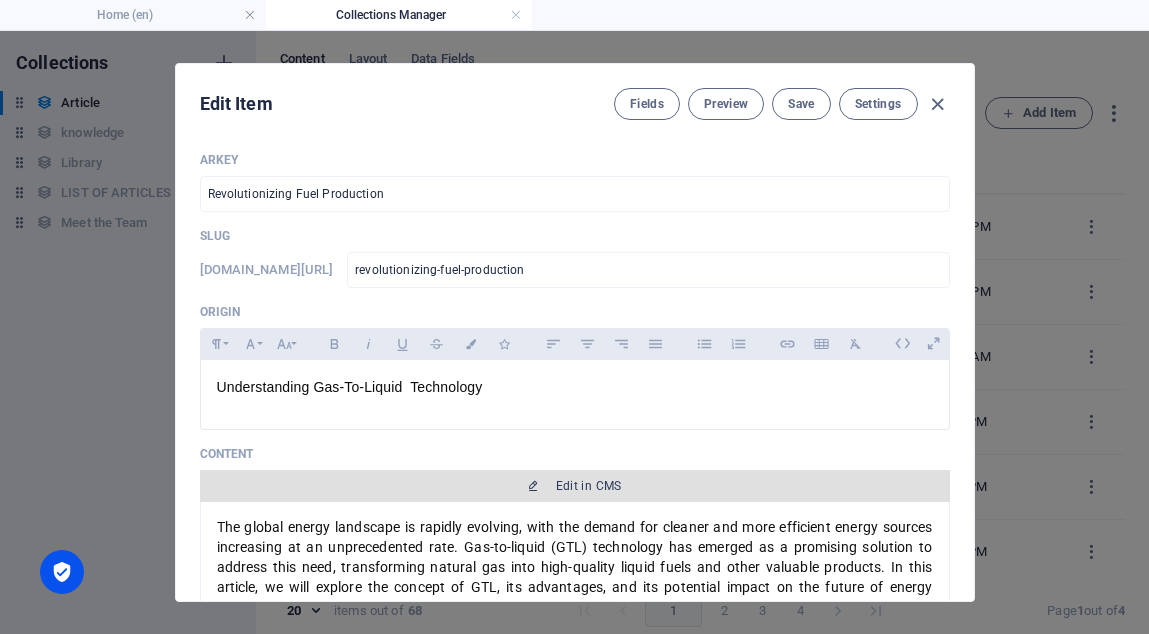 click on "Edit in CMS" at bounding box center [589, 486] 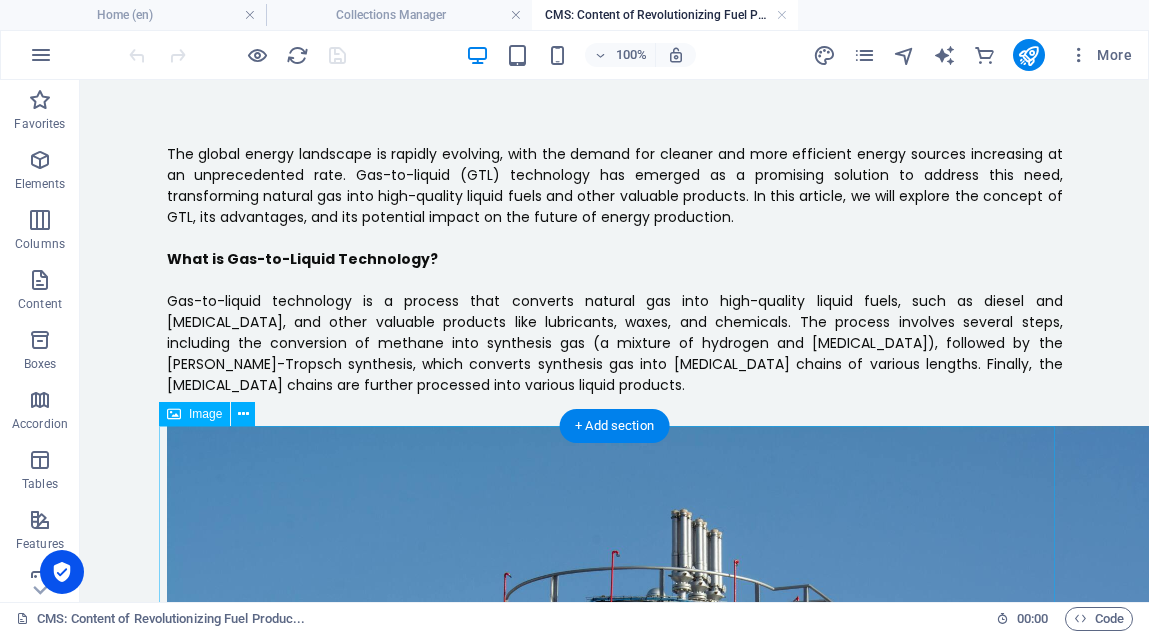 scroll, scrollTop: 0, scrollLeft: 0, axis: both 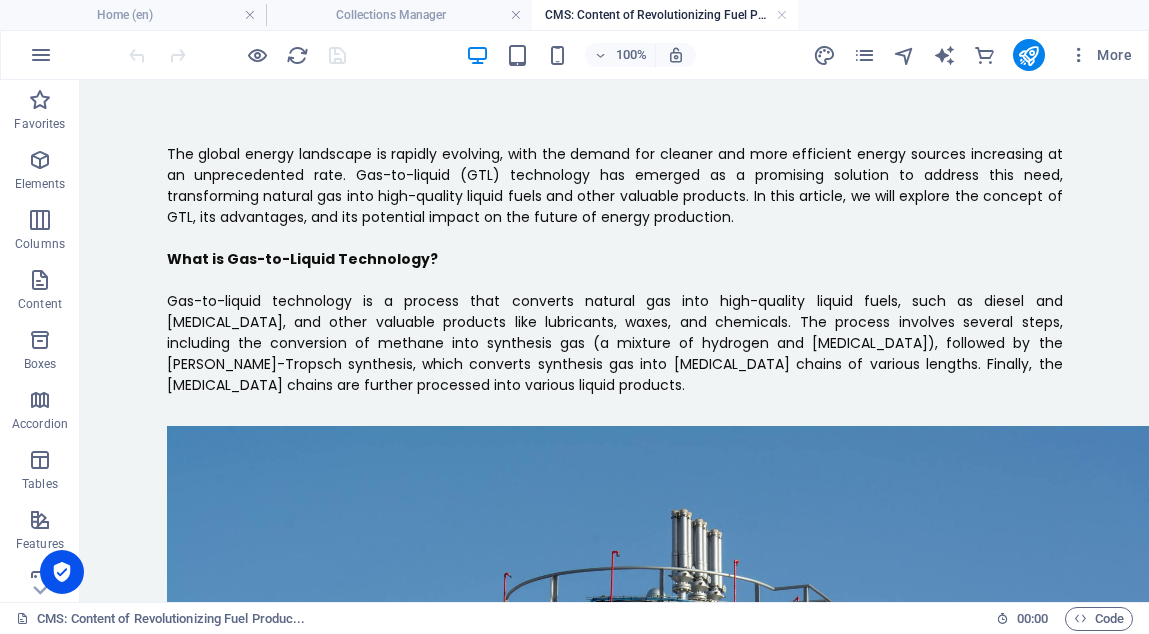 click on "CMS: Content of Revolutionizing Fuel Produc..." at bounding box center (665, 15) 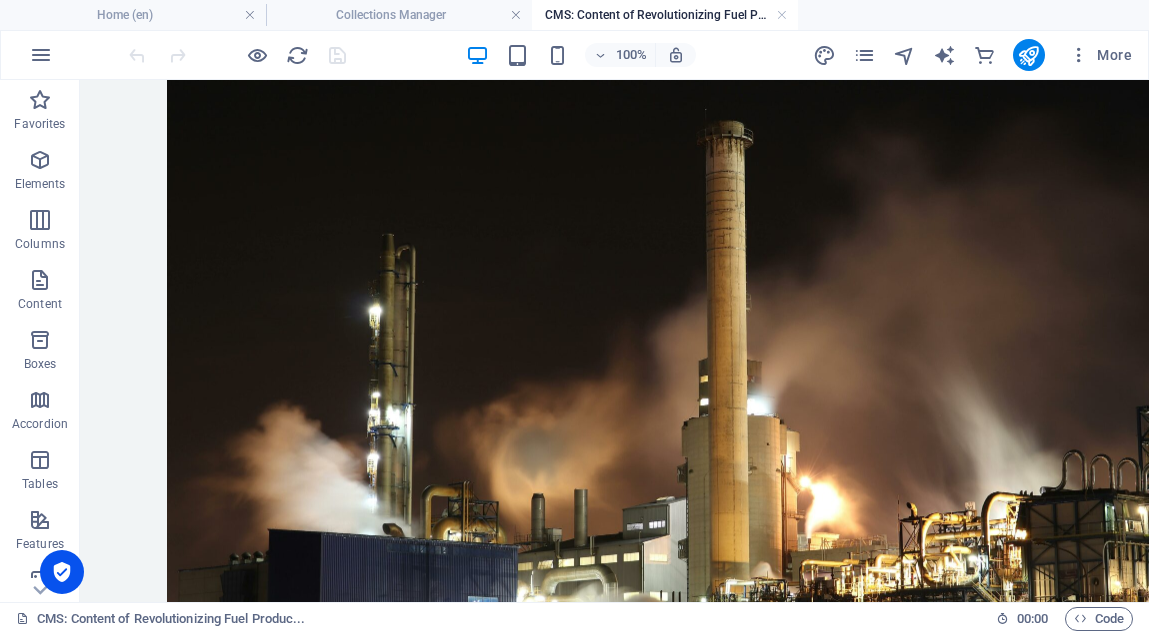 scroll, scrollTop: 0, scrollLeft: 0, axis: both 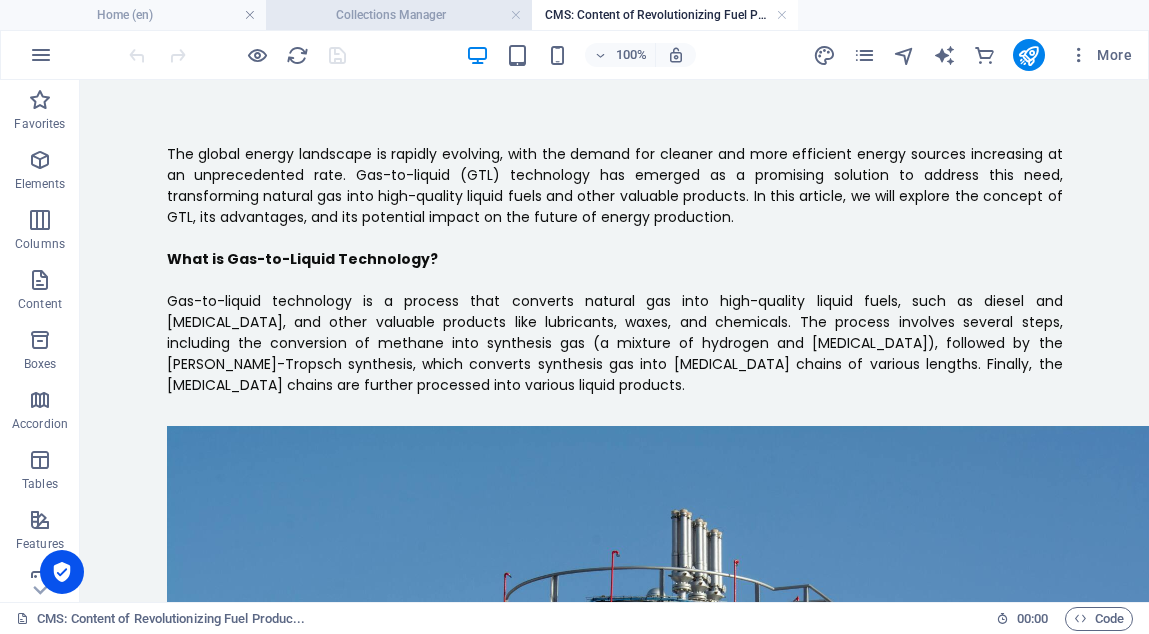 click on "Collections Manager" at bounding box center [399, 15] 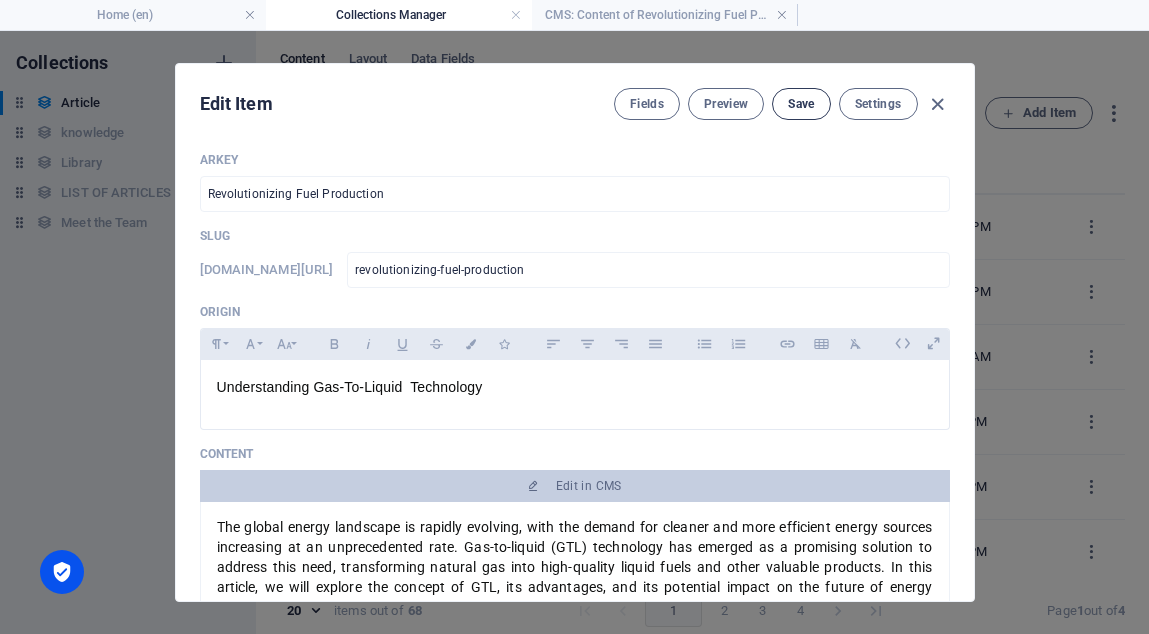 click on "Save" at bounding box center (801, 104) 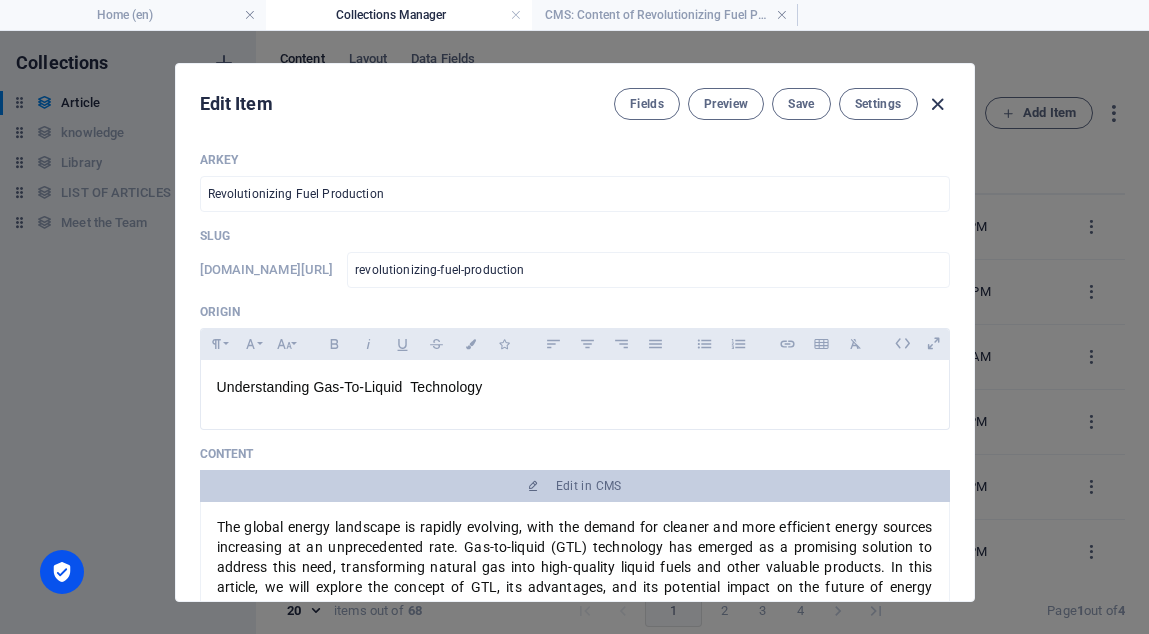 click at bounding box center [937, 104] 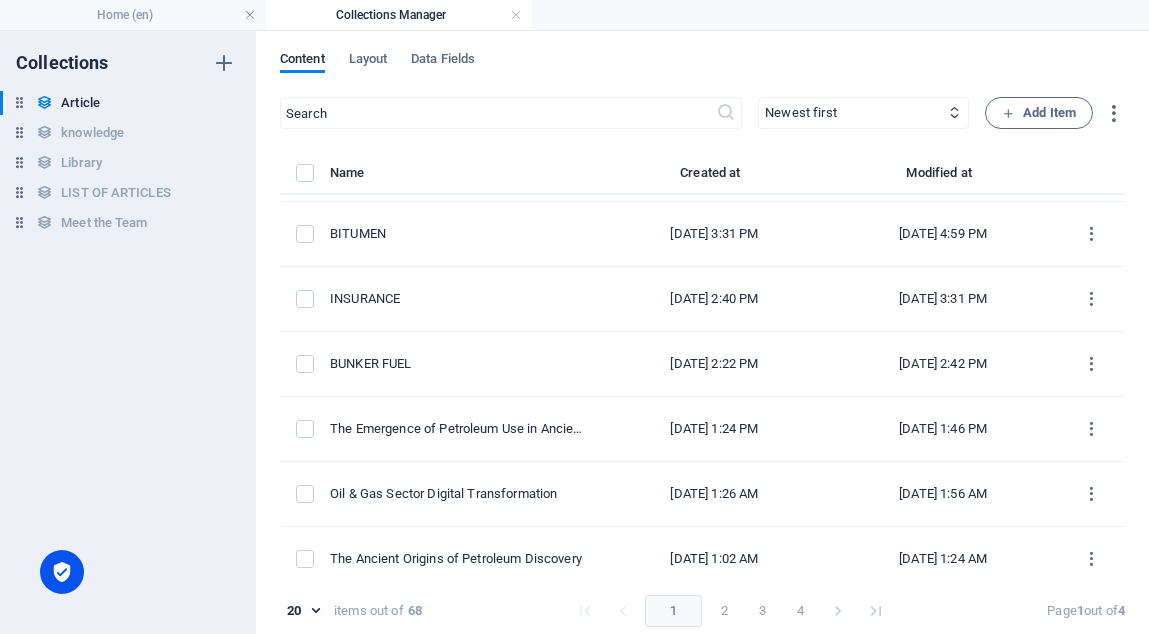 scroll, scrollTop: 587, scrollLeft: 0, axis: vertical 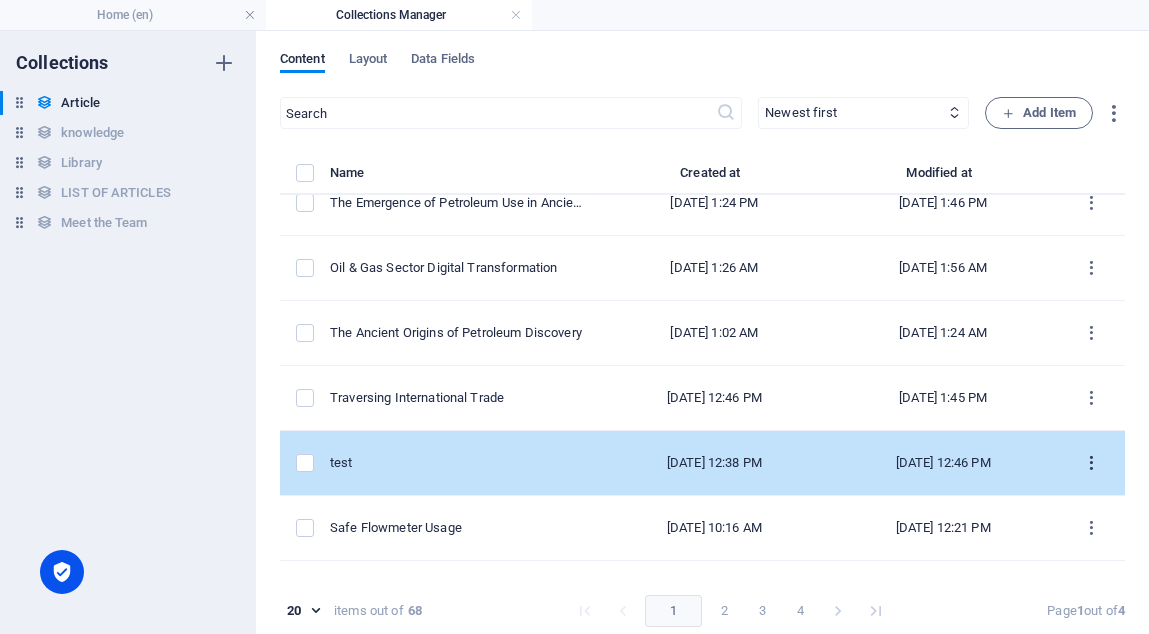 click at bounding box center [1091, 463] 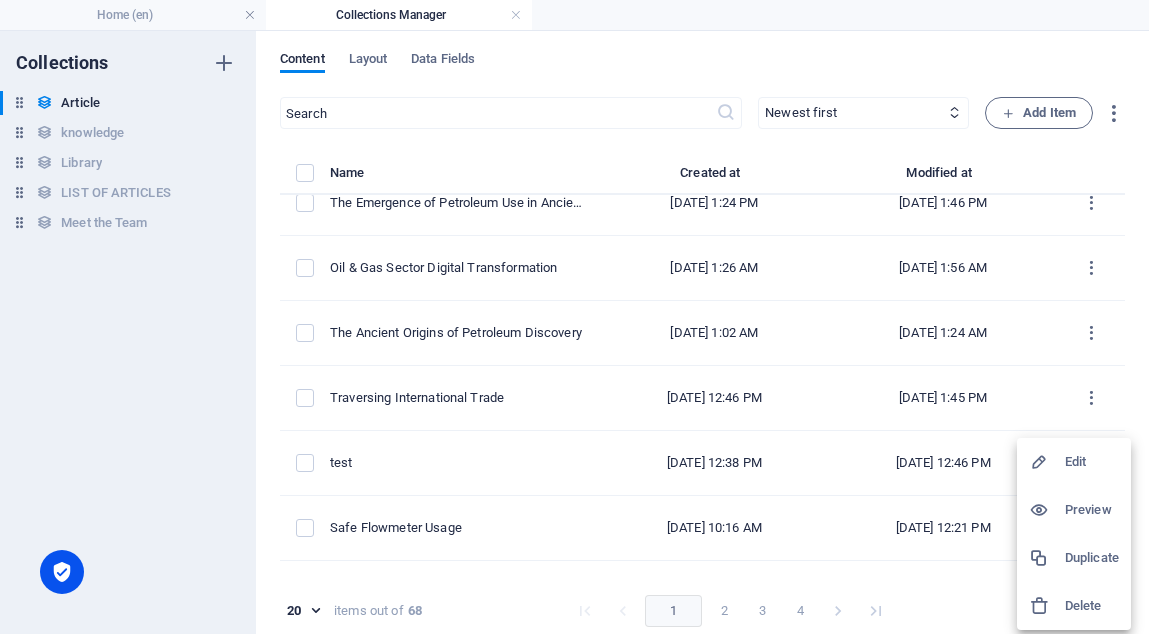 click on "Duplicate" at bounding box center (1092, 558) 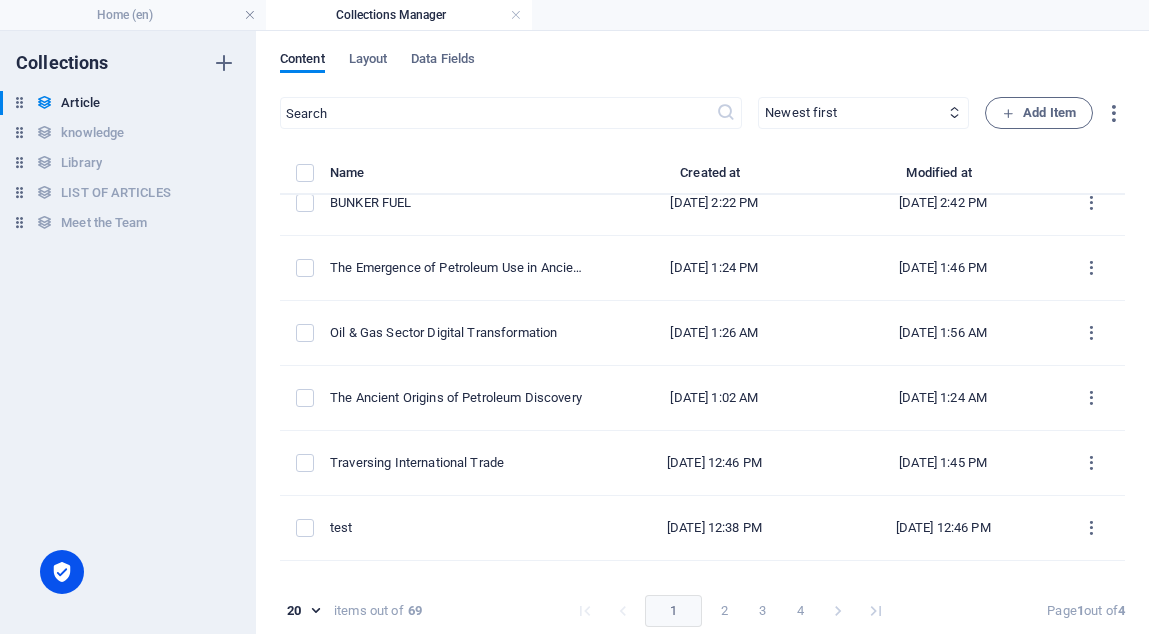 scroll, scrollTop: 869, scrollLeft: 0, axis: vertical 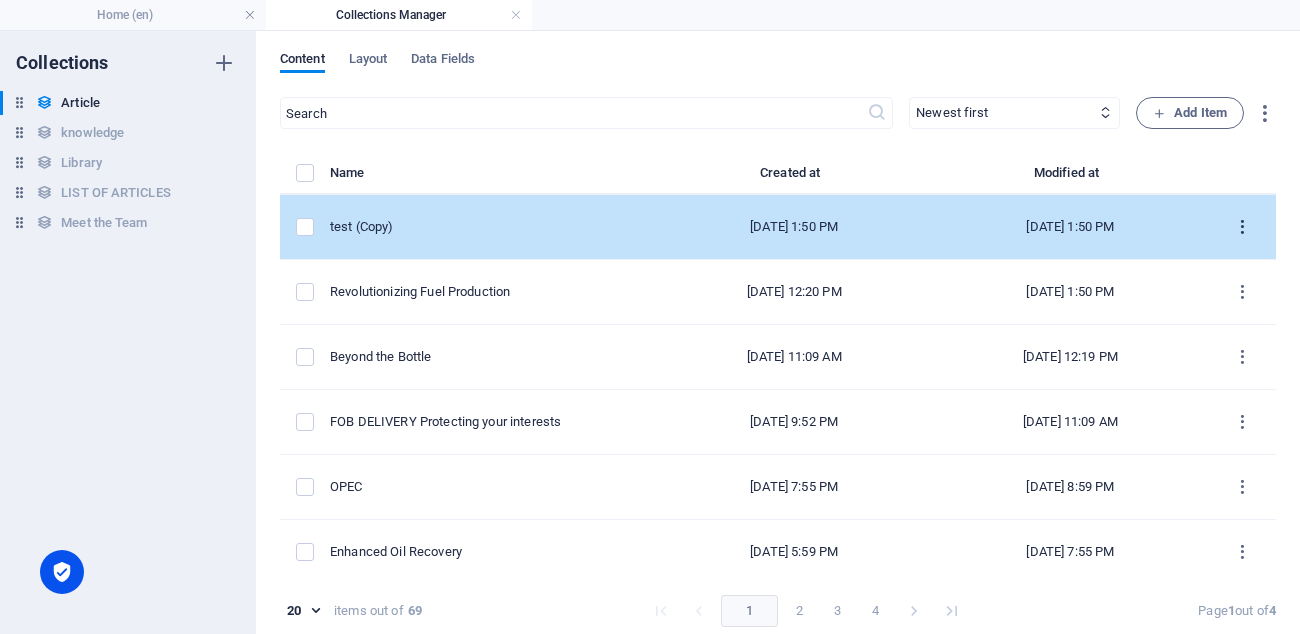 click at bounding box center [1242, 227] 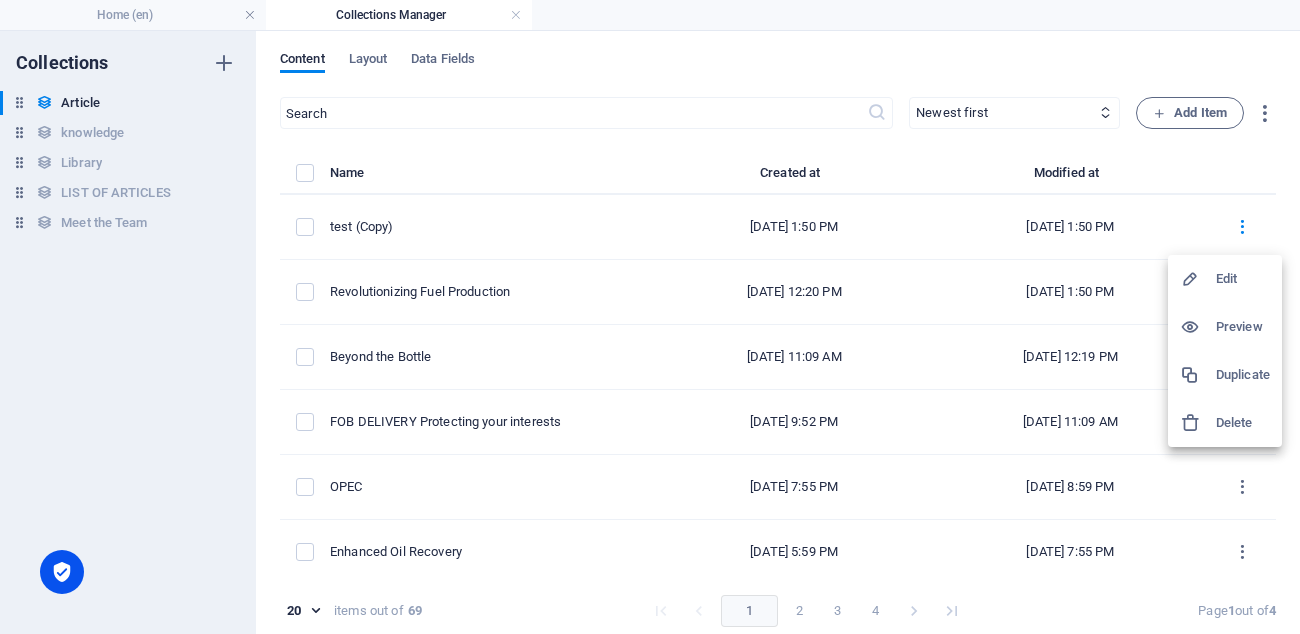 click on "Edit" at bounding box center (1243, 279) 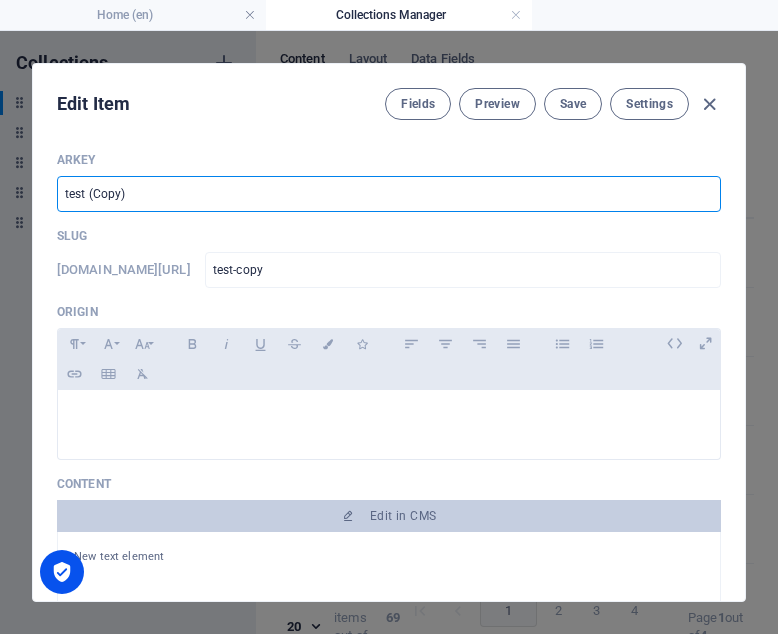 drag, startPoint x: 181, startPoint y: 198, endPoint x: 31, endPoint y: 190, distance: 150.21318 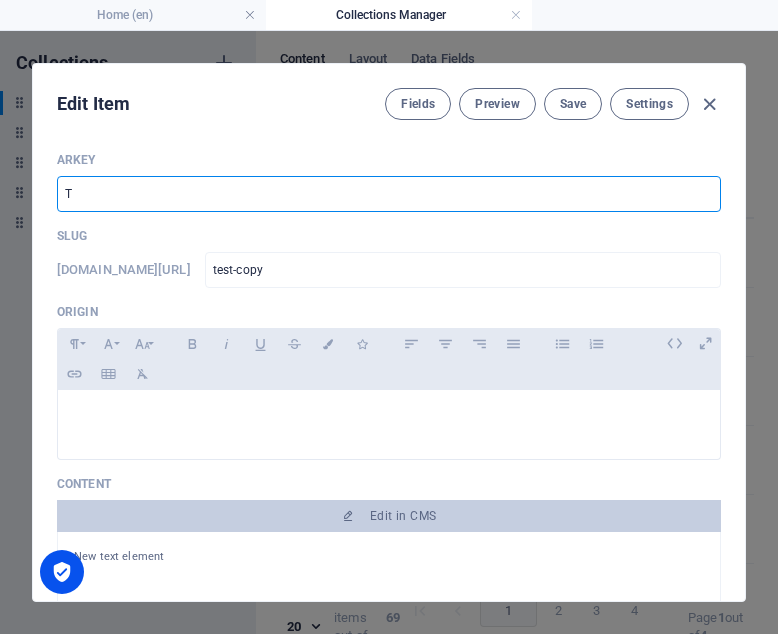 type on "t" 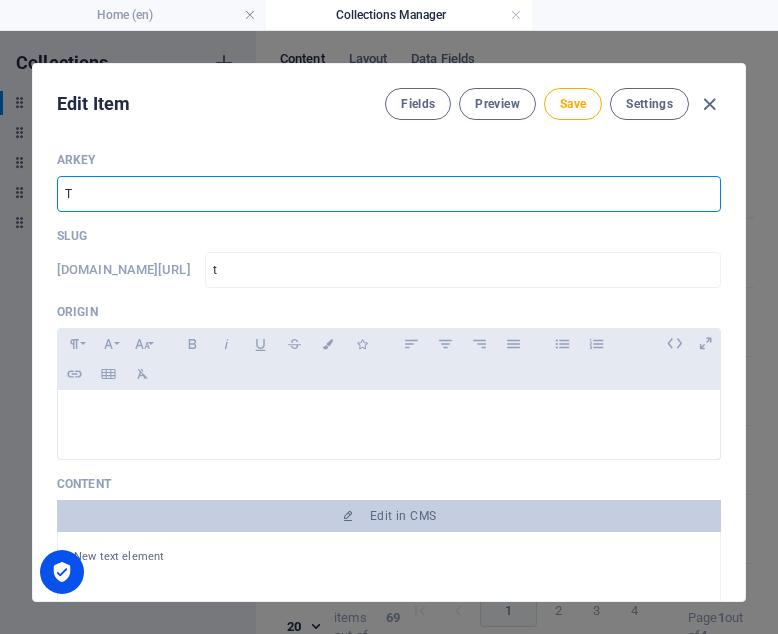 type on "Th" 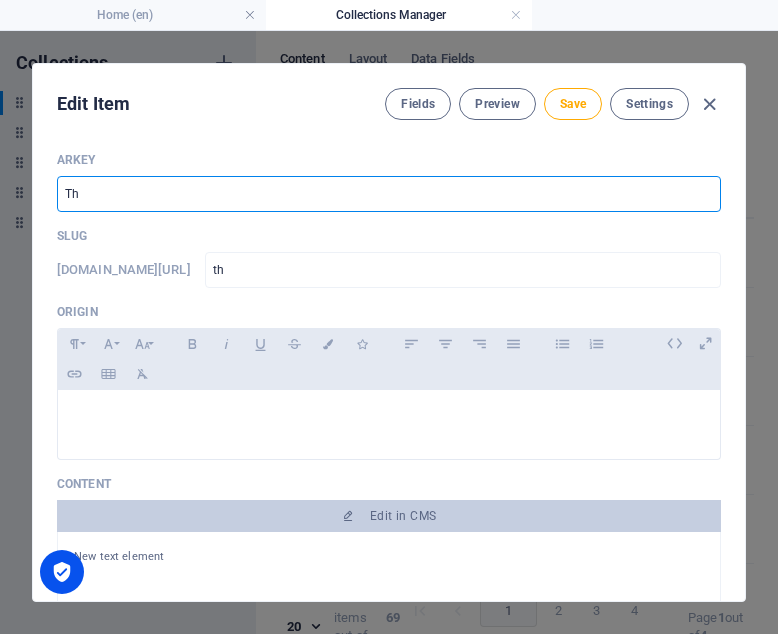 type on "The" 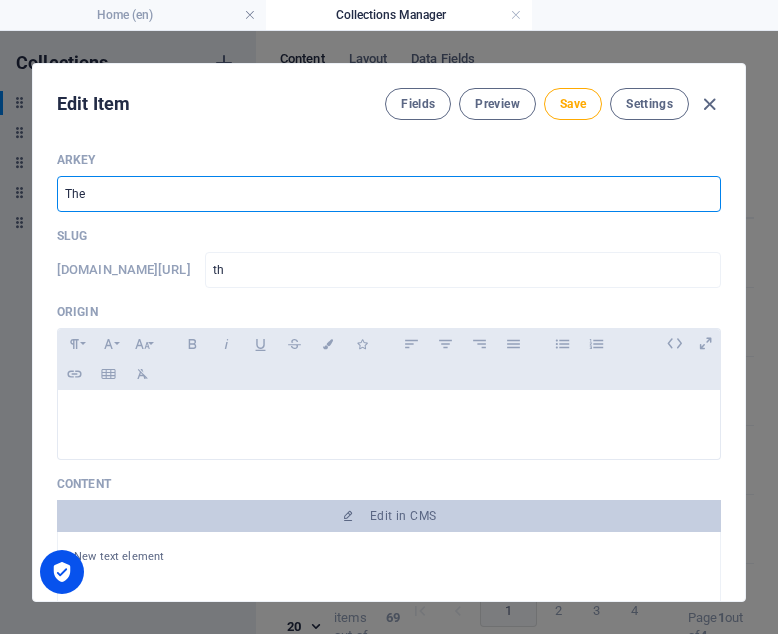 type on "the" 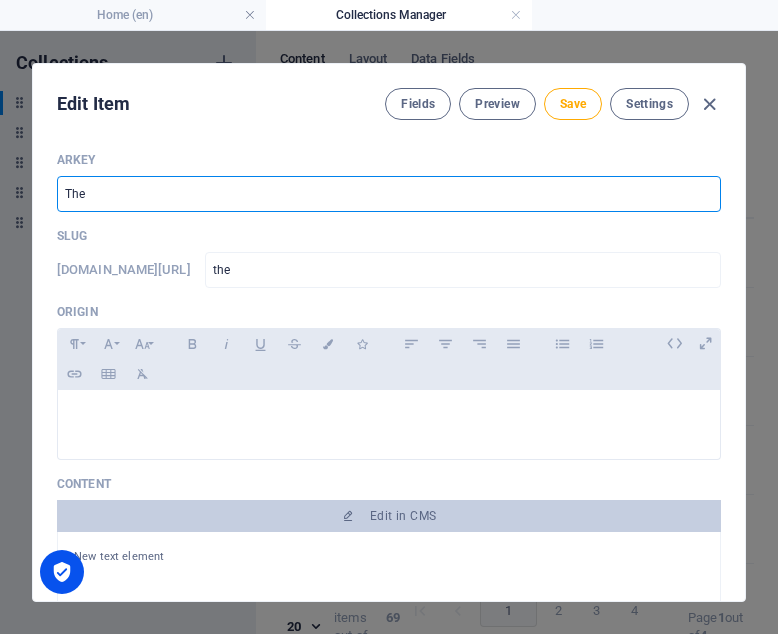 type on "The E" 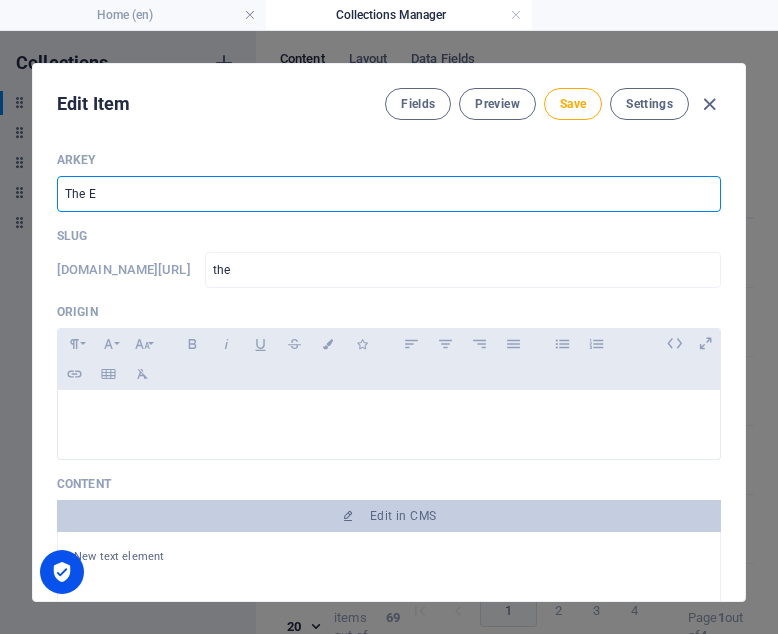 type on "the-e" 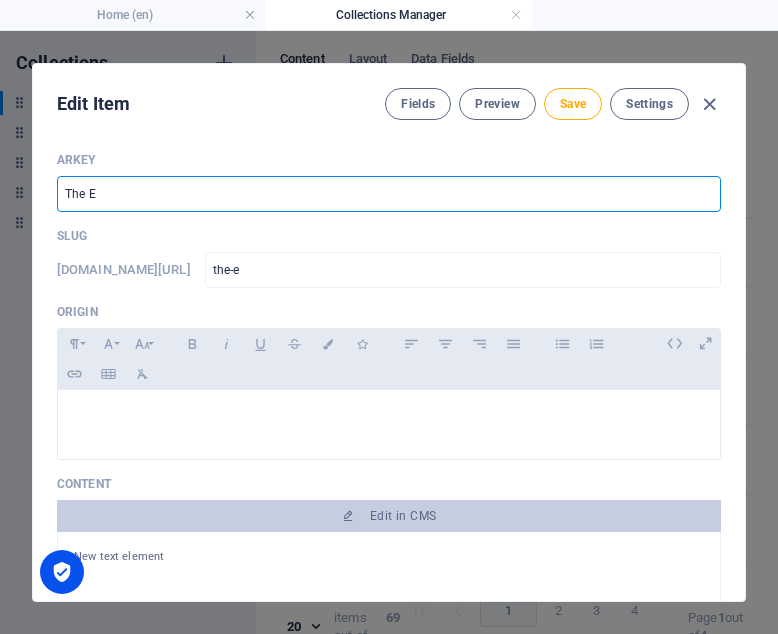 type on "The En" 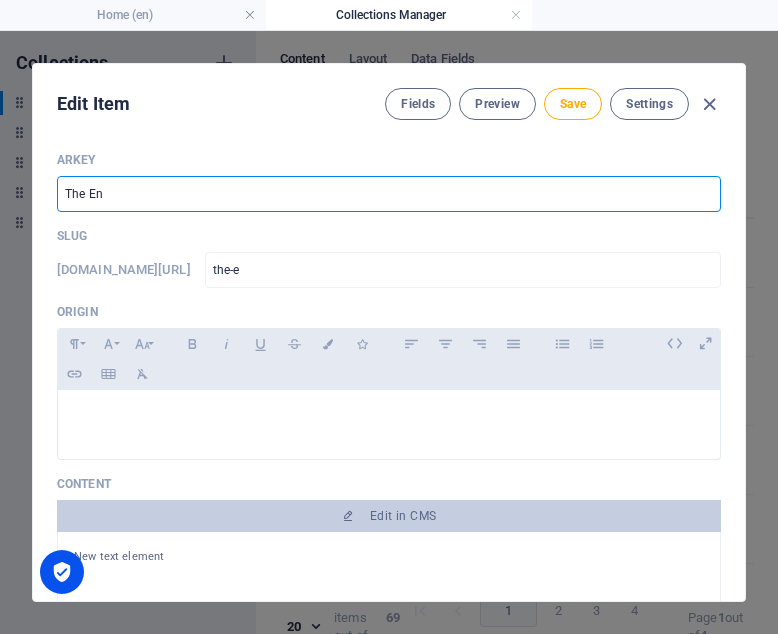 type on "the-en" 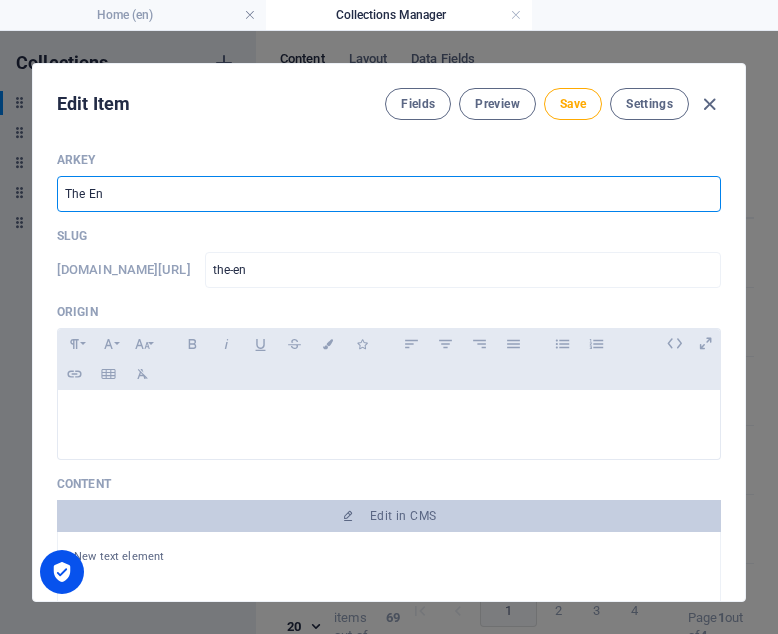 type on "The Env" 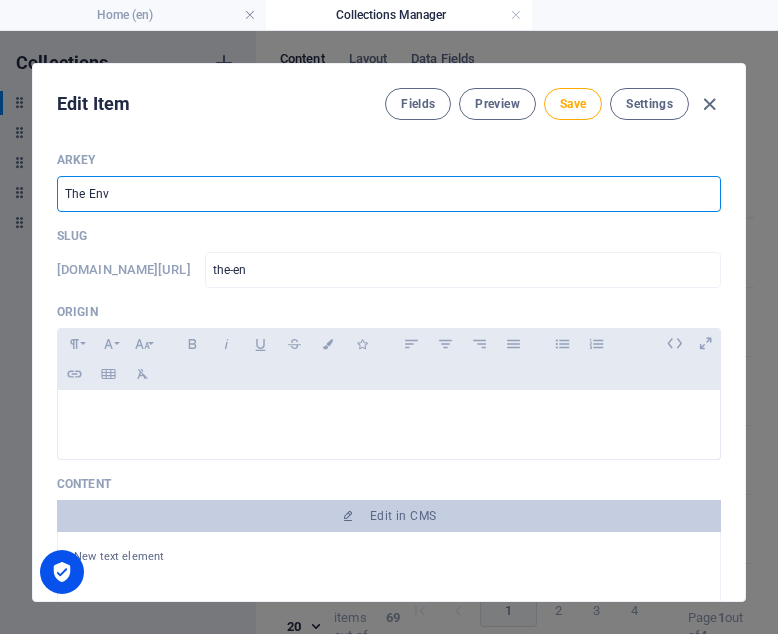type on "the-env" 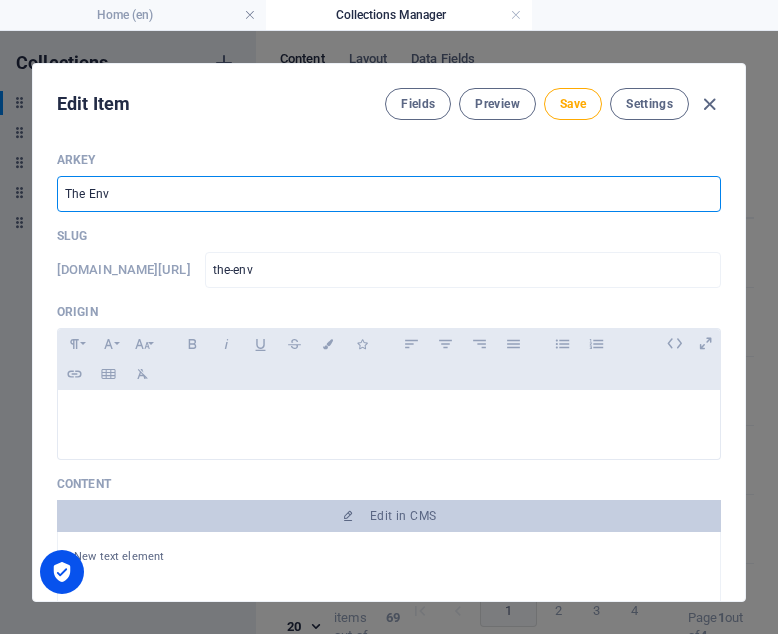 type on "The Envi" 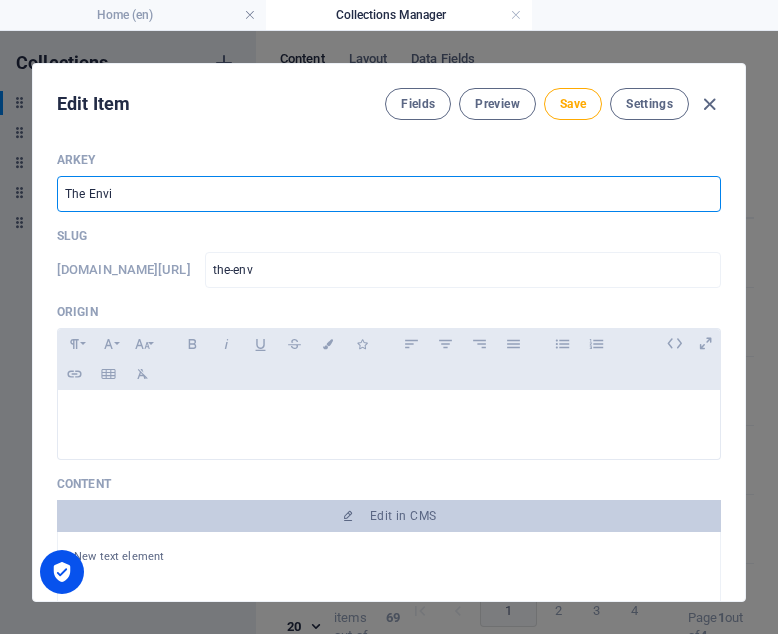 type on "the-envi" 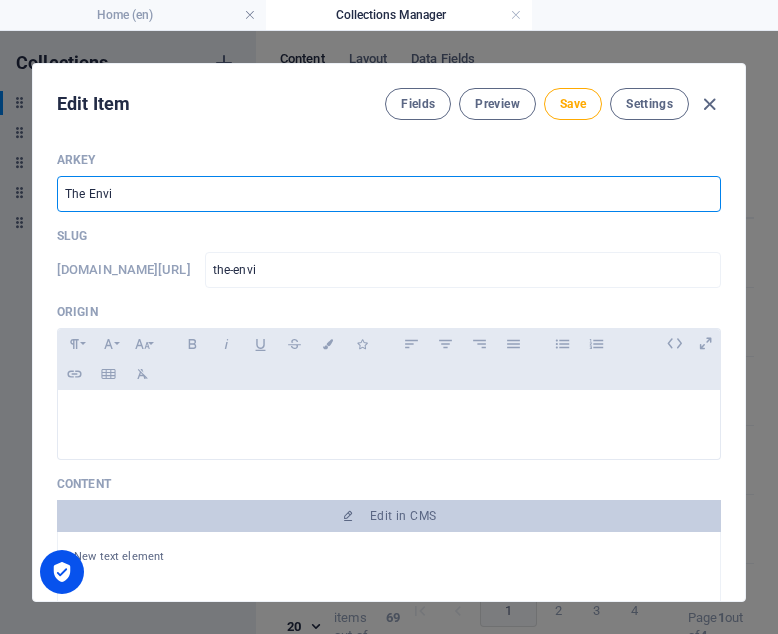 type on "The Envir" 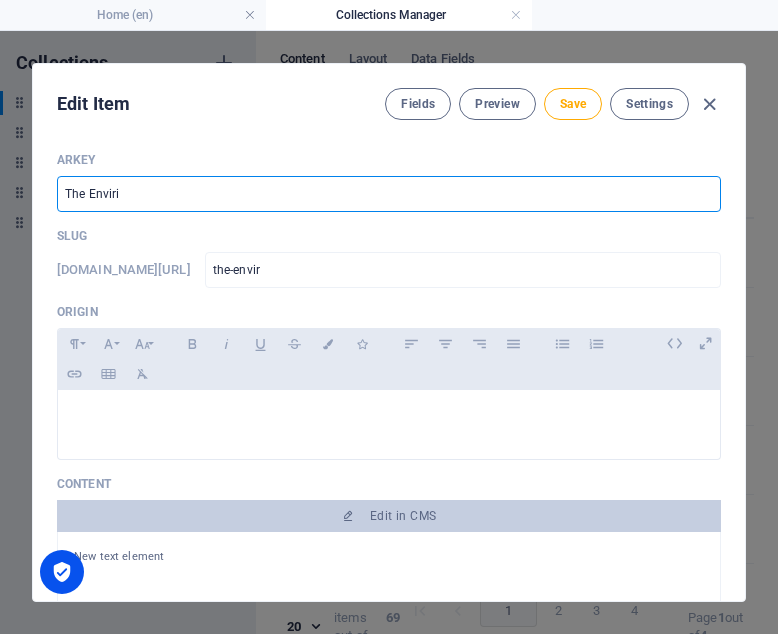 type on "The Envirio" 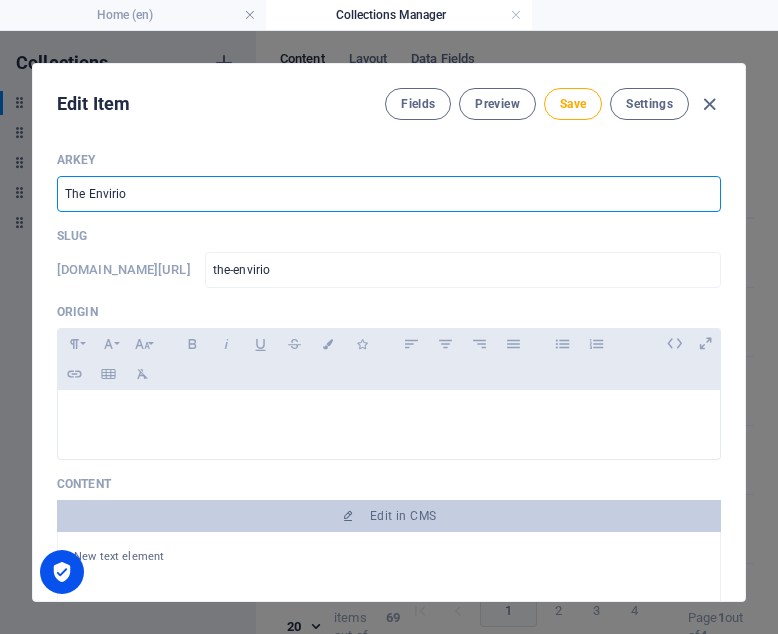 type on "The Enviri" 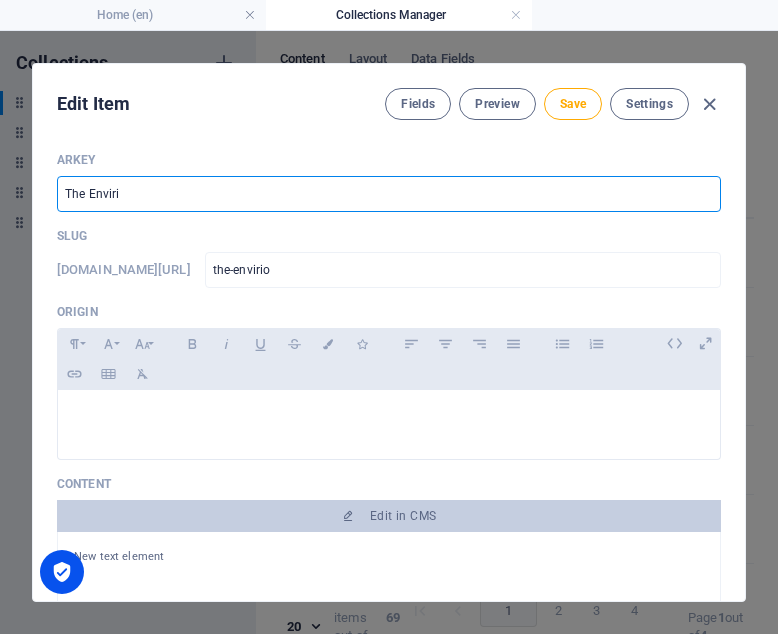 type on "the-enviri" 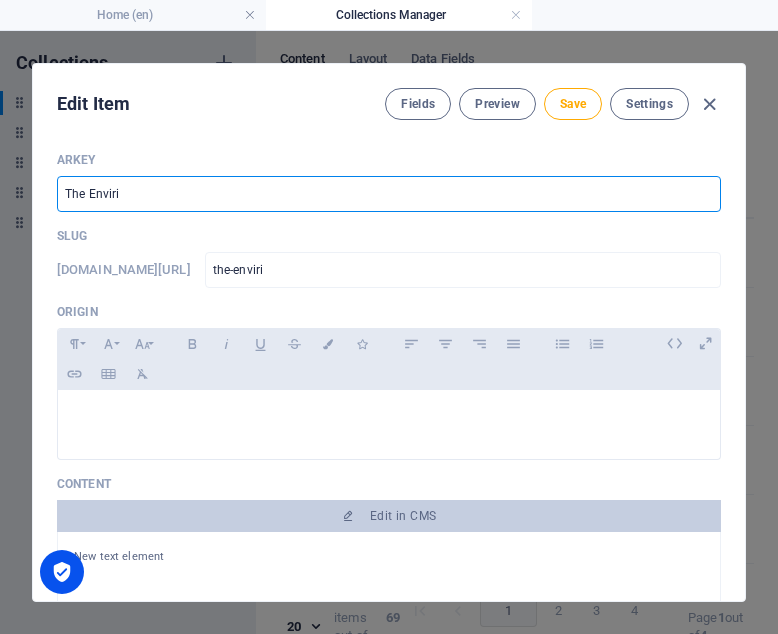 type on "The Envir" 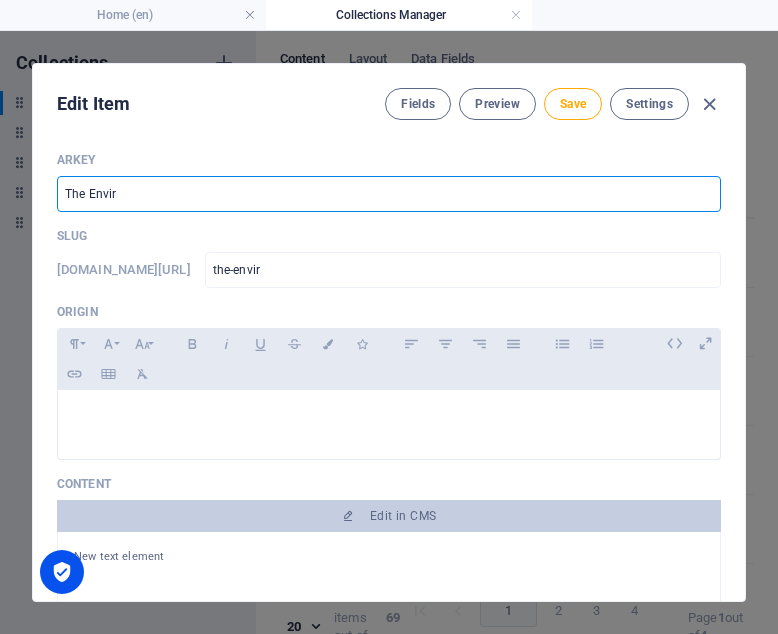 type on "The Envi" 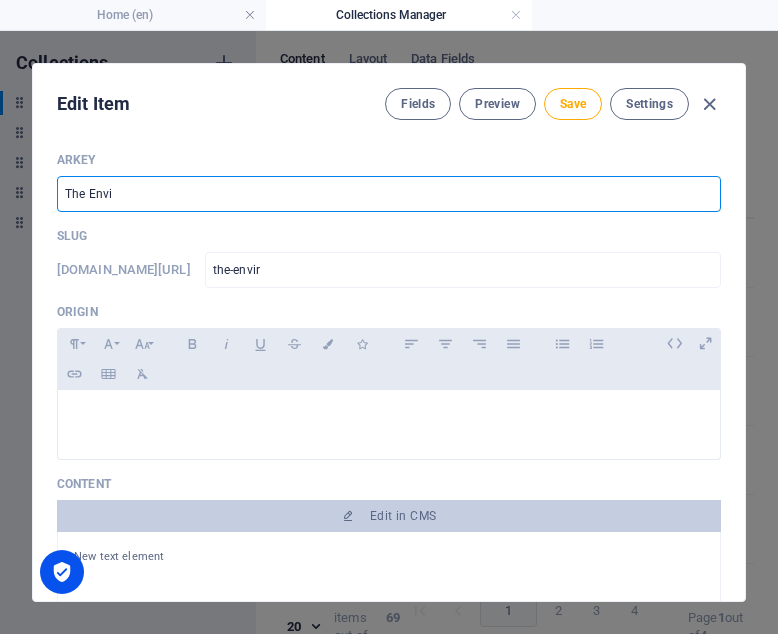 type on "the-envi" 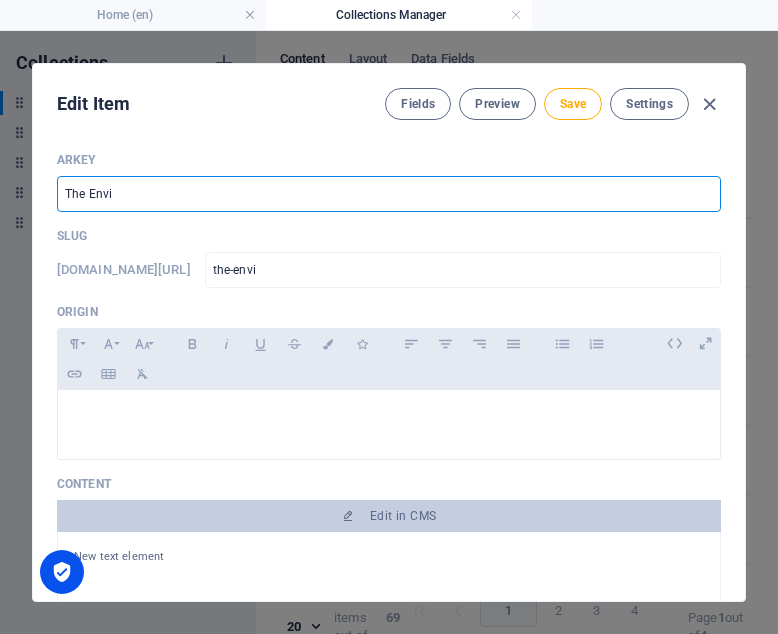 type on "The Envio" 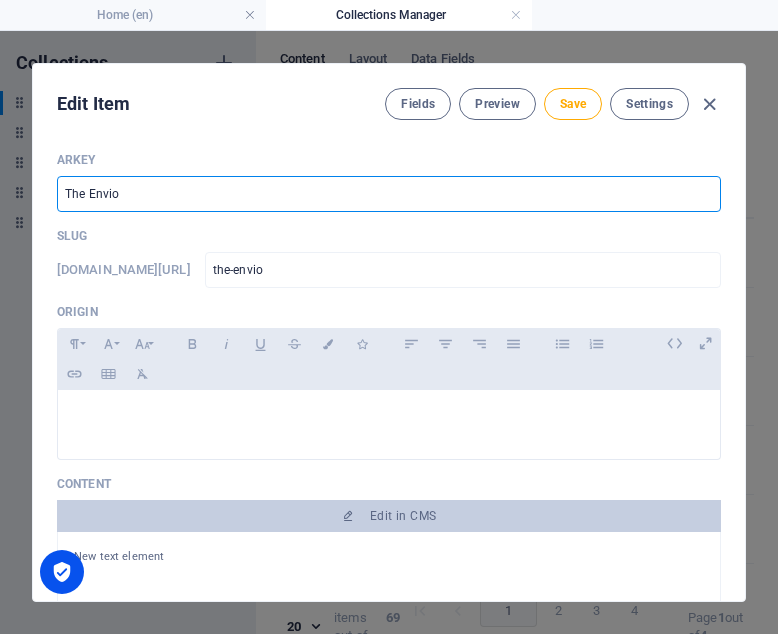 type on "The Envi" 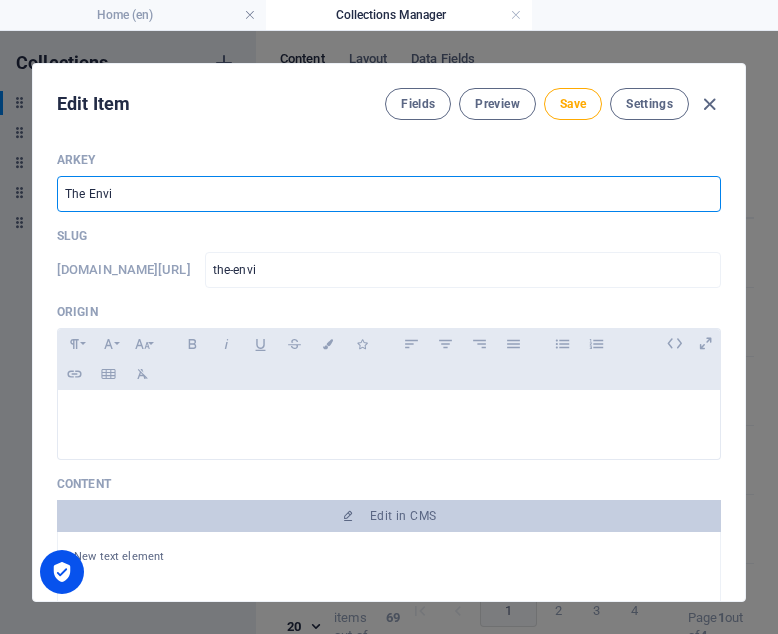 type on "The Envir" 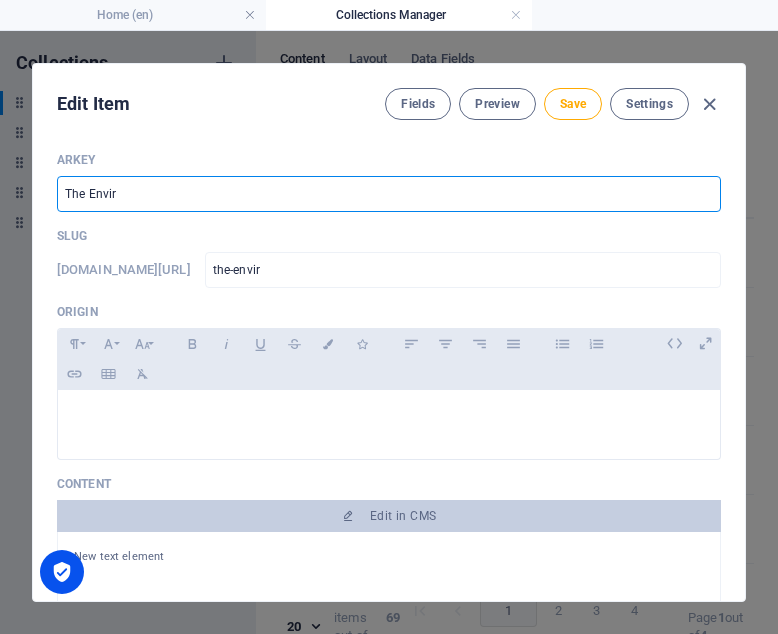 type on "The Enviro" 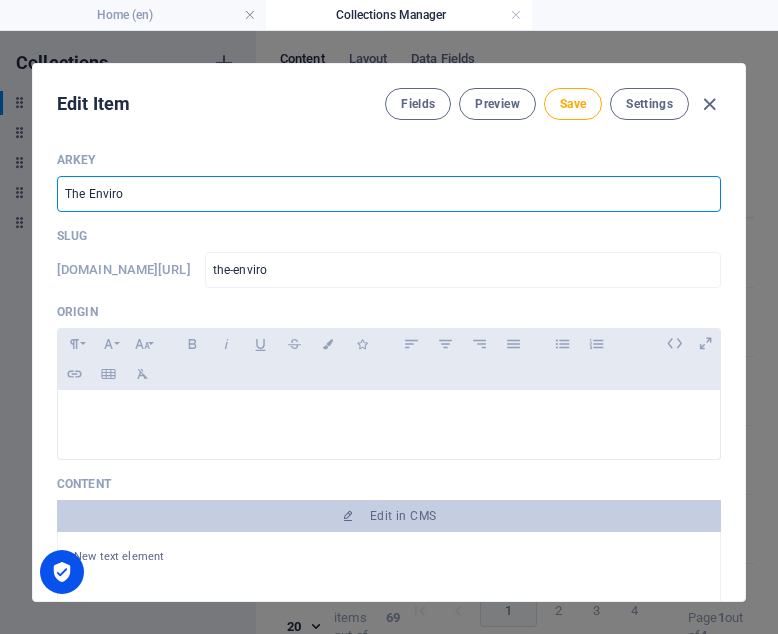 type on "The Environ" 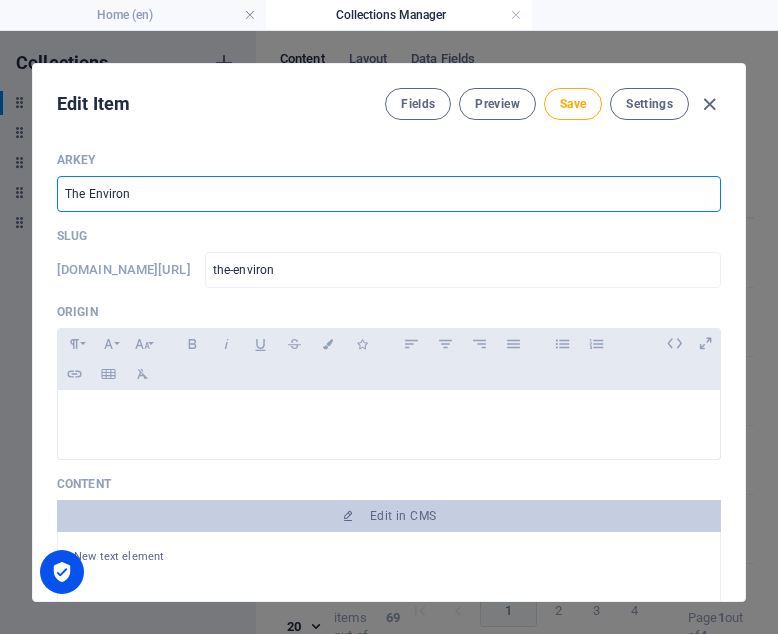 type on "The Environm" 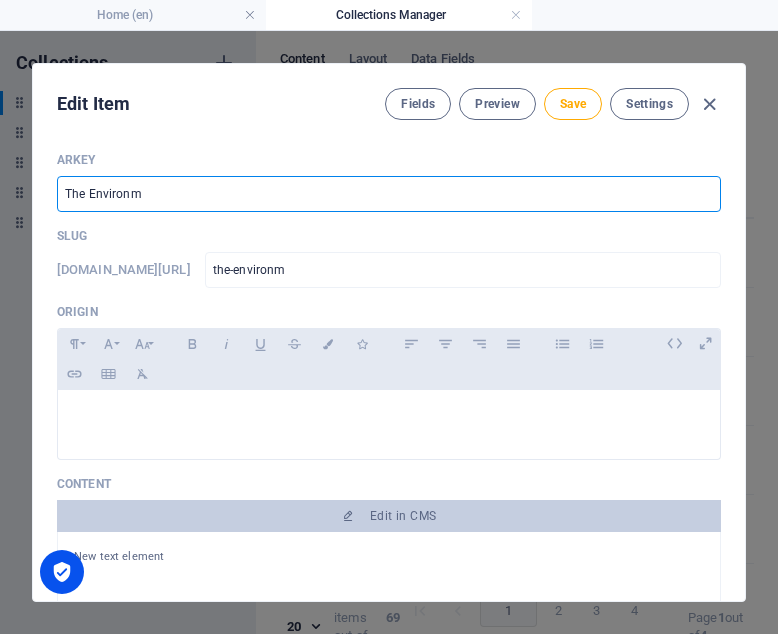 type on "The Environme" 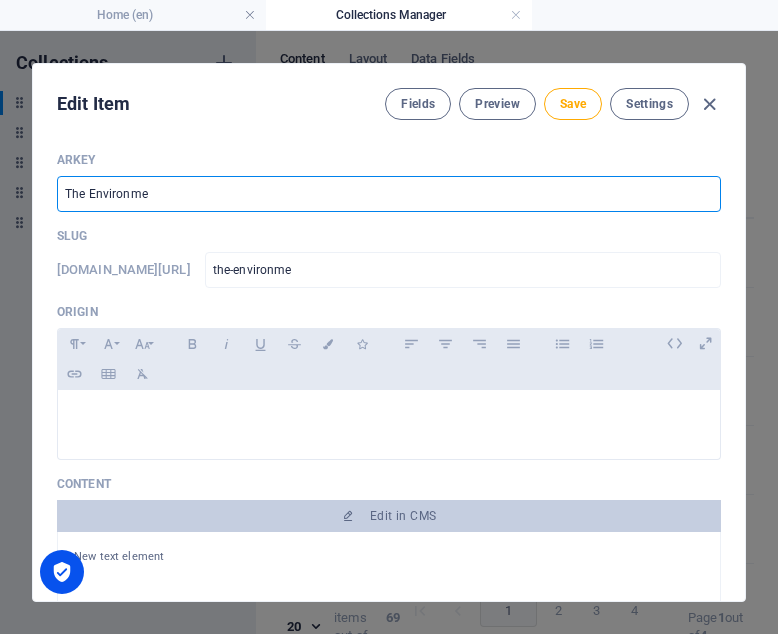 type on "The Environmen" 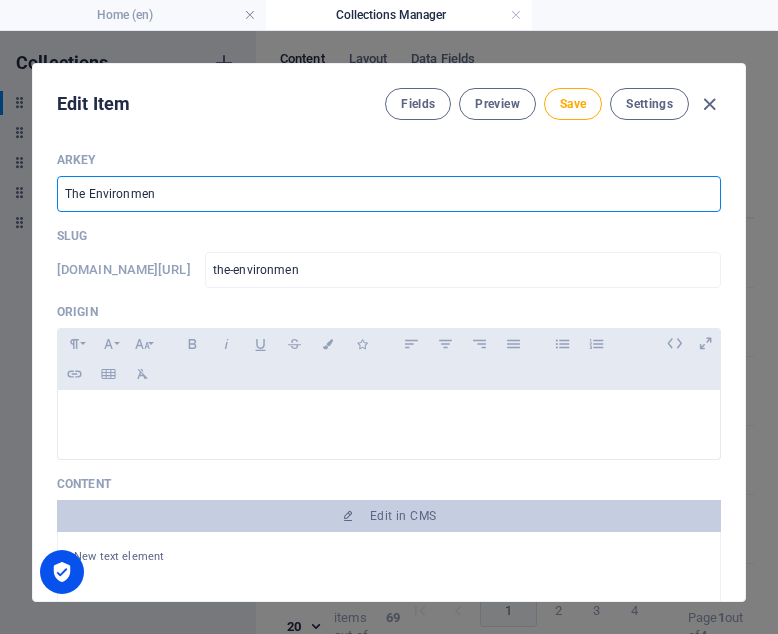 type on "The Environment" 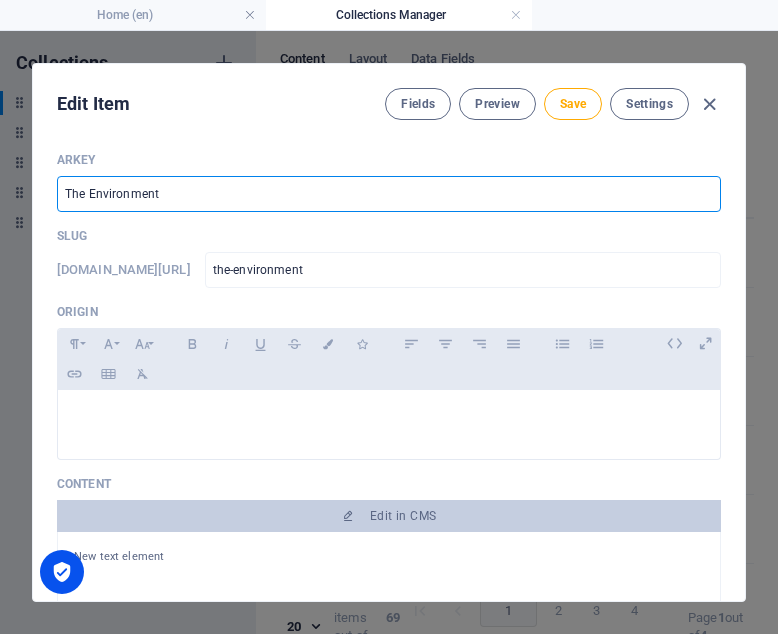 type on "The Environmenta" 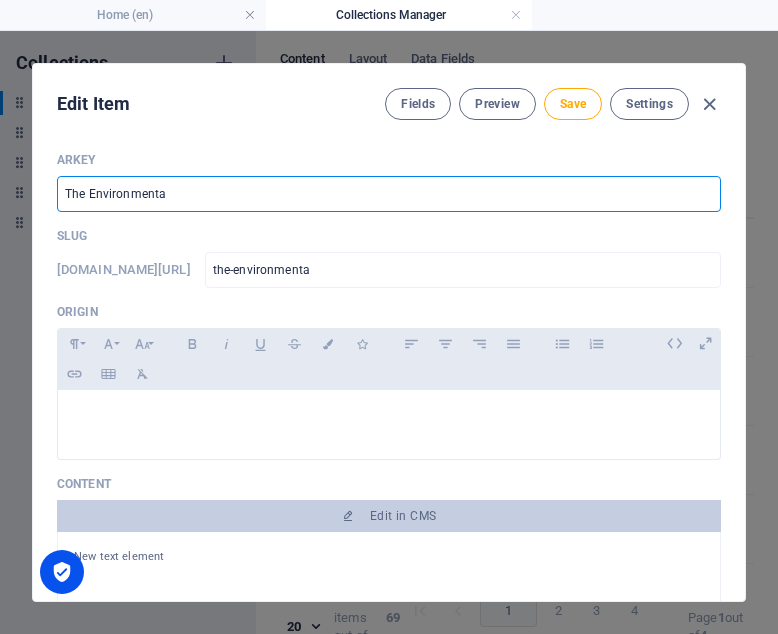 type on "the-environmenta" 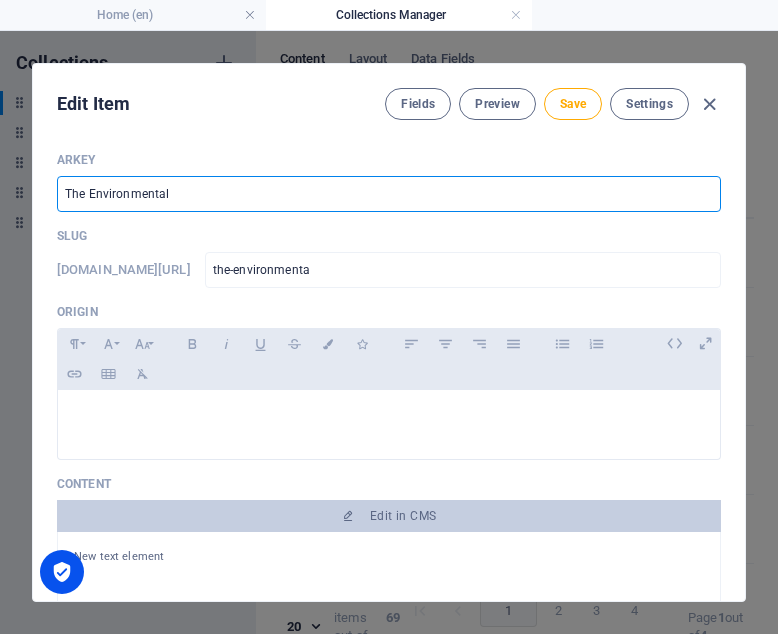 type on "the-environmental" 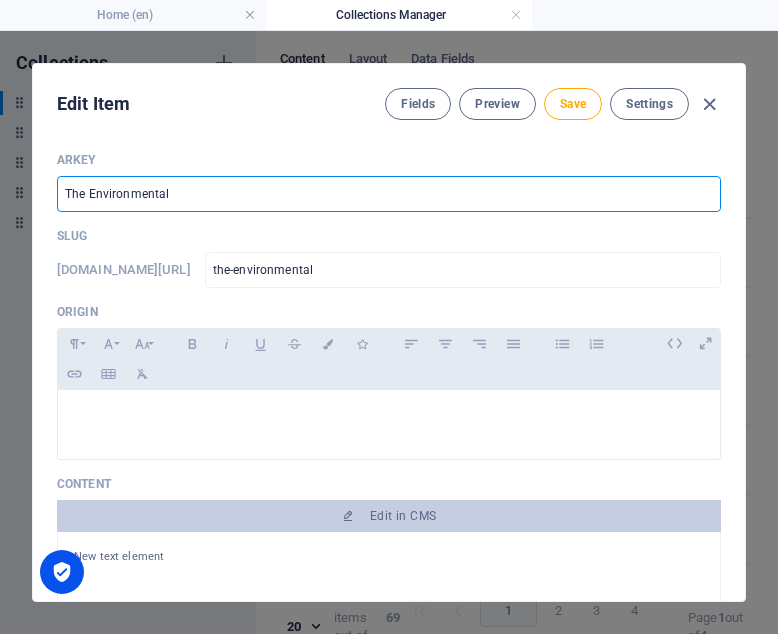 type on "The Environmental T" 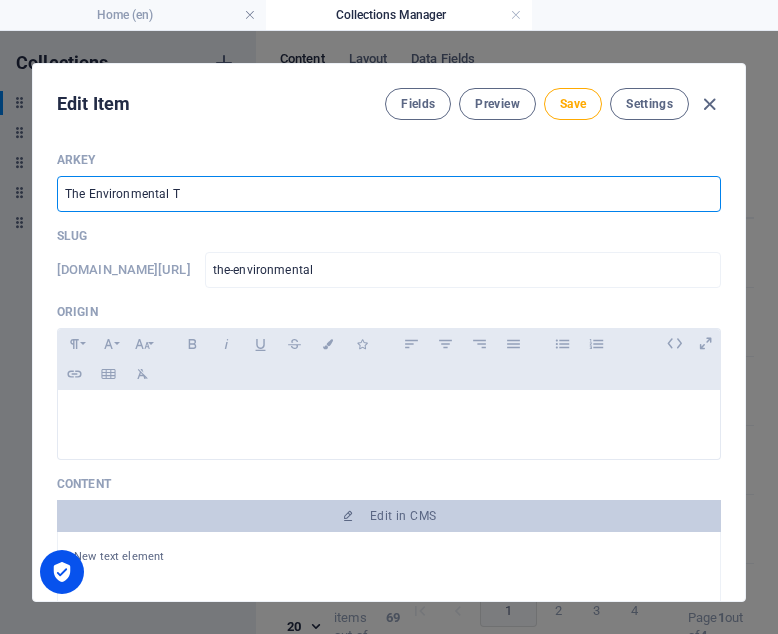 type on "the-environmental-t" 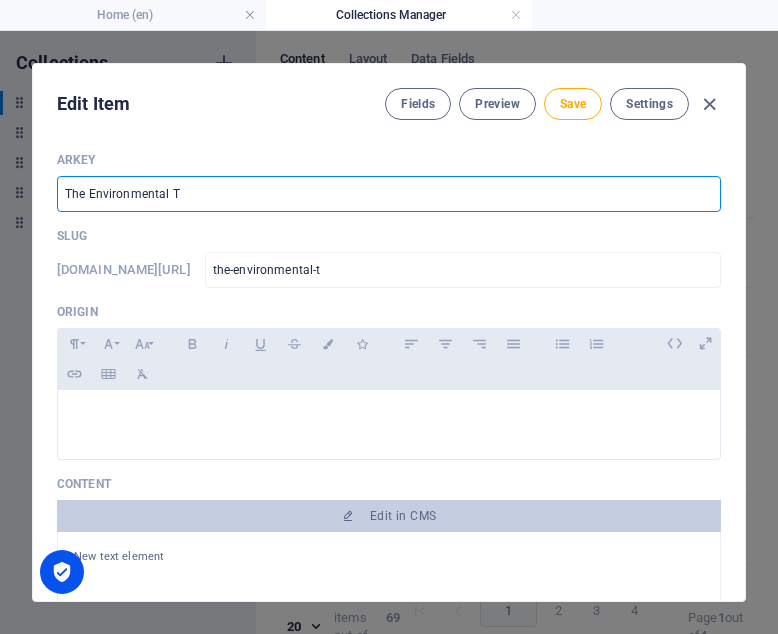 type on "The Environmental Ti" 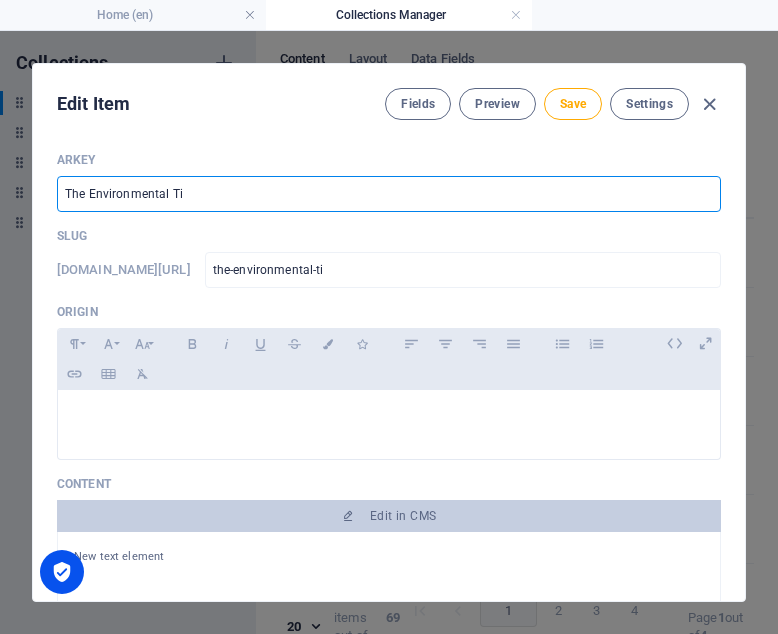 type on "The Environmental Tig" 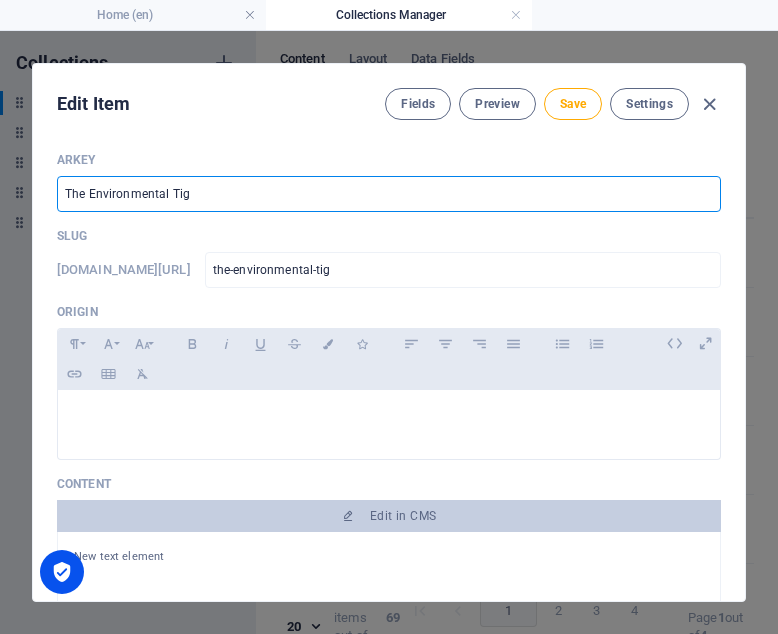 type on "The Environmental Tigh" 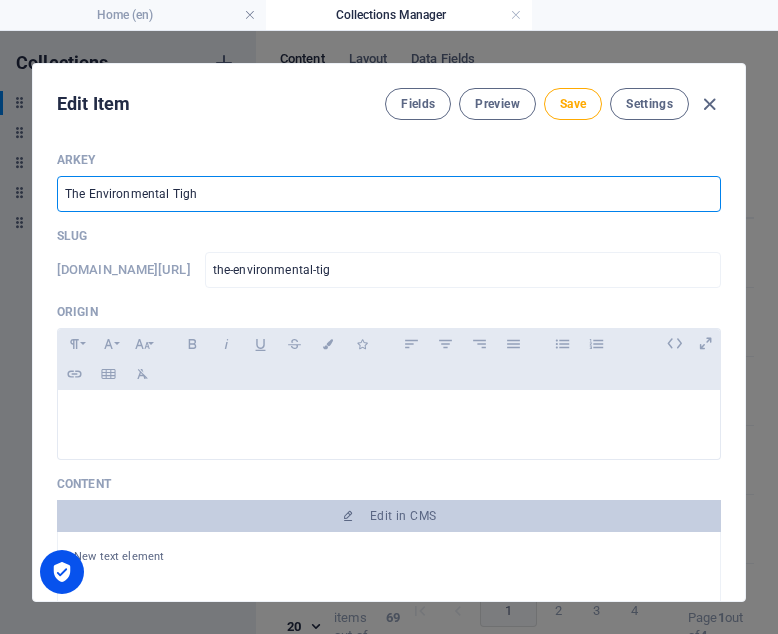 type on "the-environmental-tigh" 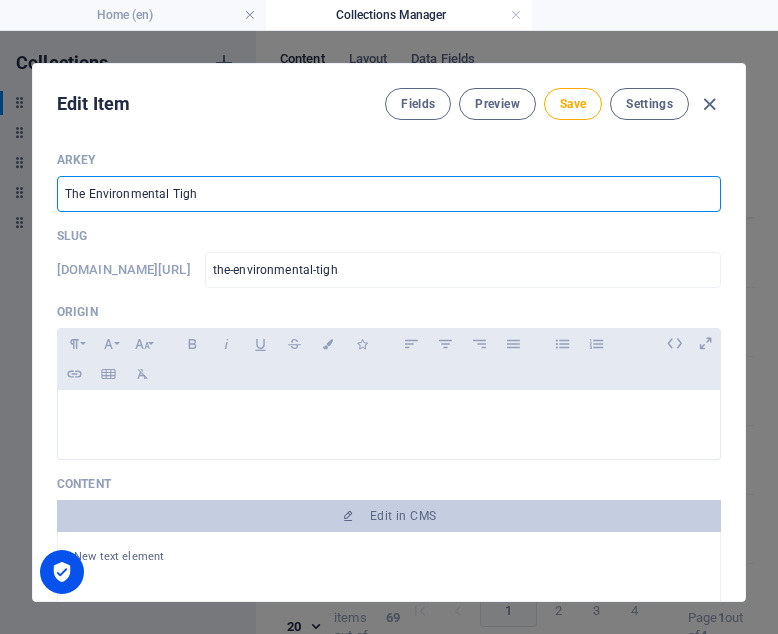 type on "The Environmental Tight" 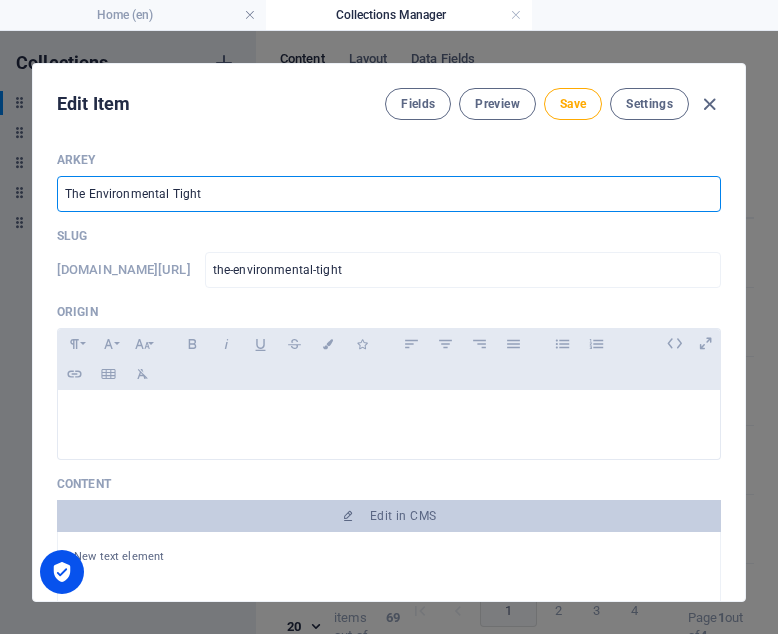 type on "The Environmental Tightr" 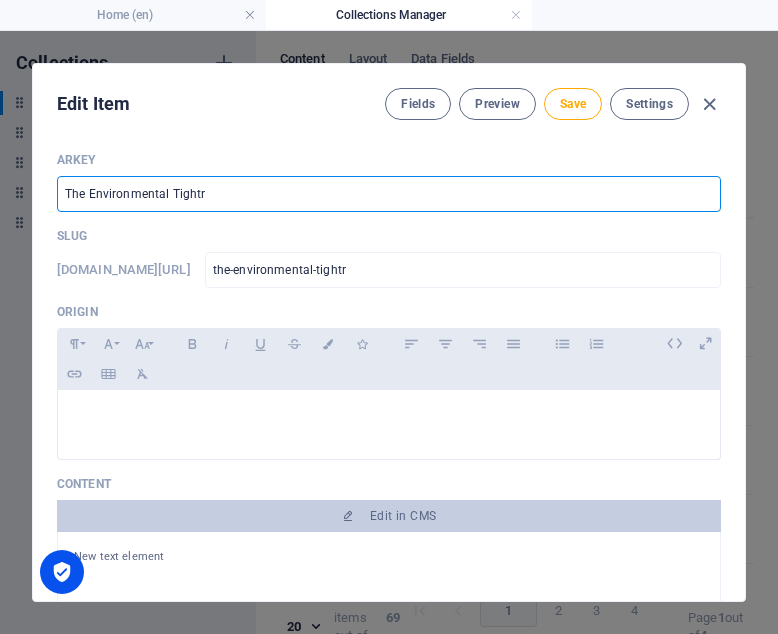 type on "The Environmental Tightro" 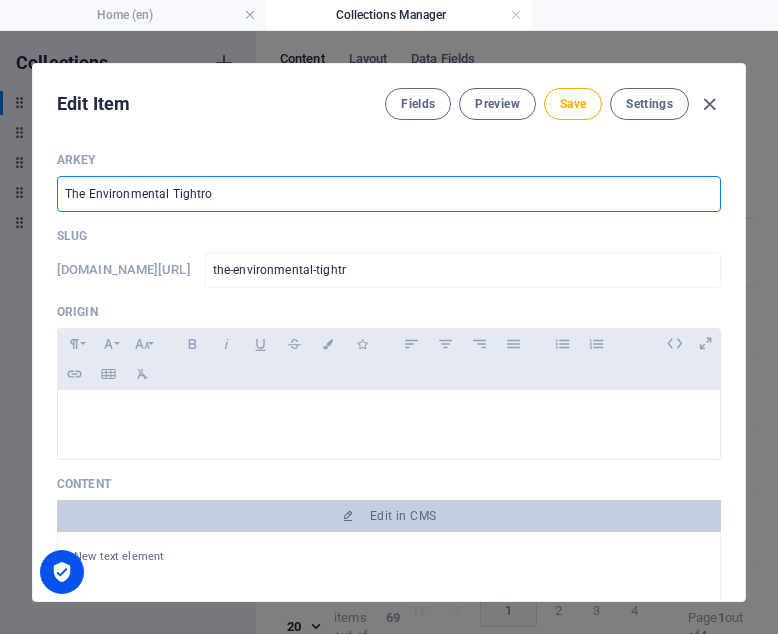 type on "the-environmental-tightro" 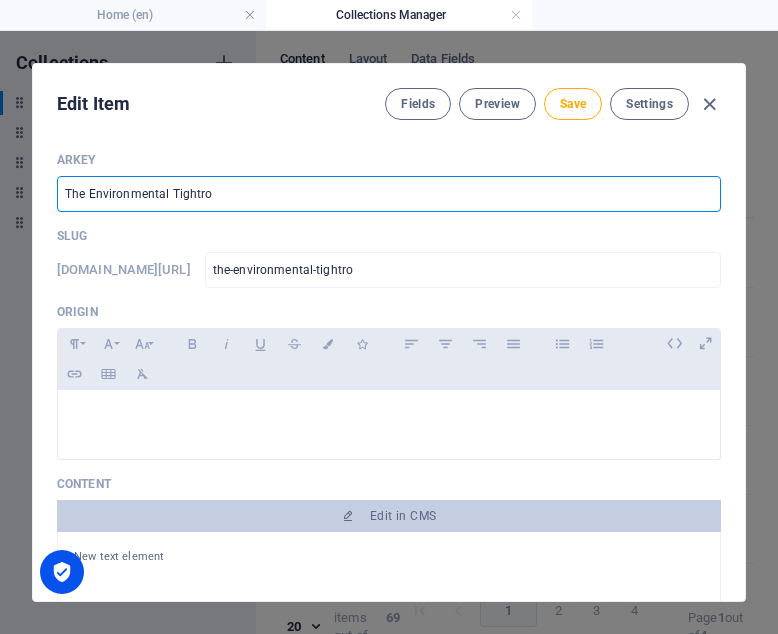type on "The Environmental Tightrop" 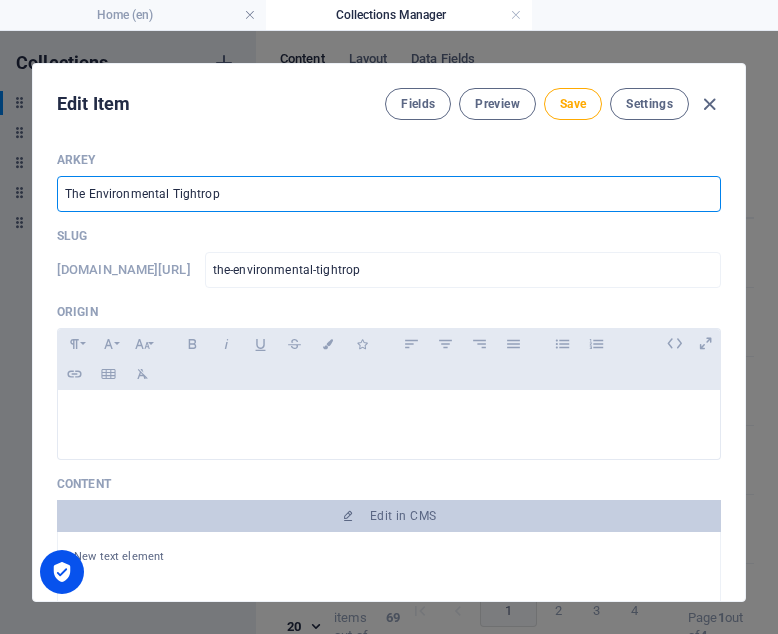 type on "The Environmental Tightrope" 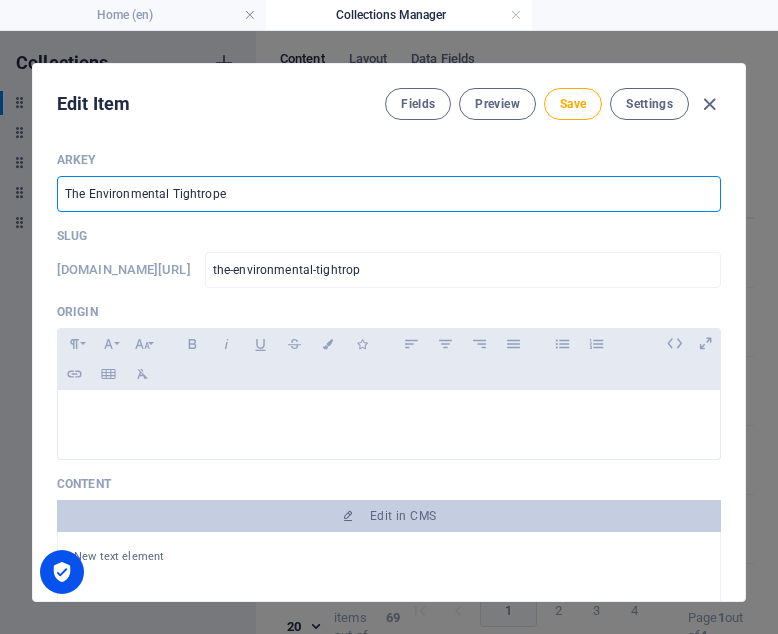 type on "the-environmental-tightrope" 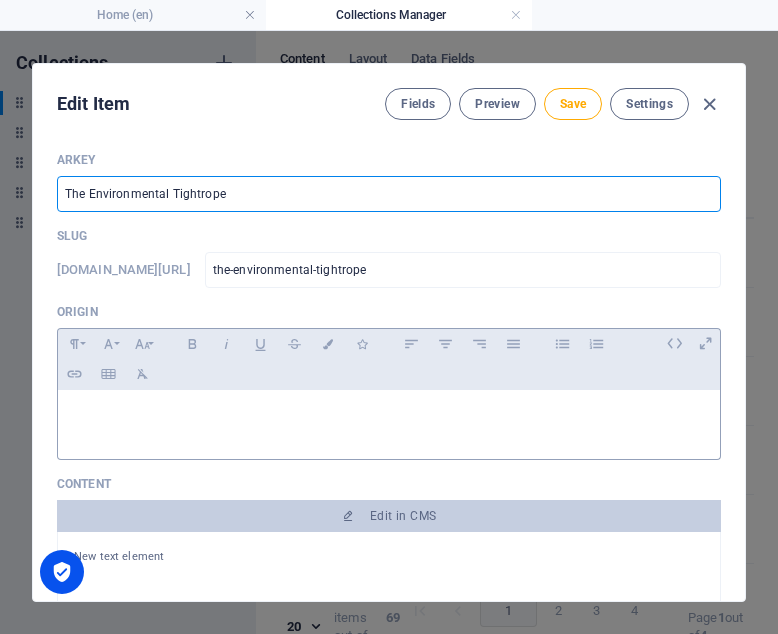 type on "The Environmental Tightrope" 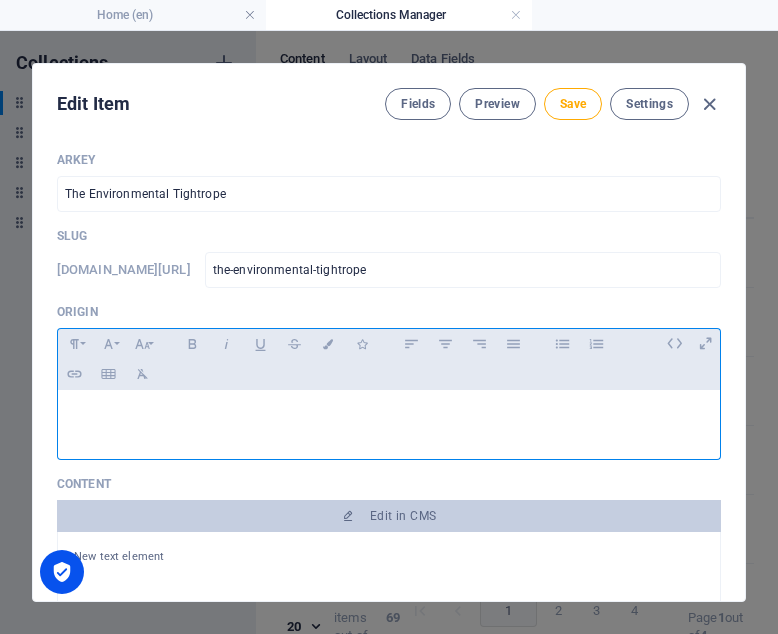 click at bounding box center (389, 420) 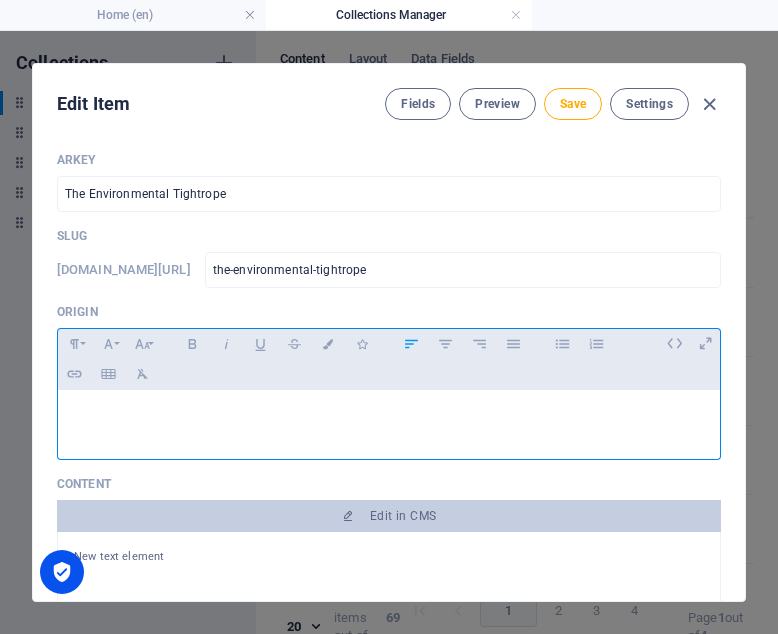 type 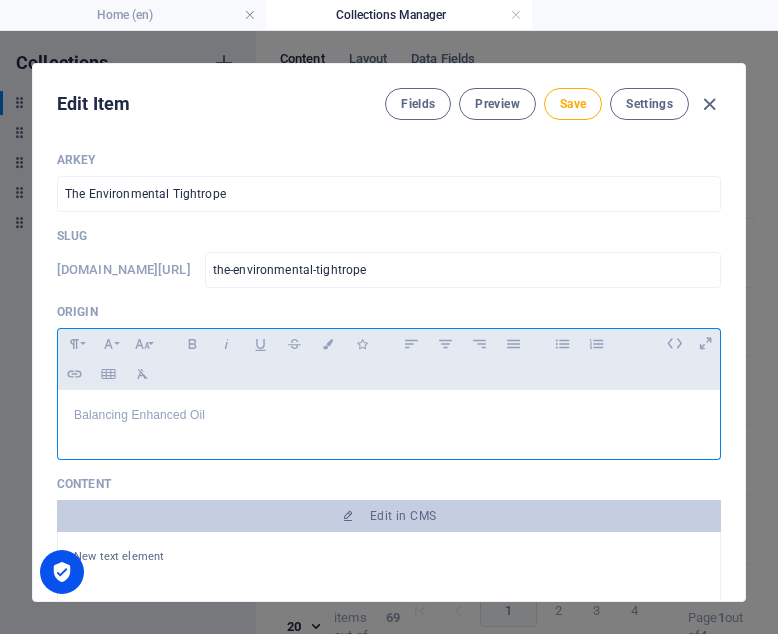 click on "Balancing Enhanced Oil" at bounding box center (389, 415) 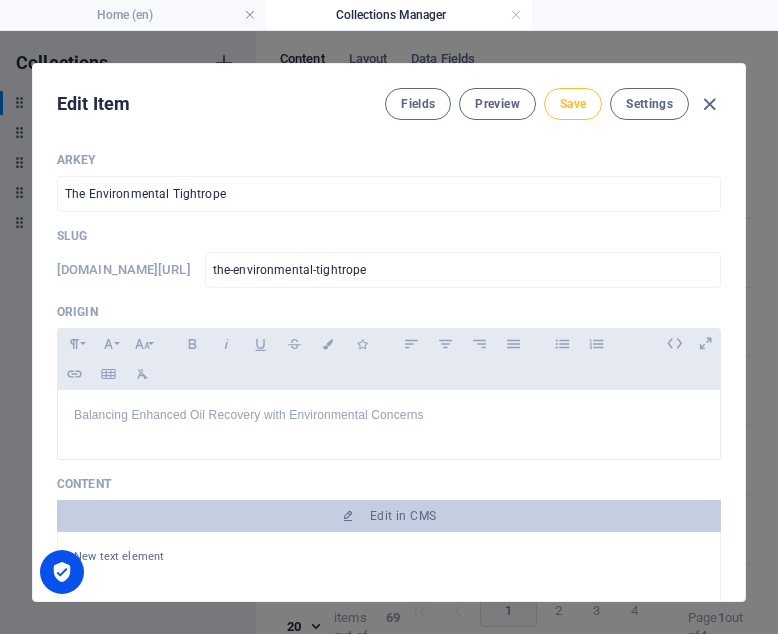 click on "Save" at bounding box center [573, 104] 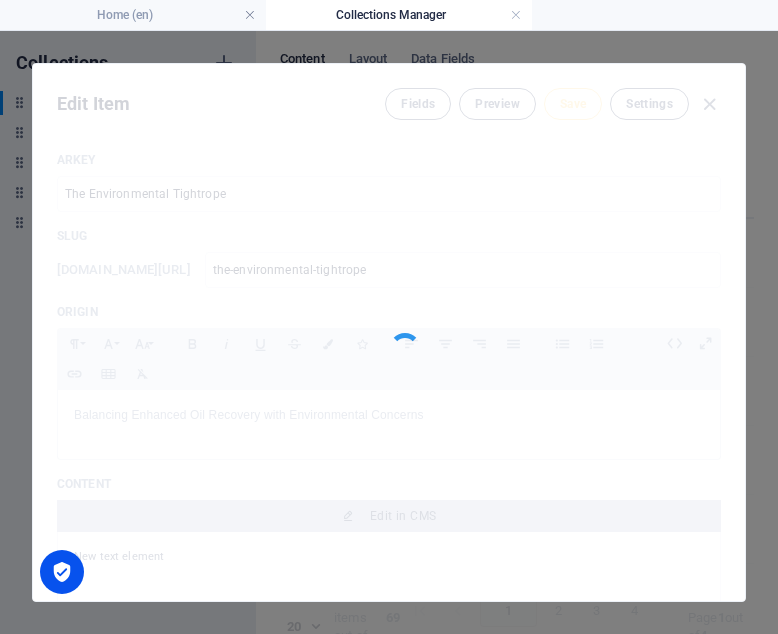 type on "the-environmental-tightrope" 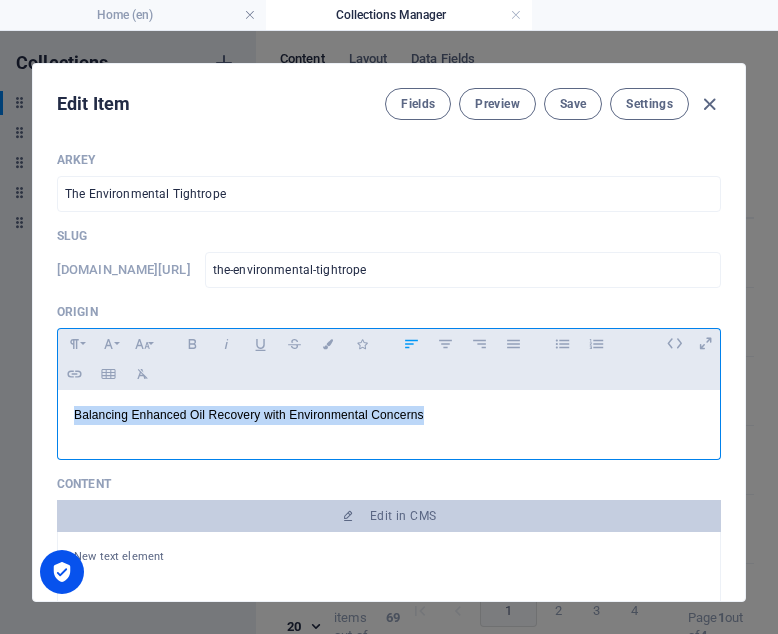 drag, startPoint x: 434, startPoint y: 411, endPoint x: 69, endPoint y: 419, distance: 365.08765 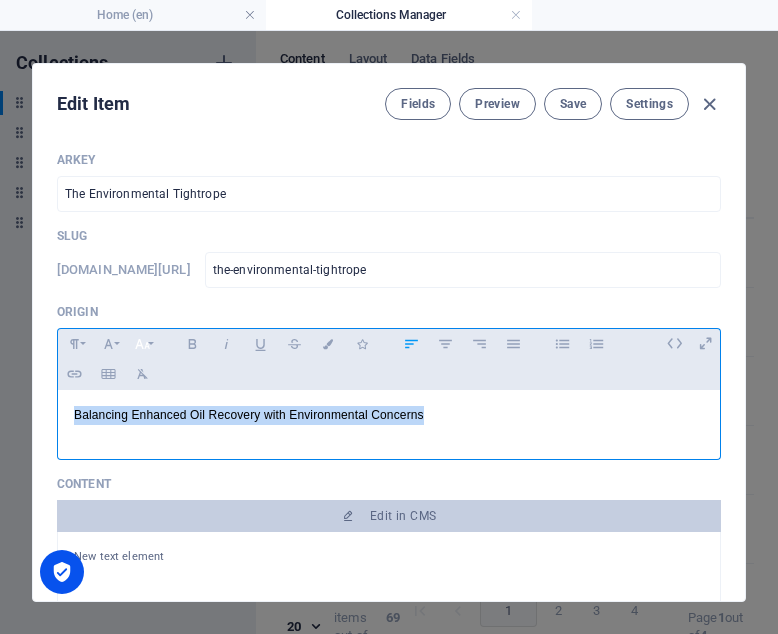 click on "Font Size" at bounding box center [142, 344] 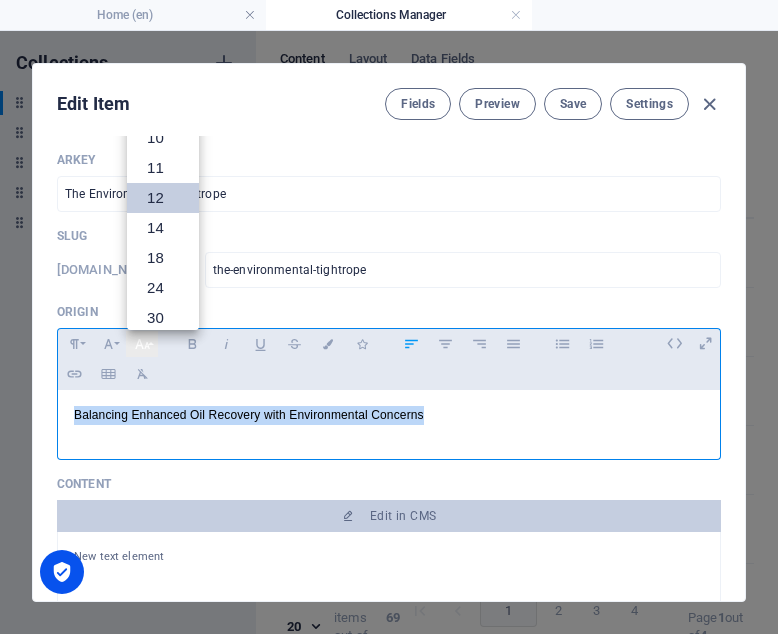 scroll, scrollTop: 143, scrollLeft: 0, axis: vertical 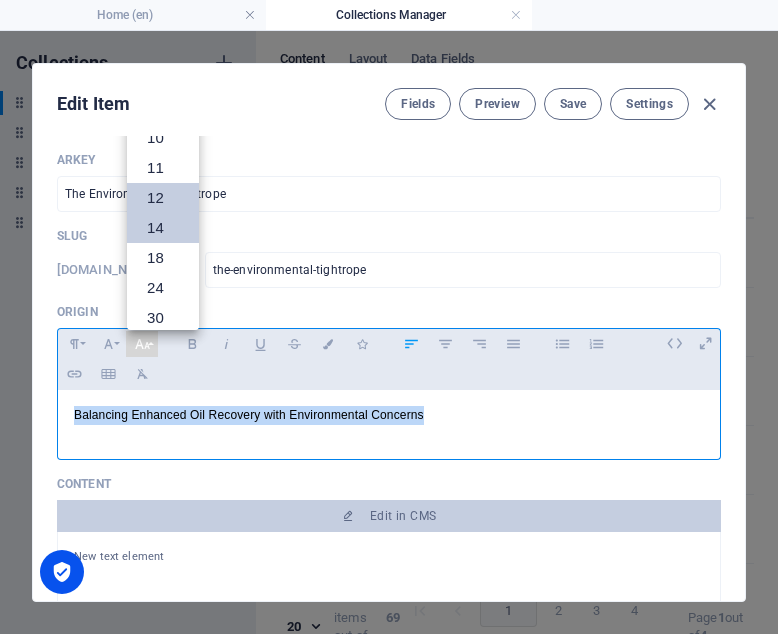 click on "14" at bounding box center (163, 228) 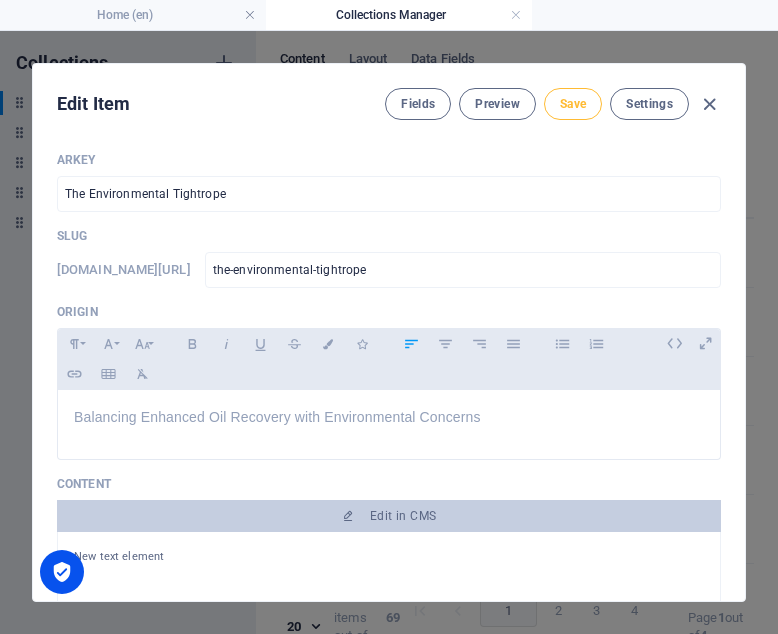 click on "Save" at bounding box center [573, 104] 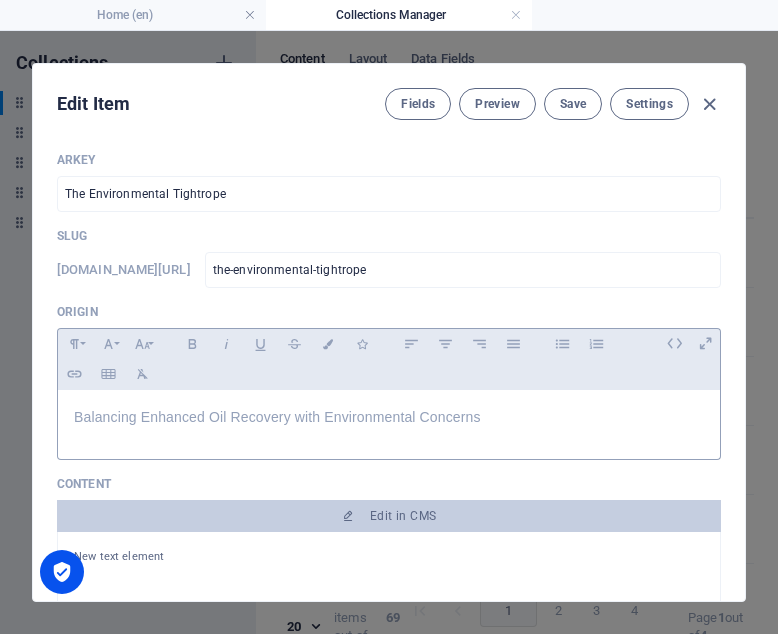 click on "Balancing Enhanced Oil Recovery with Environmental Concerns" at bounding box center [389, 417] 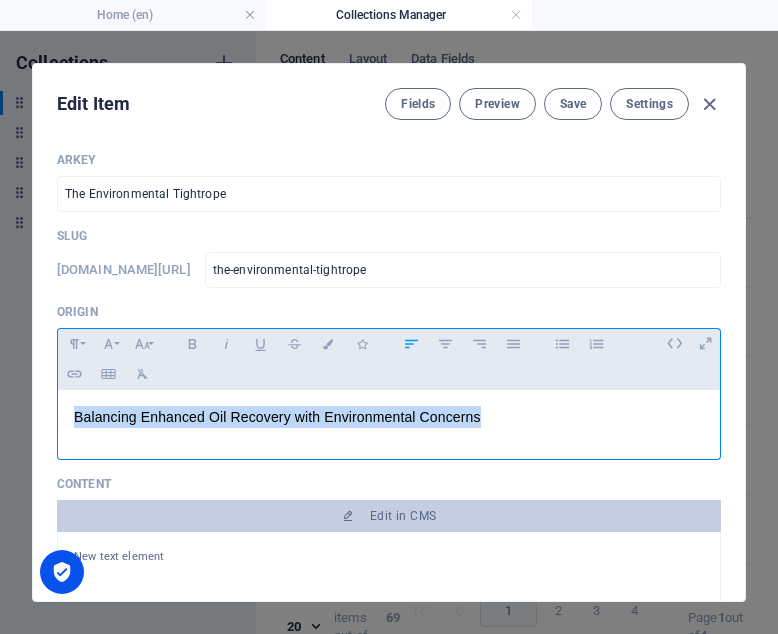 drag, startPoint x: 494, startPoint y: 421, endPoint x: 0, endPoint y: 459, distance: 495.45938 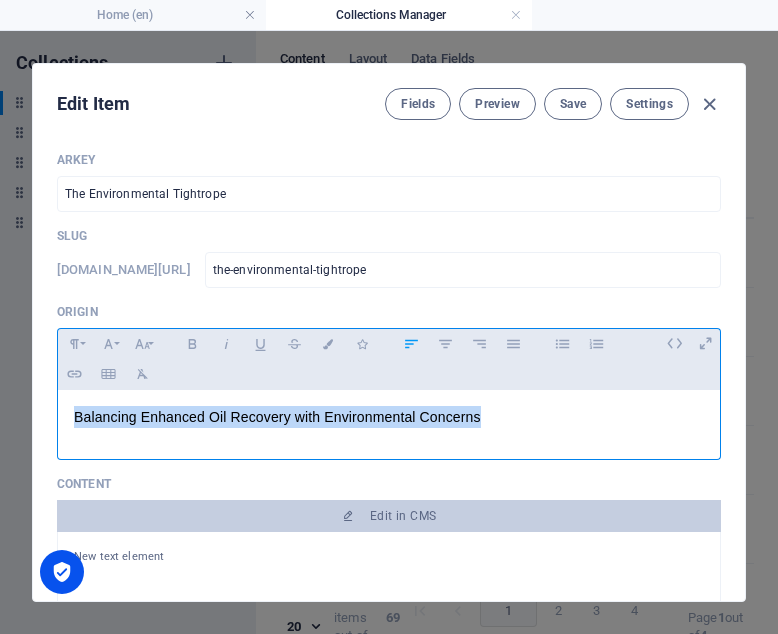 click on "Edit Item Fields Preview Save Settings ARKEY The Environmental Tightrope ​ Slug [DOMAIN_NAME][URL] the-environmental-tightrope ​ Origin Paragraph Format Normal Heading 1 Heading 2 Heading 3 Heading 4 Heading 5 Heading 6 Code Font Family Arial [US_STATE] Impact Tahoma Times New Roman Verdana Poppins Font Size 8 9 10 11 12 14 18 24 30 36 48 60 72 96 Bold Italic Underline Strikethrough Colors Icons Align Left Align Center Align Right Align Justify Unordered List Ordered List Insert Link Insert Table Clear Formatting Balancing Enhanced Oil Recovery with Environmental Concerns <p><span style="font-size: 14px;">Balancing Enhanced Oil Recovery with Environmental Concerns</span></p> Content Edit in CMS New text element New text element New text element New text element Category Legal Business Environment Do you know Finance Cryptocurrency Image Drop file here, click to upload or Select file from Files or our free stock photos & videos Publishing Date [DATE] ​ Status Published Draft Trending? Author" at bounding box center (389, 332) 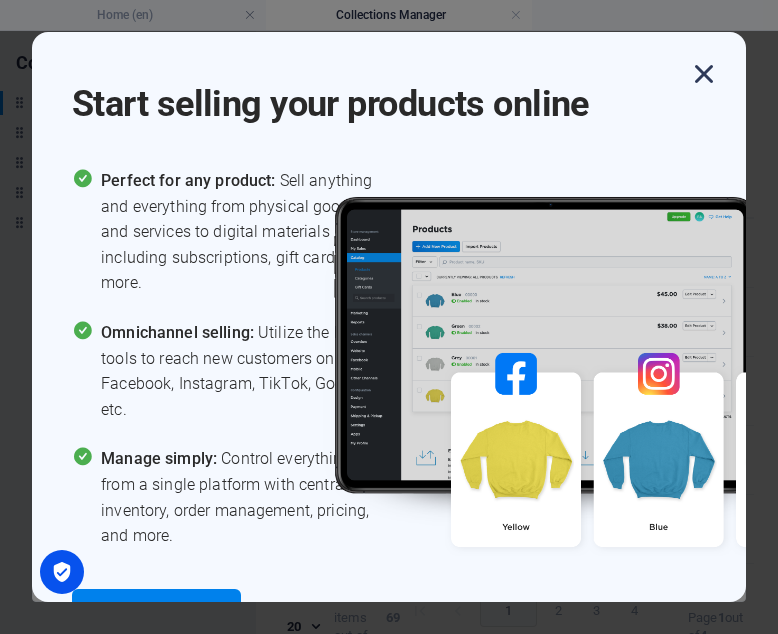 click at bounding box center [704, 74] 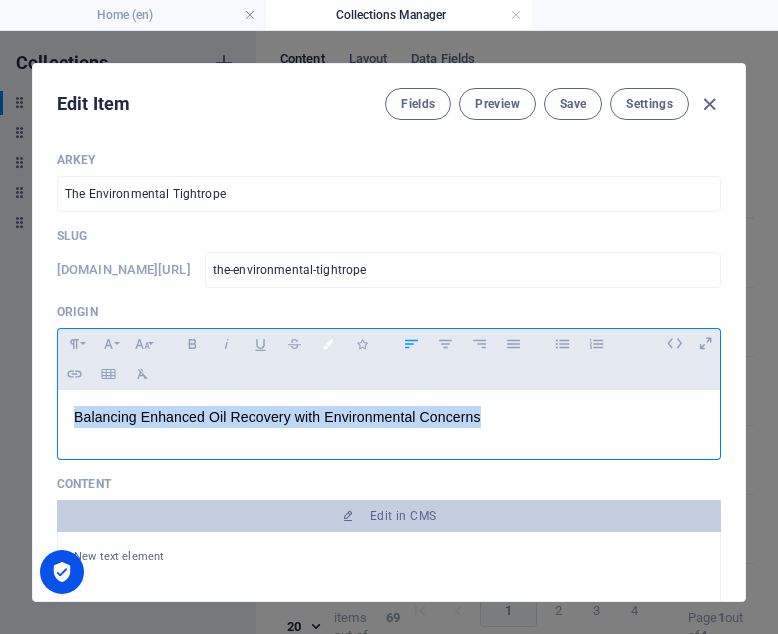 click on "Colors" at bounding box center [328, 344] 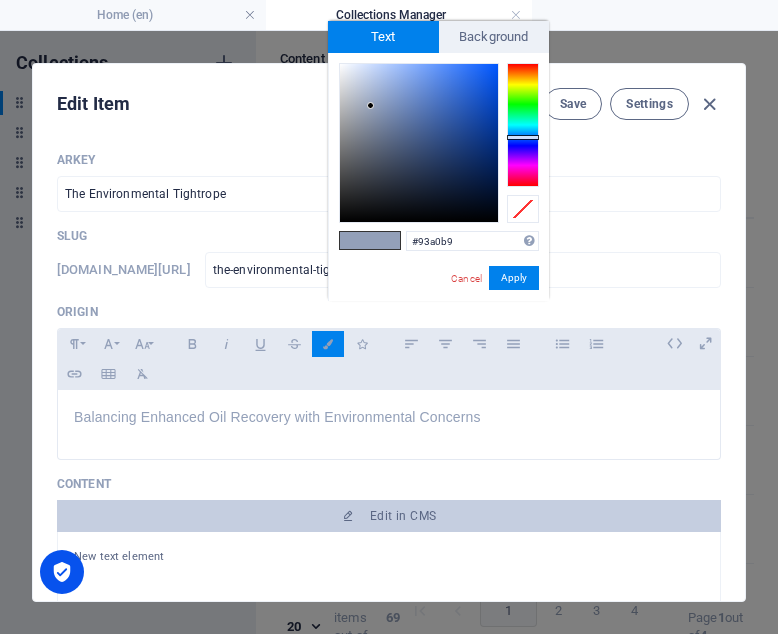 type on "#111112" 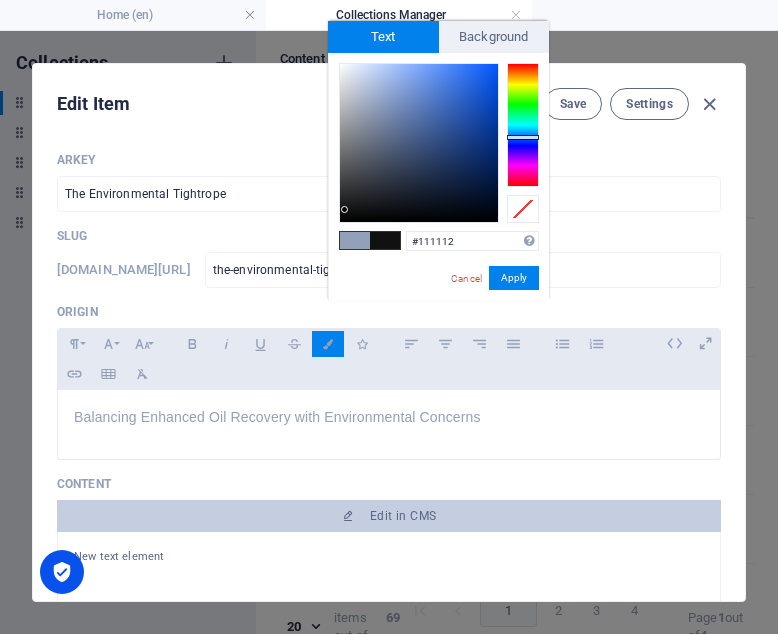 click at bounding box center (419, 143) 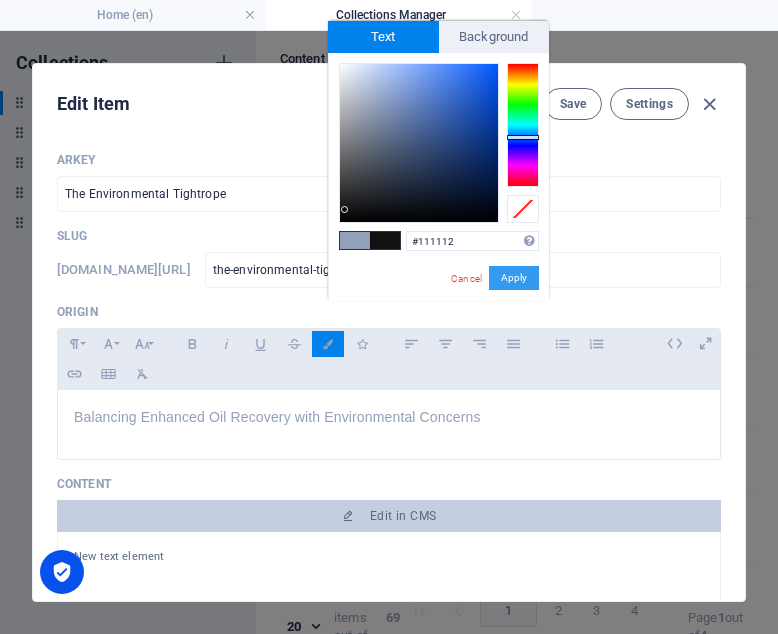 click on "Apply" at bounding box center (514, 278) 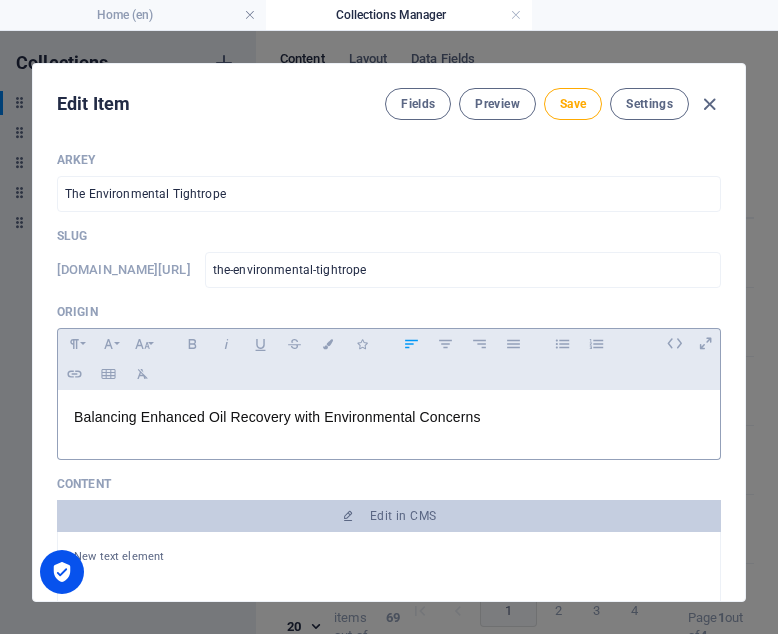 click on "Balancing Enhanced Oil Recovery with Environmental Concerns" at bounding box center (389, 420) 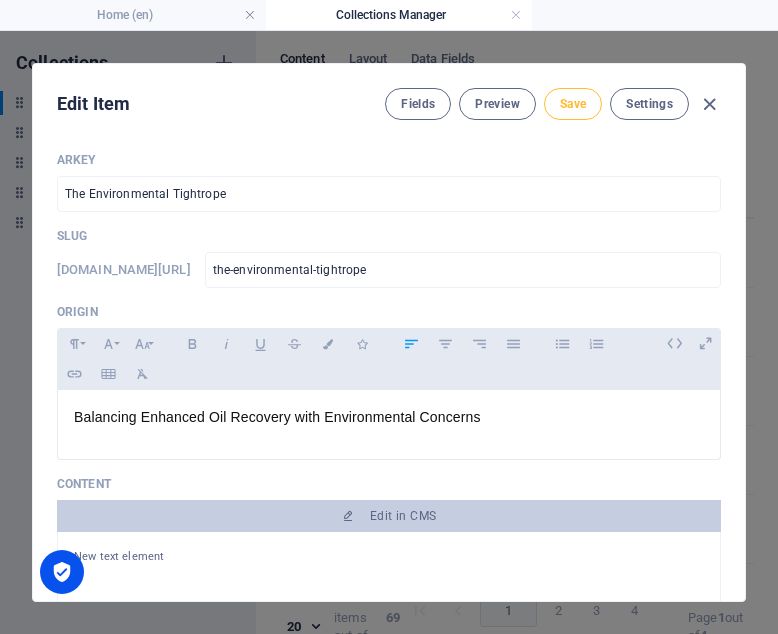 click on "Save" at bounding box center (573, 104) 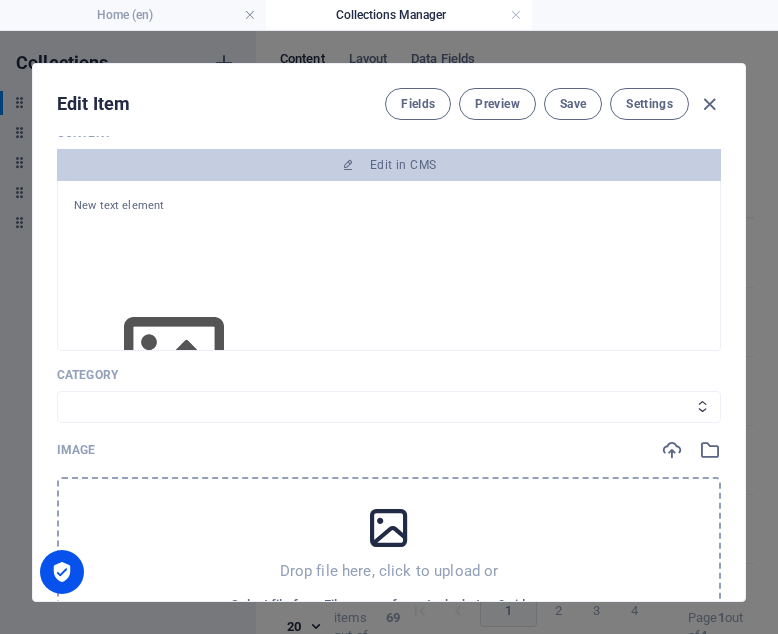 scroll, scrollTop: 356, scrollLeft: 0, axis: vertical 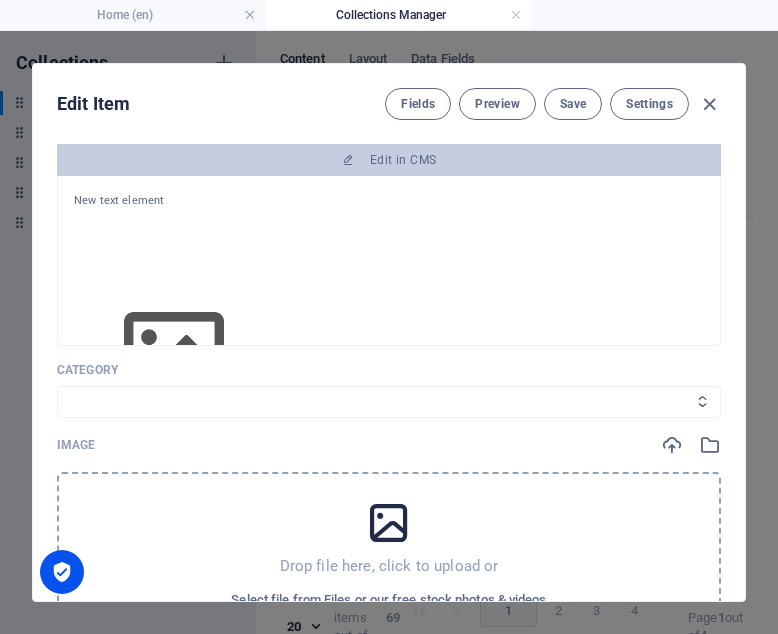 click on "Legal Business Environment Do you know Finance Cryptocurrency" at bounding box center [389, 402] 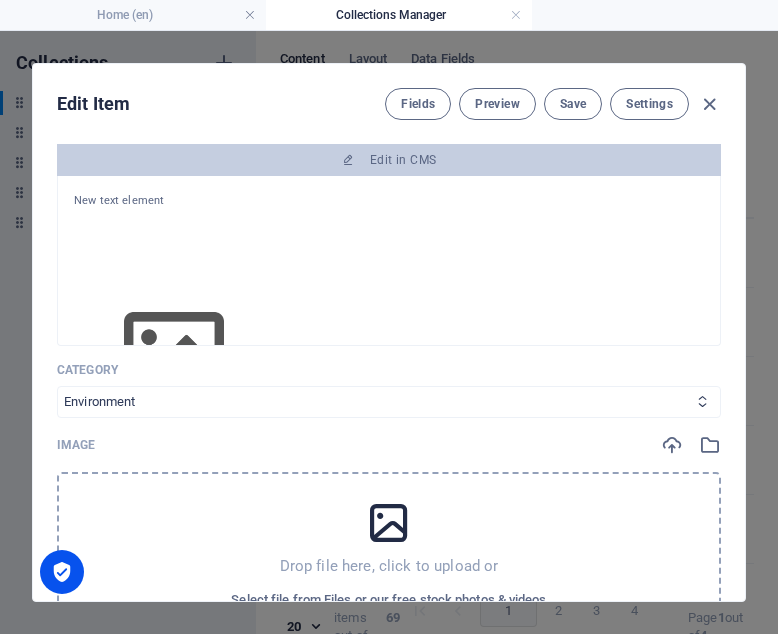 click on "Legal Business Environment Do you know Finance Cryptocurrency" at bounding box center [389, 402] 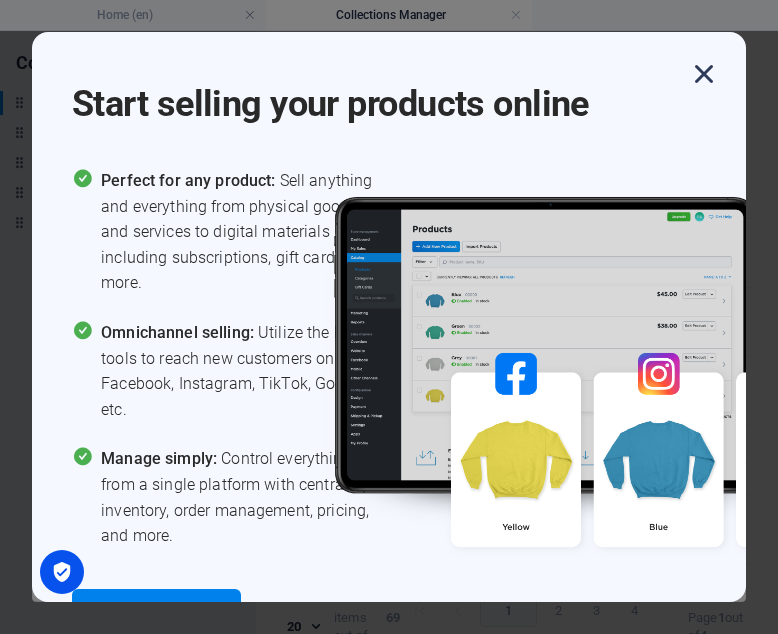 click at bounding box center [704, 74] 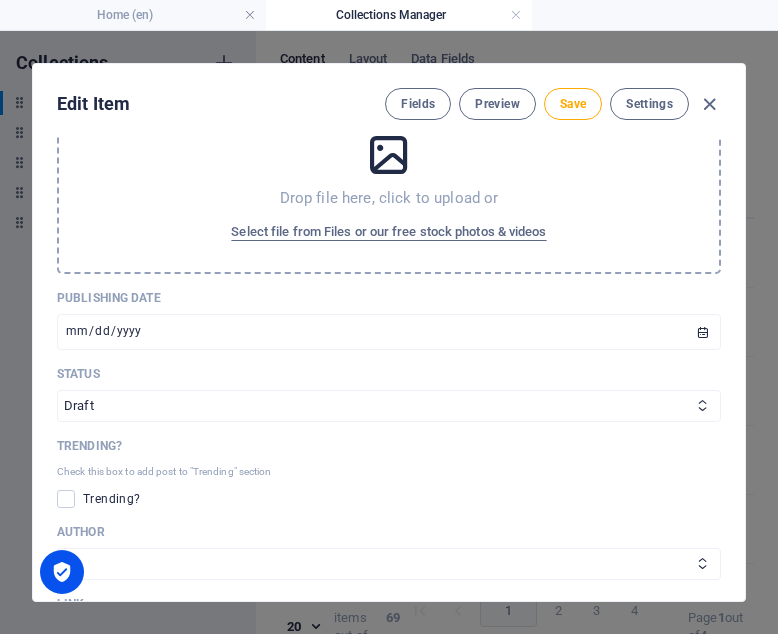 scroll, scrollTop: 745, scrollLeft: 0, axis: vertical 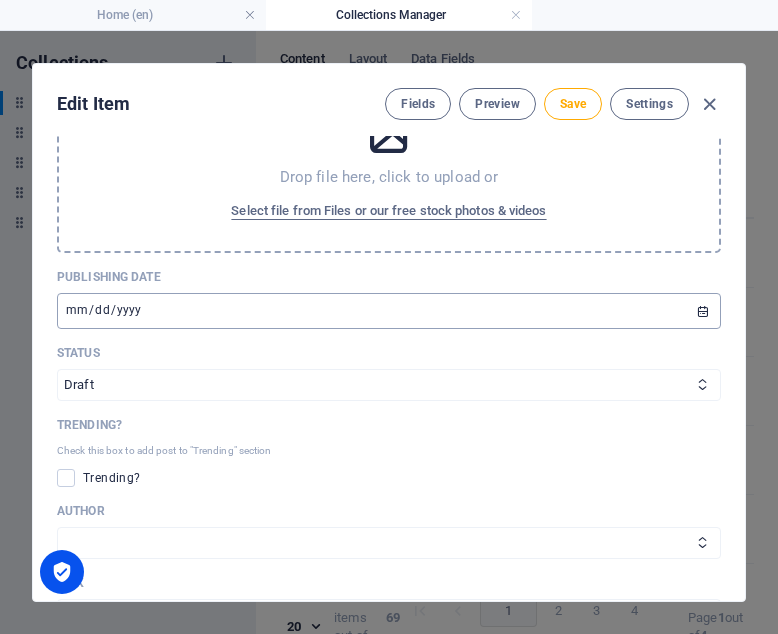 click on "[DATE]" at bounding box center (389, 311) 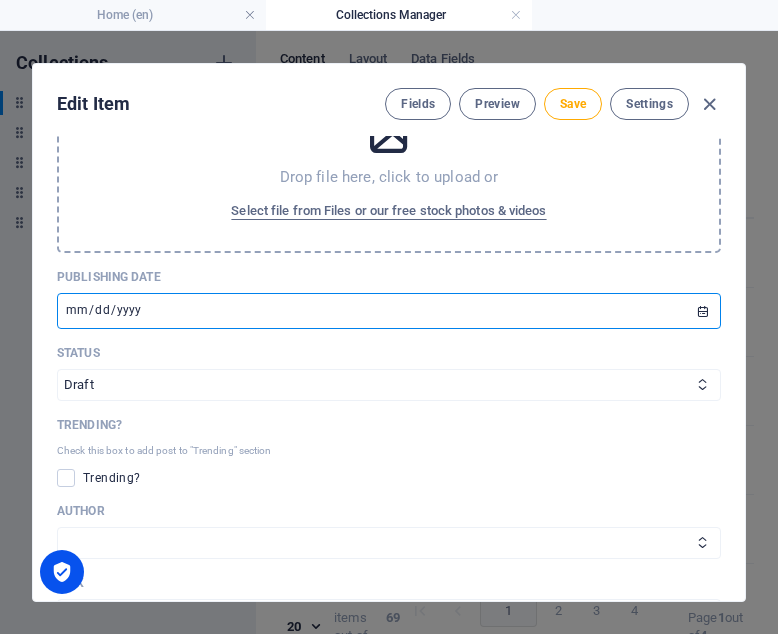 click on "[DATE]" at bounding box center (389, 311) 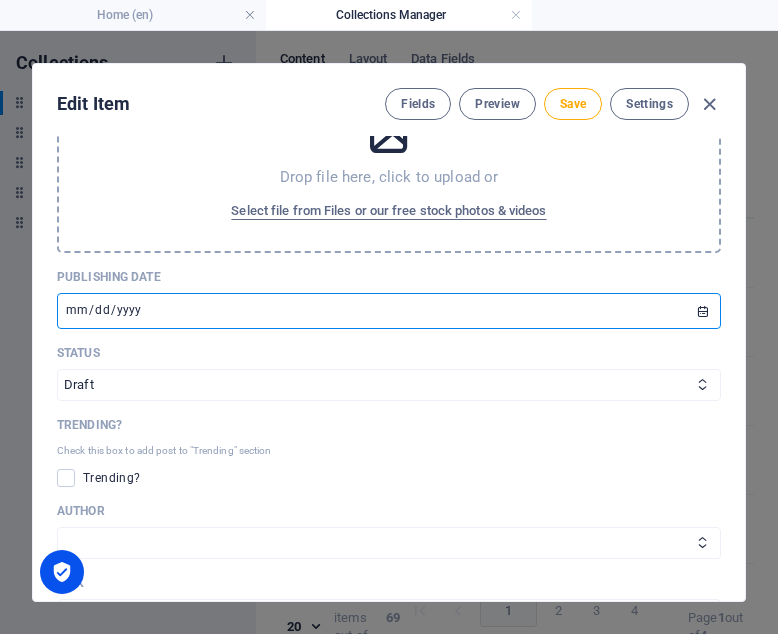 type on "[PHONE_NUMBER]" 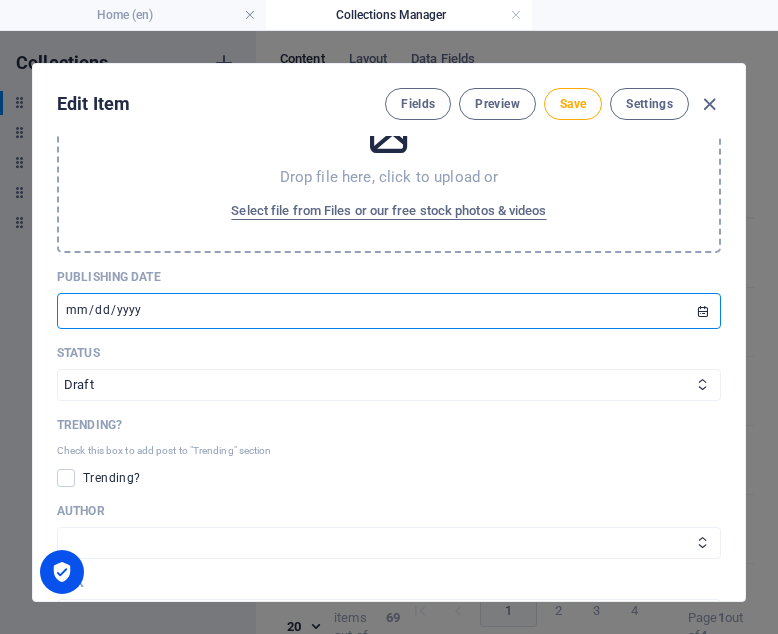 click on "[PHONE_NUMBER]" at bounding box center (389, 311) 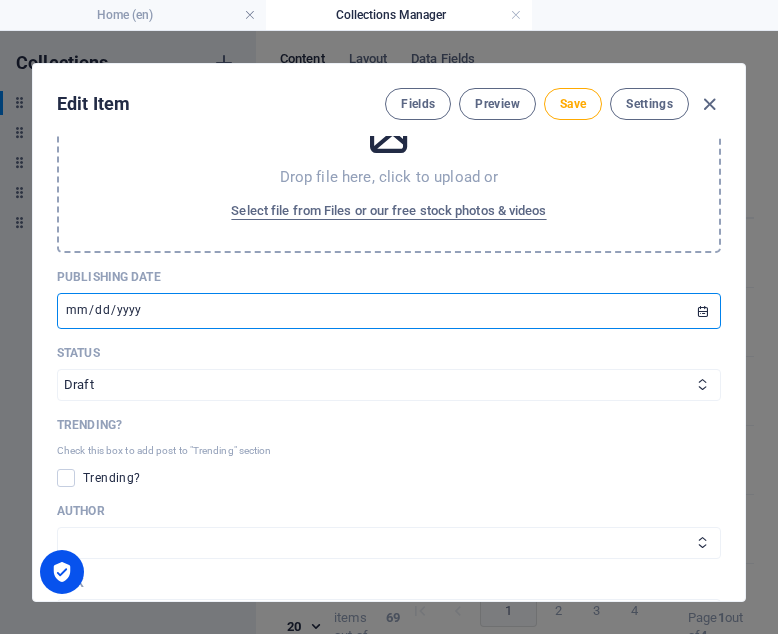 click on "[PHONE_NUMBER]" at bounding box center (389, 311) 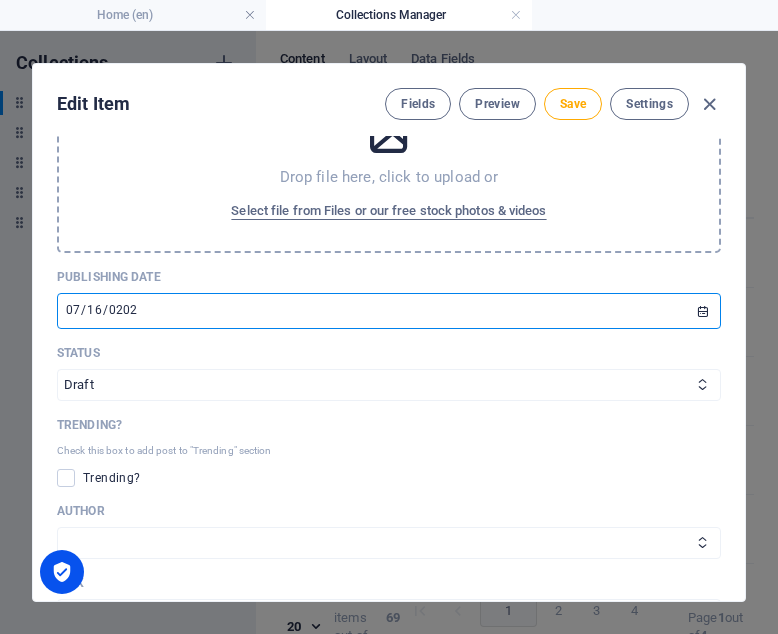 type on "[DATE]" 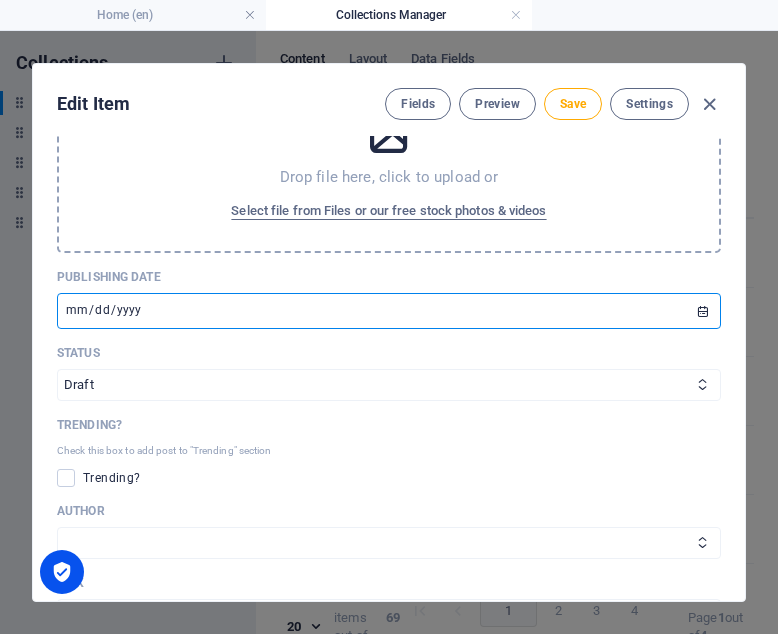 type on "[DATE]" 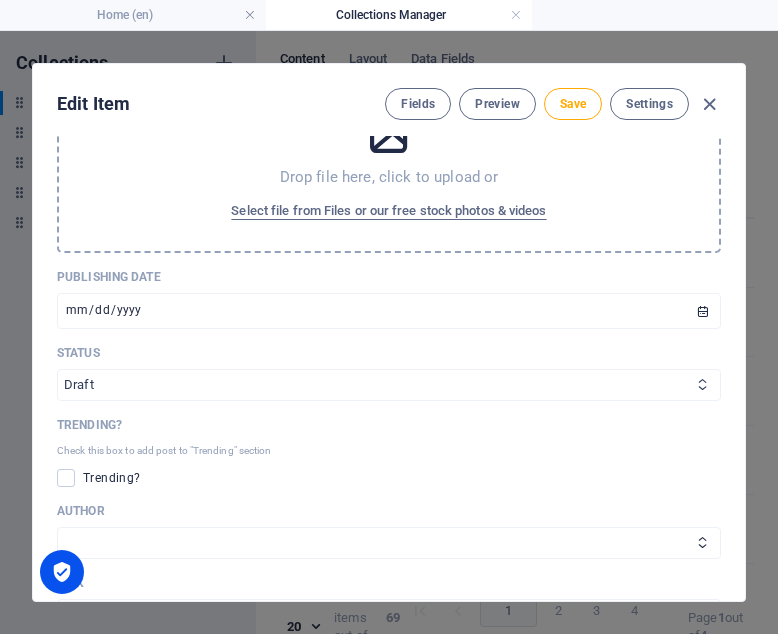click on "Published Draft" at bounding box center (389, 385) 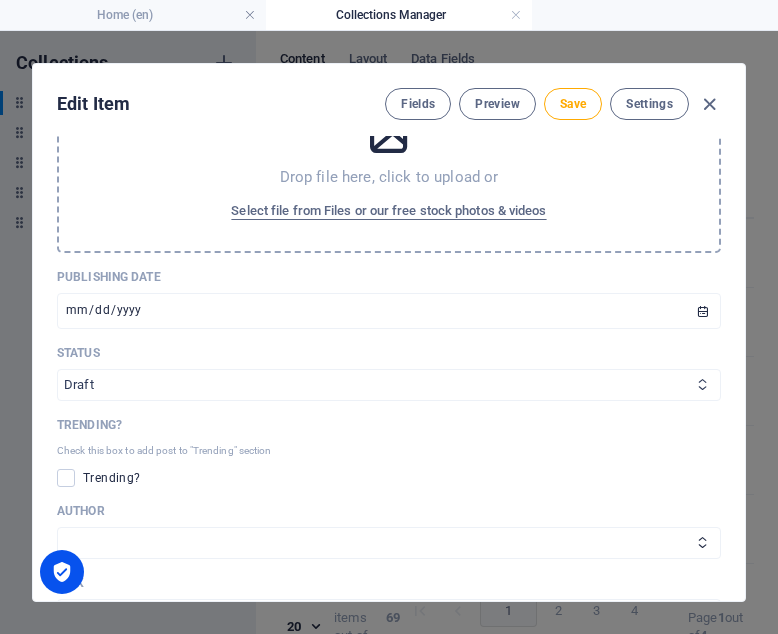 select on "Published" 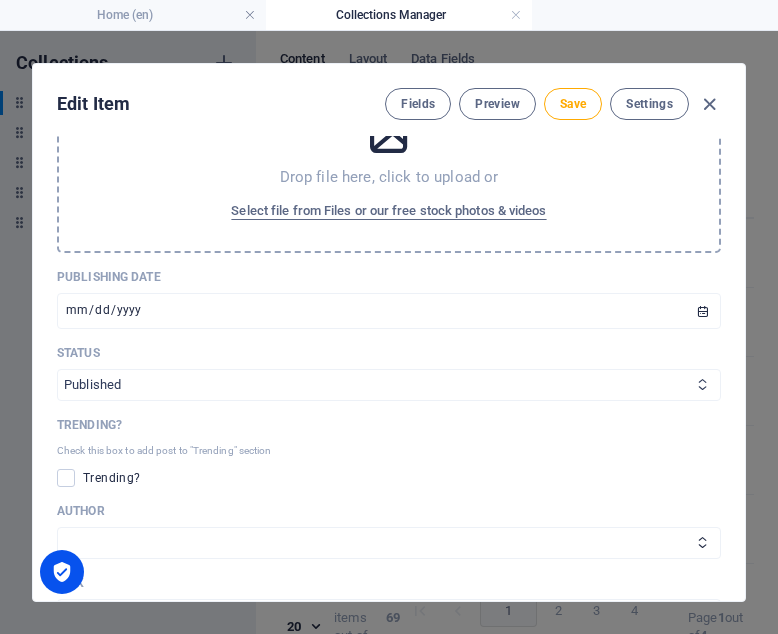 click on "Published Draft" at bounding box center [389, 385] 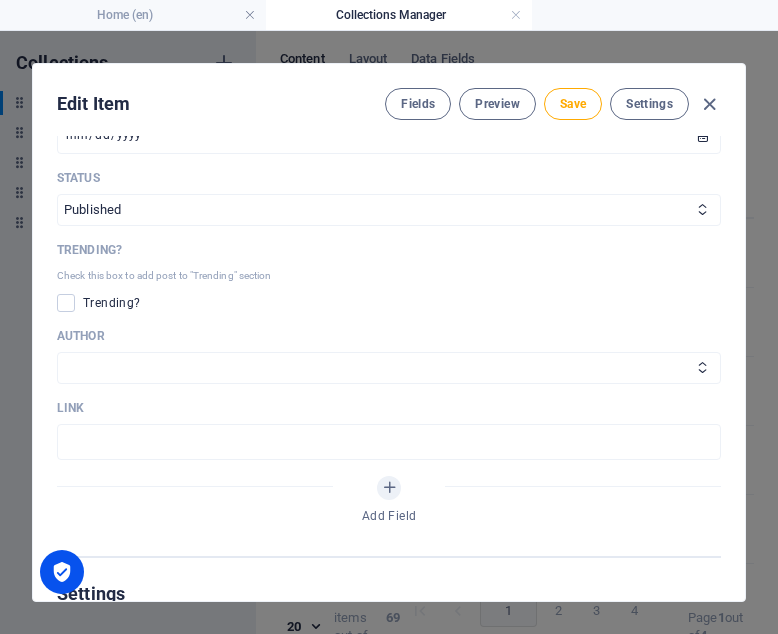 scroll, scrollTop: 927, scrollLeft: 0, axis: vertical 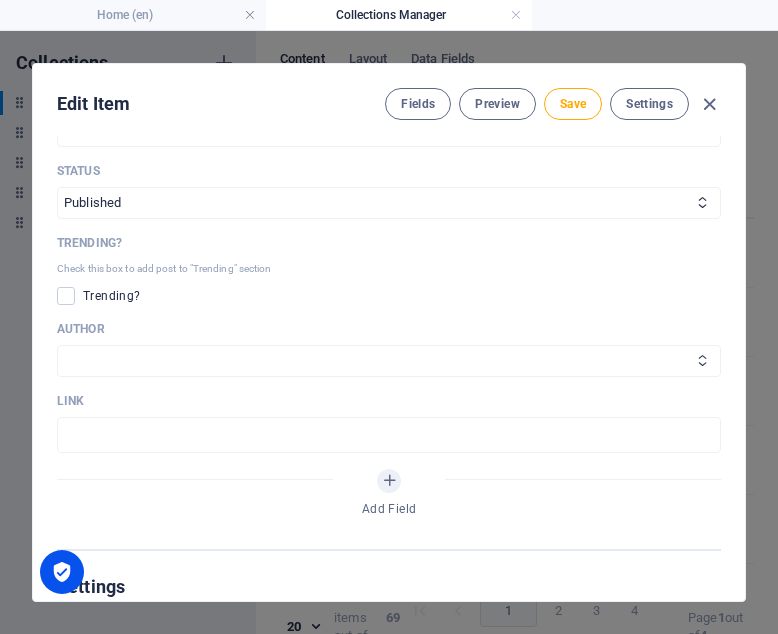 click on "[PERSON_NAME] [PERSON_NAME]" at bounding box center [389, 361] 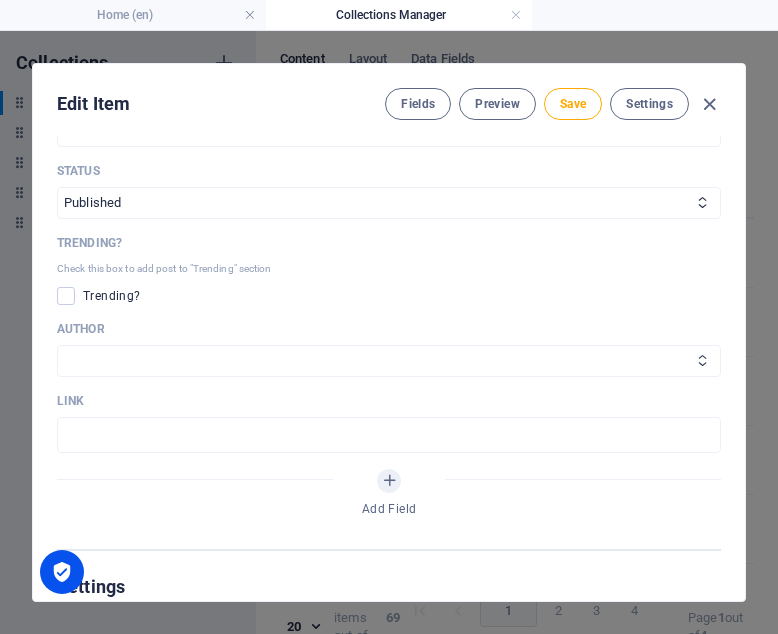 click on "[PERSON_NAME] [PERSON_NAME]" at bounding box center [389, 361] 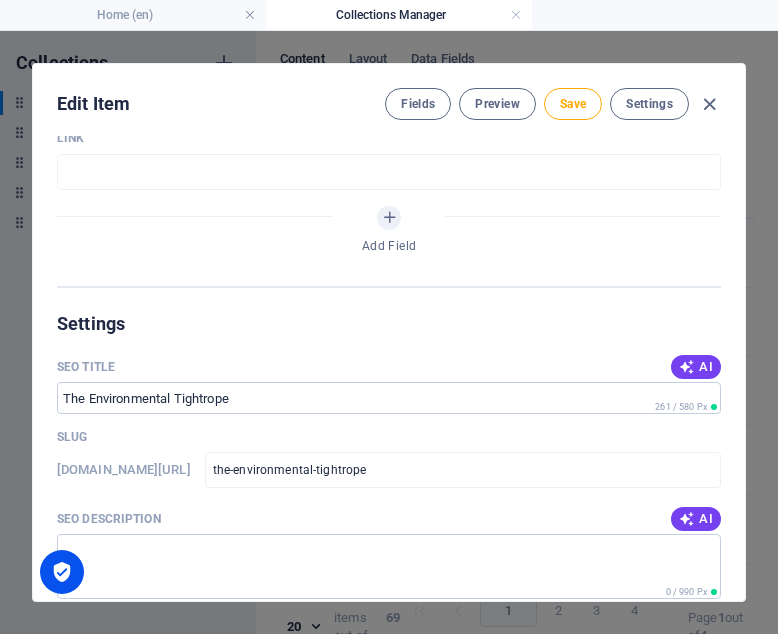 scroll, scrollTop: 1200, scrollLeft: 0, axis: vertical 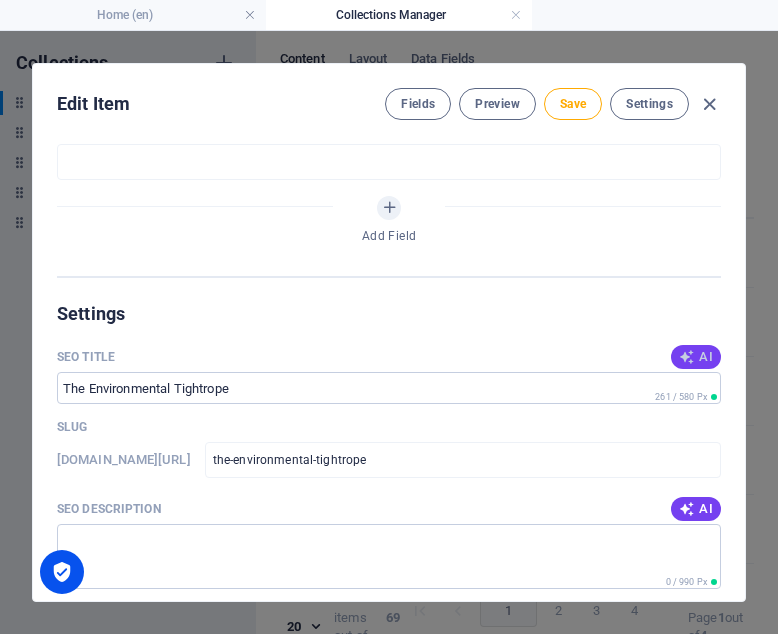 click at bounding box center (687, 357) 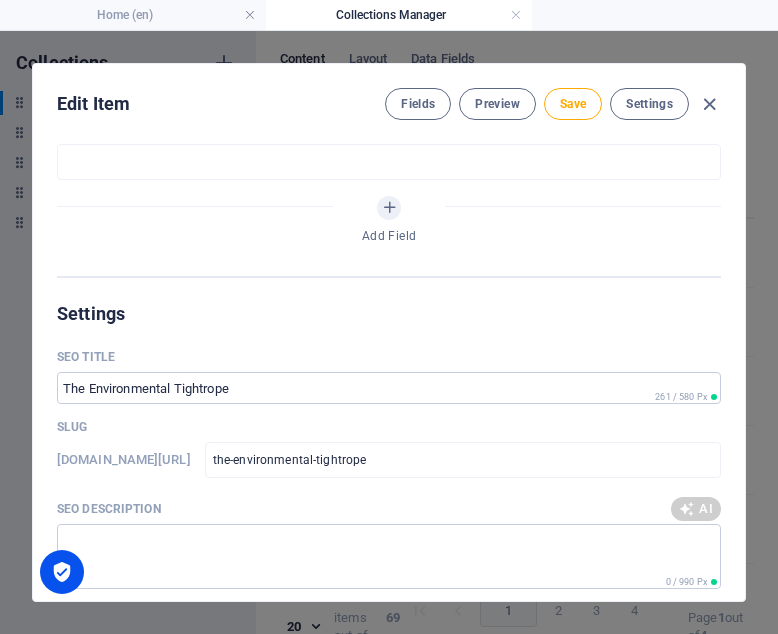 type on "Balancing Oil Recovery & Ecology" 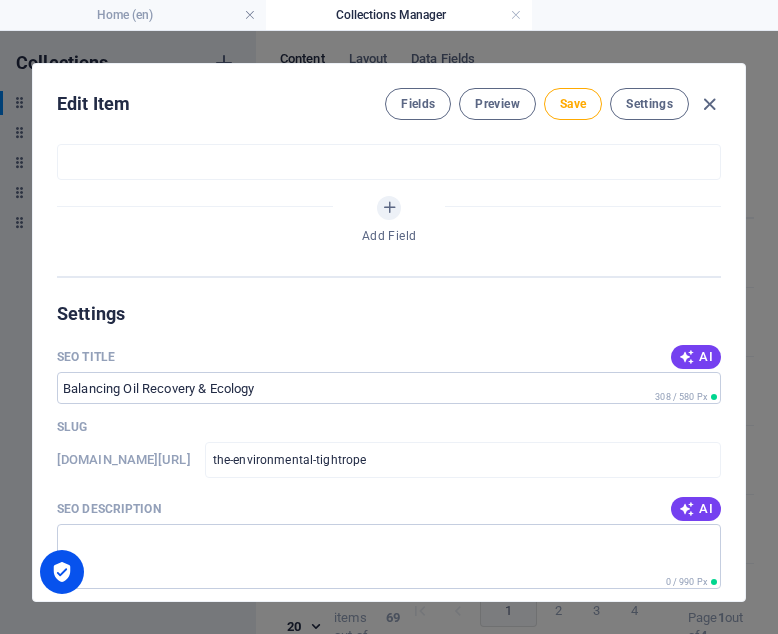 scroll, scrollTop: 1319, scrollLeft: 0, axis: vertical 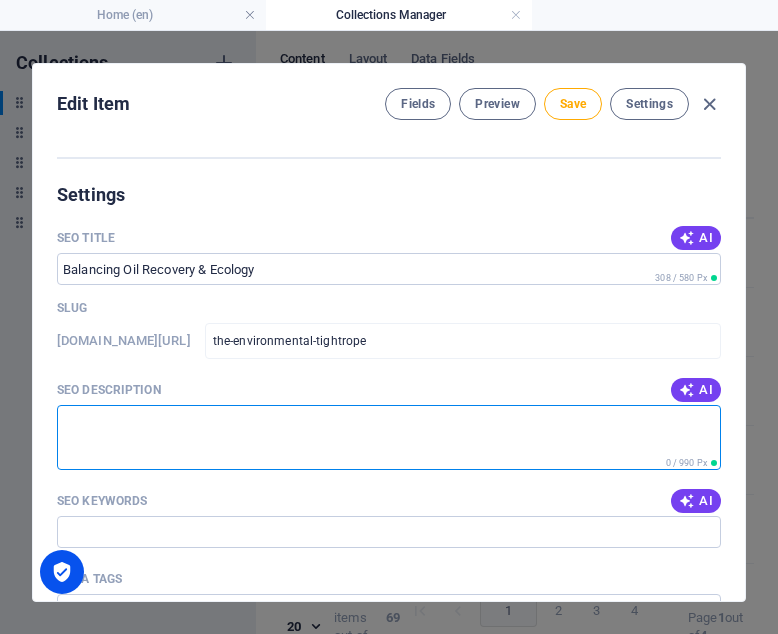 click on "SEO Description" at bounding box center [389, 437] 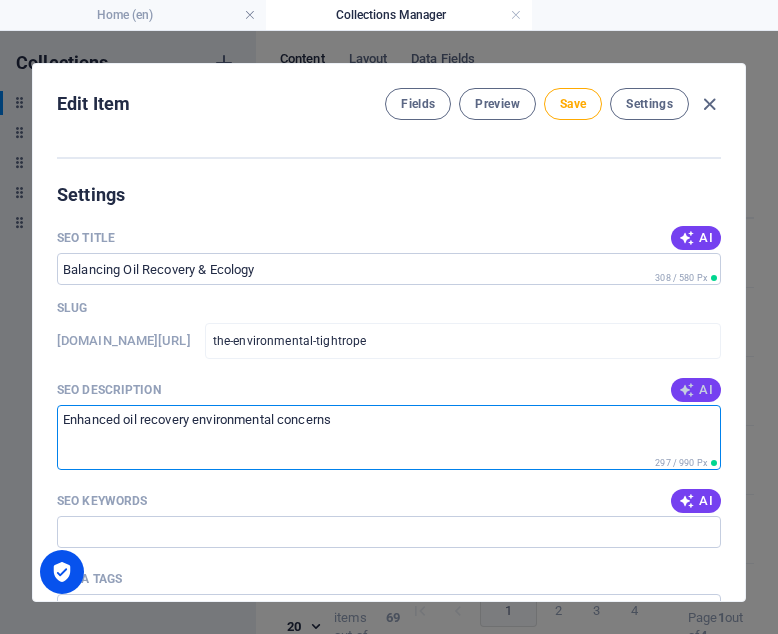 click on "AI" at bounding box center (696, 390) 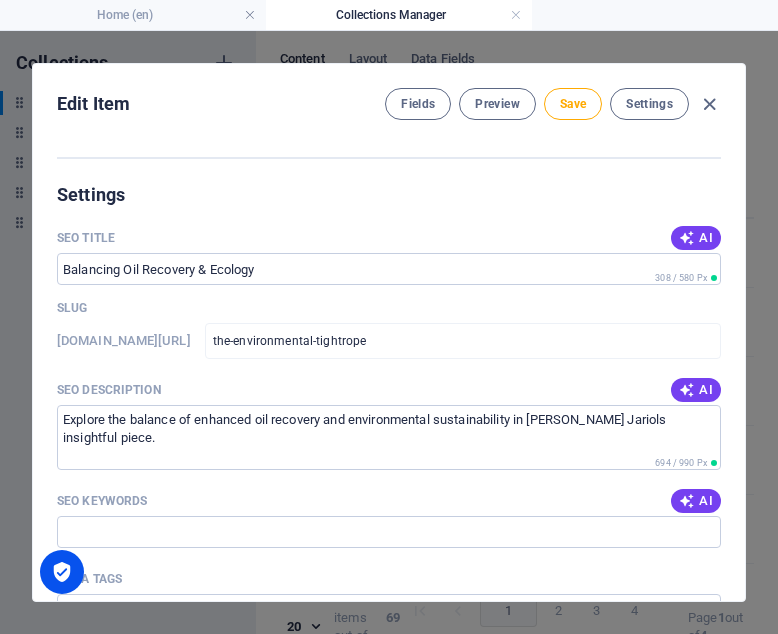 click on "Edit Item Fields Preview Save Settings ARKEY The Environmental Tightrope ​ Slug [DOMAIN_NAME][URL] the-environmental-tightrope ​ Origin Paragraph Format Normal Heading 1 Heading 2 Heading 3 Heading 4 Heading 5 Heading 6 Code Font Family Arial [US_STATE] Impact Tahoma Times New Roman Verdana Poppins Font Size 8 9 10 11 12 14 18 24 30 36 48 60 72 96 Bold Italic Underline Strikethrough Colors Icons Align Left Align Center Align Right Align Justify Unordered List Ordered List Insert Link Insert Table Clear Formatting Balancing Enhanced Oil Recovery with Environmental Concerns <p><span style="font-size: 14px; color: rgb(17, 17, 18);">Balancing Enhanced Oil Recovery with Environmental Concerns</span></p> Content Edit in CMS New text element New text element New text element New text element Category Legal Business Environment Do you know Finance Cryptocurrency Image Drop file here, click to upload or Select file from Files or our free stock photos & videos Publishing Date [DATE] ​ Status Published" at bounding box center (389, 332) 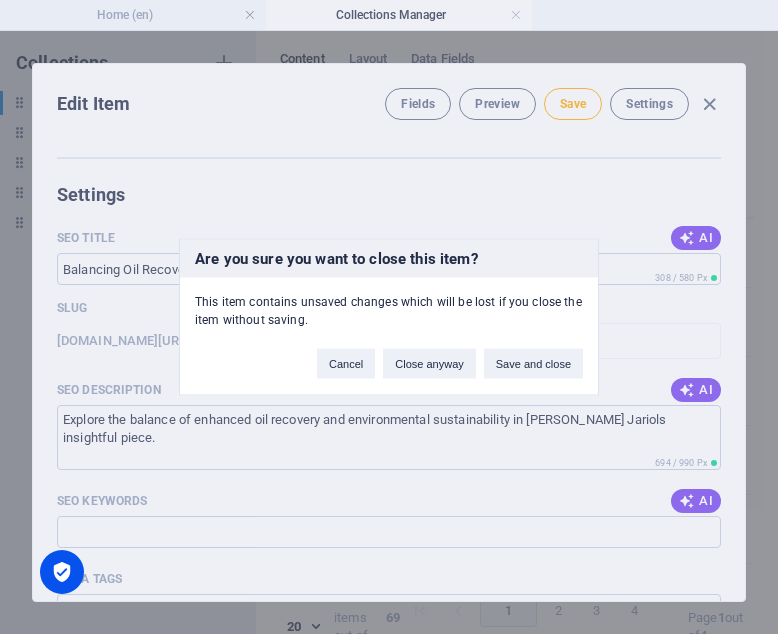 click on "Are you sure you want to close this item? This item contains unsaved changes which will be lost if you close the item without saving. Cancel Close anyway Save and close" at bounding box center (389, 317) 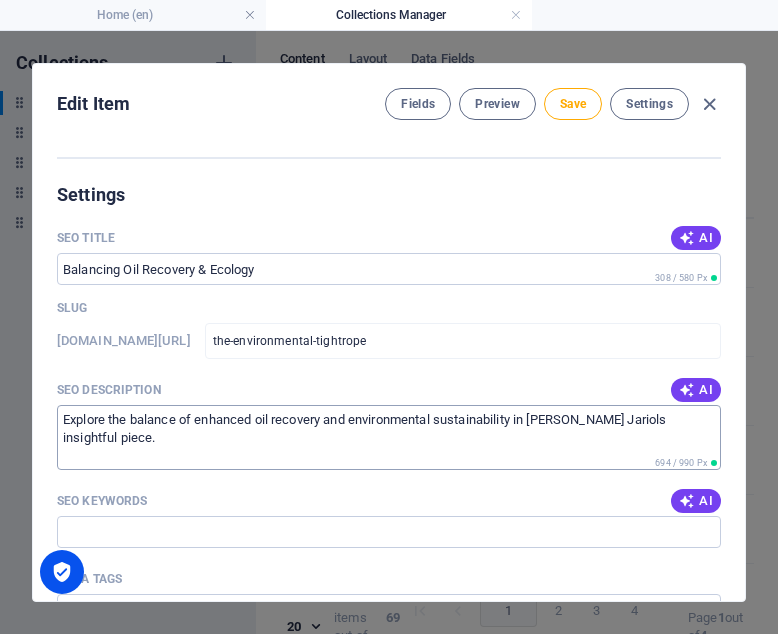 click on "Explore the balance of enhanced oil recovery and environmental sustainability in [PERSON_NAME] Jariols insightful piece." at bounding box center (389, 437) 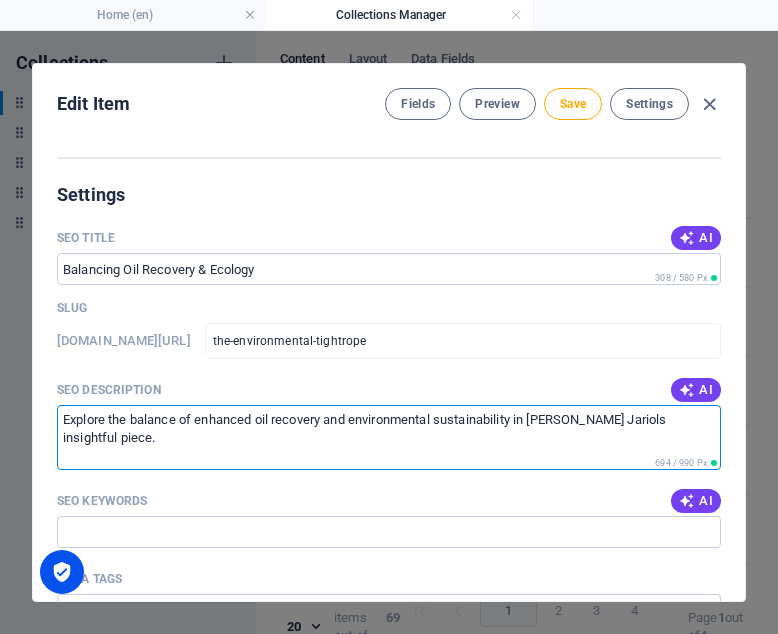 click on "Explore the balance of enhanced oil recovery and environmental sustainability in [PERSON_NAME] Jariols insightful piece." at bounding box center [389, 437] 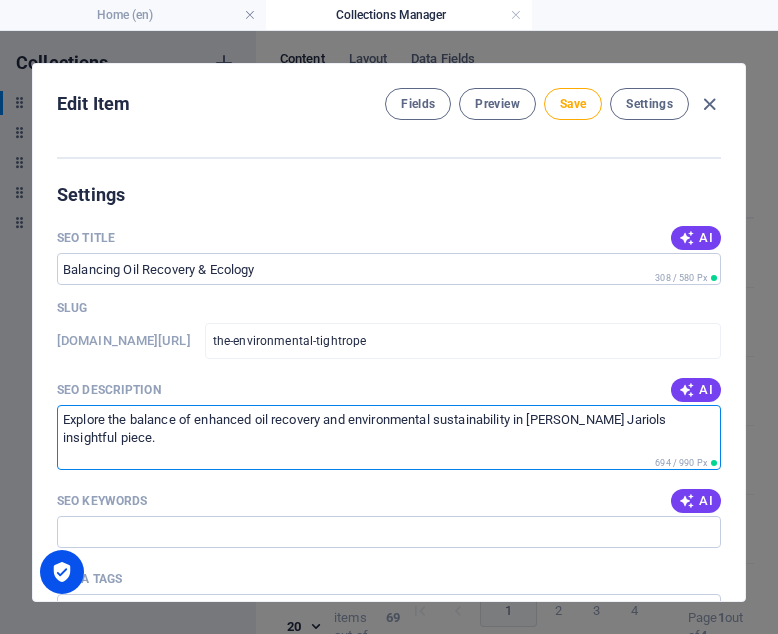 drag, startPoint x: 614, startPoint y: 418, endPoint x: 539, endPoint y: 415, distance: 75.059975 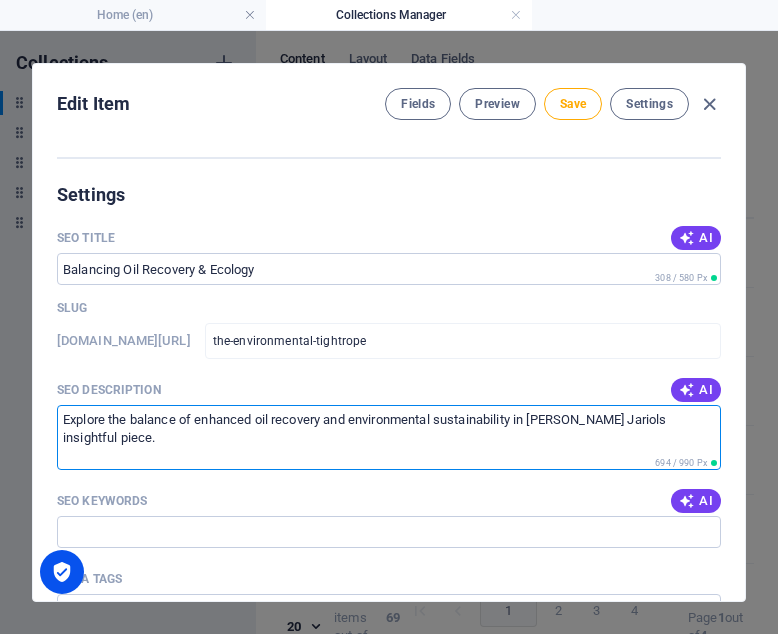 click on "Explore the balance of enhanced oil recovery and environmental sustainability in [PERSON_NAME] Jariols insightful piece." at bounding box center [389, 437] 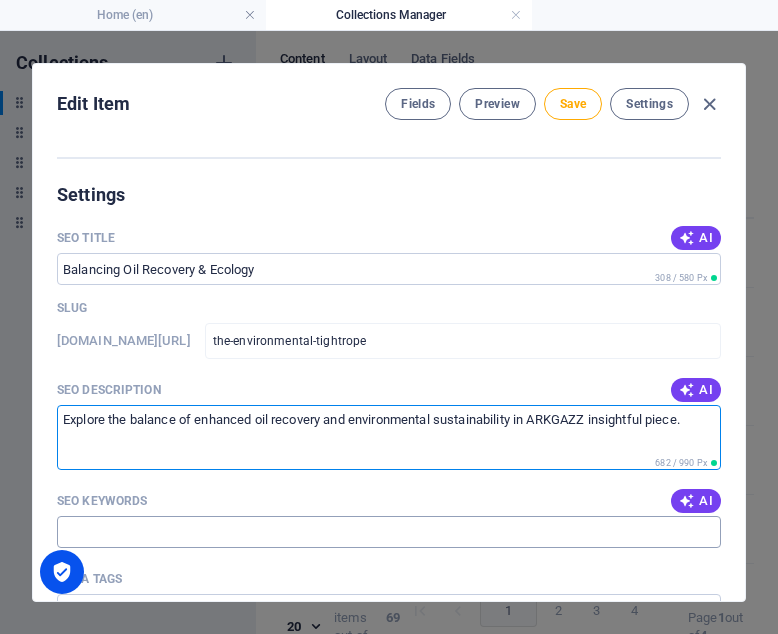 type on "Explore the balance of enhanced oil recovery and environmental sustainability in ARKGAZZ insightful piece." 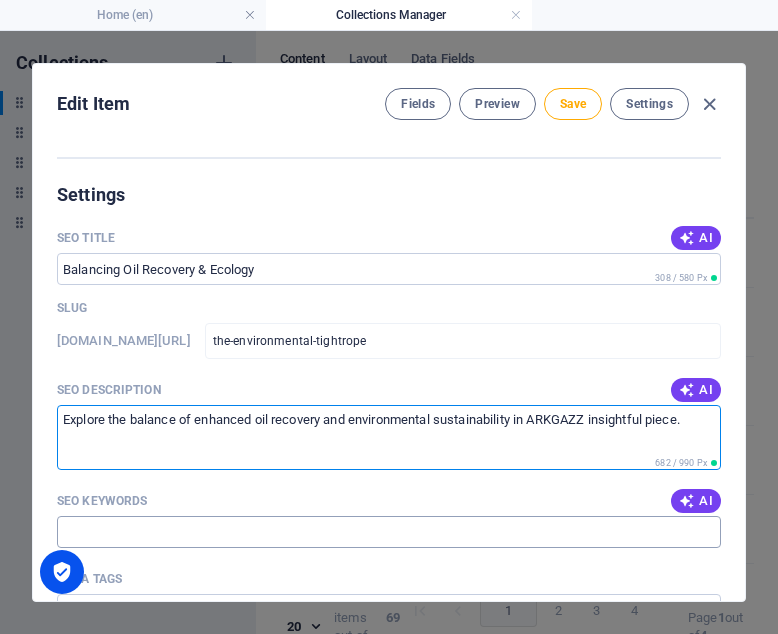 click on "SEO Keywords" at bounding box center (389, 532) 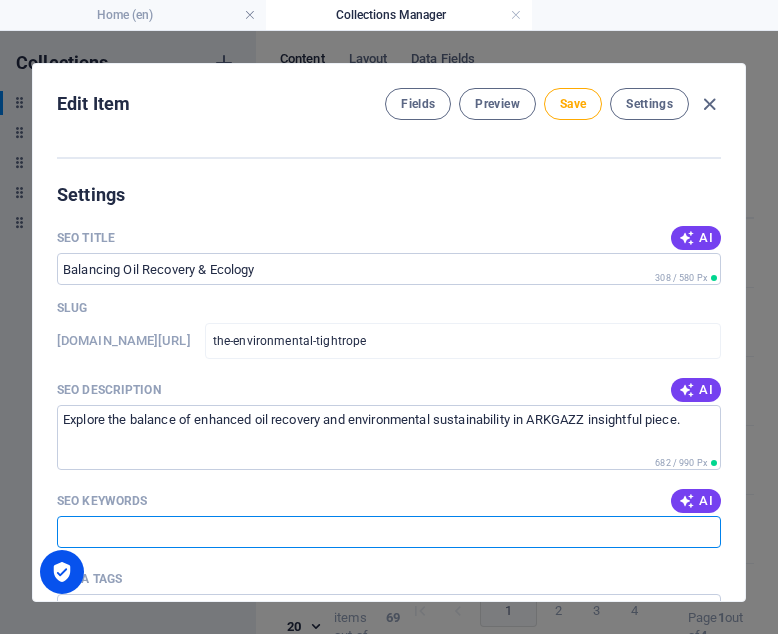type on "e" 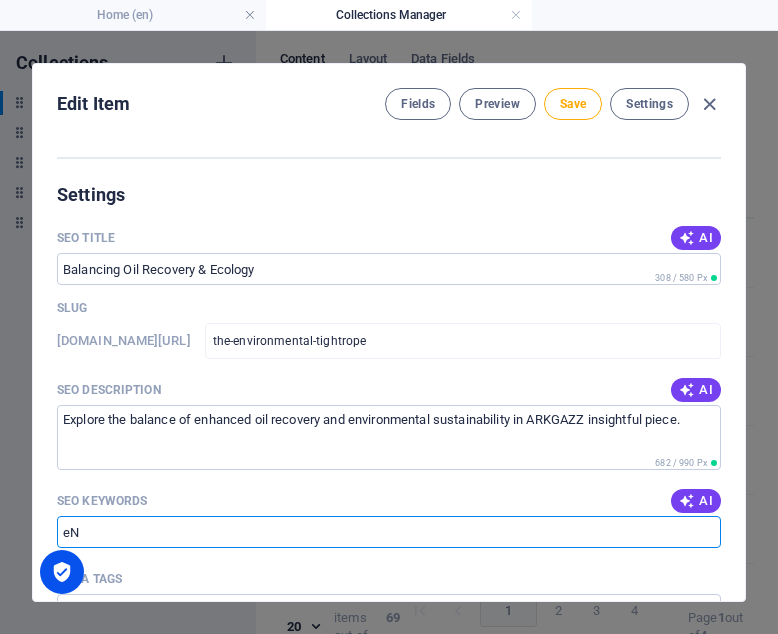 type on "e" 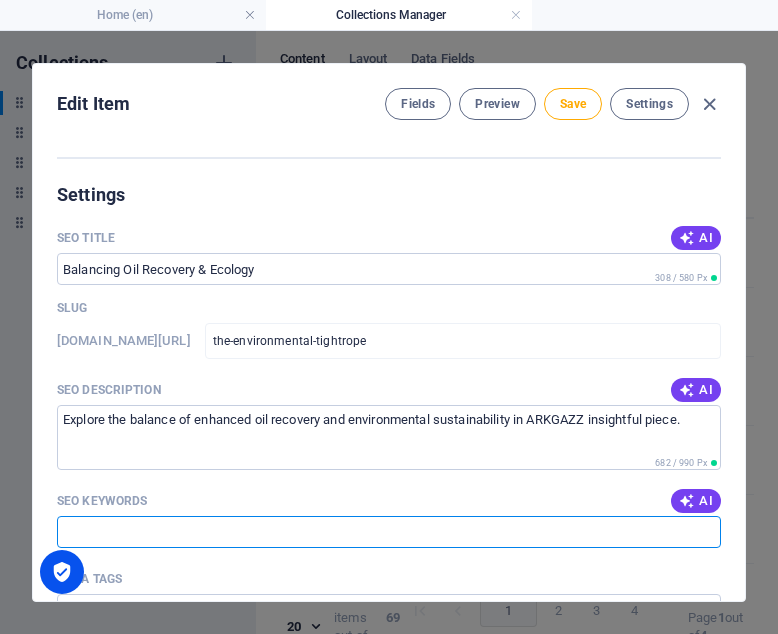 type on "e" 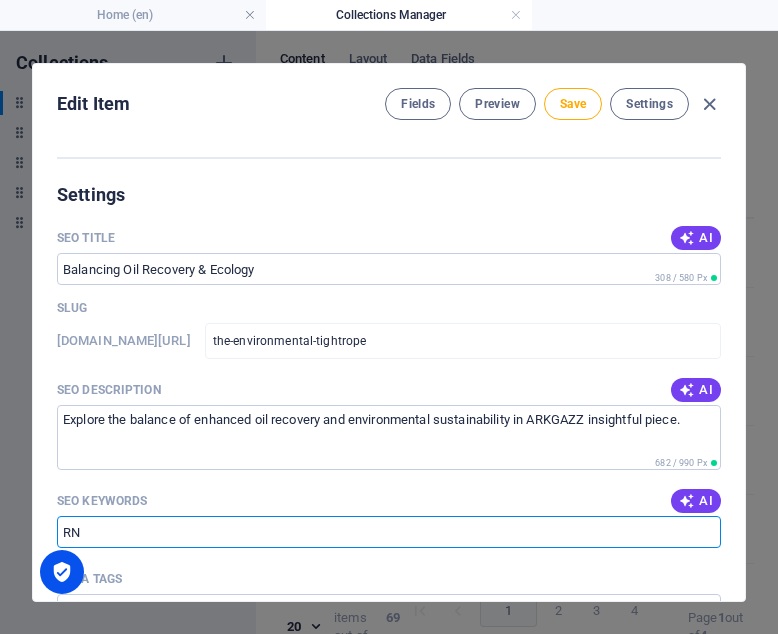 type on "R" 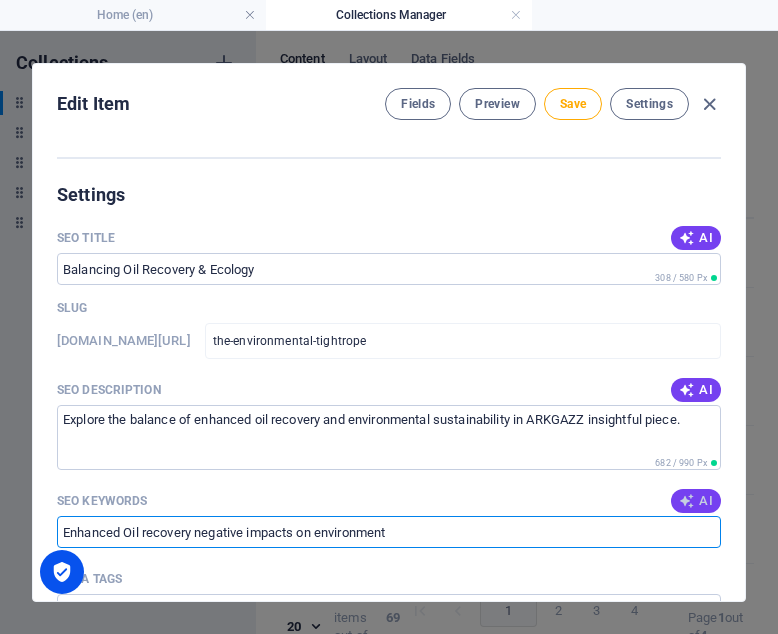 click on "AI" at bounding box center [696, 501] 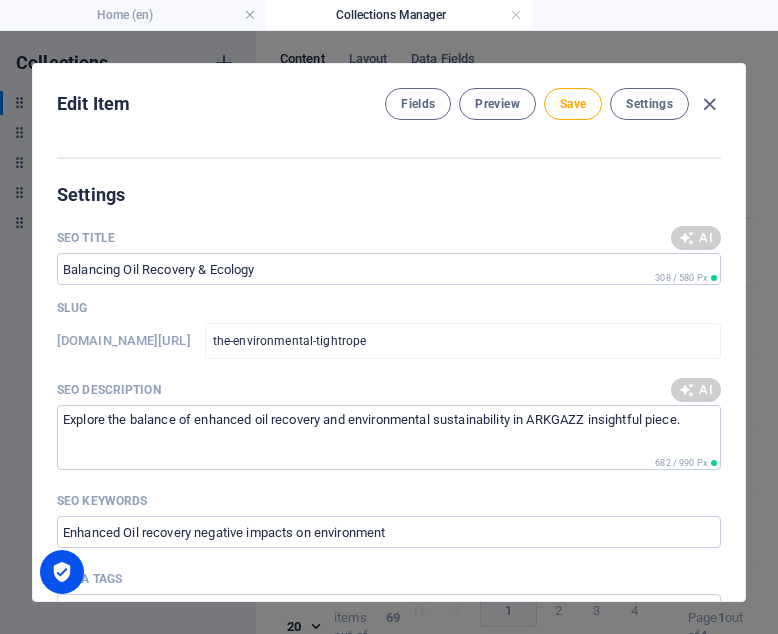 type on "Enhanced Oil Recovery, Environmental Concerns, Sustainable Energy Practices, Oil and Environment, Energy Balance, Eco-Friendly Oil Recovery" 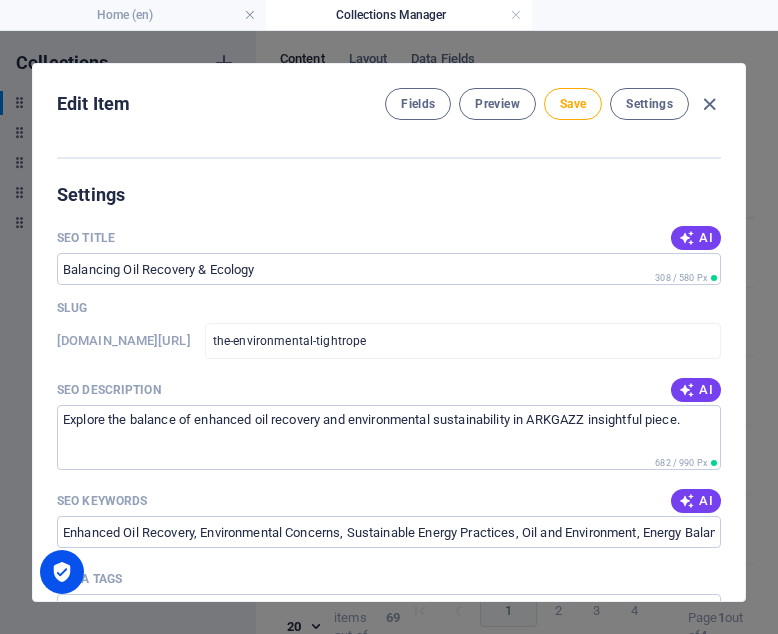 click on "Edit Item Fields Preview Save Settings ARKEY The Environmental Tightrope ​ Slug [DOMAIN_NAME][URL] the-environmental-tightrope ​ Origin Paragraph Format Normal Heading 1 Heading 2 Heading 3 Heading 4 Heading 5 Heading 6 Code Font Family Arial [US_STATE] Impact Tahoma Times New Roman Verdana Poppins Font Size 8 9 10 11 12 14 18 24 30 36 48 60 72 96 Bold Italic Underline Strikethrough Colors Icons Align Left Align Center Align Right Align Justify Unordered List Ordered List Insert Link Insert Table Clear Formatting Balancing Enhanced Oil Recovery with Environmental Concerns <p><span style="font-size: 14px; color: rgb(17, 17, 18);">Balancing Enhanced Oil Recovery with Environmental Concerns</span></p> Content Edit in CMS New text element New text element New text element New text element Category Legal Business Environment Do you know Finance Cryptocurrency Image Drop file here, click to upload or Select file from Files or our free stock photos & videos Publishing Date [DATE] ​ Status Published" at bounding box center (389, 332) 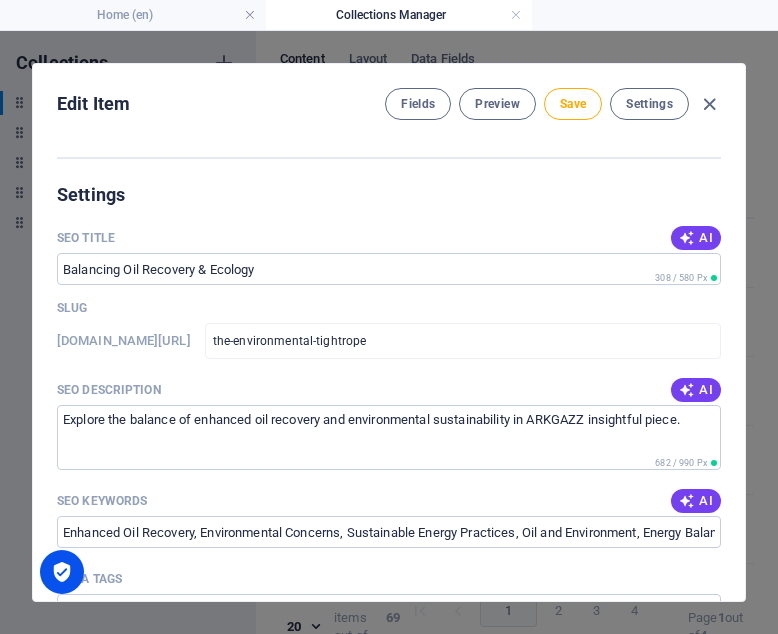 drag, startPoint x: 741, startPoint y: 393, endPoint x: 745, endPoint y: 468, distance: 75.10659 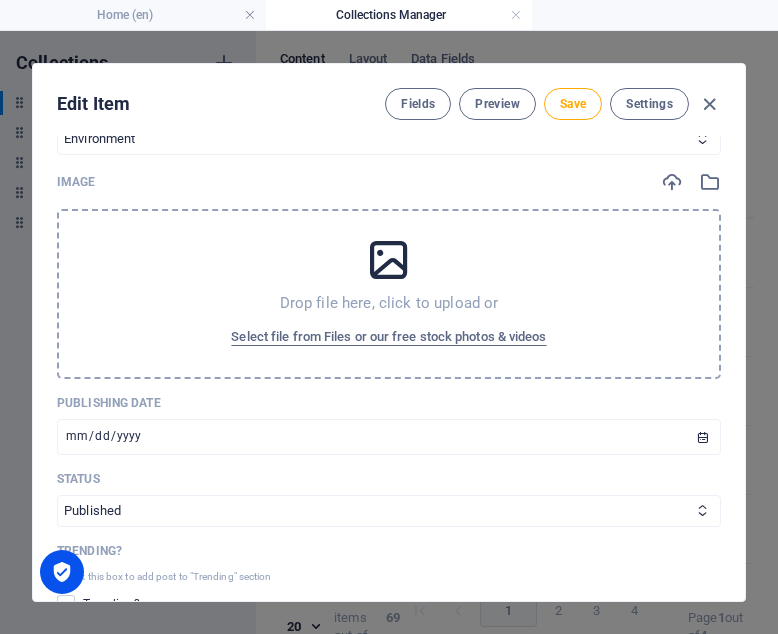 scroll, scrollTop: 612, scrollLeft: 0, axis: vertical 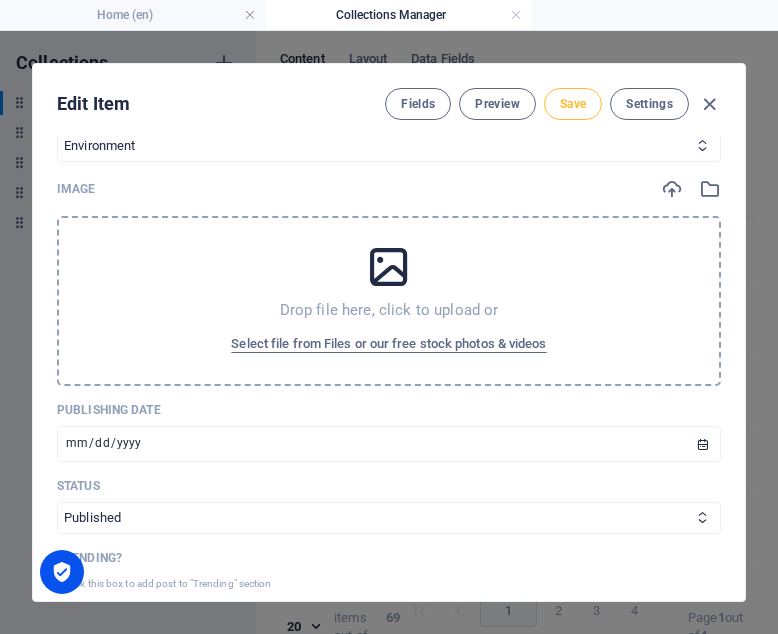 click on "Save" at bounding box center (573, 104) 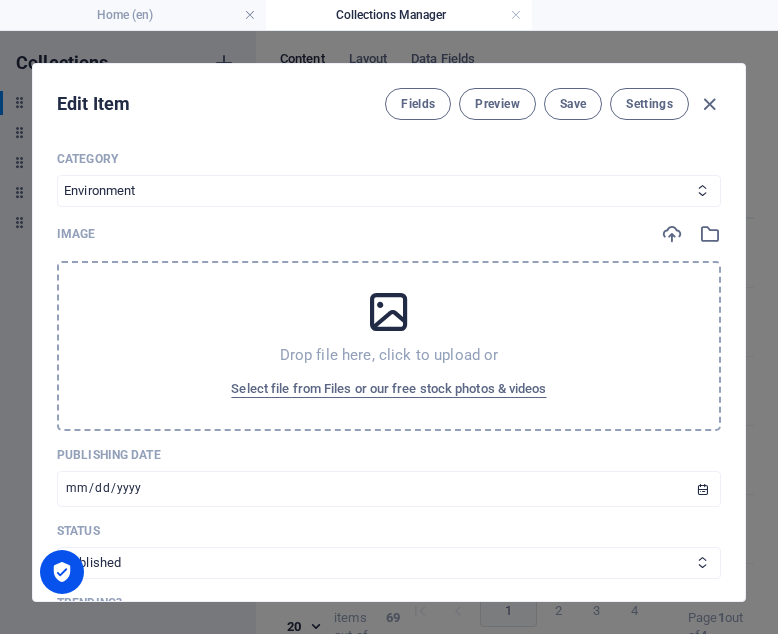 scroll, scrollTop: 556, scrollLeft: 0, axis: vertical 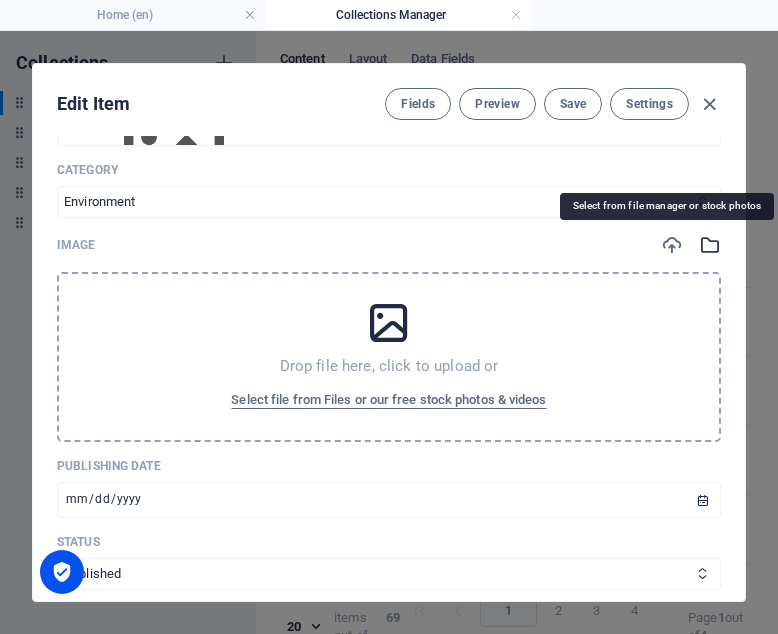 click at bounding box center [710, 245] 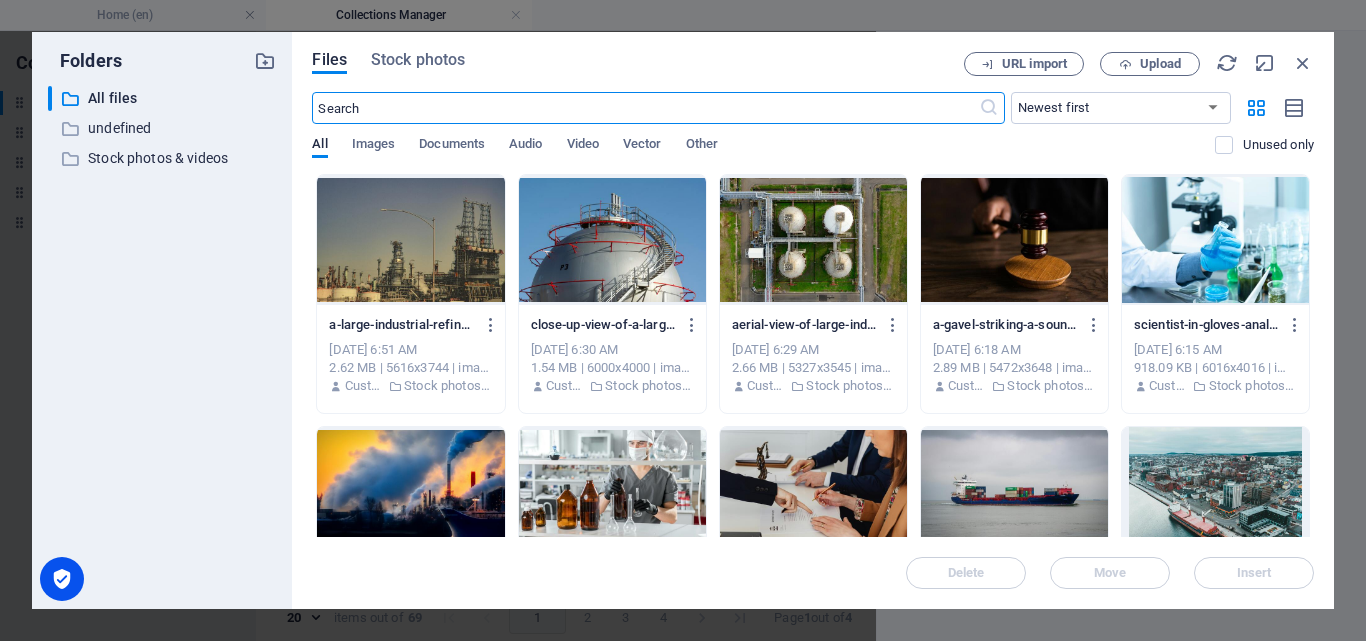 scroll, scrollTop: 526, scrollLeft: 0, axis: vertical 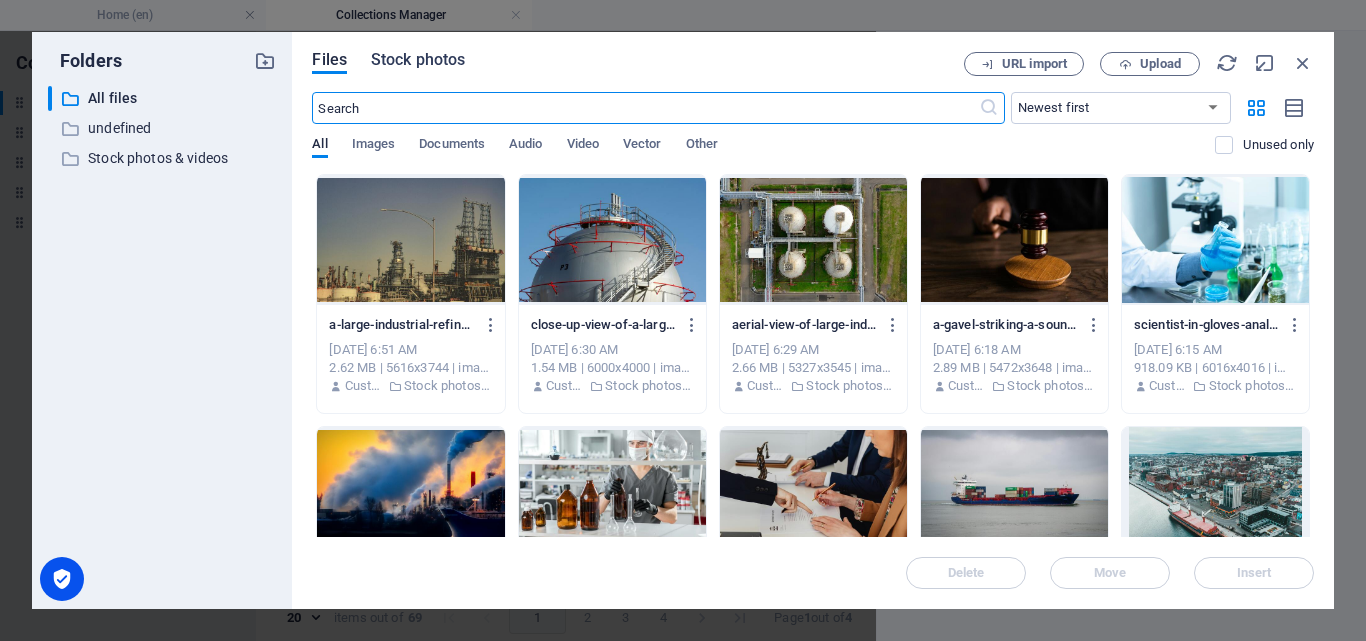 click on "Stock photos" at bounding box center [418, 60] 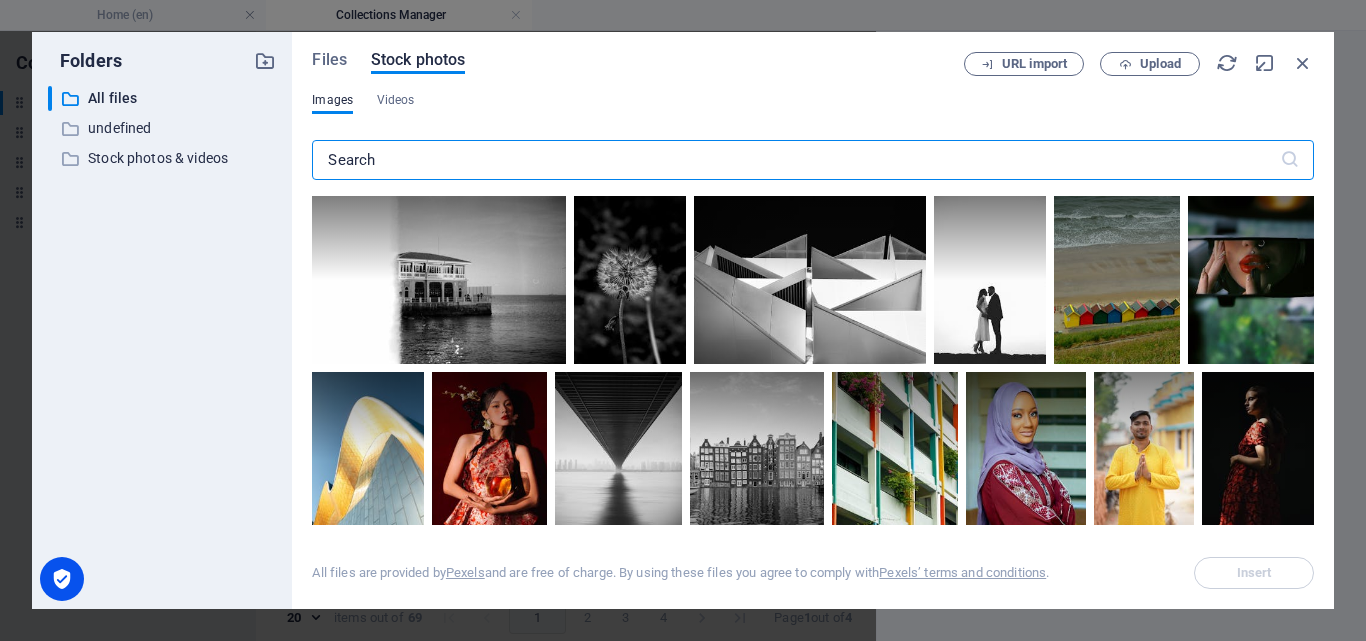 drag, startPoint x: 413, startPoint y: 165, endPoint x: 350, endPoint y: 164, distance: 63.007935 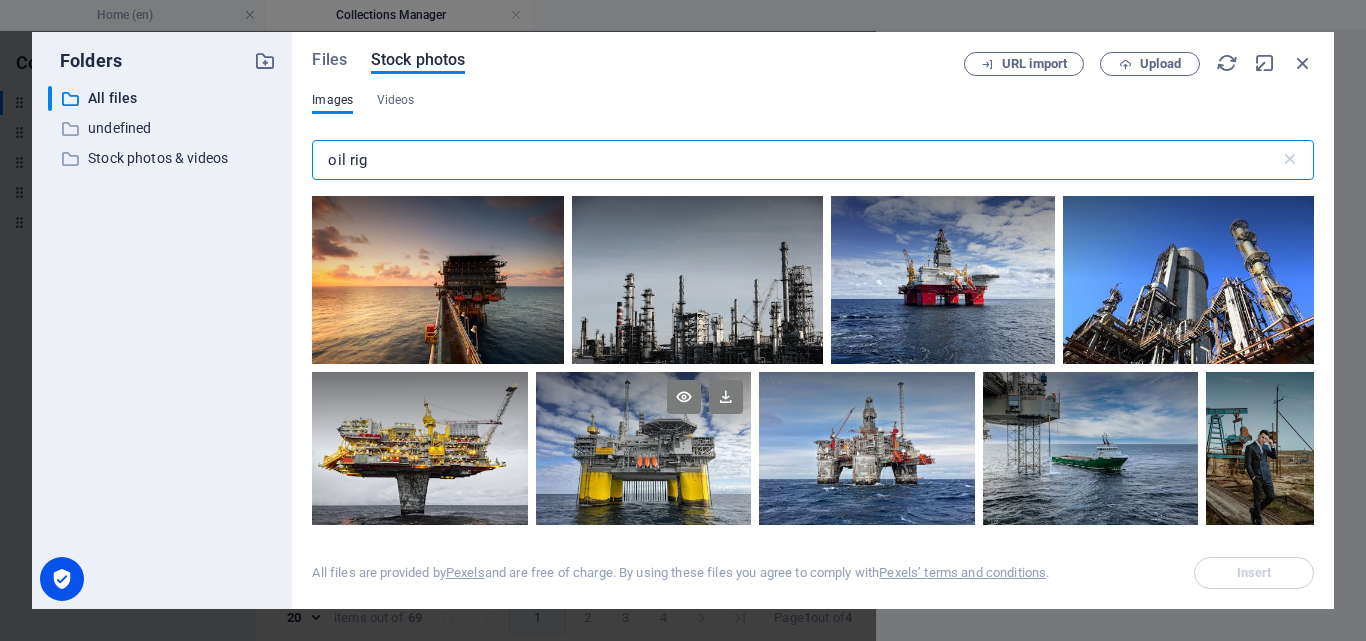 type on "oil rig" 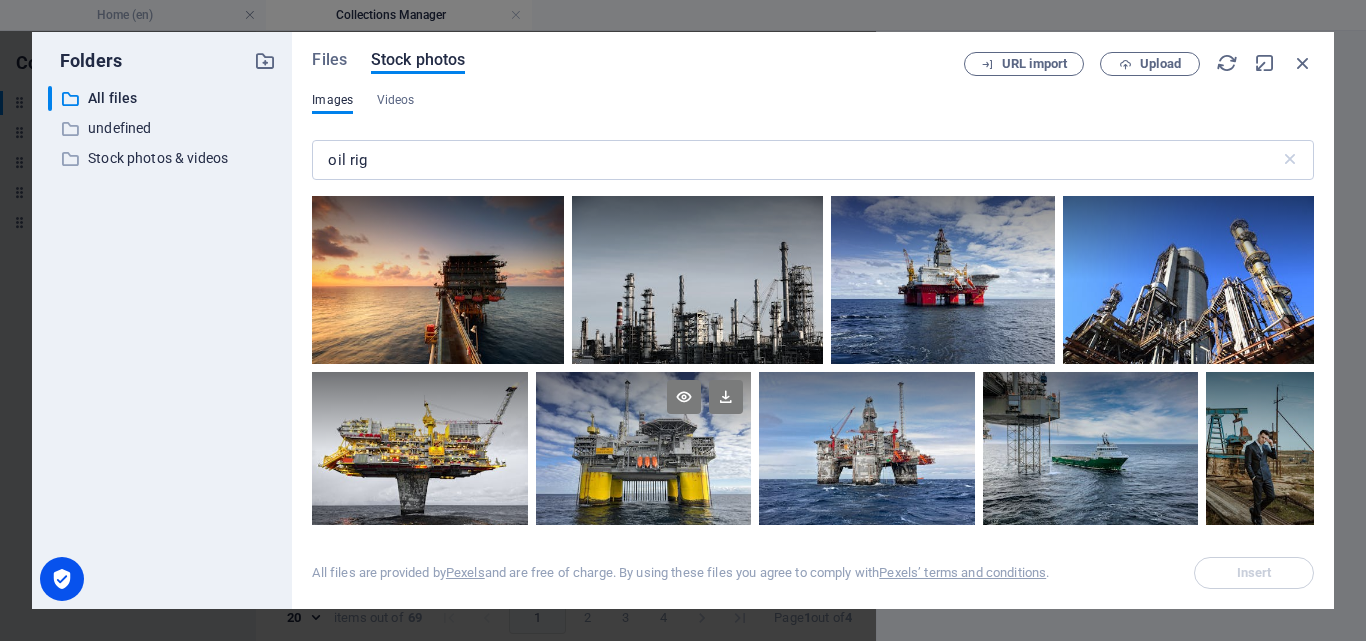 click at bounding box center [643, 453] 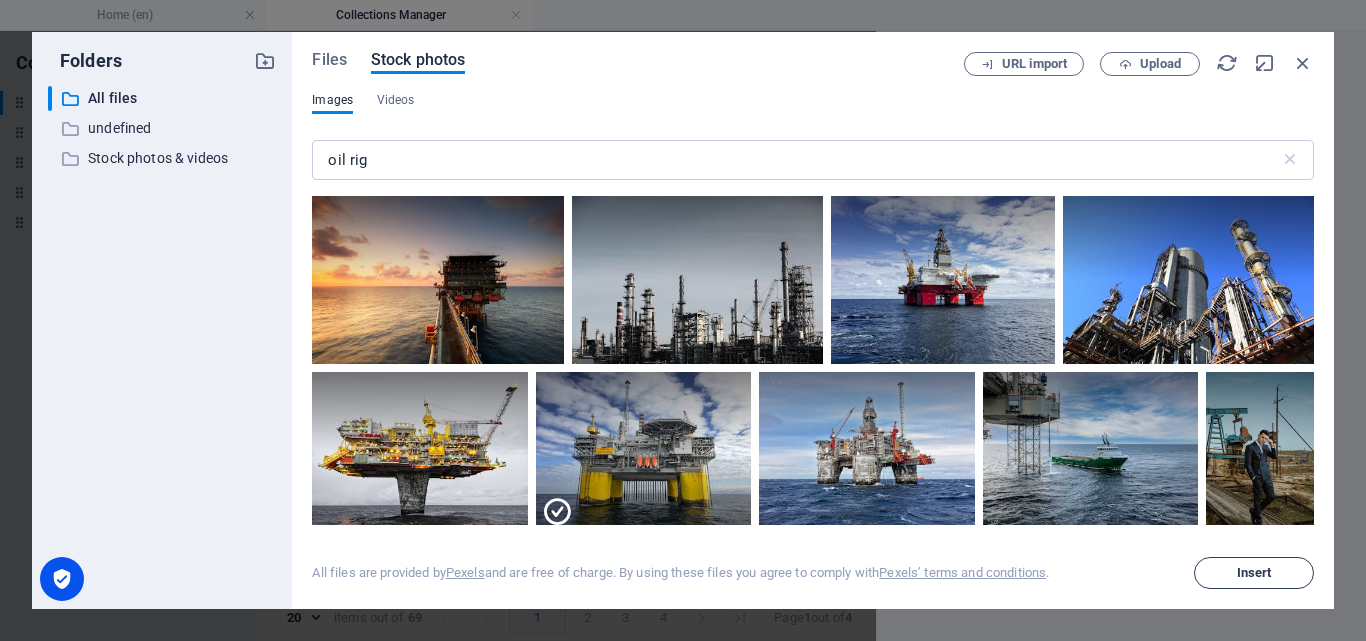 click on "Insert" at bounding box center [1254, 573] 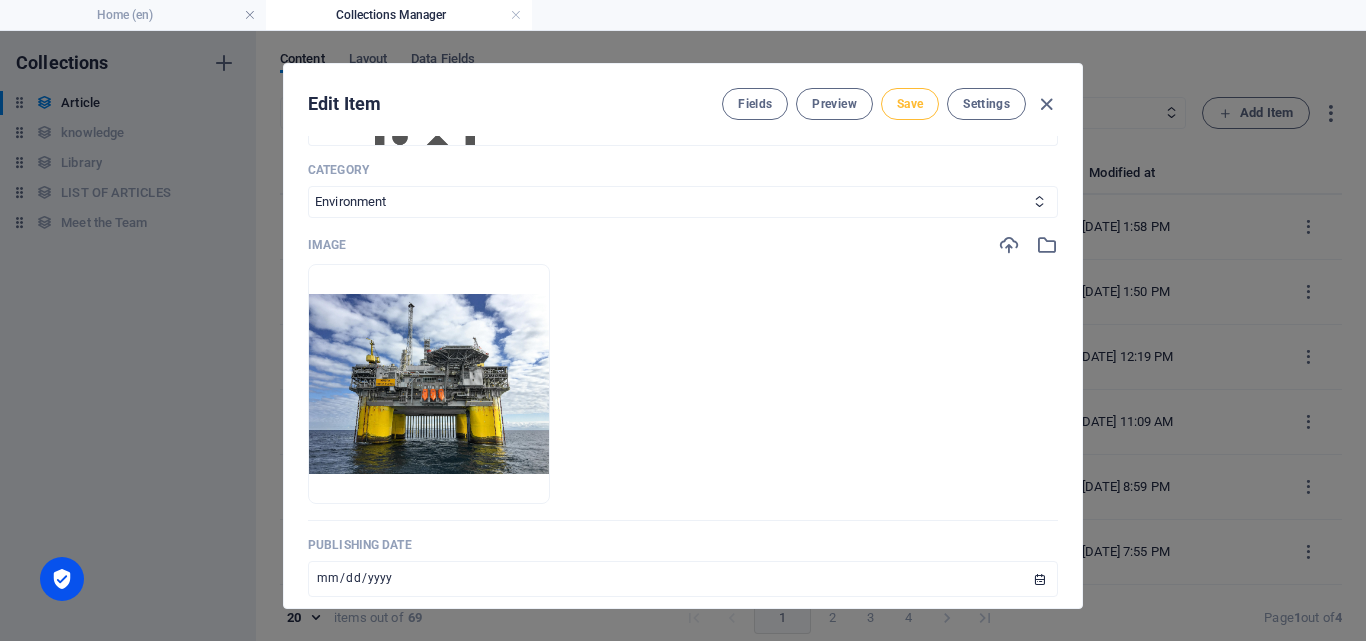 click on "Save" at bounding box center [910, 104] 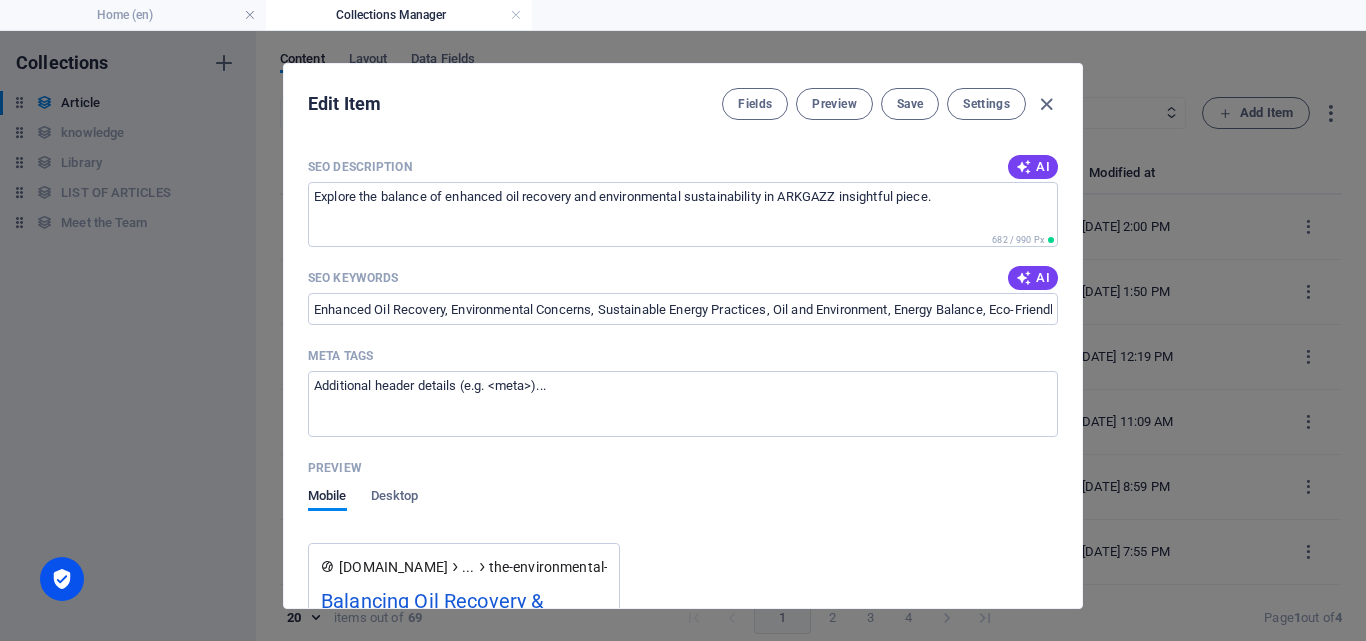 scroll, scrollTop: 1729, scrollLeft: 0, axis: vertical 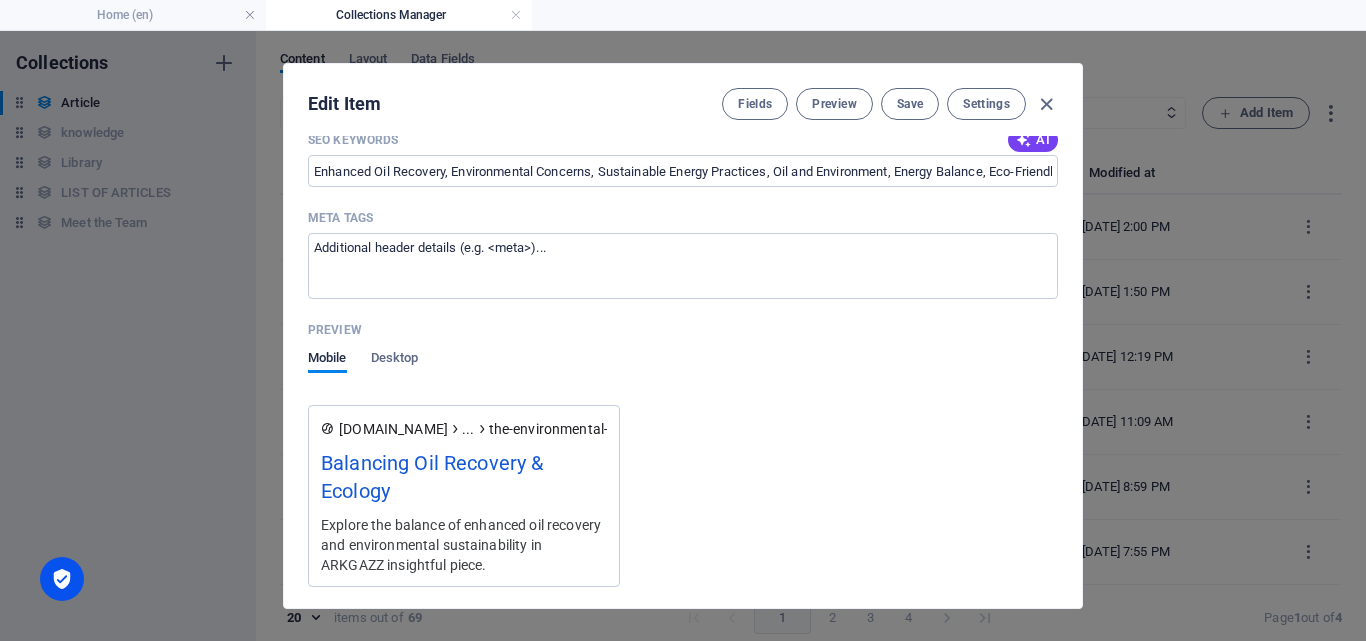 drag, startPoint x: 1080, startPoint y: 477, endPoint x: 1099, endPoint y: 583, distance: 107.68937 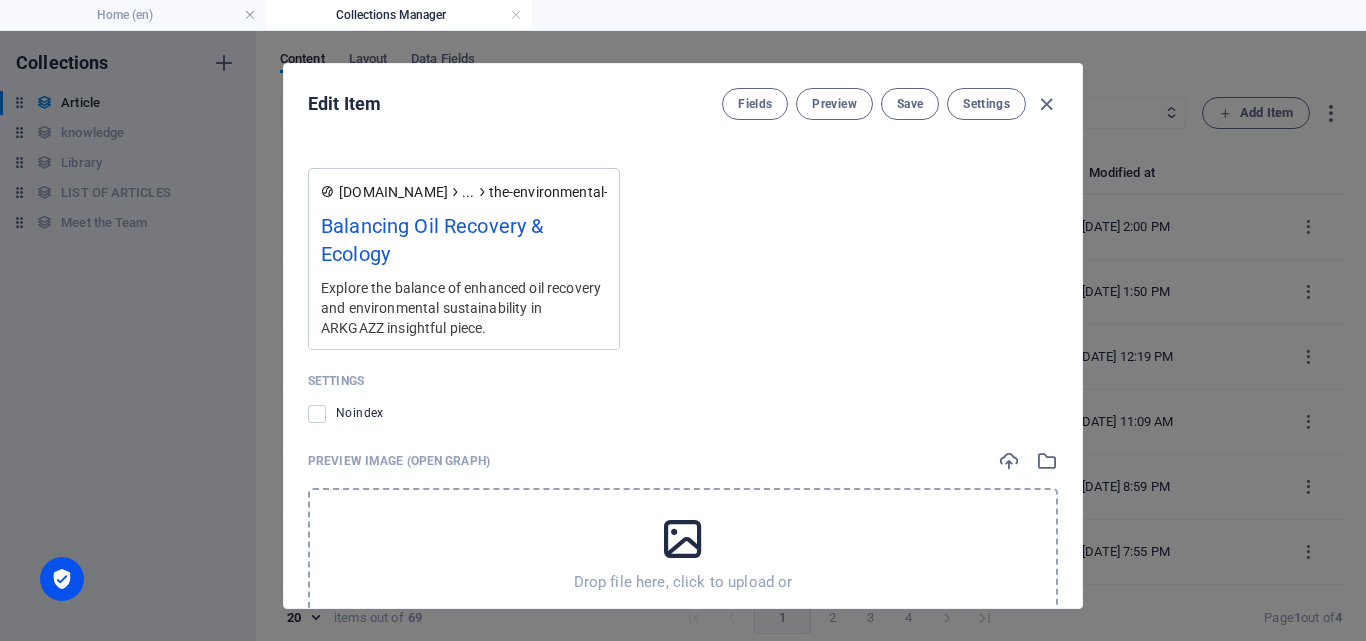 scroll, scrollTop: 2055, scrollLeft: 0, axis: vertical 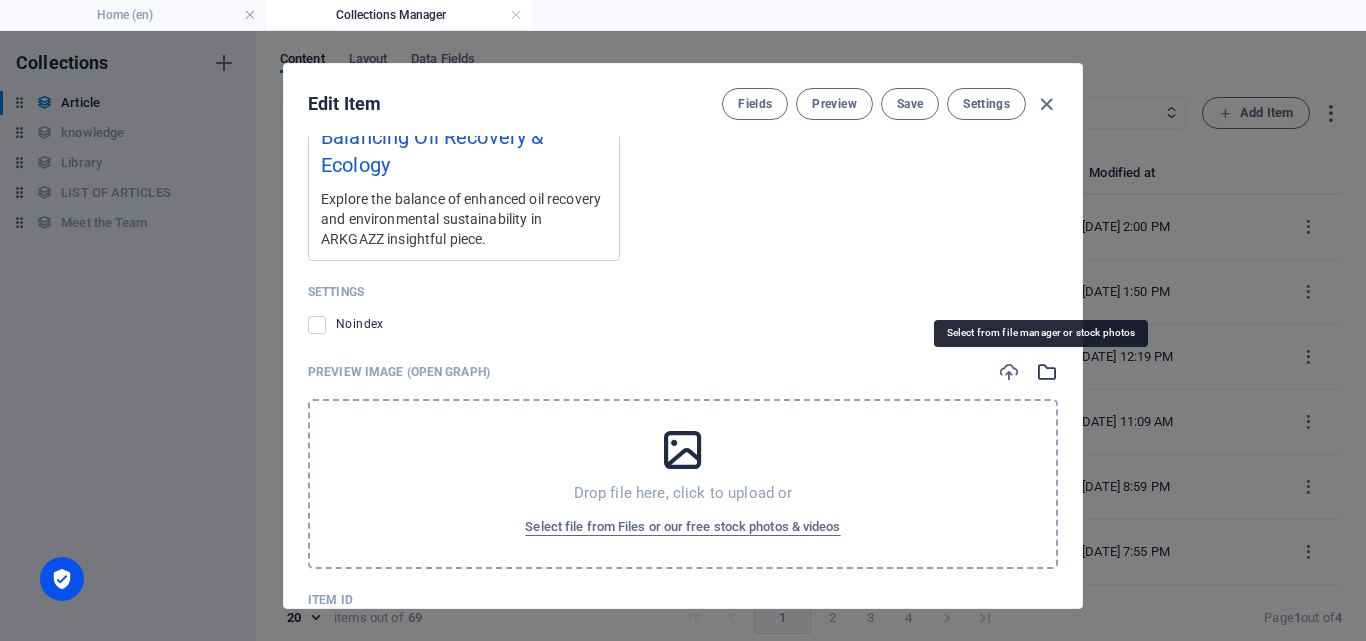 click at bounding box center [1047, 372] 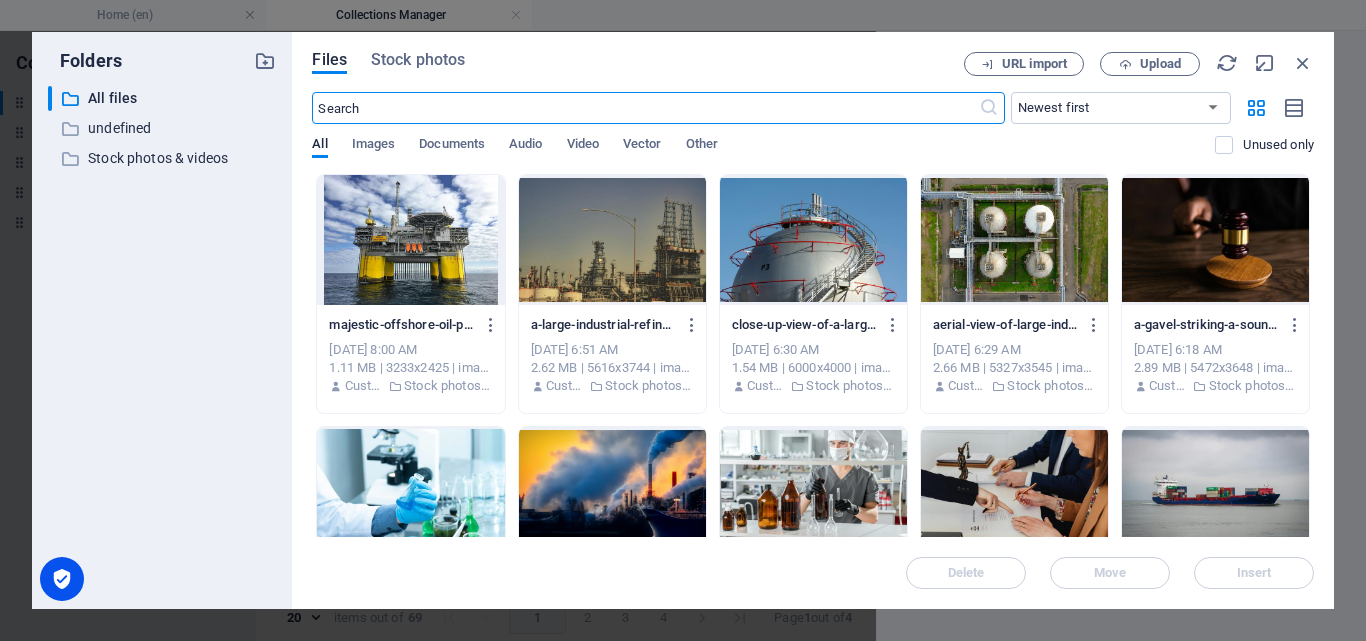 click at bounding box center [410, 240] 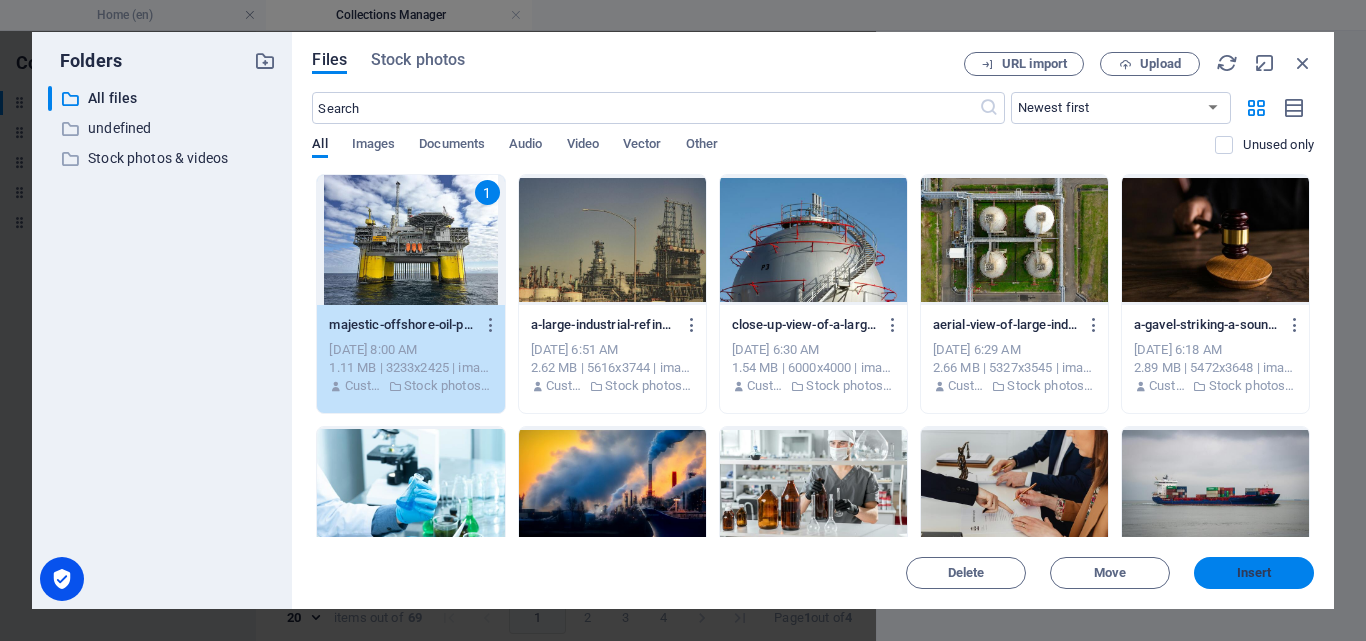 click on "Insert" at bounding box center [1254, 573] 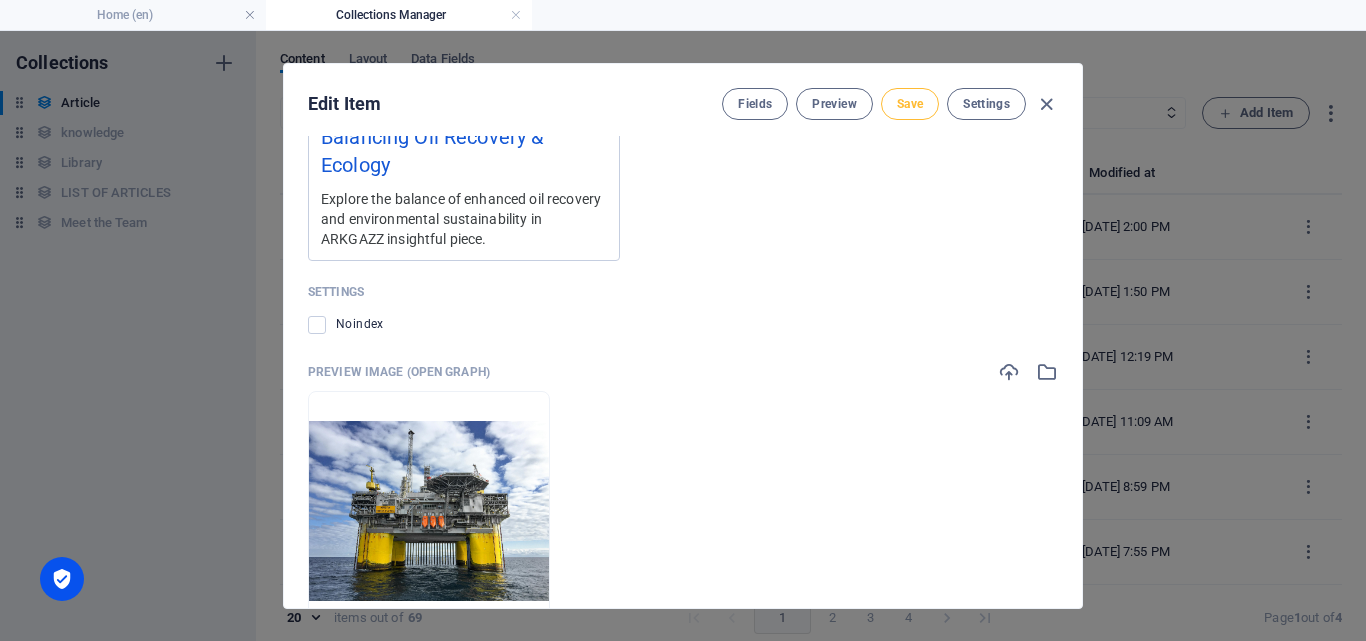 click on "Save" at bounding box center [910, 104] 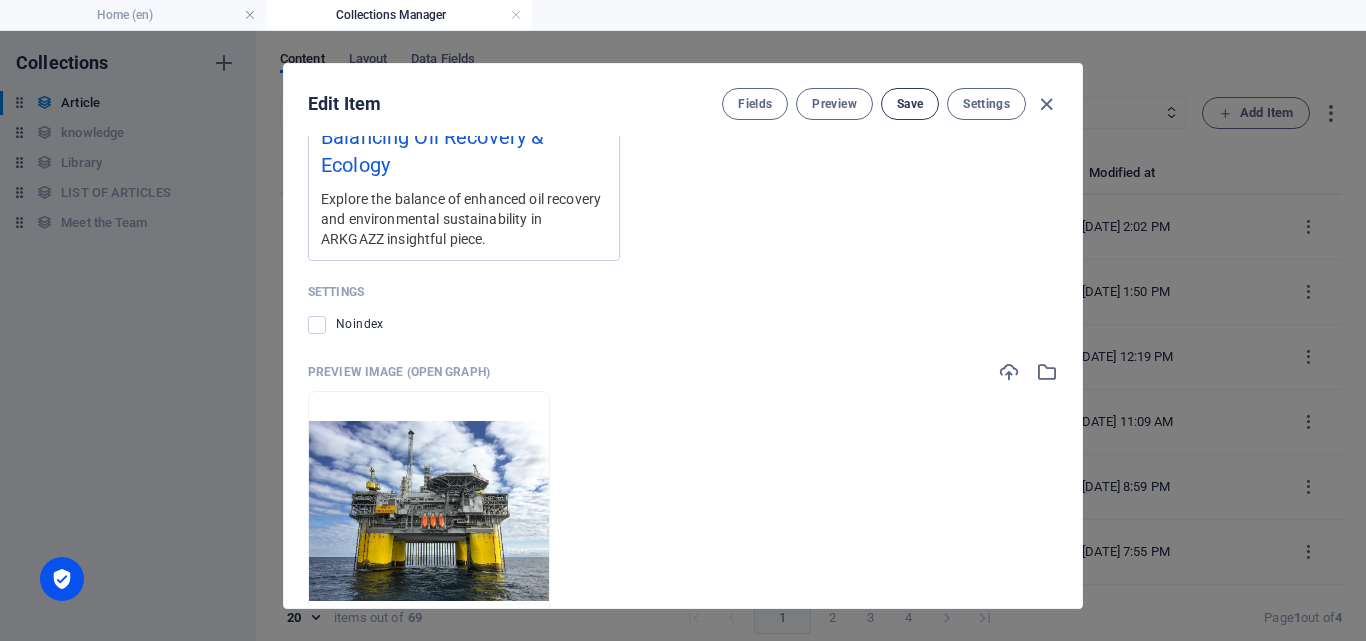 click on "Save" at bounding box center [910, 104] 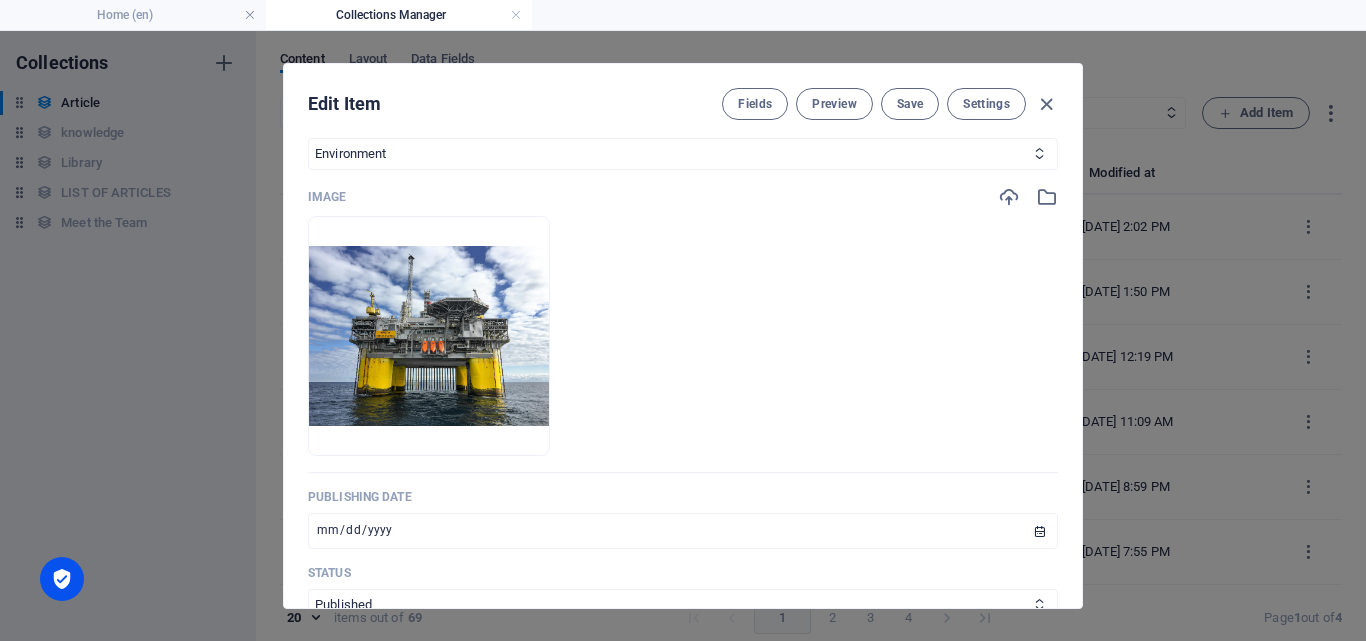 scroll, scrollTop: 534, scrollLeft: 0, axis: vertical 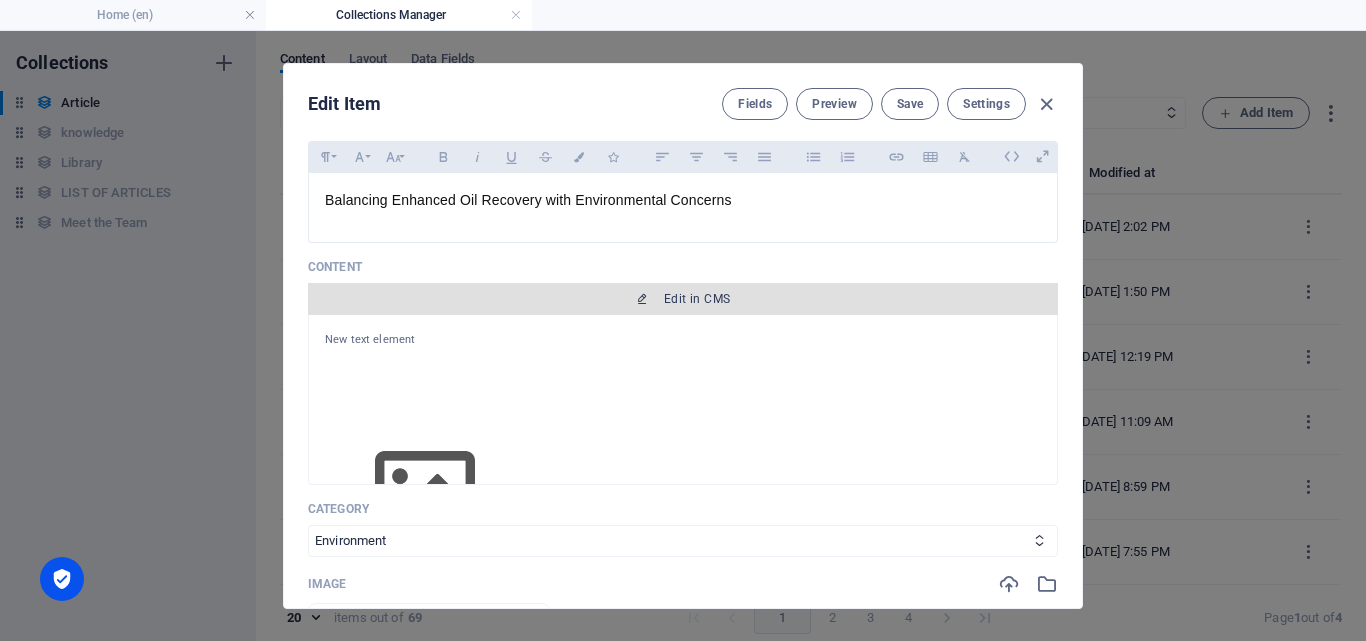 click on "Edit in CMS" at bounding box center (697, 299) 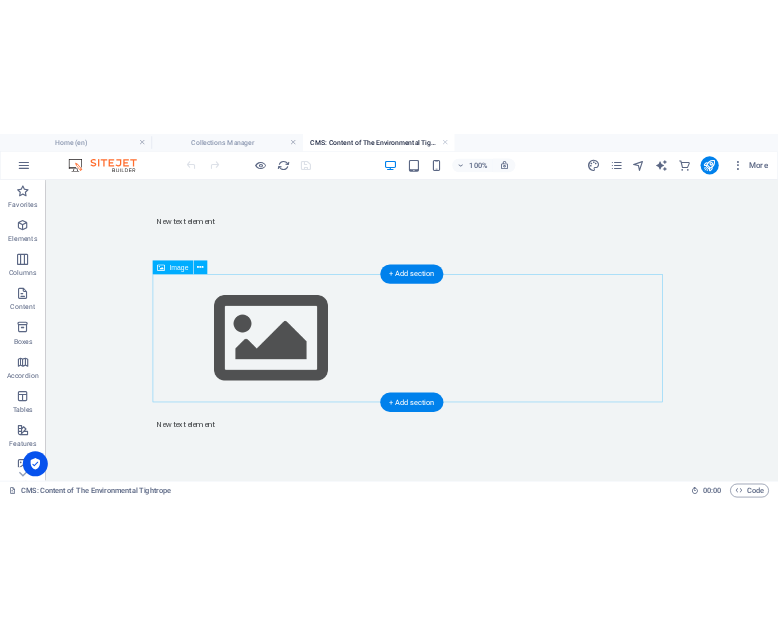 scroll, scrollTop: 0, scrollLeft: 0, axis: both 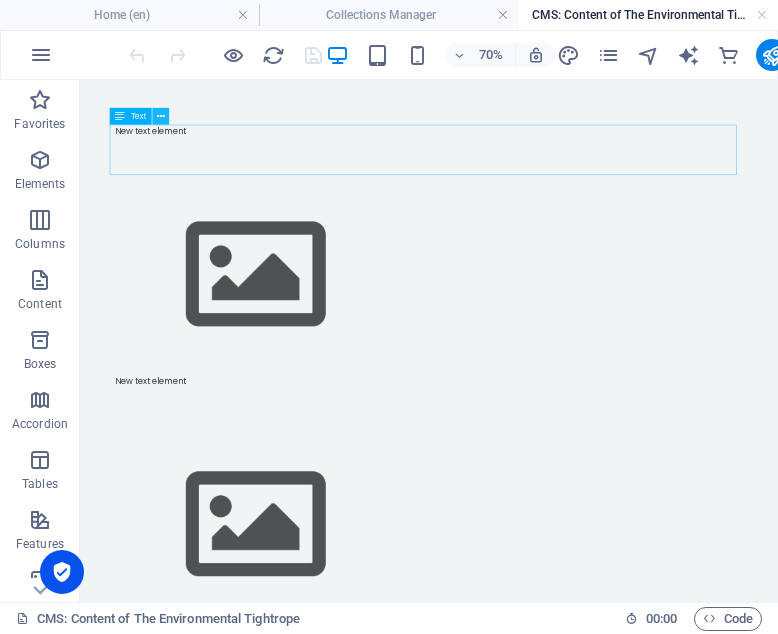 click at bounding box center (161, 116) 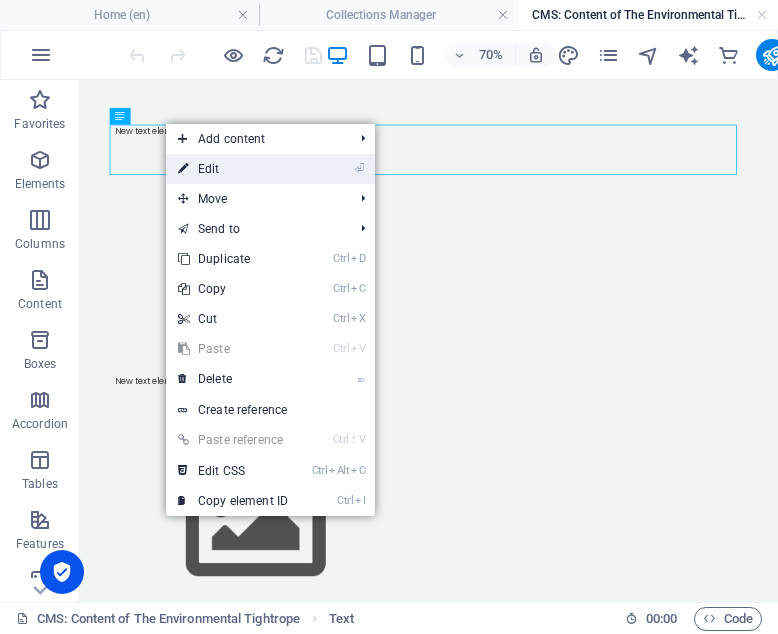 click on "⏎  Edit" at bounding box center [233, 169] 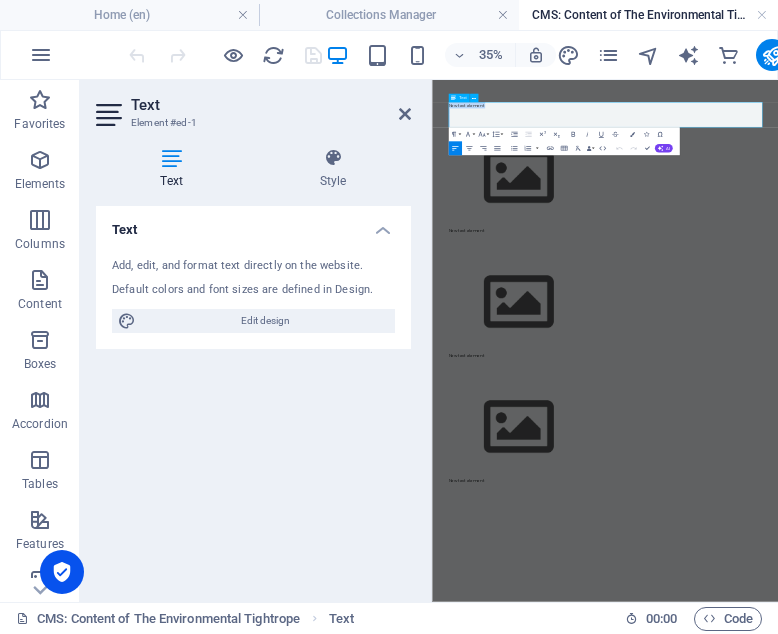 click on "New text element" at bounding box center (927, 153) 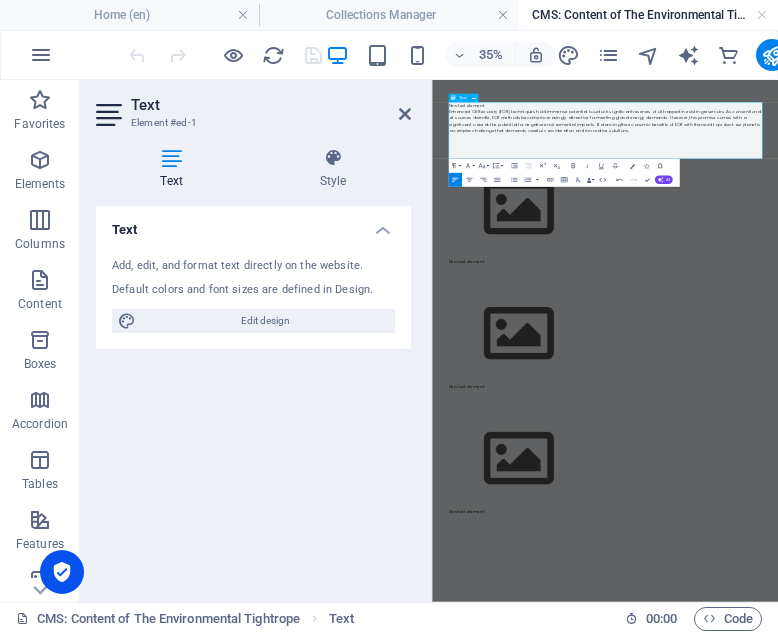 scroll, scrollTop: 5916, scrollLeft: 0, axis: vertical 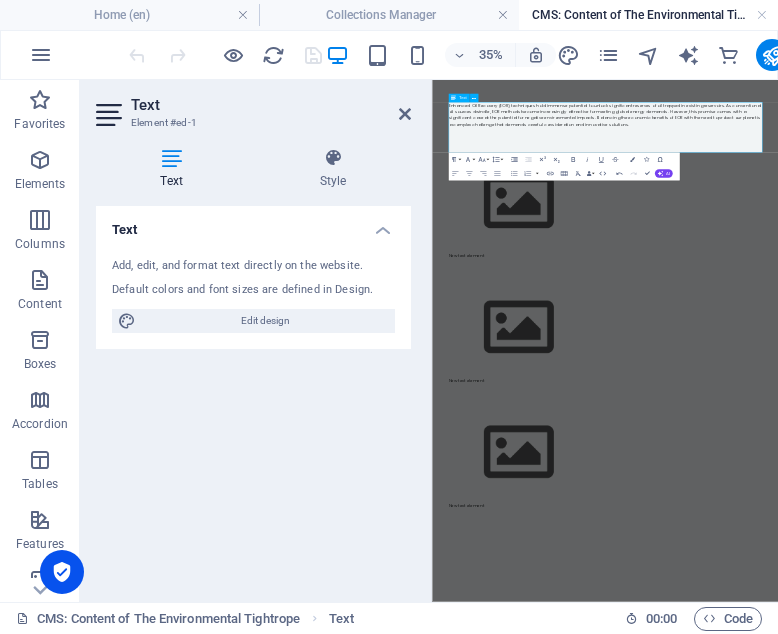 click at bounding box center [927, 243] 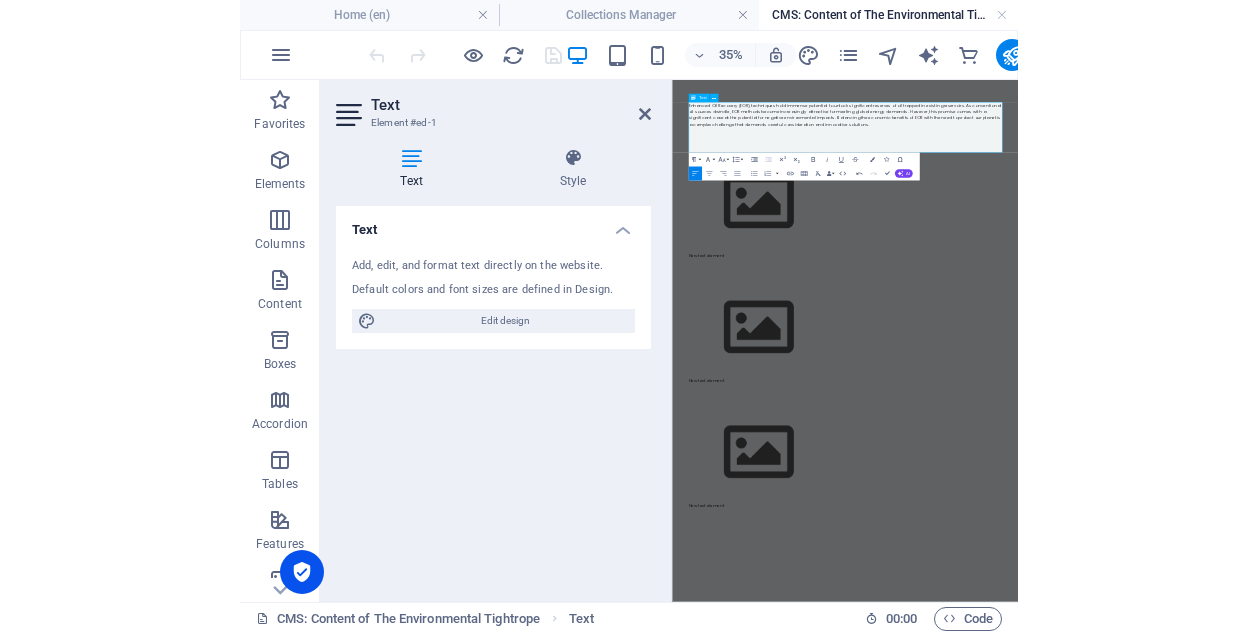 scroll, scrollTop: 3464, scrollLeft: 1, axis: both 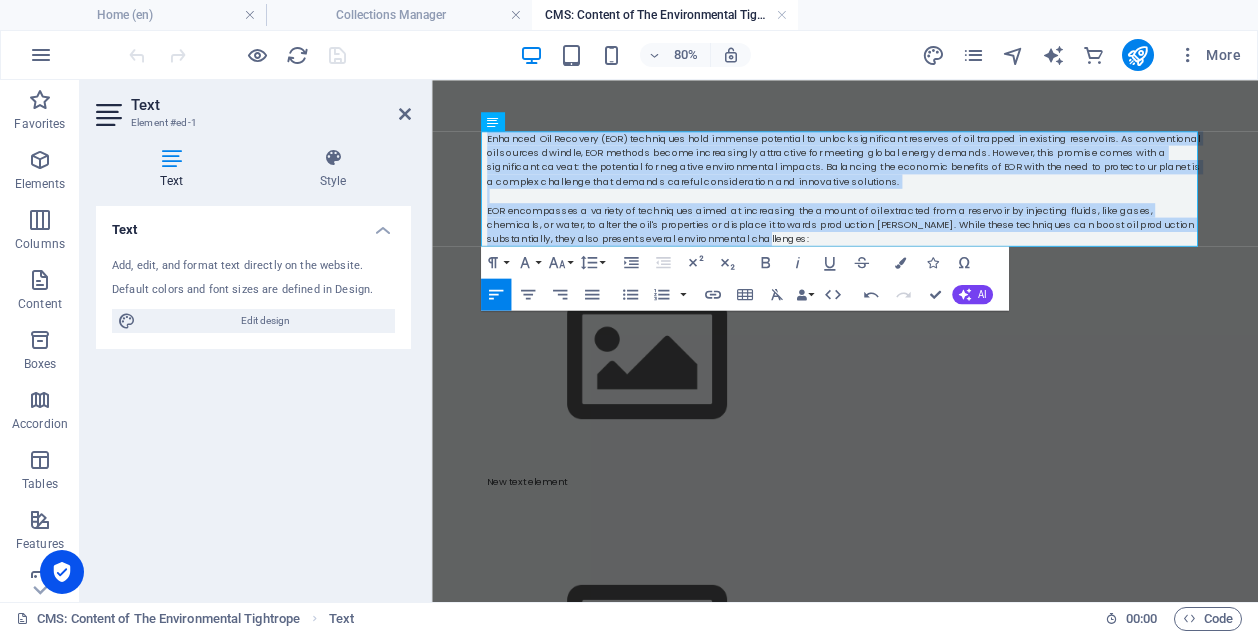 drag, startPoint x: 772, startPoint y: 283, endPoint x: 482, endPoint y: 155, distance: 316.99213 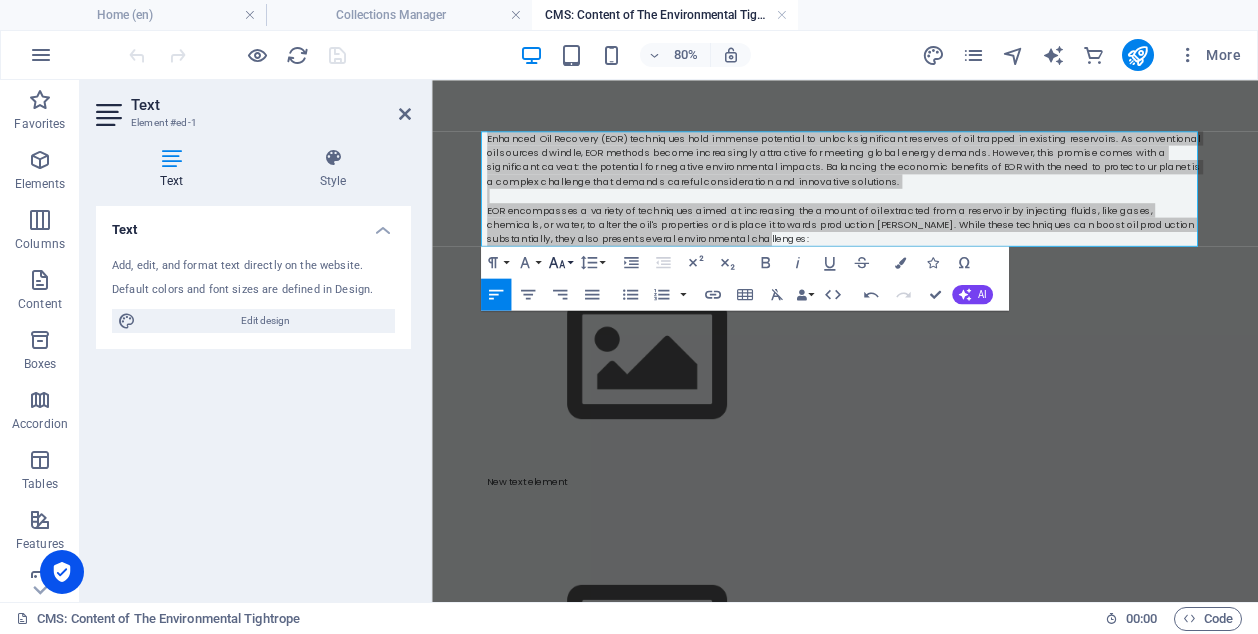 click on "Font Size" at bounding box center (560, 262) 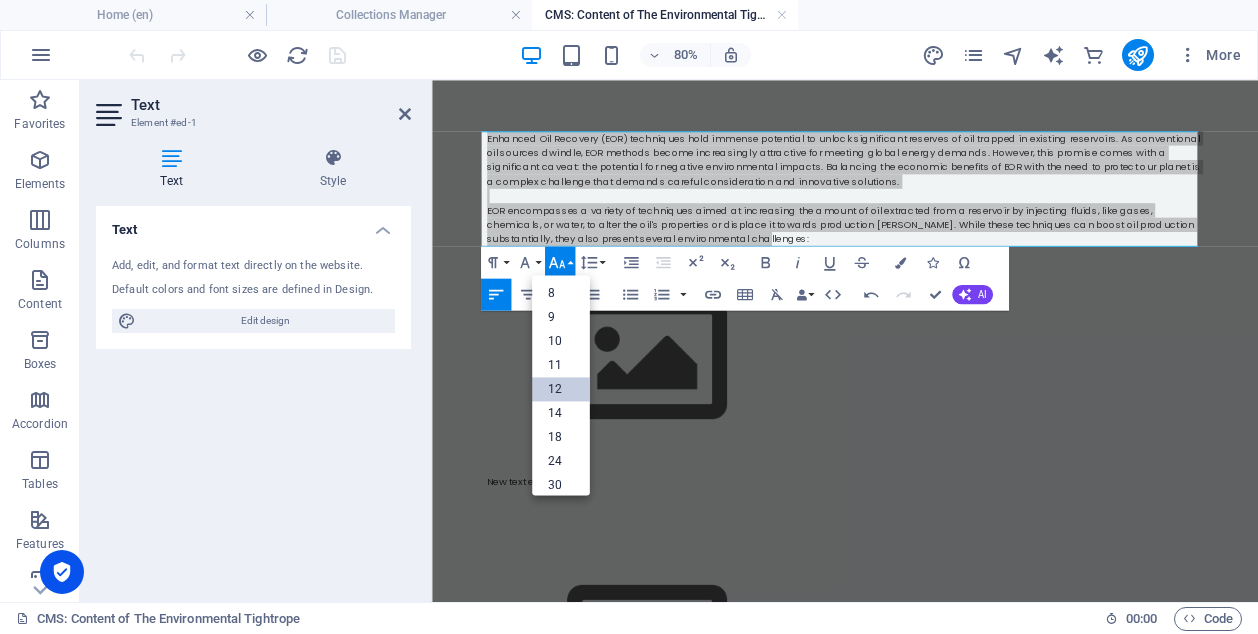 scroll, scrollTop: 143, scrollLeft: 0, axis: vertical 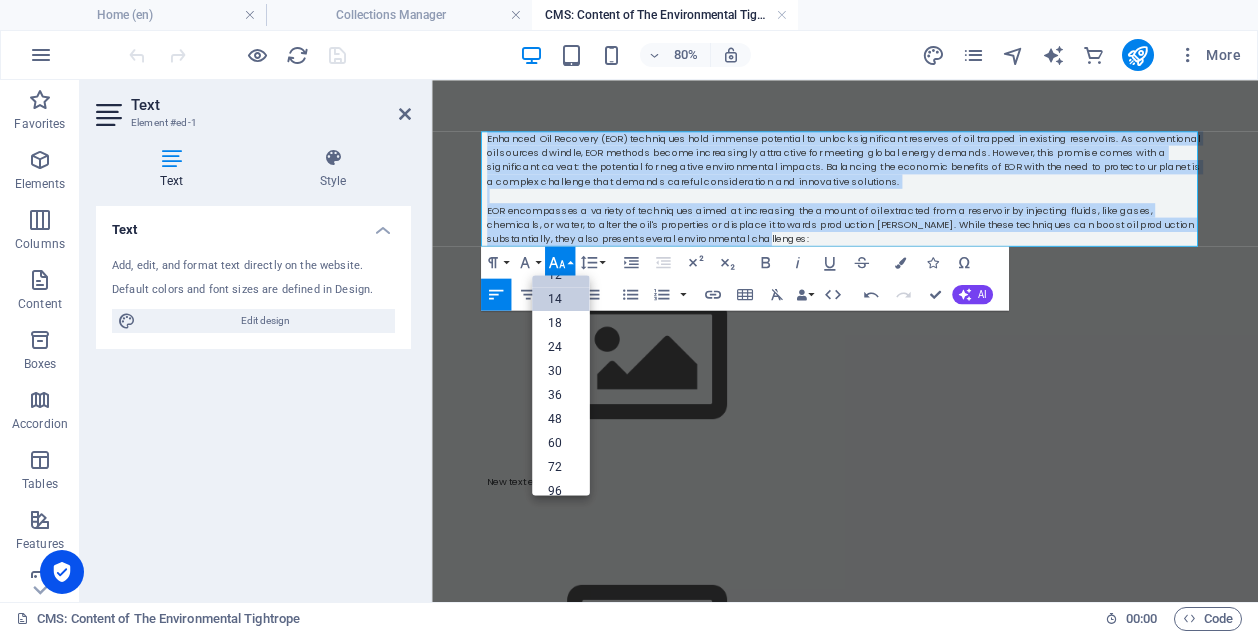 click on "14" at bounding box center (561, 299) 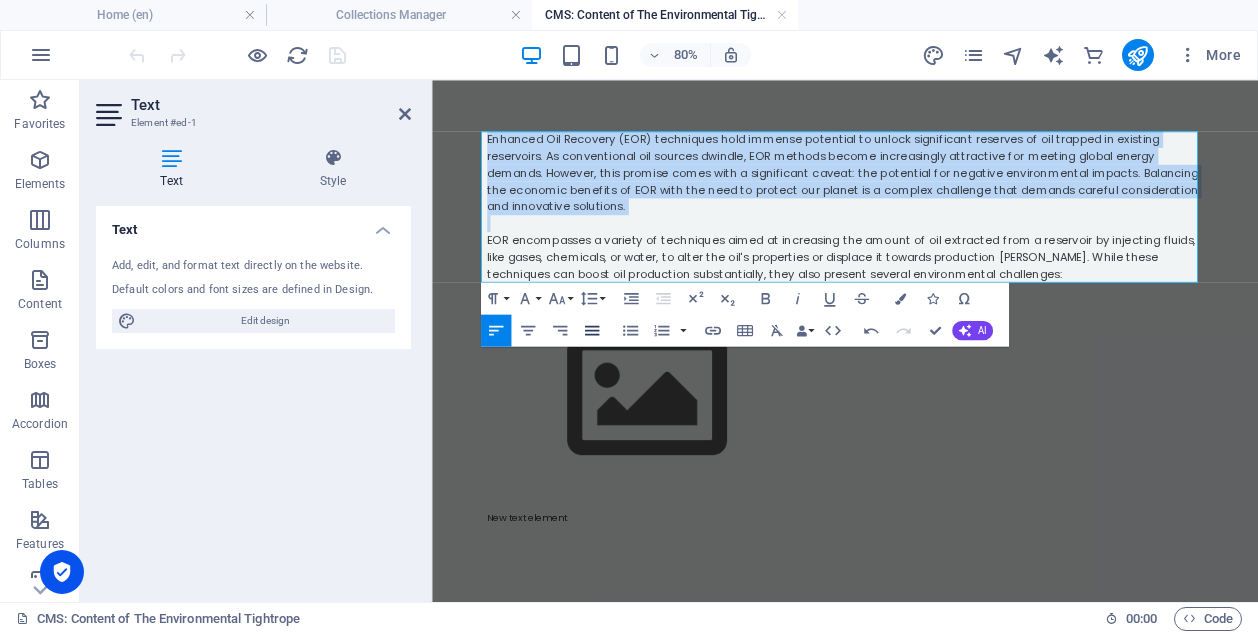 click 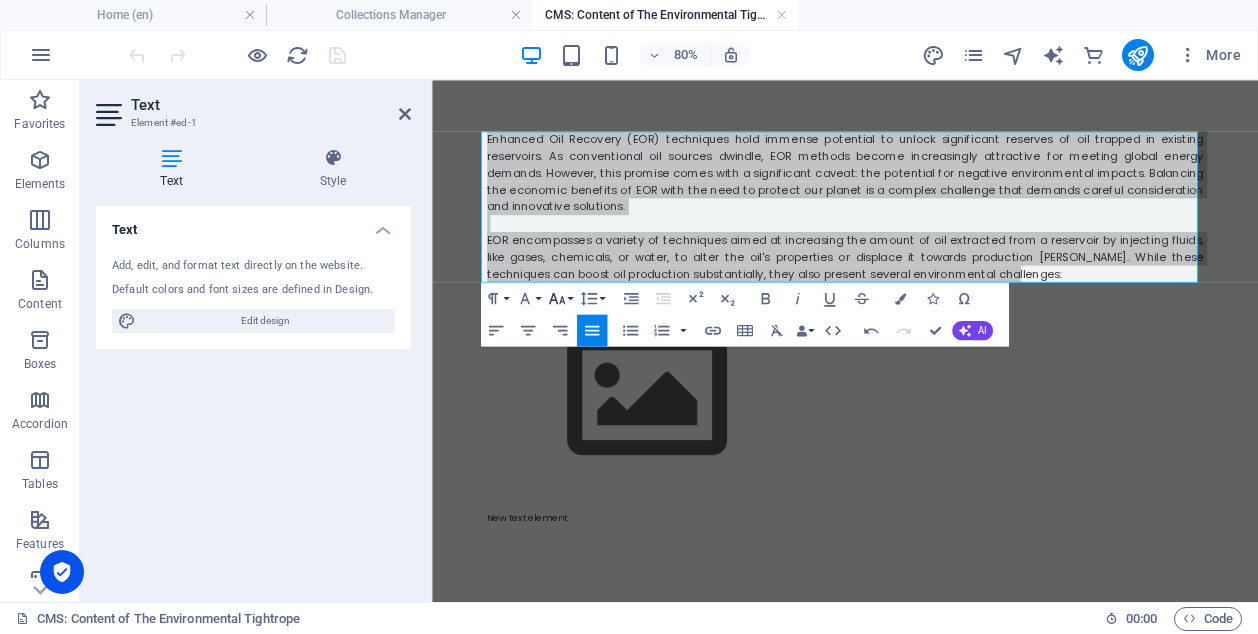 click on "Font Size" at bounding box center (560, 298) 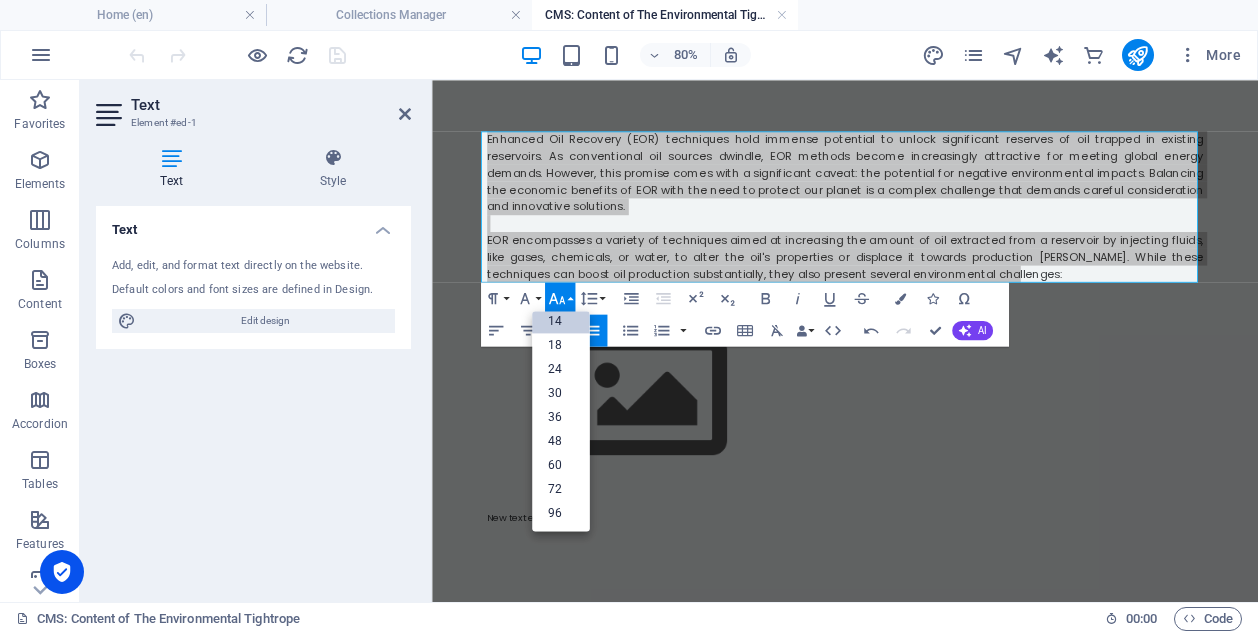 scroll, scrollTop: 161, scrollLeft: 0, axis: vertical 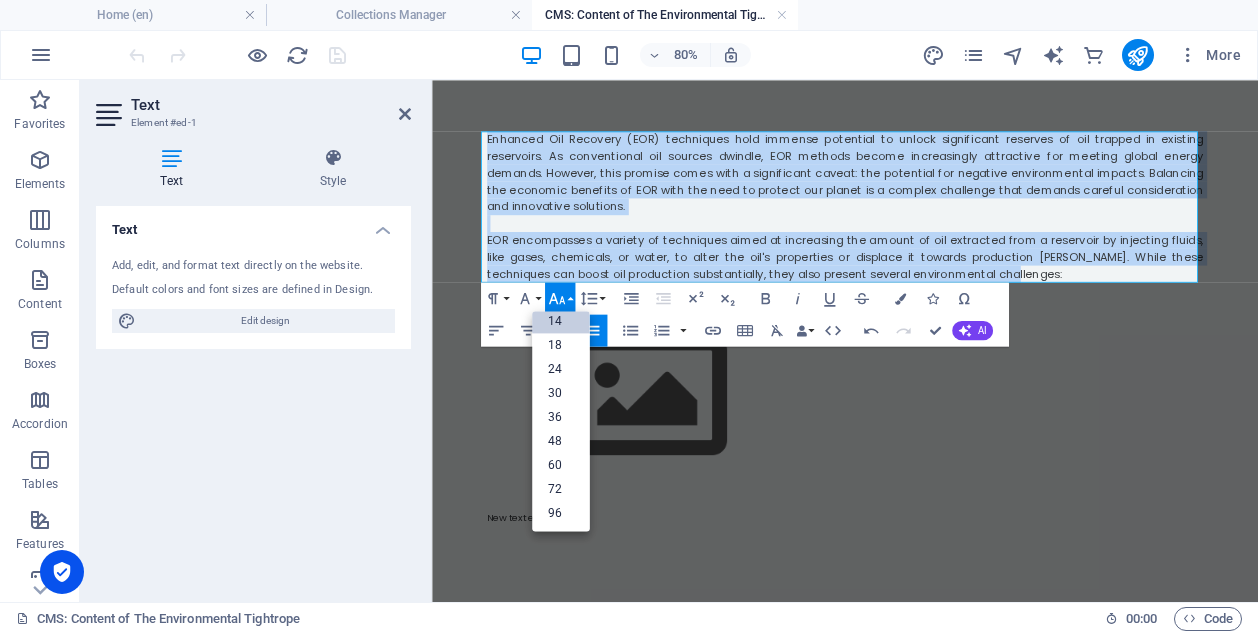 click on "14" at bounding box center (561, 321) 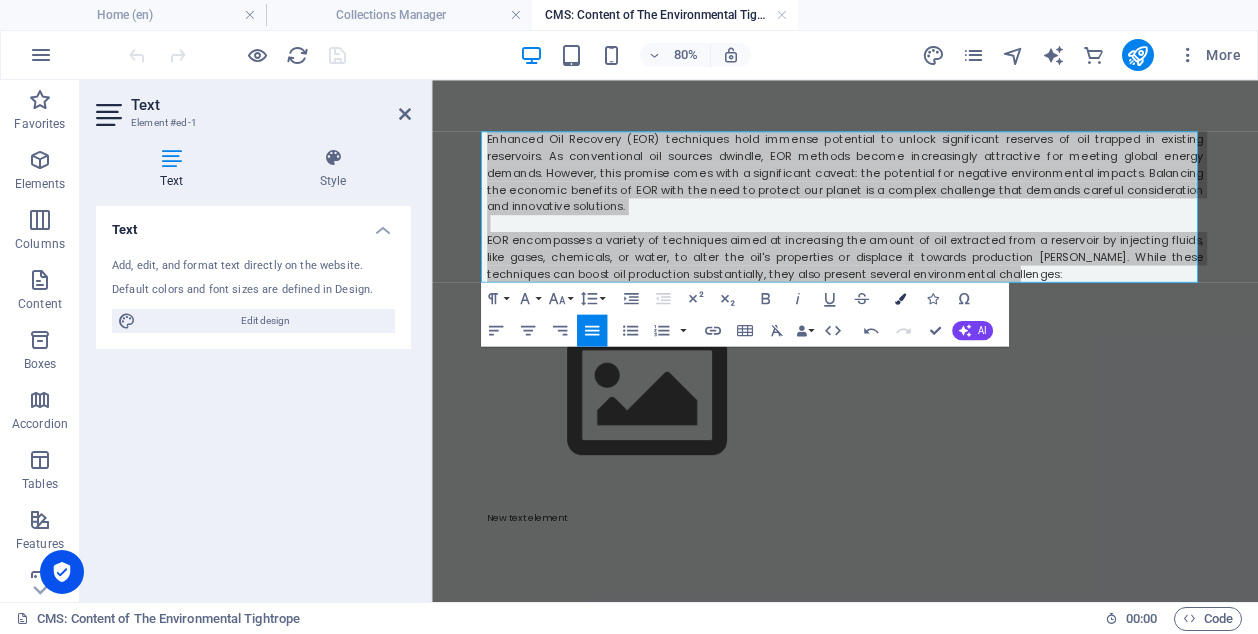click at bounding box center (899, 298) 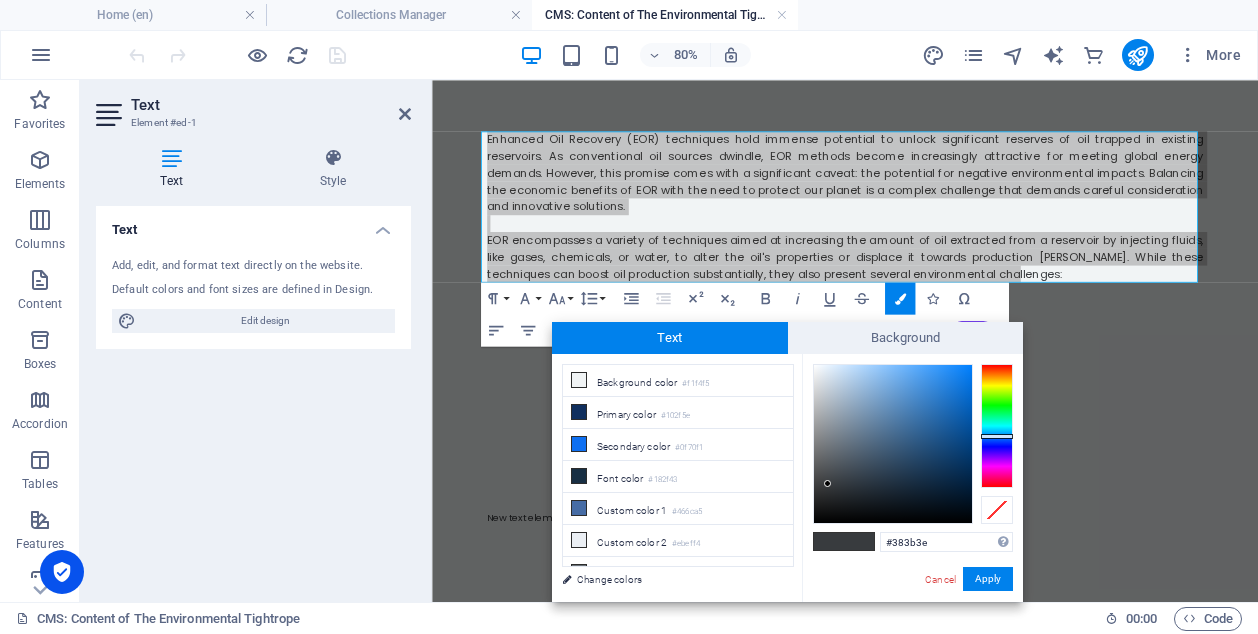 type on "#151516" 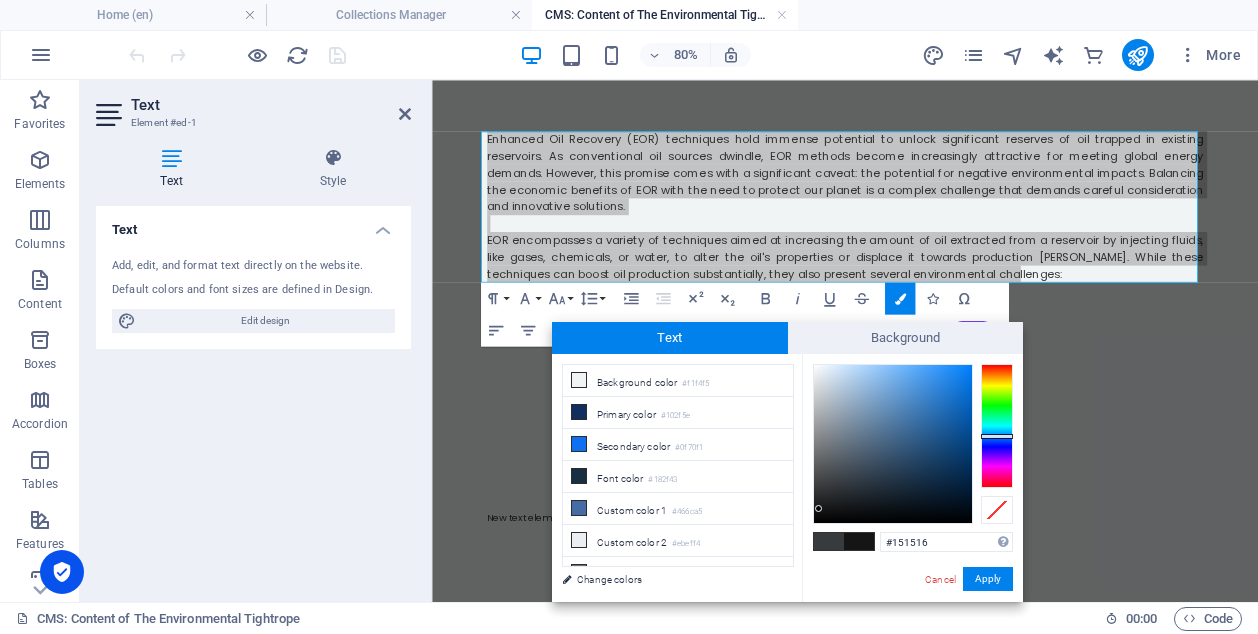 click at bounding box center (893, 444) 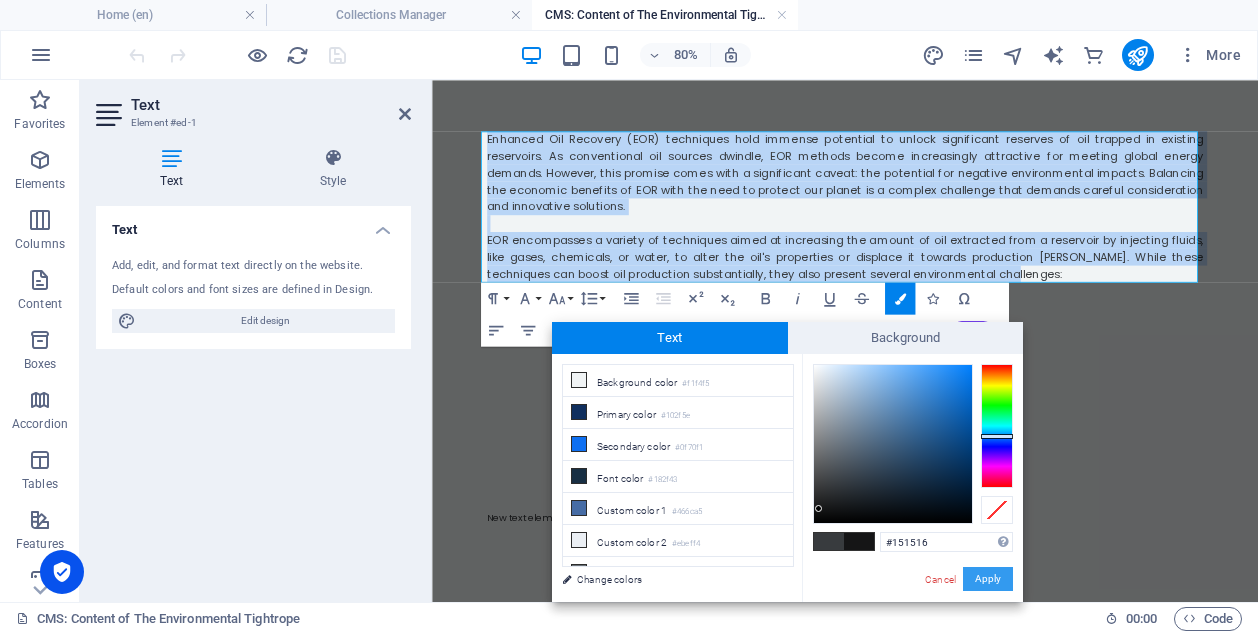 click on "Apply" at bounding box center (988, 579) 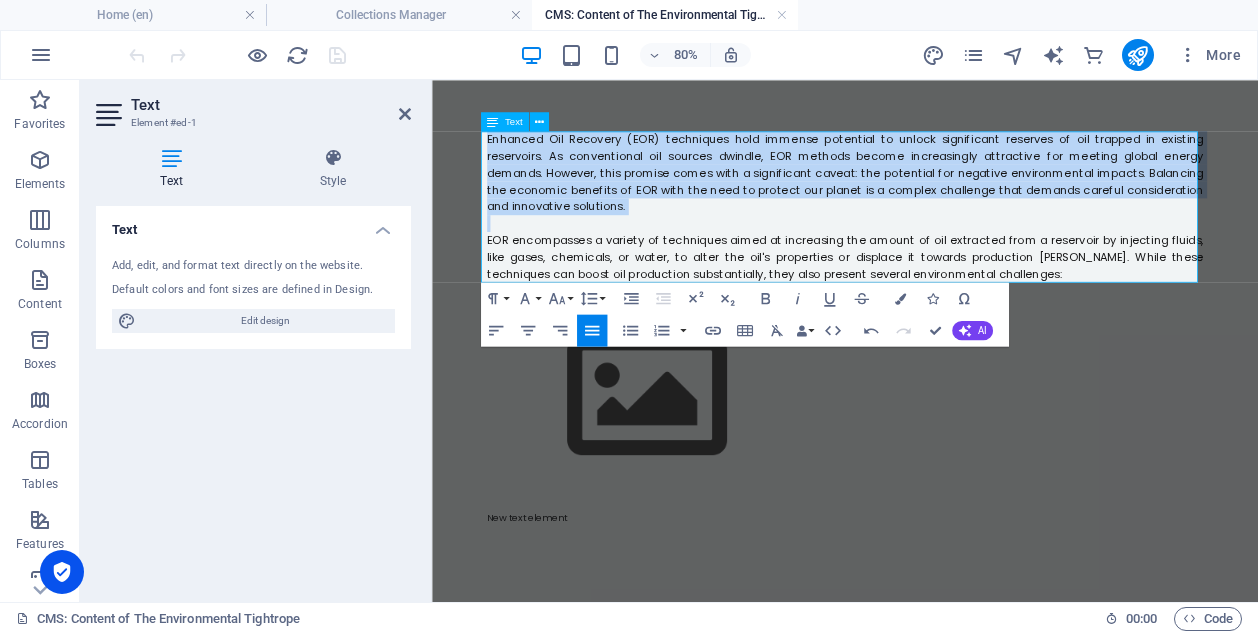 click on "EOR encompasses a variety of techniques aimed at increasing the amount of oil extracted from a reservoir by injecting fluids, like gases, chemicals, or water, to alter the oil's properties or displace it towards production [PERSON_NAME]. While these techniques can boost oil production substantially, they also present several environmental challenges:" at bounding box center (949, 301) 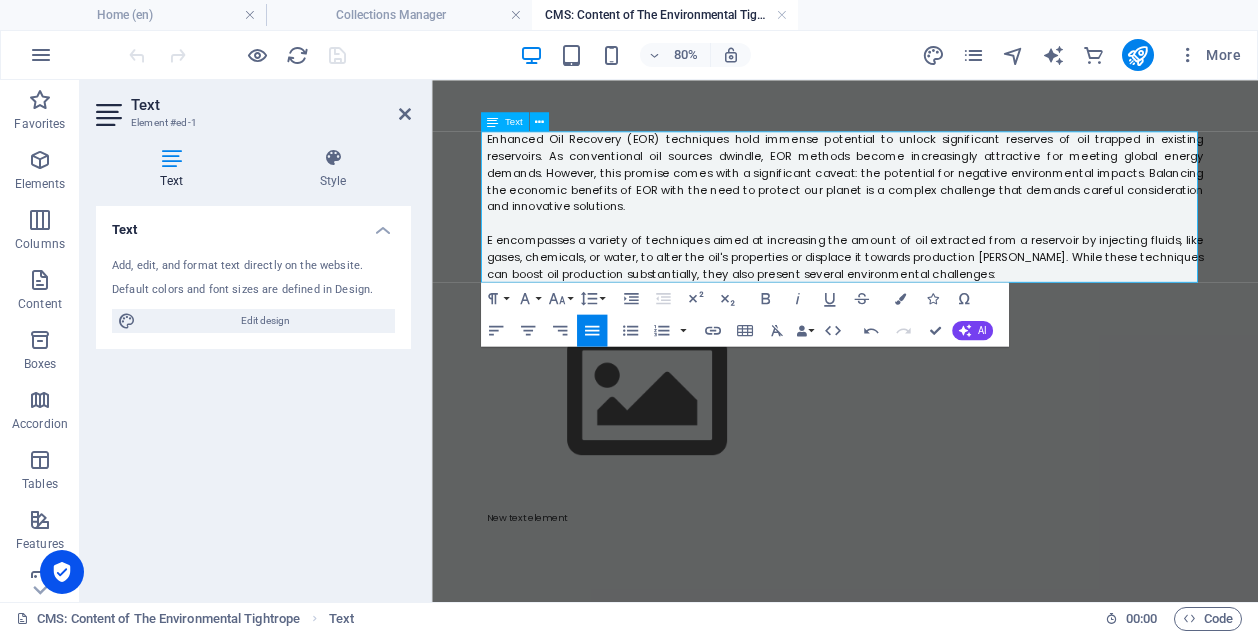 type 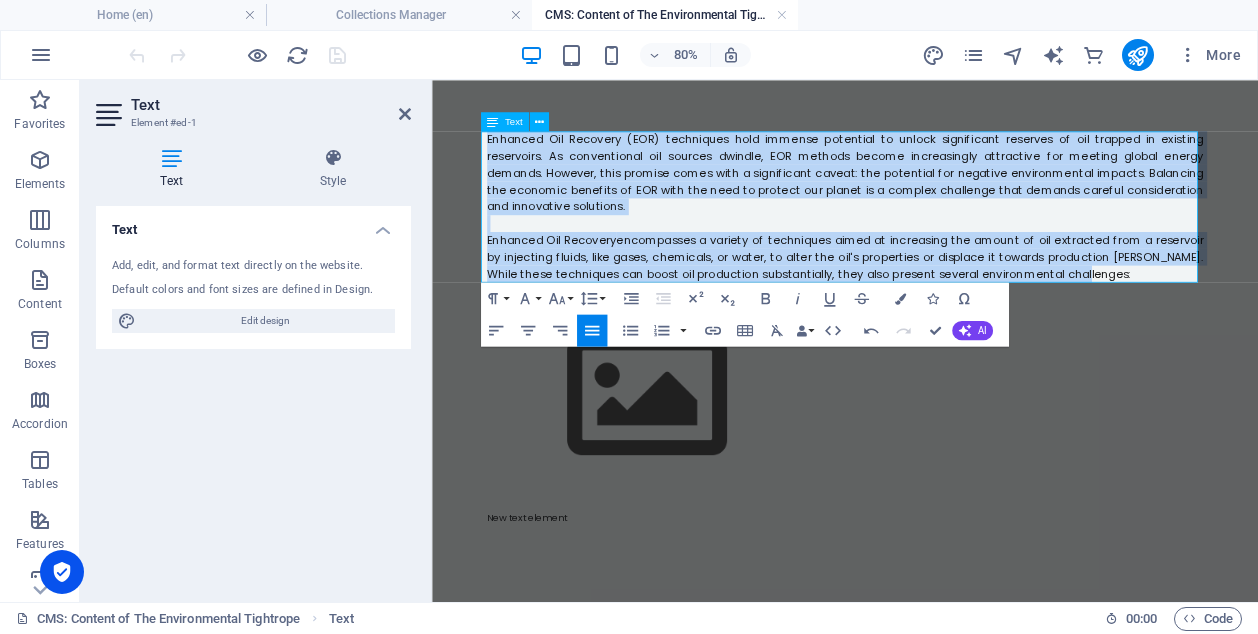 drag, startPoint x: 1222, startPoint y: 317, endPoint x: 494, endPoint y: 157, distance: 745.37506 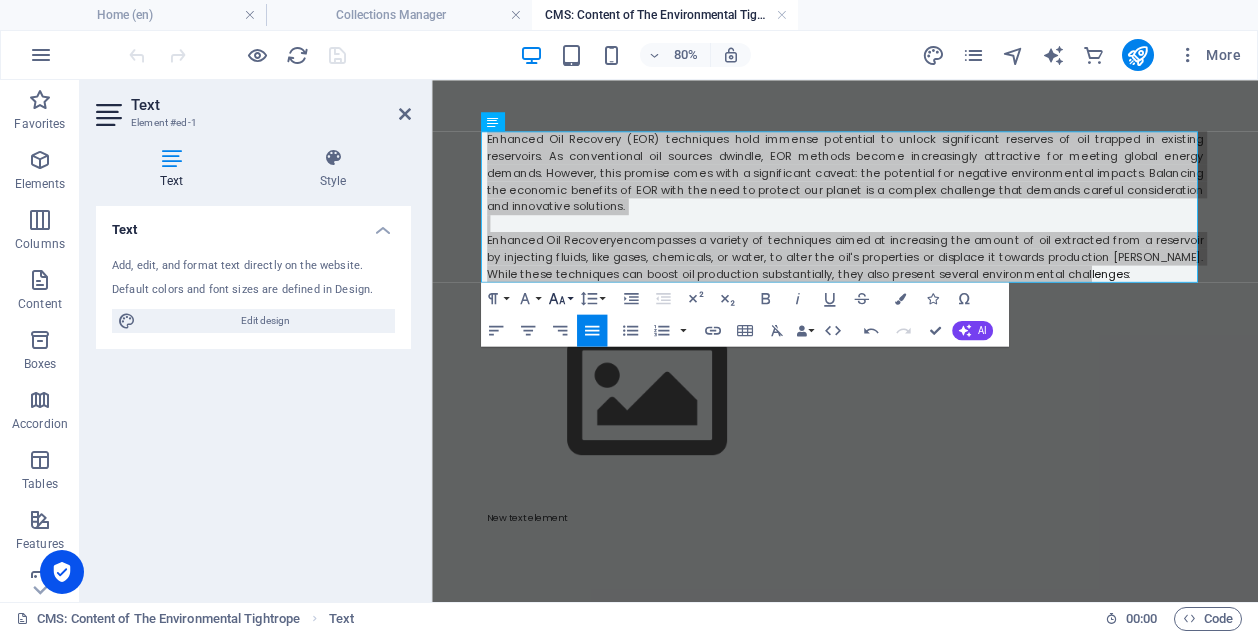click on "Font Size" at bounding box center [560, 298] 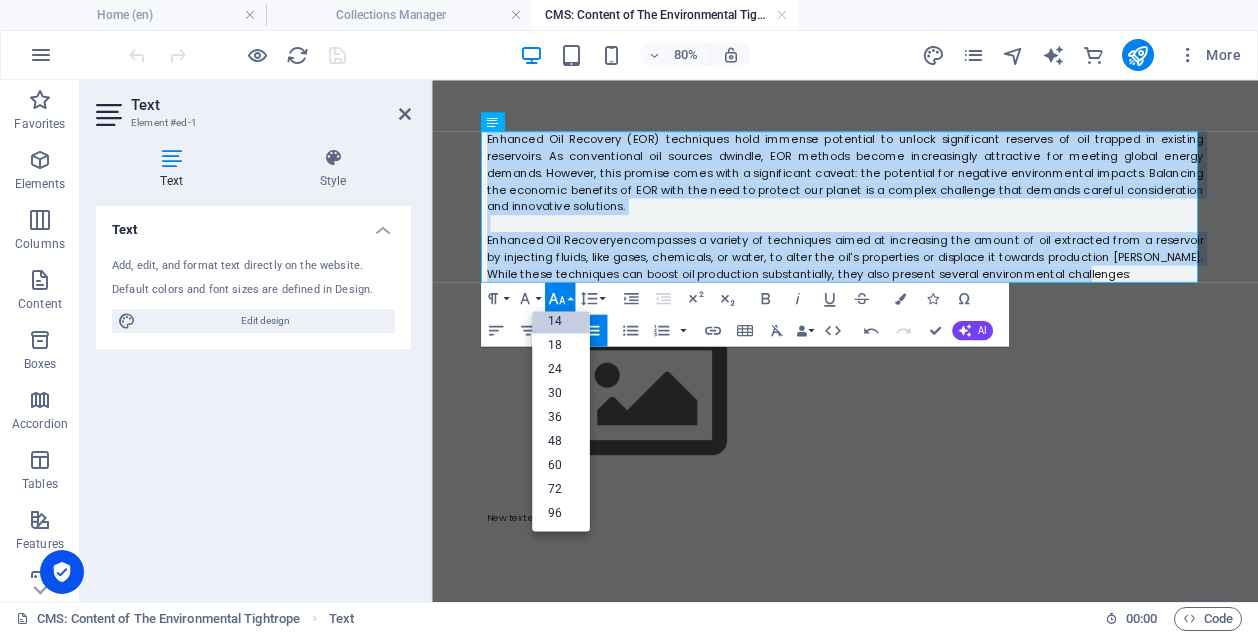 click on "14" at bounding box center [561, 321] 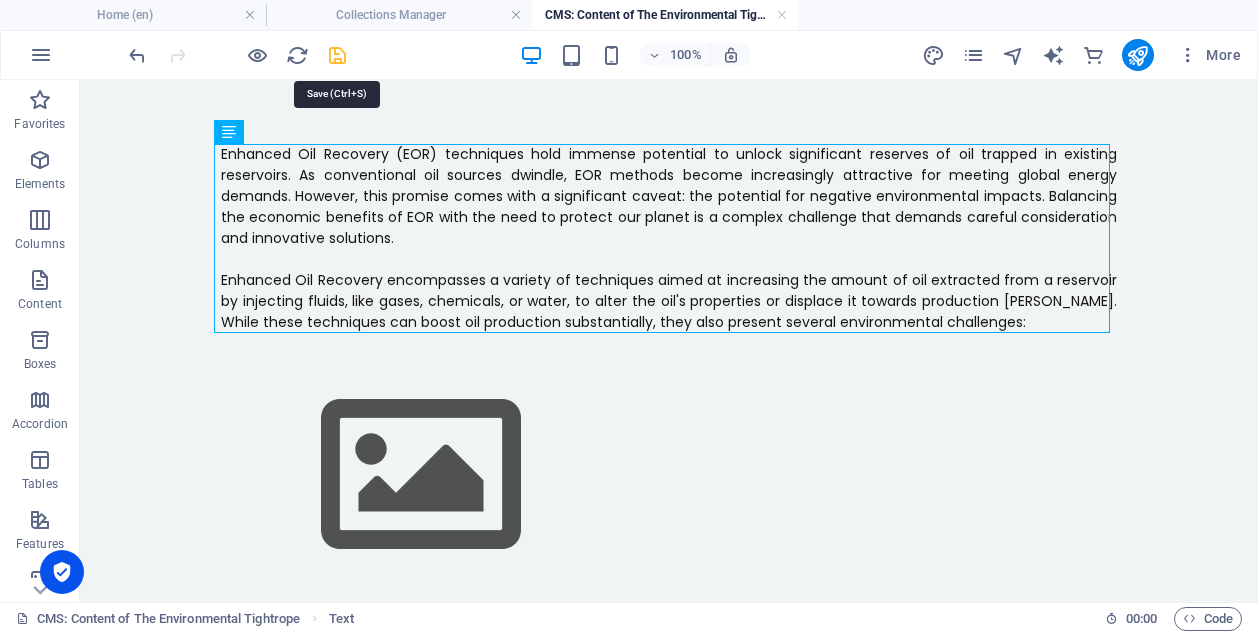click at bounding box center (337, 55) 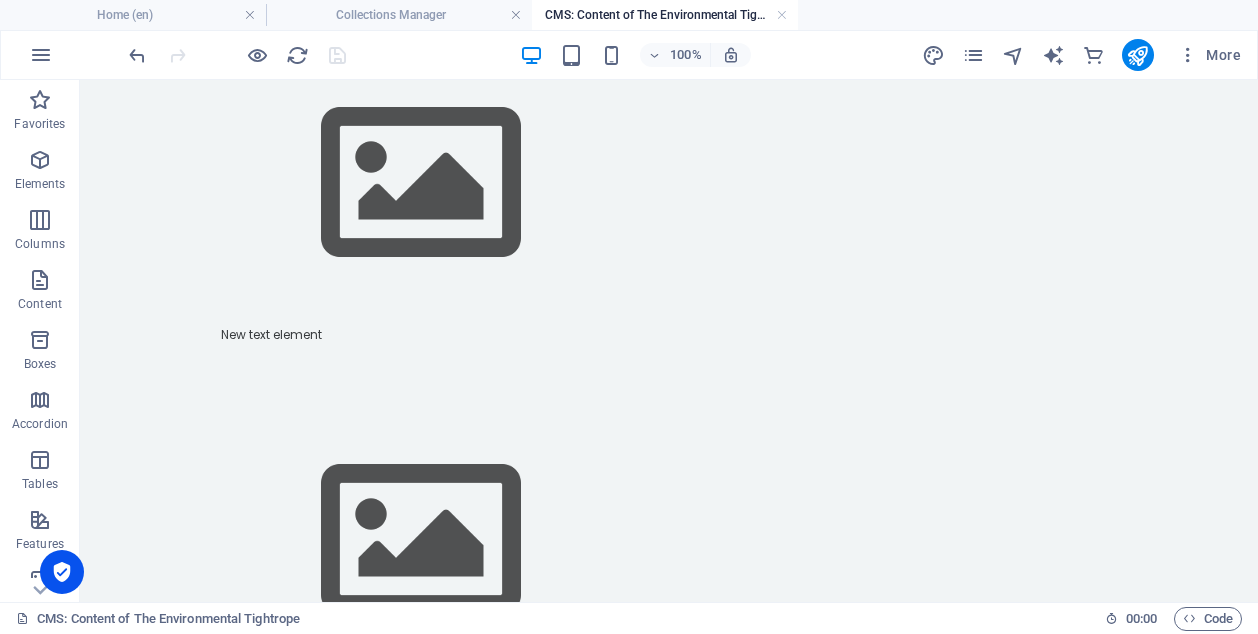 scroll, scrollTop: 294, scrollLeft: 0, axis: vertical 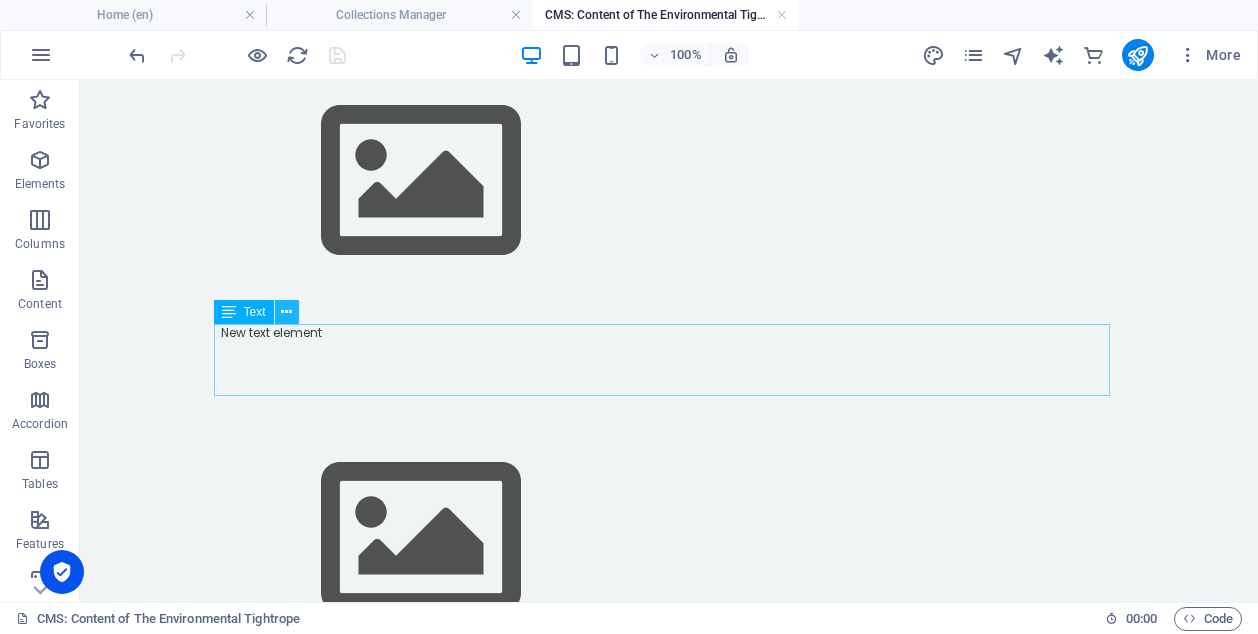 click at bounding box center [286, 312] 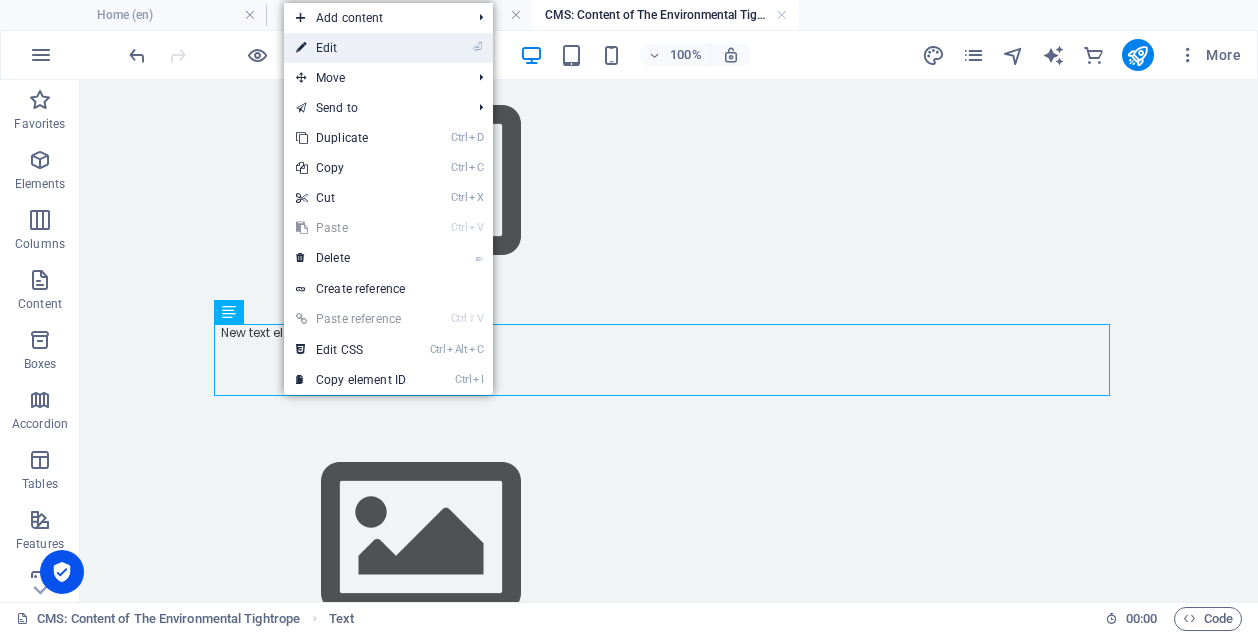 click on "⏎  Edit" at bounding box center (351, 48) 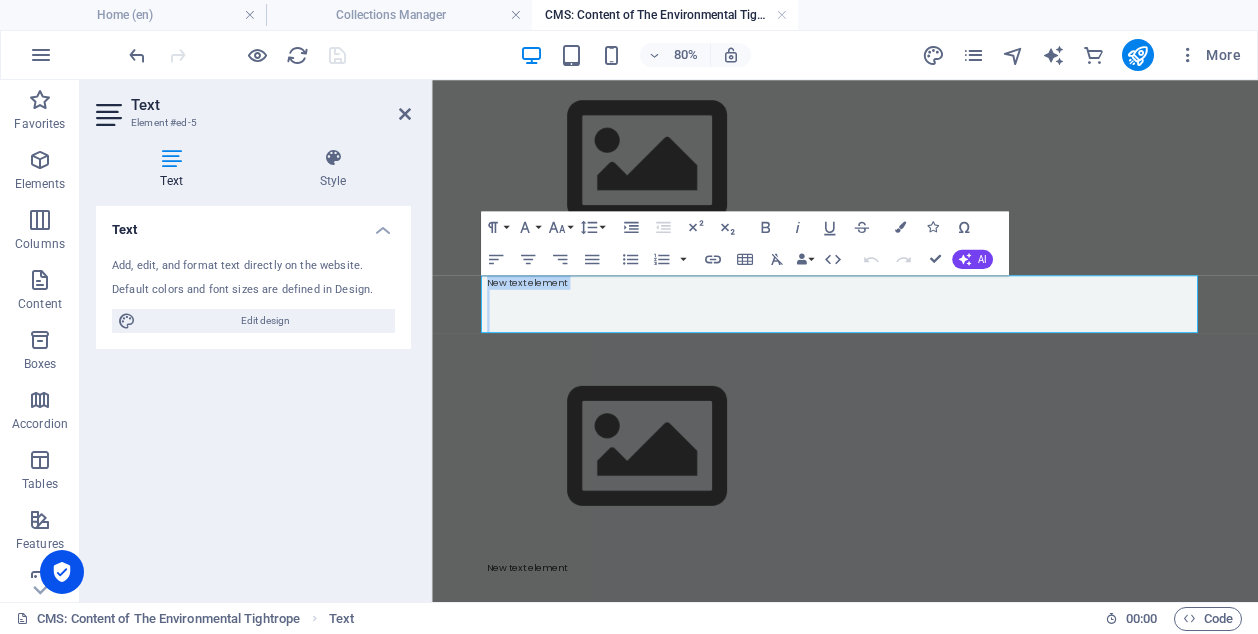 click on "New text element" at bounding box center (949, 333) 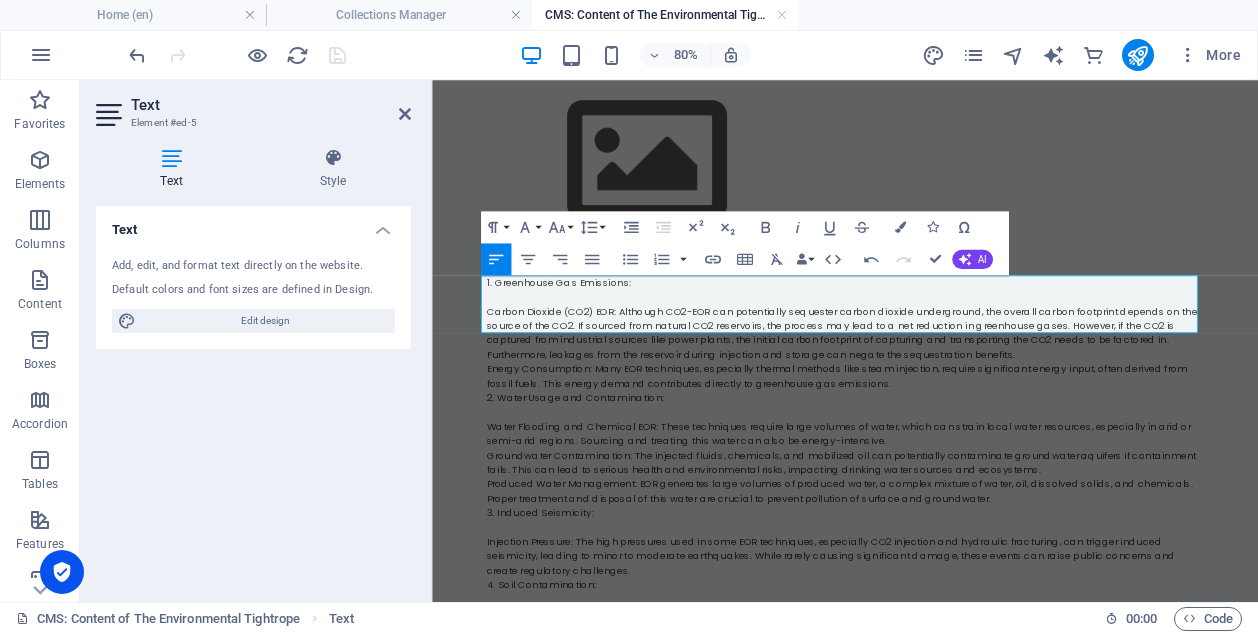 scroll, scrollTop: 29682, scrollLeft: 0, axis: vertical 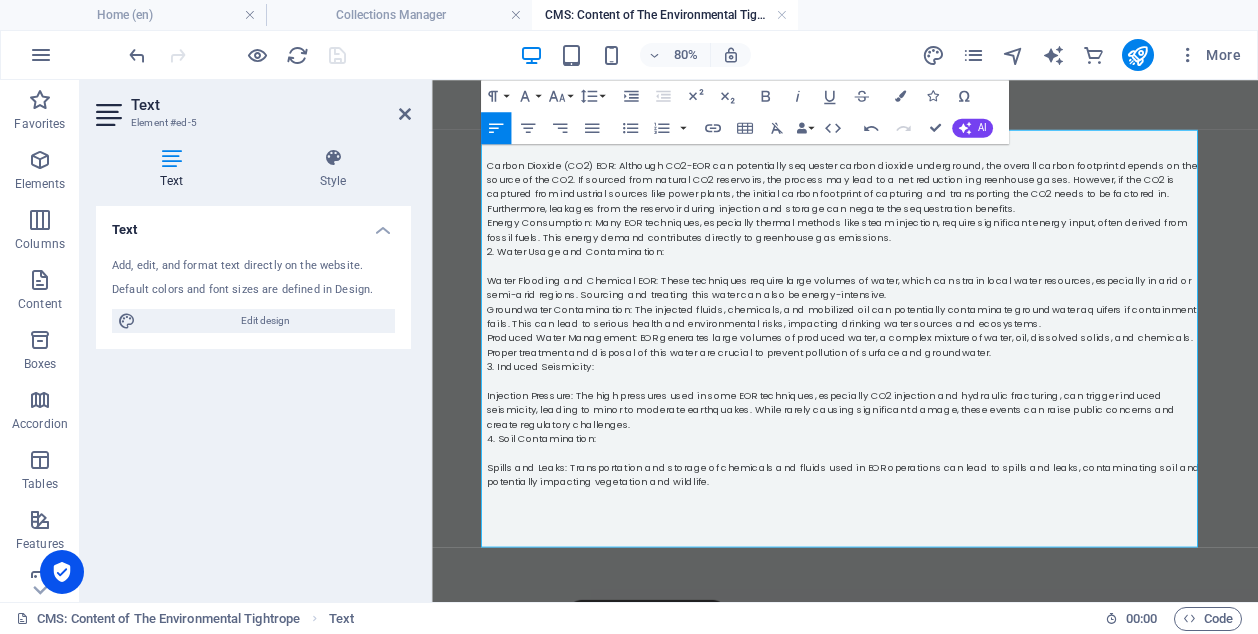 click on "Spills and Leaks: Transportation and storage of chemicals and fluids used in EOR operations can lead to spills and leaks, contaminating soil and potentially impacting vegetation and wildlife." at bounding box center [949, 574] 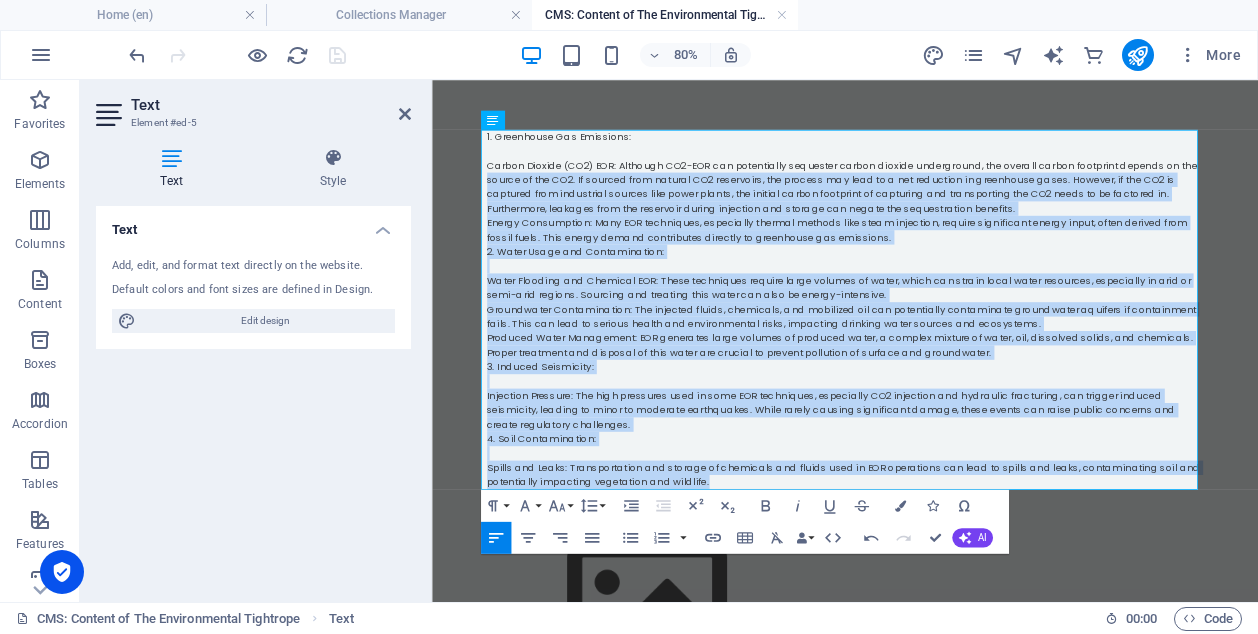 drag, startPoint x: 775, startPoint y: 583, endPoint x: 478, endPoint y: 200, distance: 484.66278 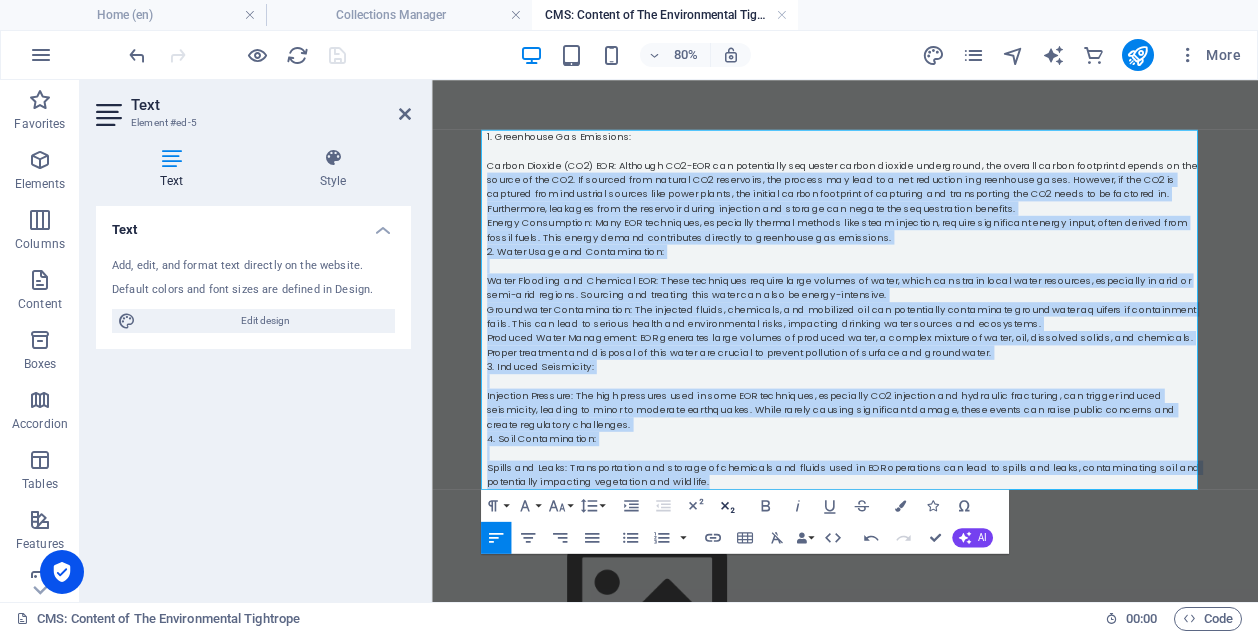 click on "Subscript" at bounding box center [727, 506] 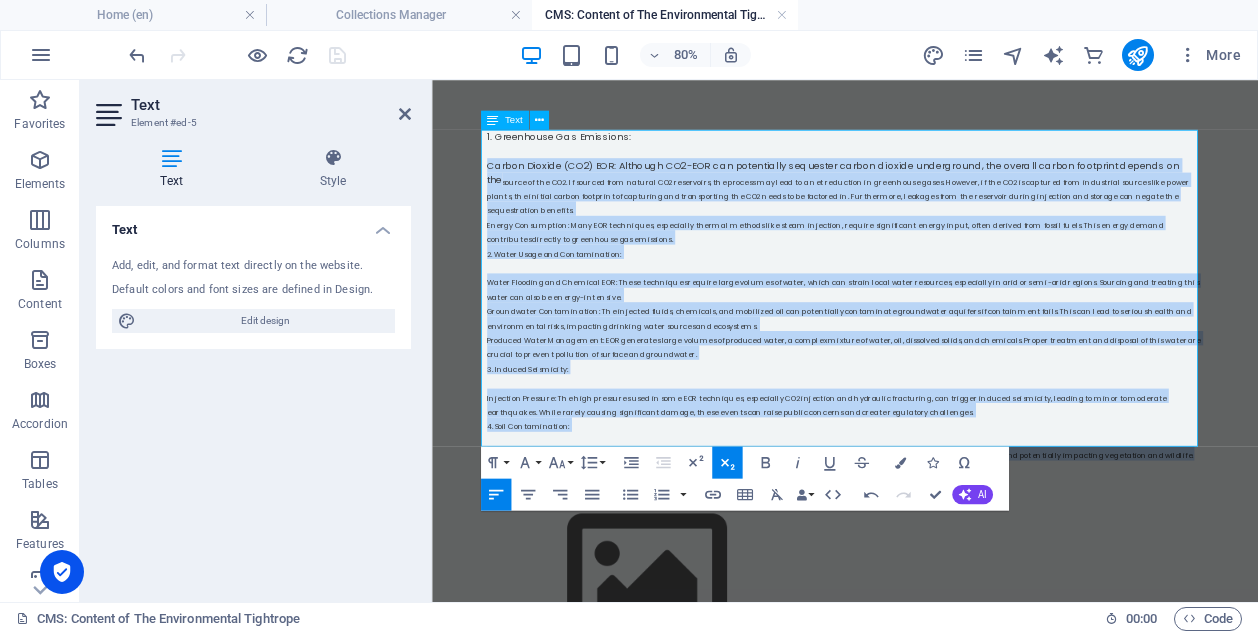 click at bounding box center [949, 529] 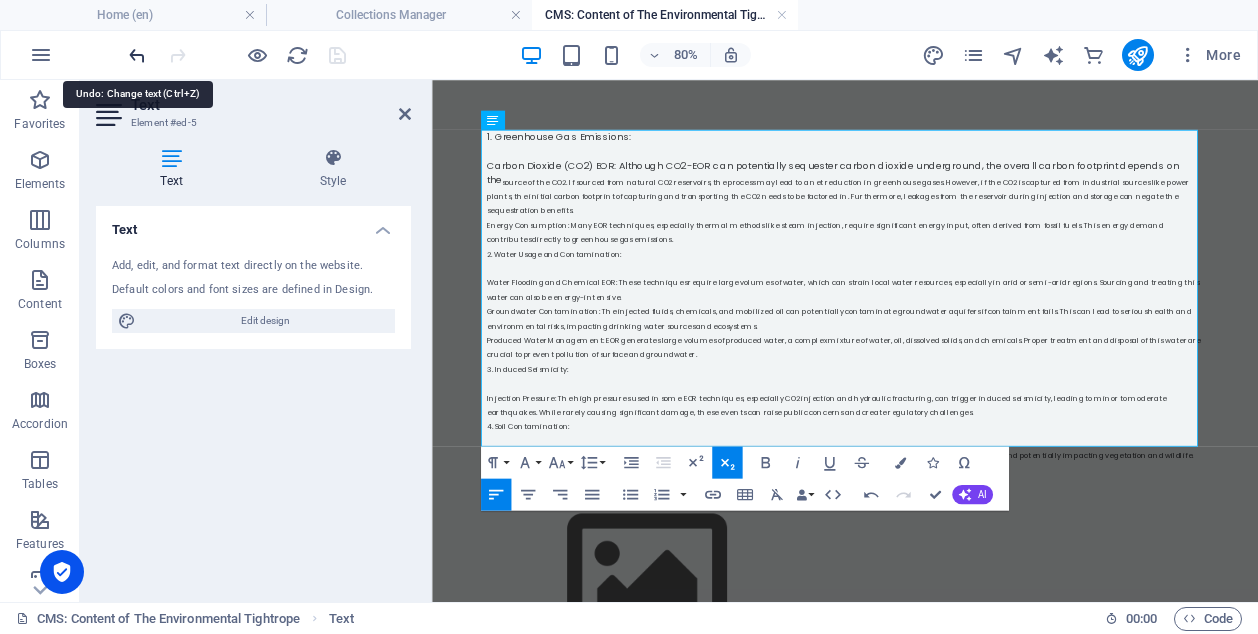 click at bounding box center [137, 55] 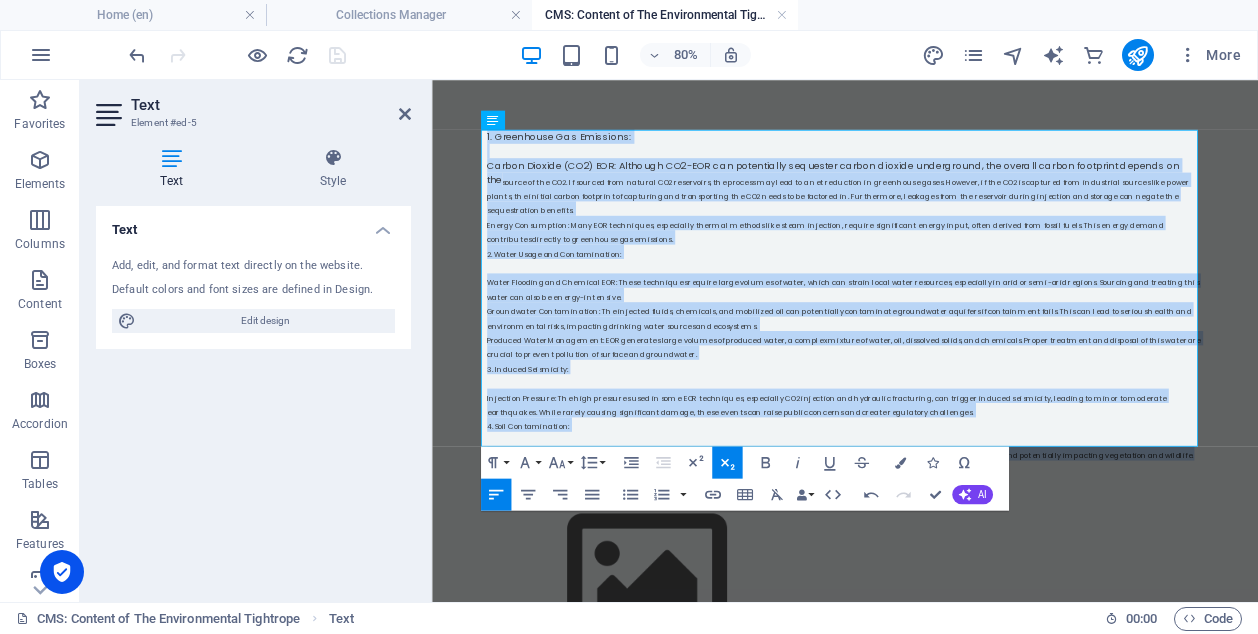 drag, startPoint x: 1359, startPoint y: 531, endPoint x: 475, endPoint y: 152, distance: 961.81964 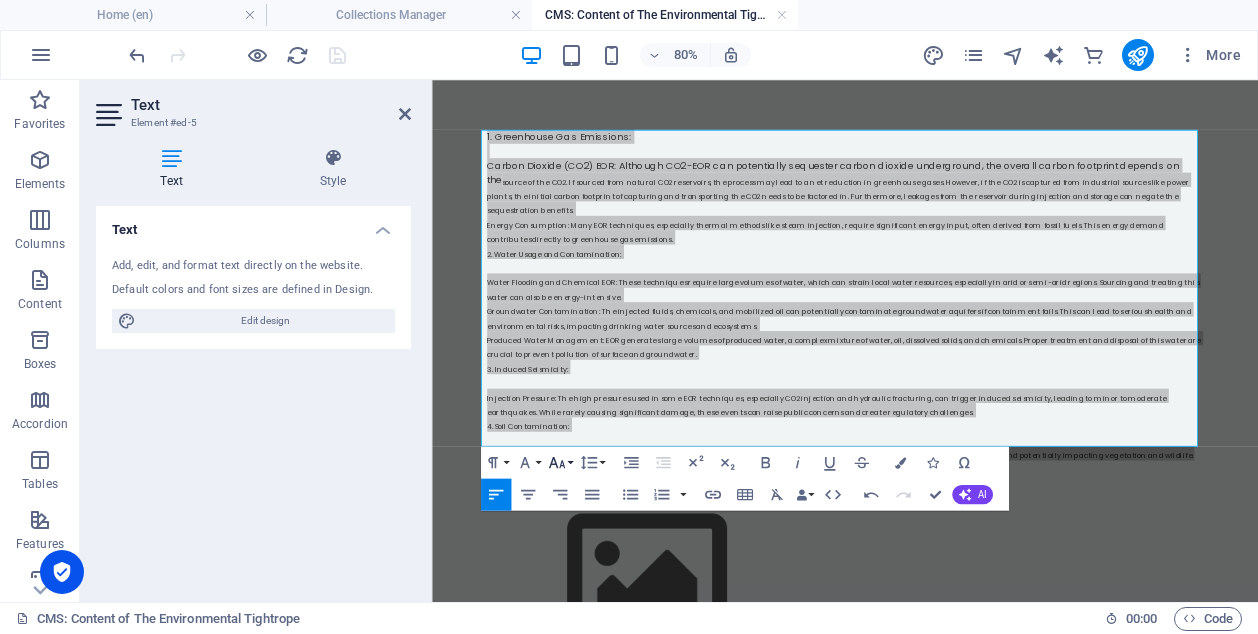 click on "Font Size" at bounding box center [560, 462] 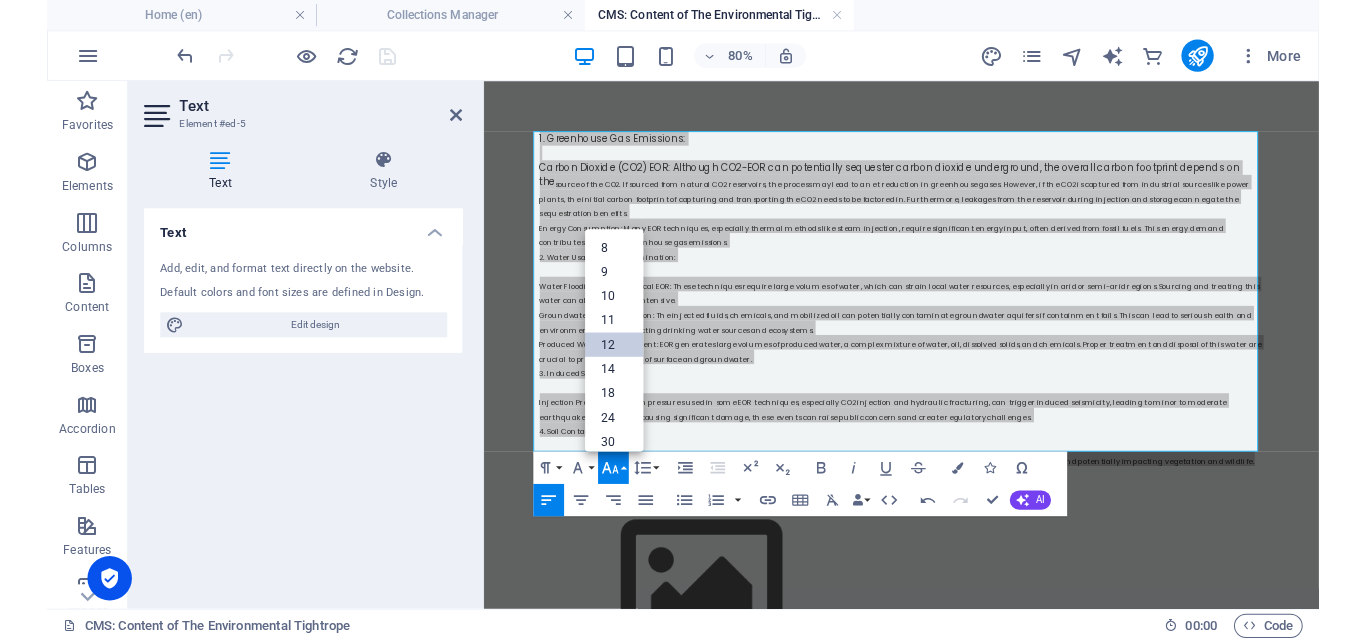 scroll, scrollTop: 143, scrollLeft: 0, axis: vertical 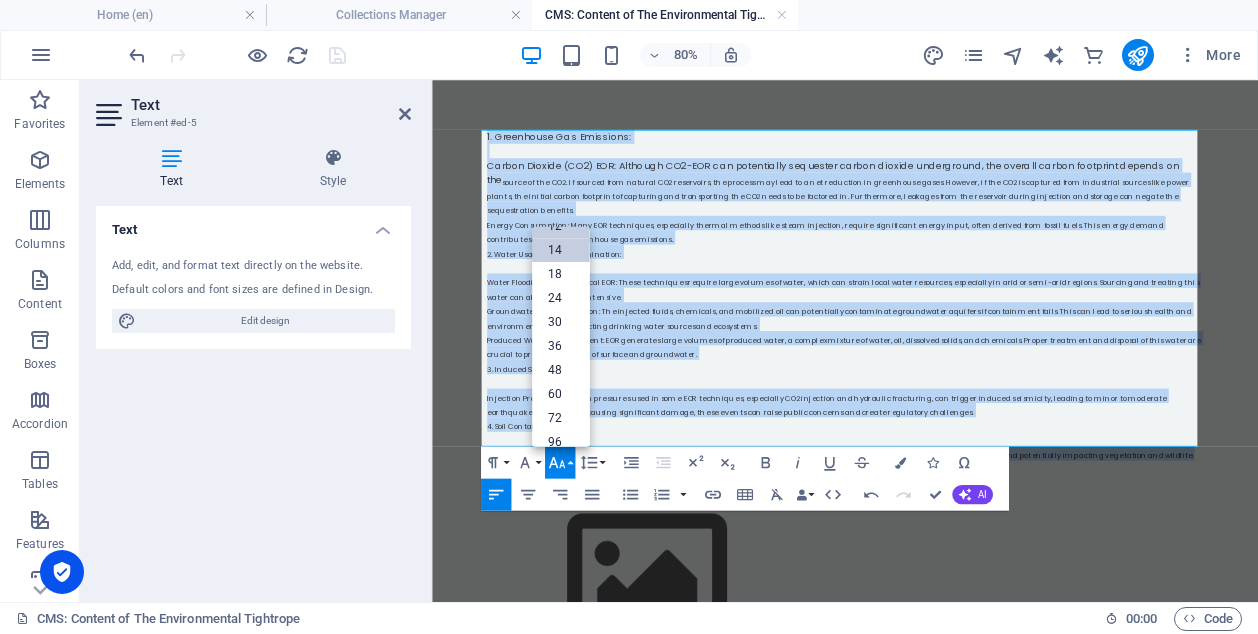 click on "14" at bounding box center [561, 250] 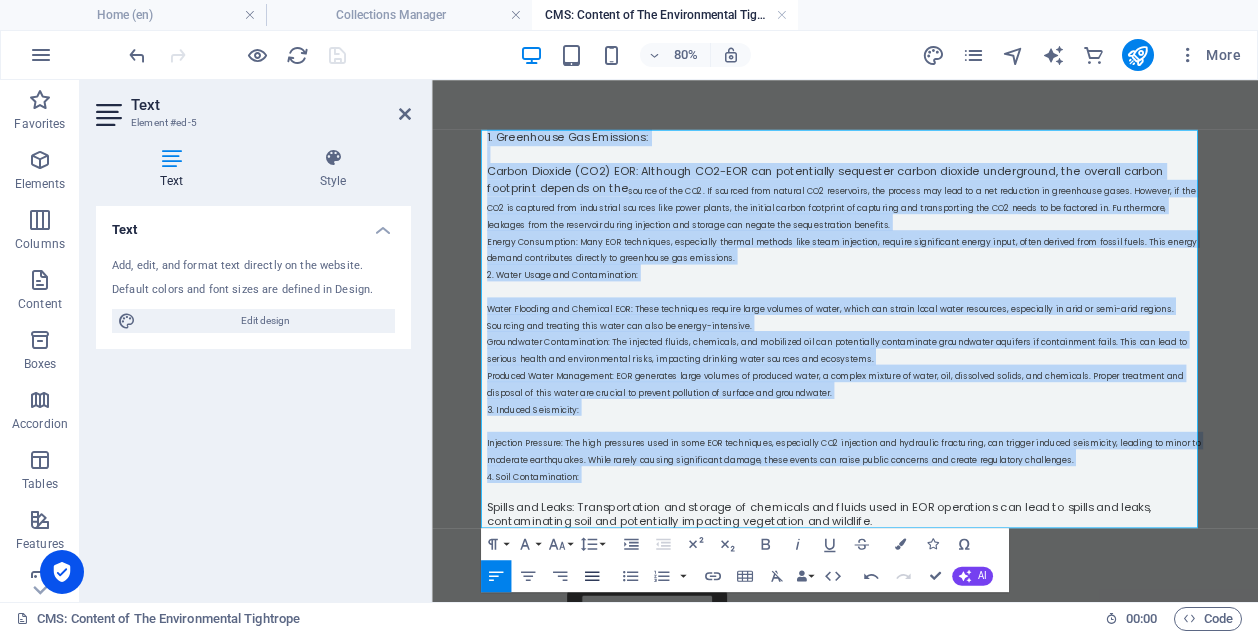 click 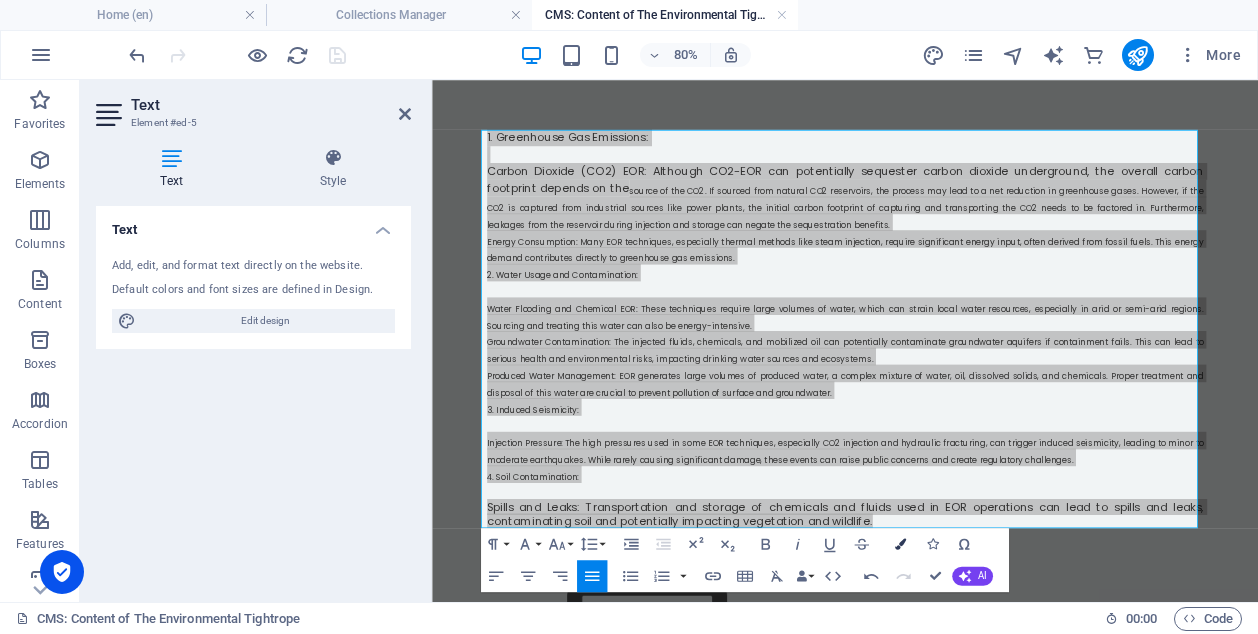click at bounding box center [899, 543] 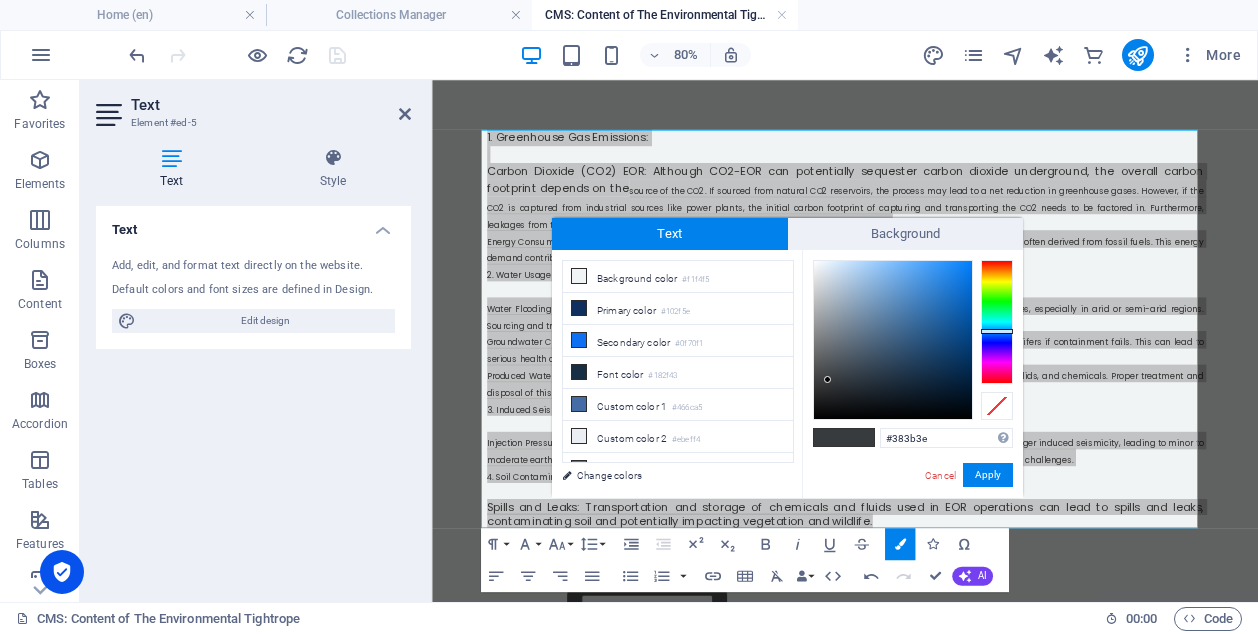 type on "#131313" 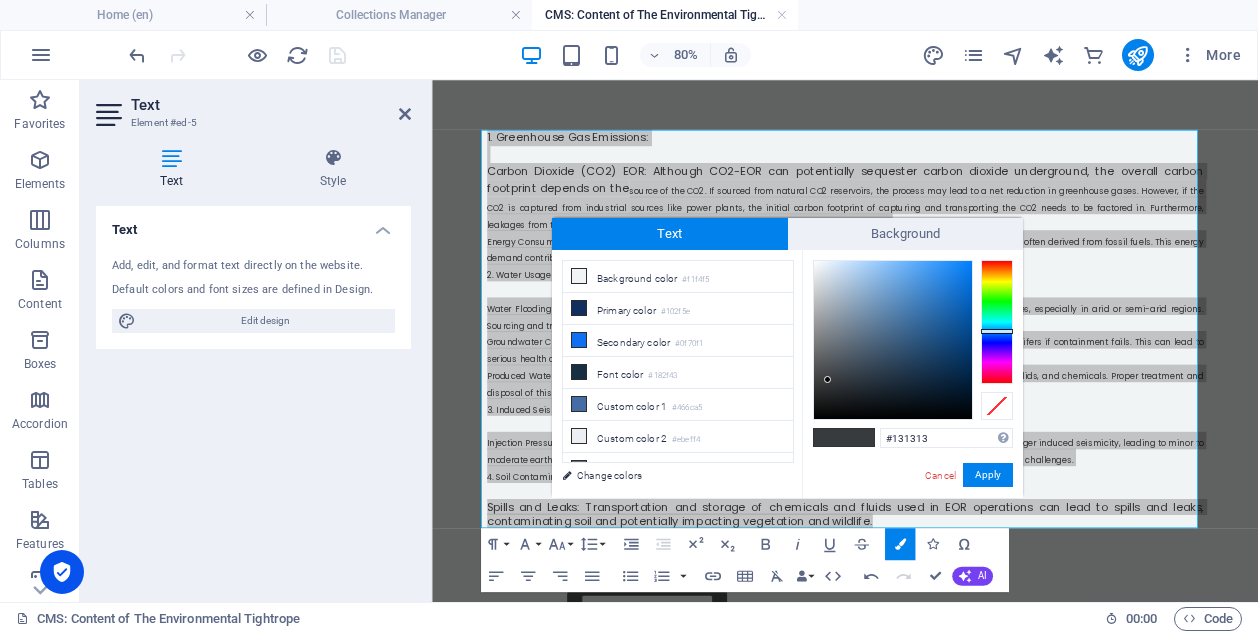 click at bounding box center [893, 340] 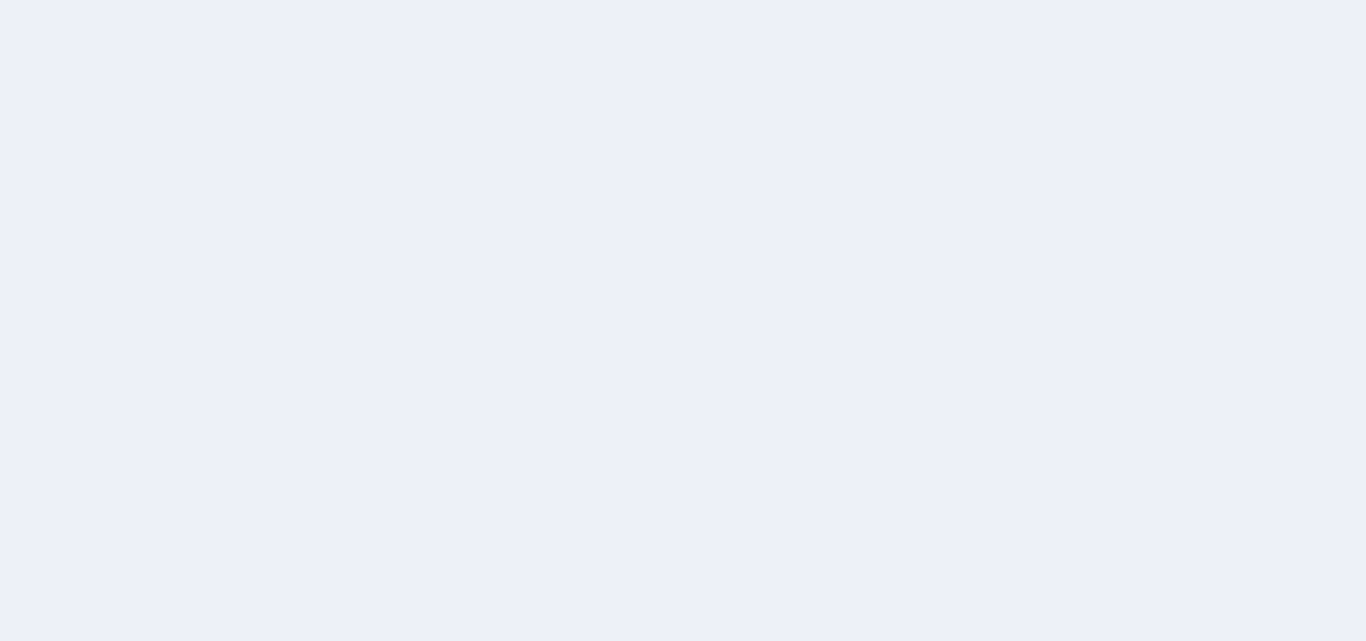 scroll, scrollTop: 0, scrollLeft: 0, axis: both 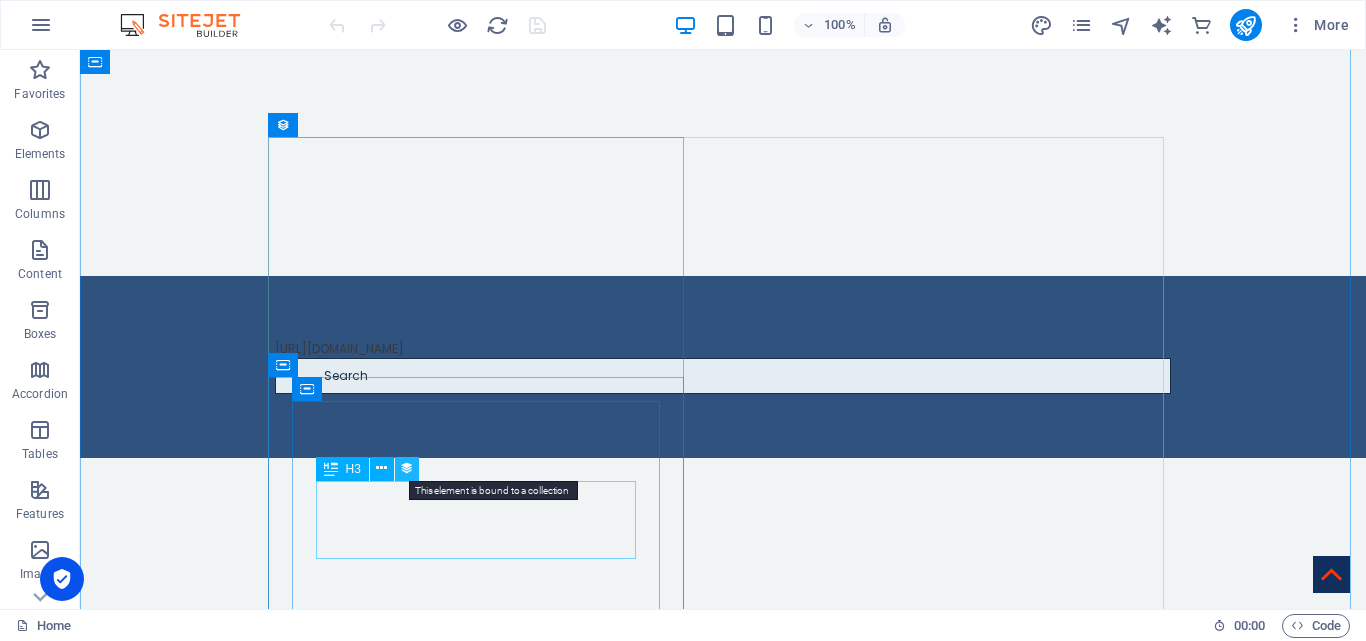 click at bounding box center (407, 468) 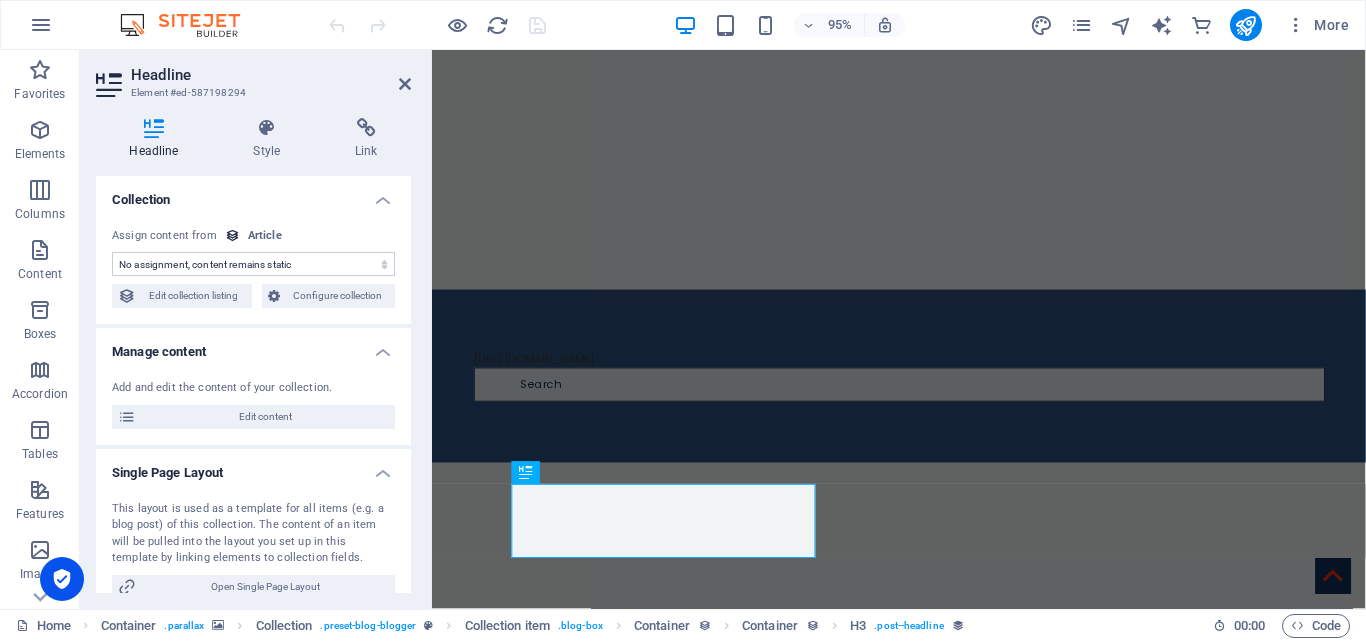 select on "name" 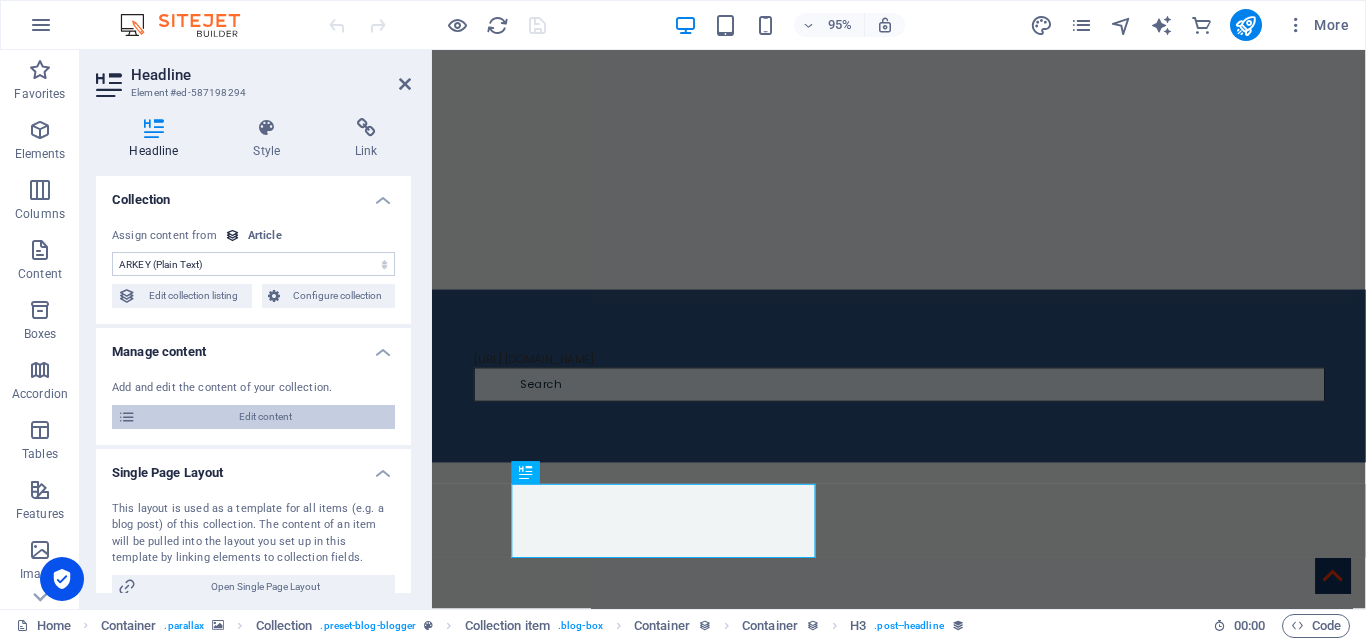click on "Edit content" at bounding box center (265, 417) 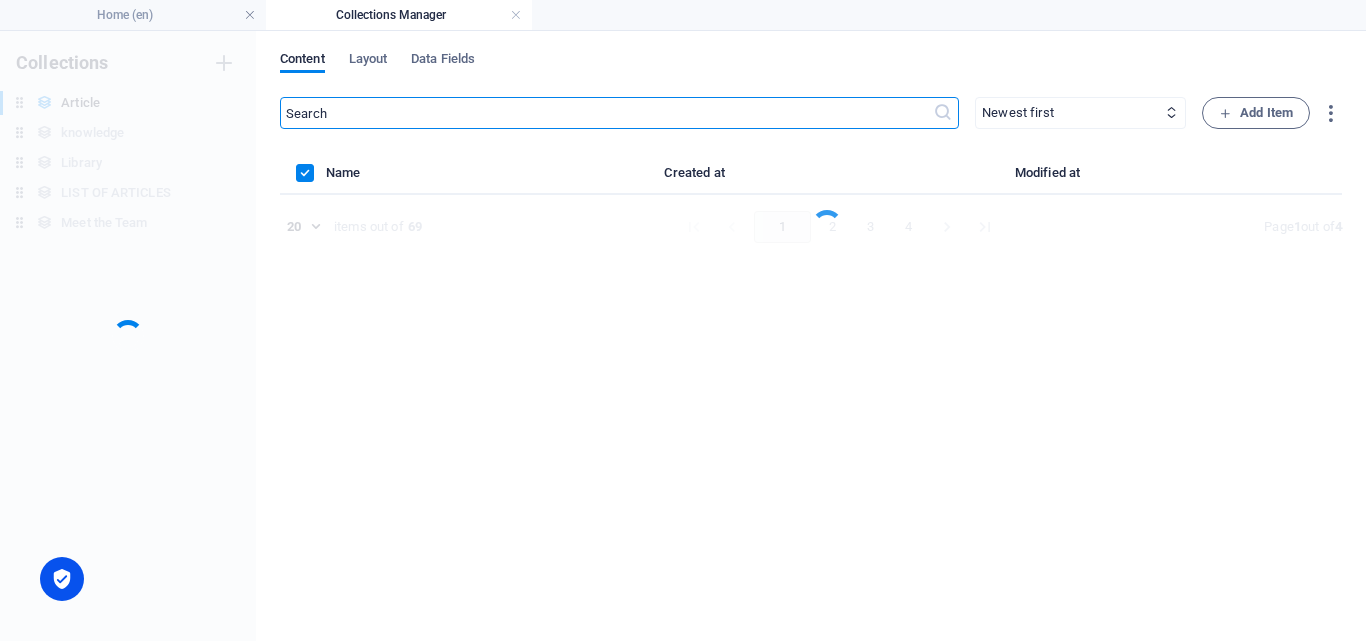 scroll, scrollTop: 0, scrollLeft: 0, axis: both 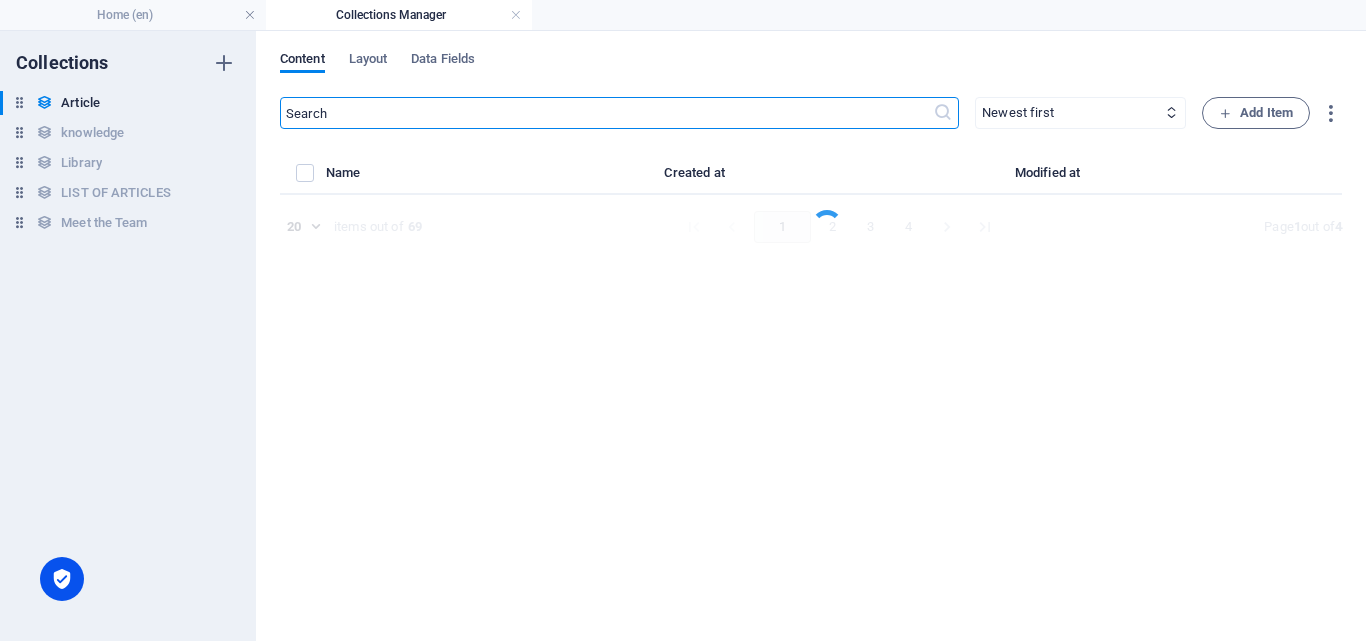 select on "Environment" 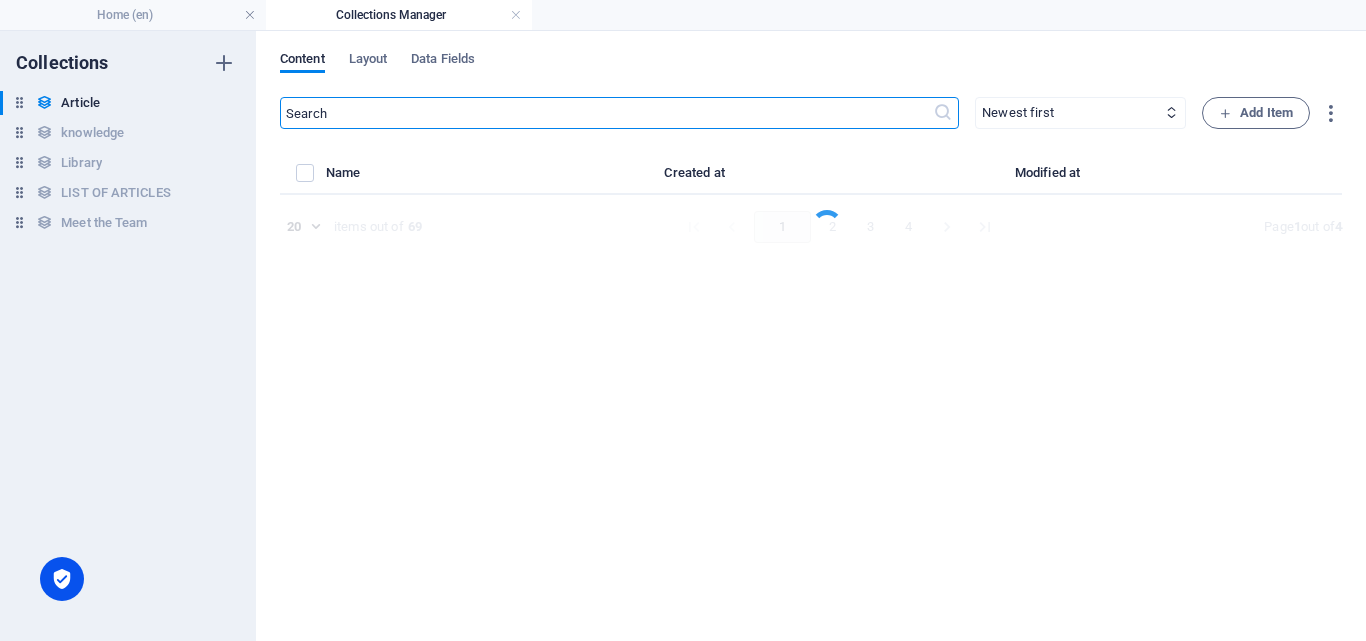 select on "[PERSON_NAME]" 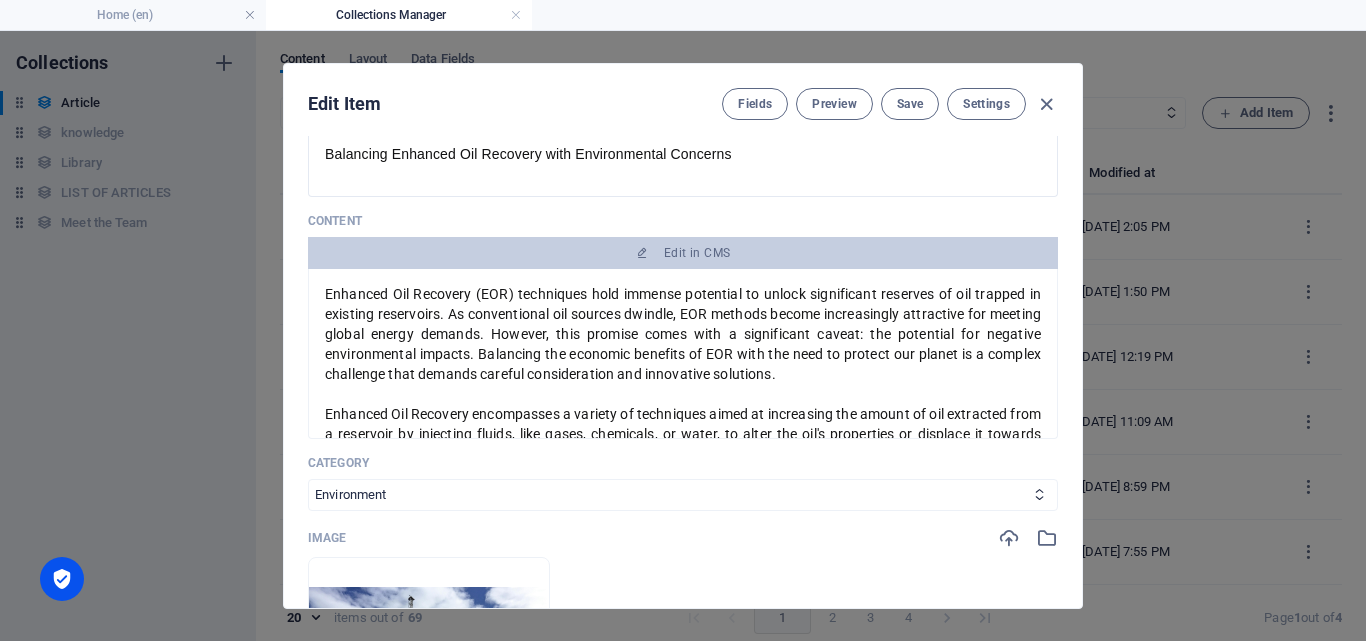scroll, scrollTop: 170, scrollLeft: 0, axis: vertical 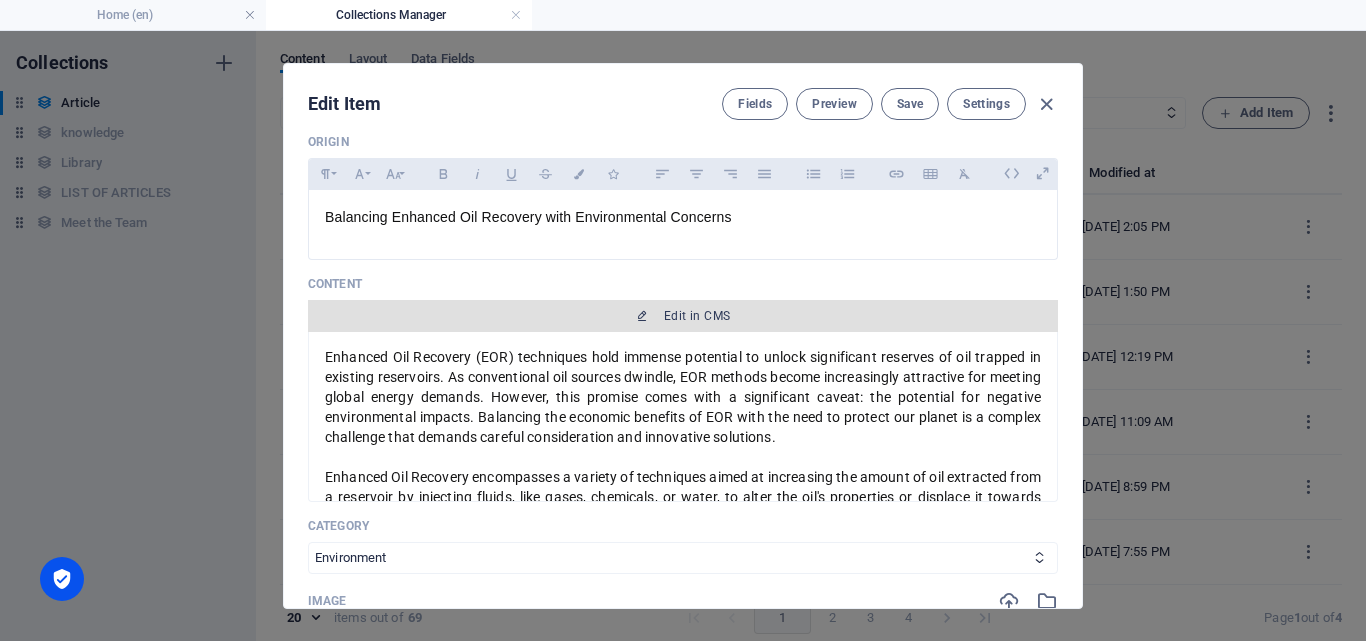 click on "Edit in CMS" at bounding box center [697, 316] 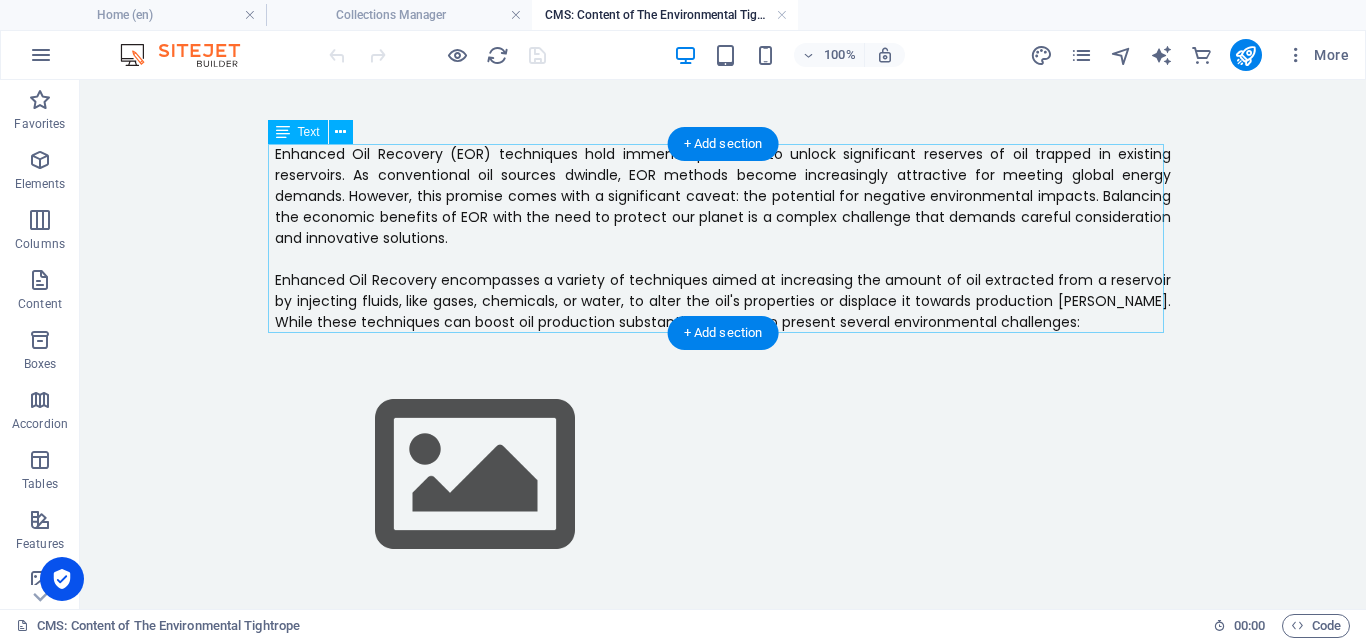scroll, scrollTop: 0, scrollLeft: 0, axis: both 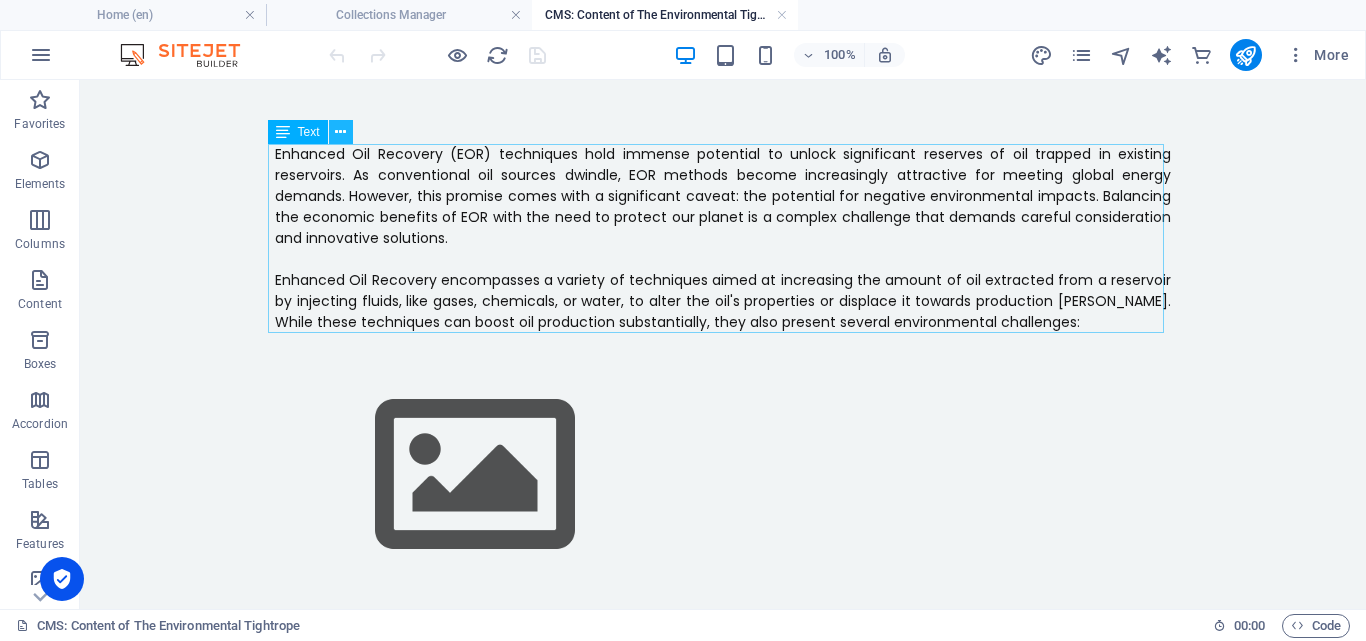 click at bounding box center [340, 132] 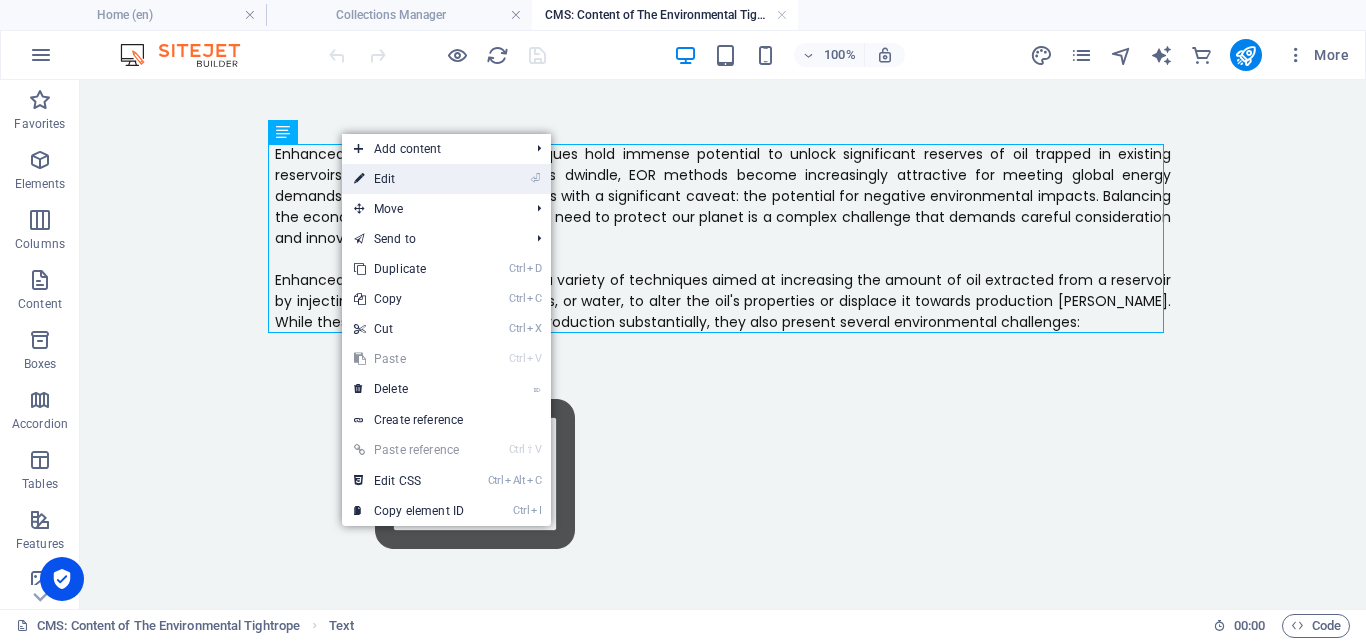 click on "⏎  Edit" at bounding box center [409, 179] 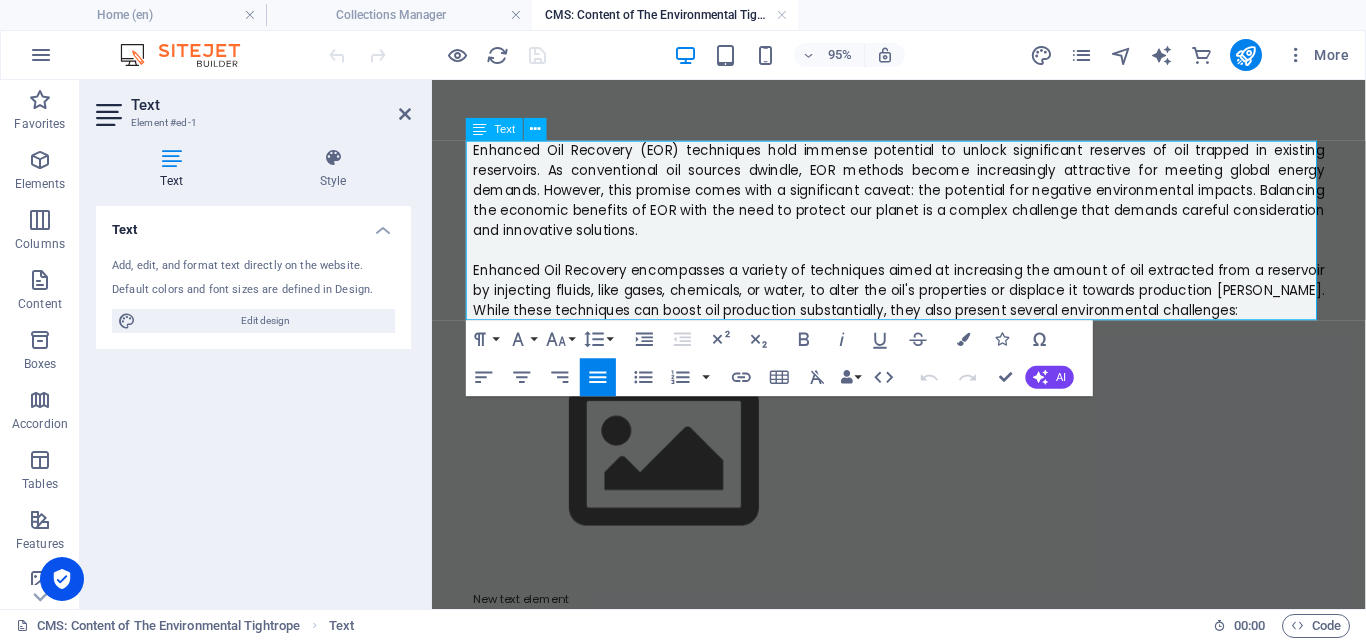 click on "Enhanced Oil Recovery encompasses a variety of techniques aimed at increasing the amount of oil extracted from a reservoir by injecting fluids, like gases, chemicals, or water, to alter the oil's properties or displace it towards production [PERSON_NAME]. While these techniques can boost oil production substantially, they also present several environmental challenges:" at bounding box center (924, 301) 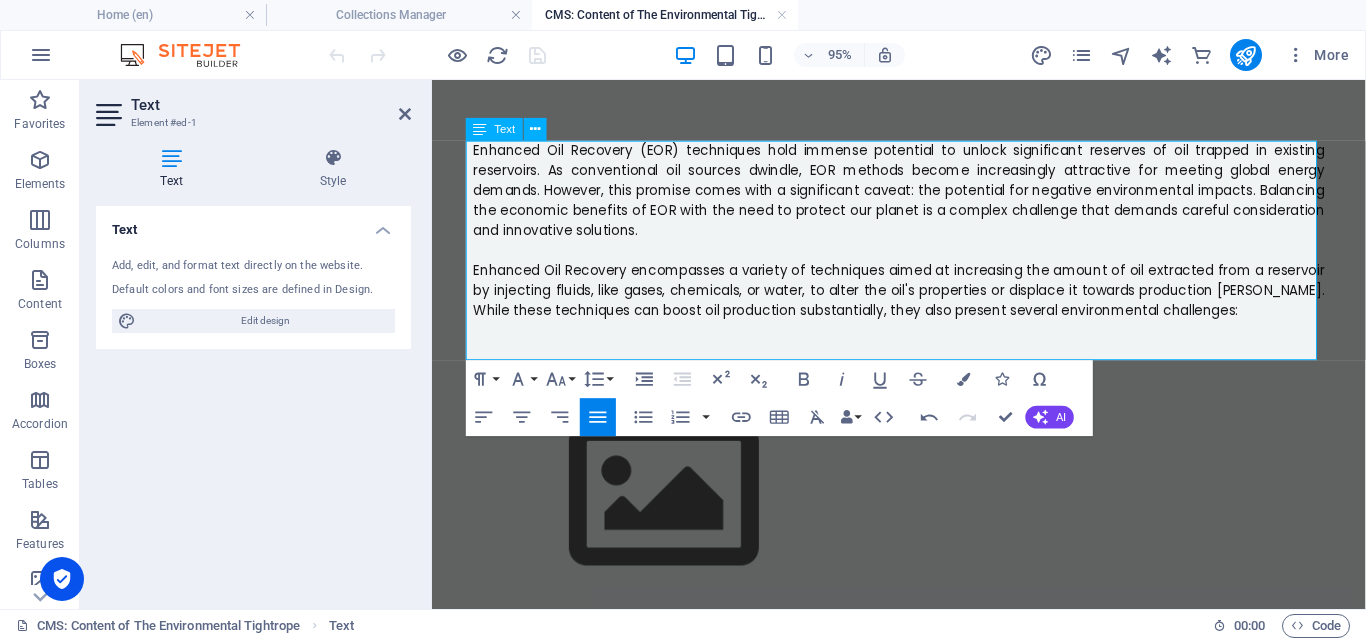 click on "​" at bounding box center [924, 364] 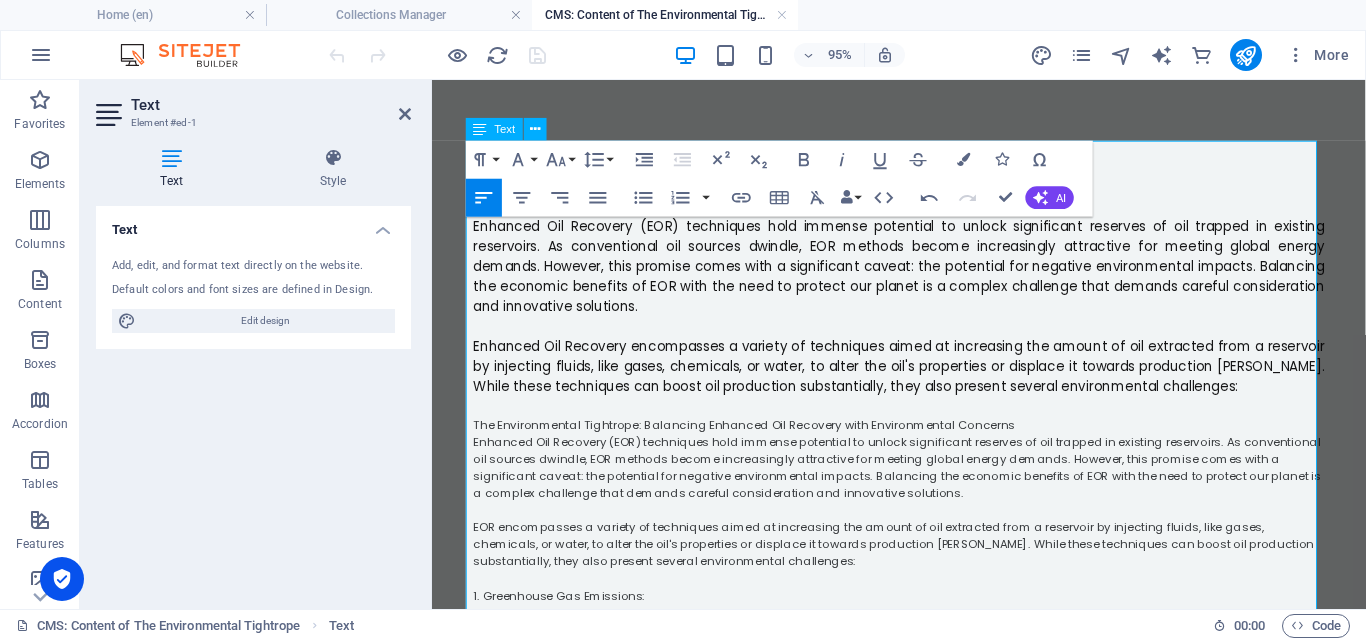 scroll, scrollTop: 24571, scrollLeft: 0, axis: vertical 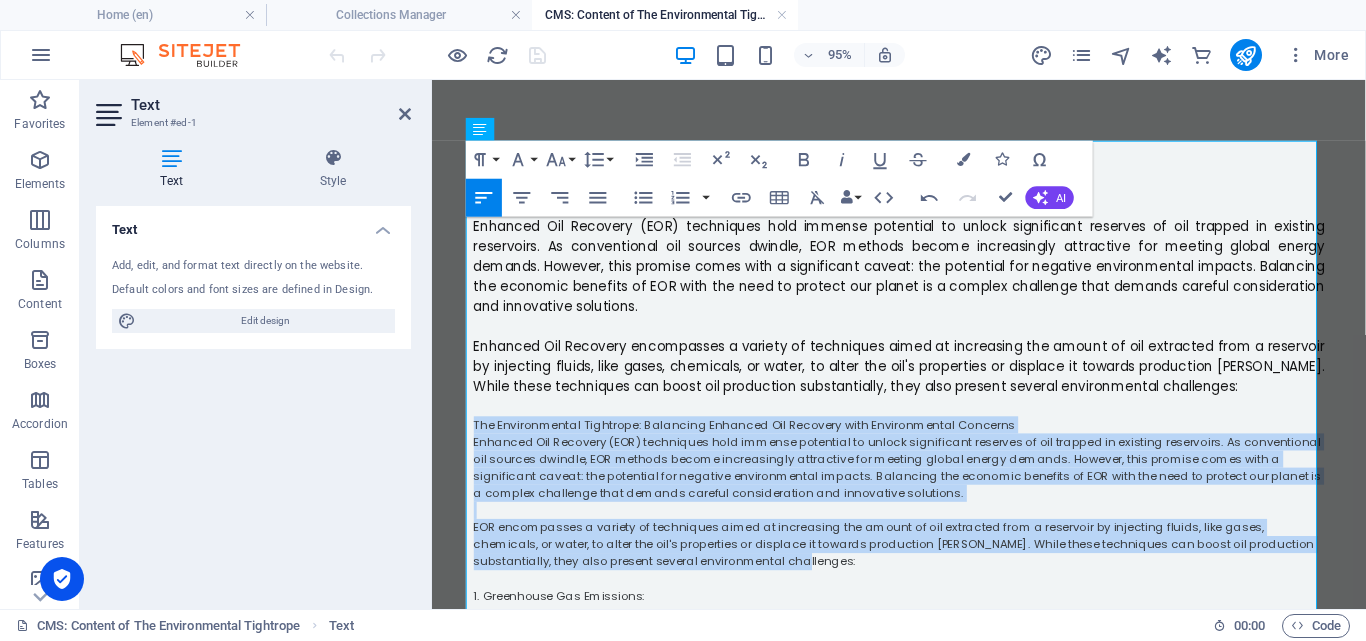 drag, startPoint x: 730, startPoint y: 587, endPoint x: 463, endPoint y: 435, distance: 307.23444 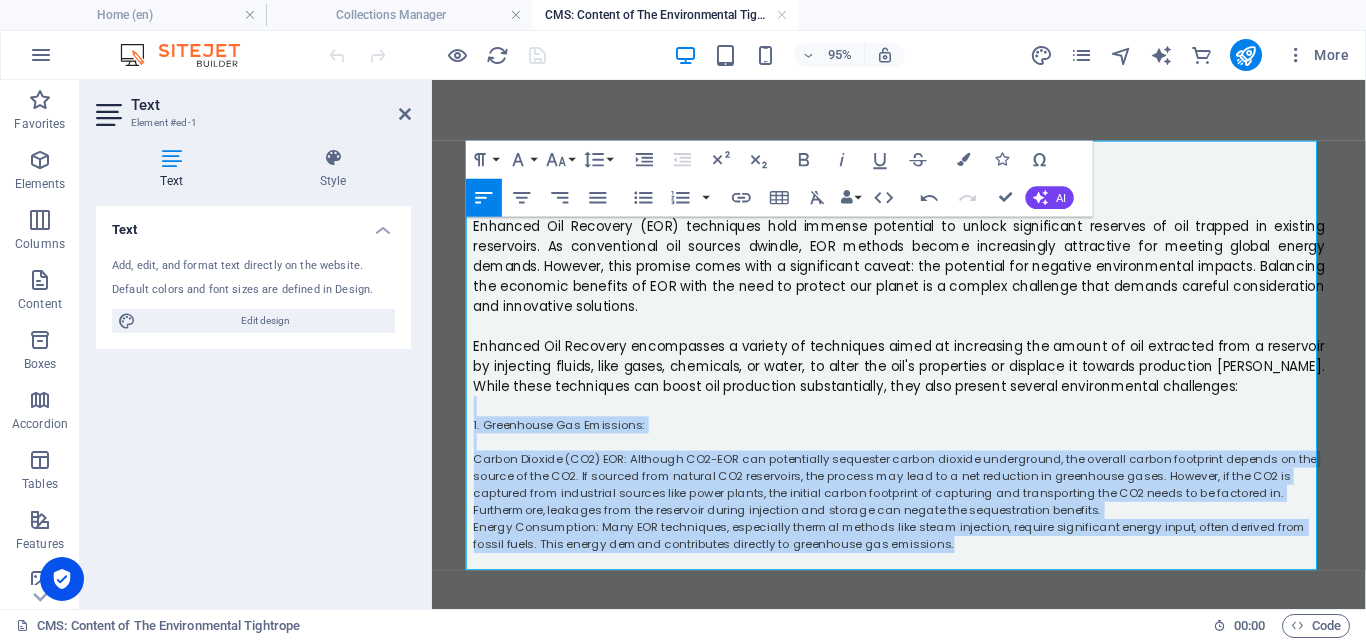 drag, startPoint x: 934, startPoint y: 573, endPoint x: 449, endPoint y: 433, distance: 504.80194 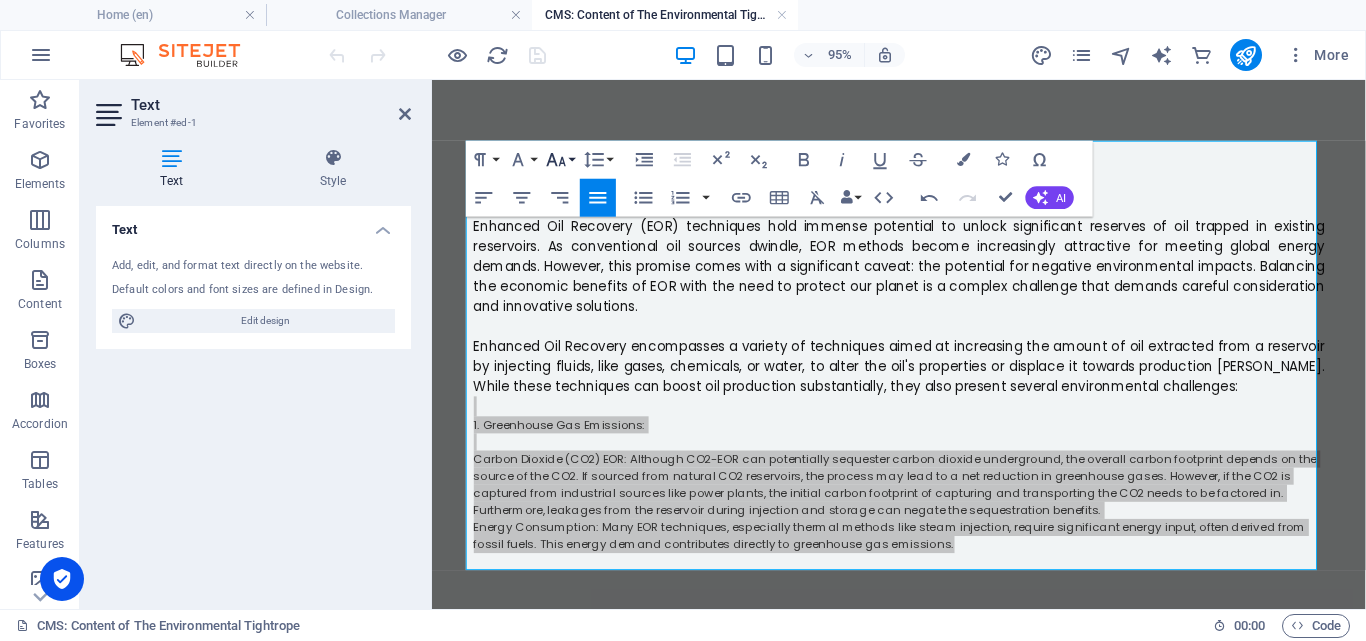 click on "Font Size" at bounding box center [560, 160] 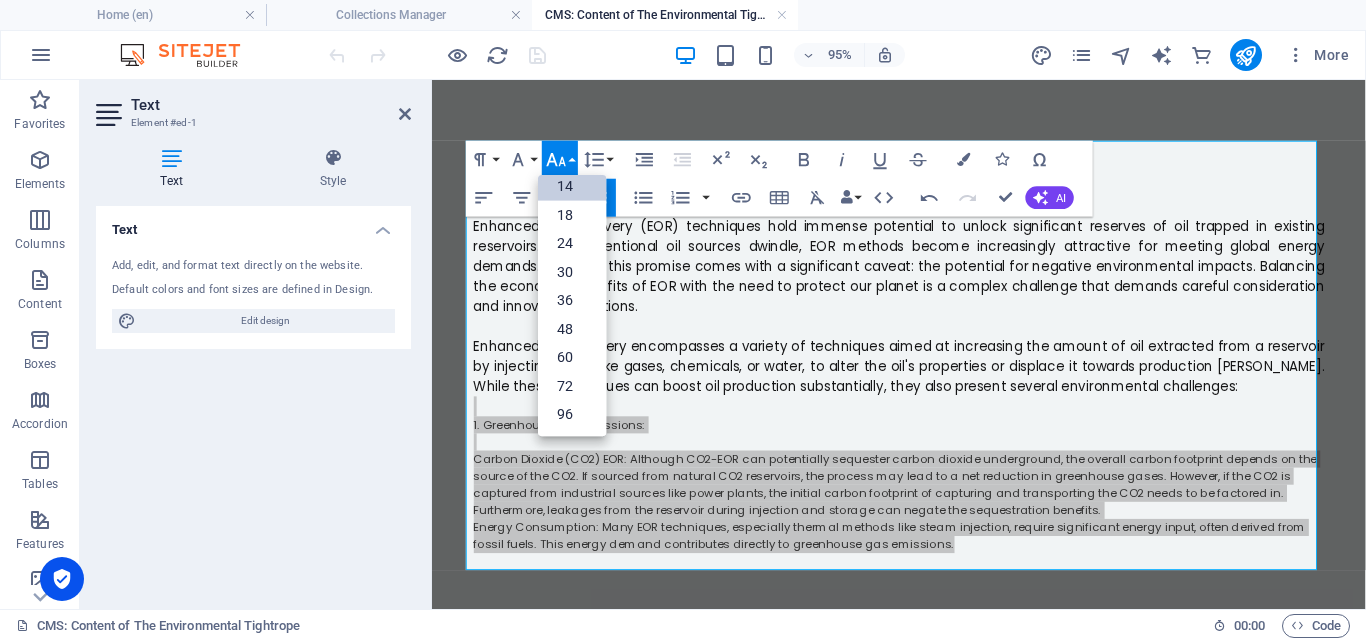 scroll, scrollTop: 161, scrollLeft: 0, axis: vertical 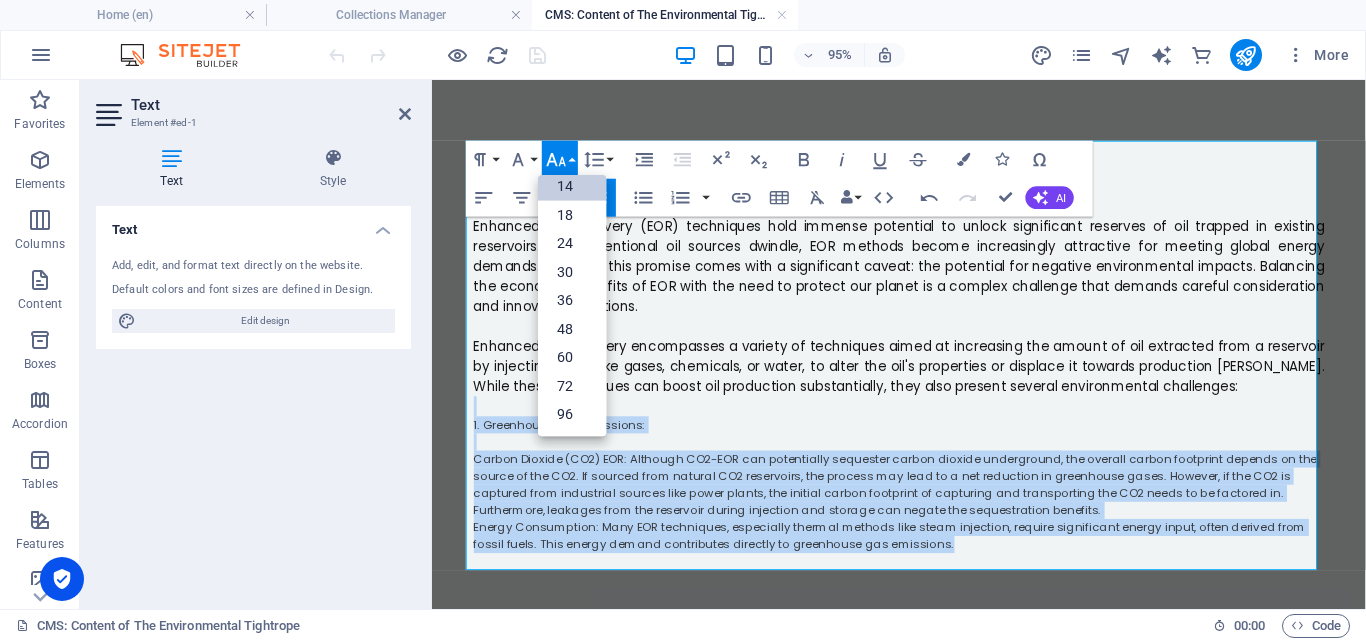 click on "14" at bounding box center [572, 186] 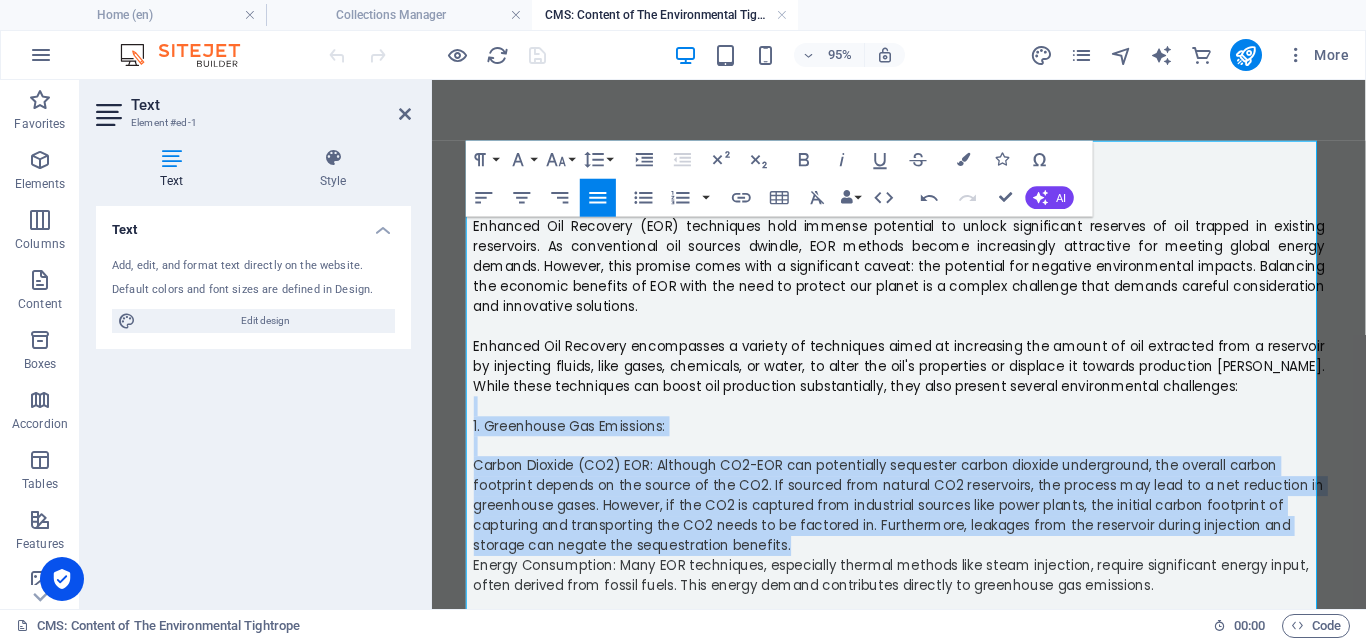 click 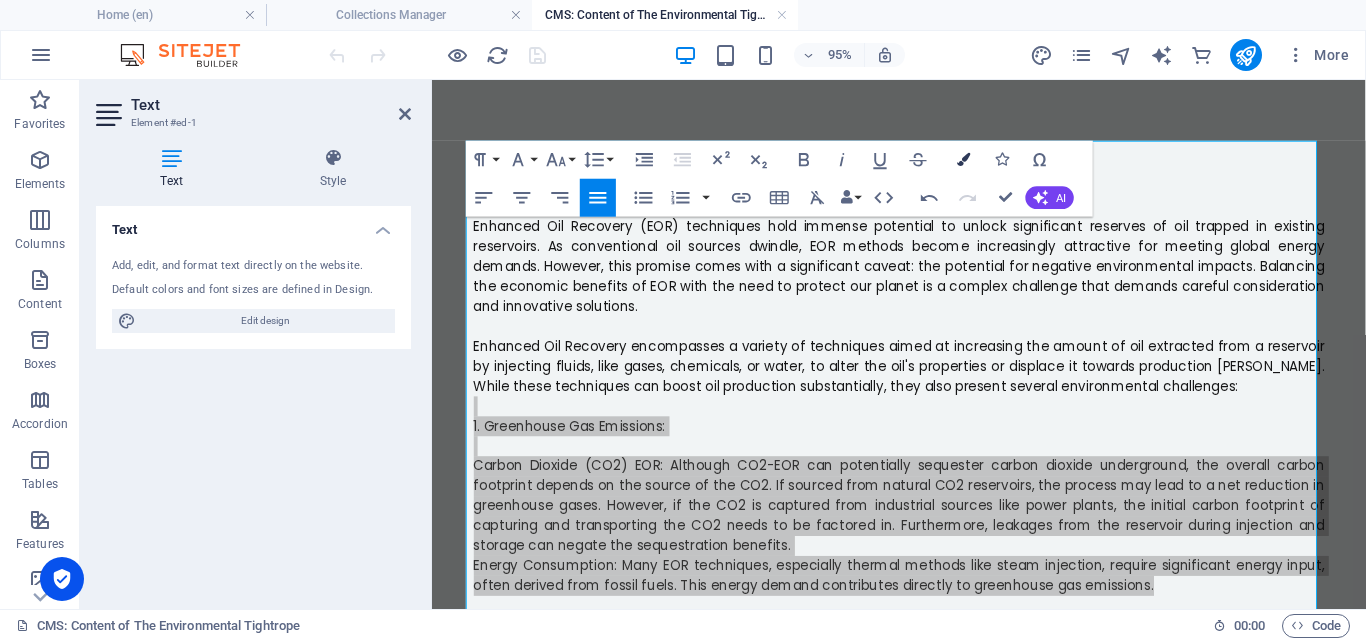 click at bounding box center (963, 159) 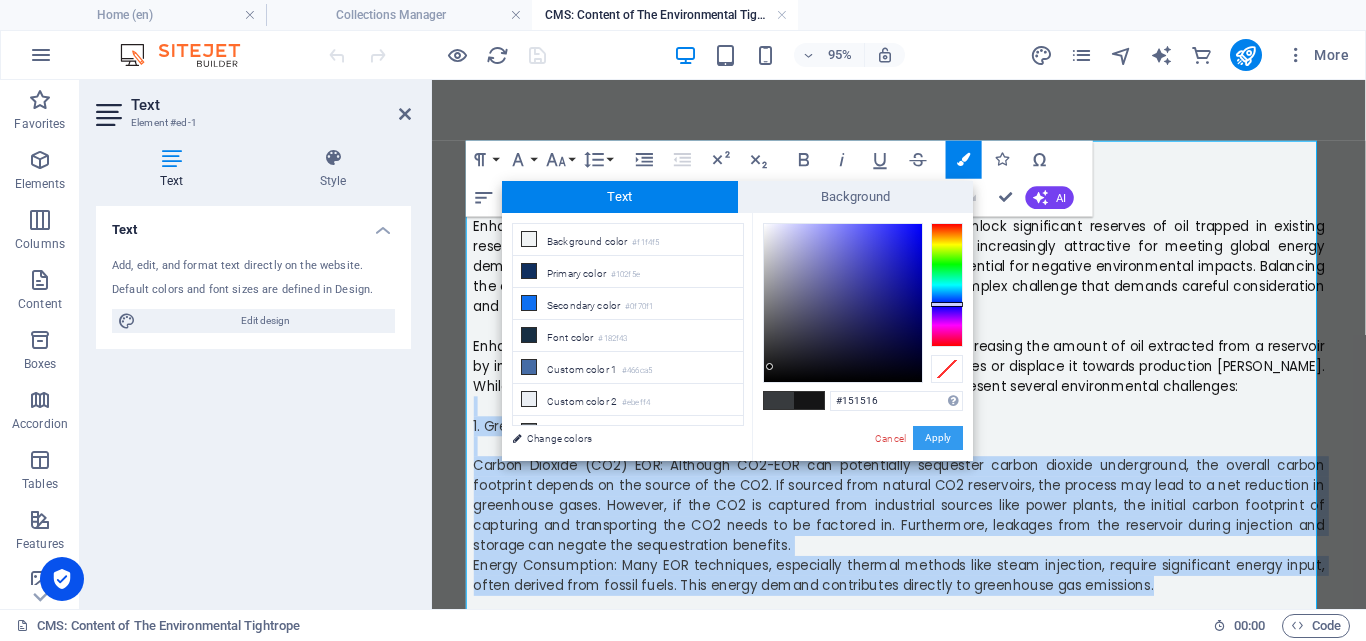 click on "Apply" at bounding box center [938, 438] 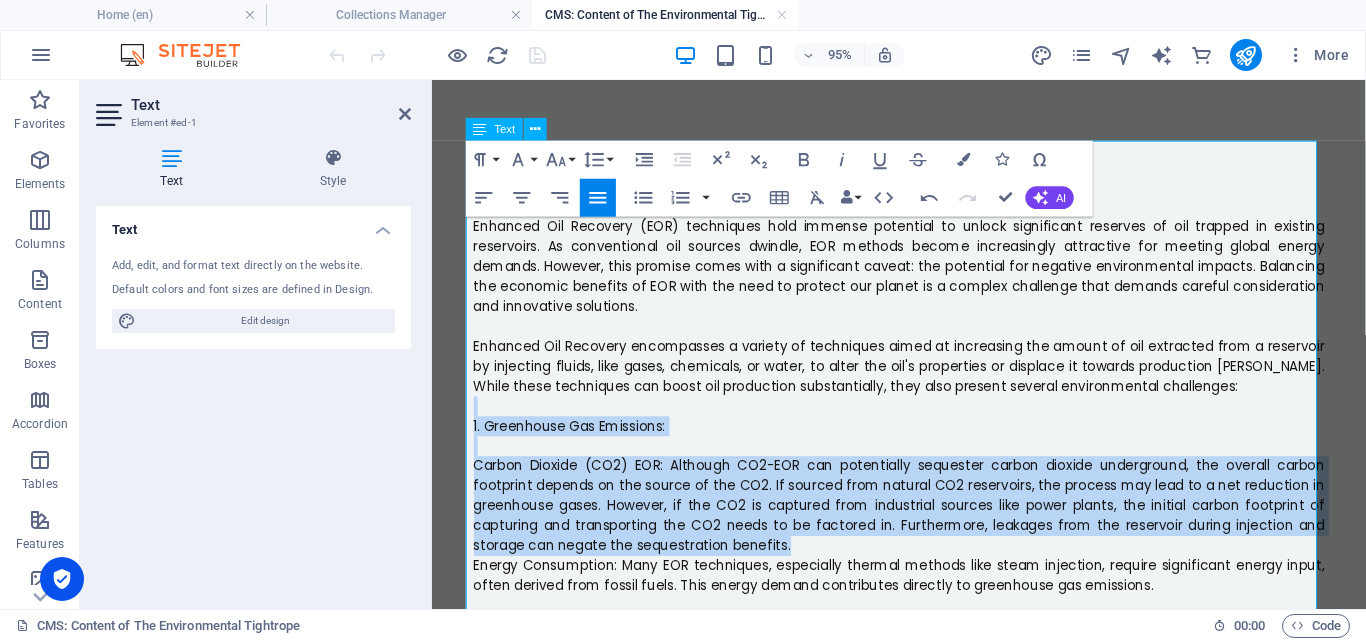 click on "Carbon Dioxide (CO2) EOR: Although CO2-EOR can potentially sequester carbon dioxide underground, the overall carbon footprint depends on the source of the CO2. If sourced from natural CO2 reservoirs, the process may lead to a net reduction in greenhouse gases. However, if the CO2 is captured from industrial sources like power plants, the initial carbon footprint of capturing and transporting the CO2 needs to be factored in. Furthermore, leakages from the reservoir during injection and storage can negate the sequestration benefits." at bounding box center (924, 528) 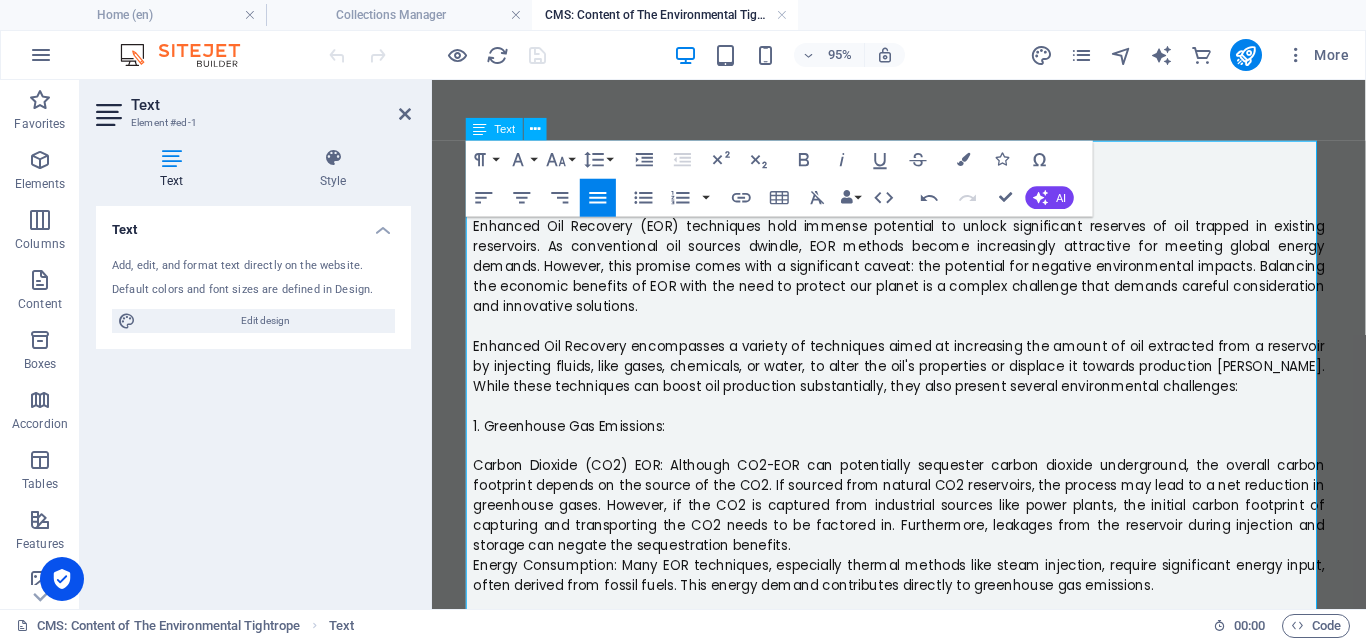 click on "Carbon Dioxide (CO2) EOR: Although CO2-EOR can potentially sequester carbon dioxide underground, the overall carbon footprint depends on the source of the CO2. If sourced from natural CO2 reservoirs, the process may lead to a net reduction in greenhouse gases. However, if the CO2 is captured from industrial sources like power plants, the initial carbon footprint of capturing and transporting the CO2 needs to be factored in. Furthermore, leakages from the reservoir during injection and storage can negate the sequestration benefits." at bounding box center [924, 528] 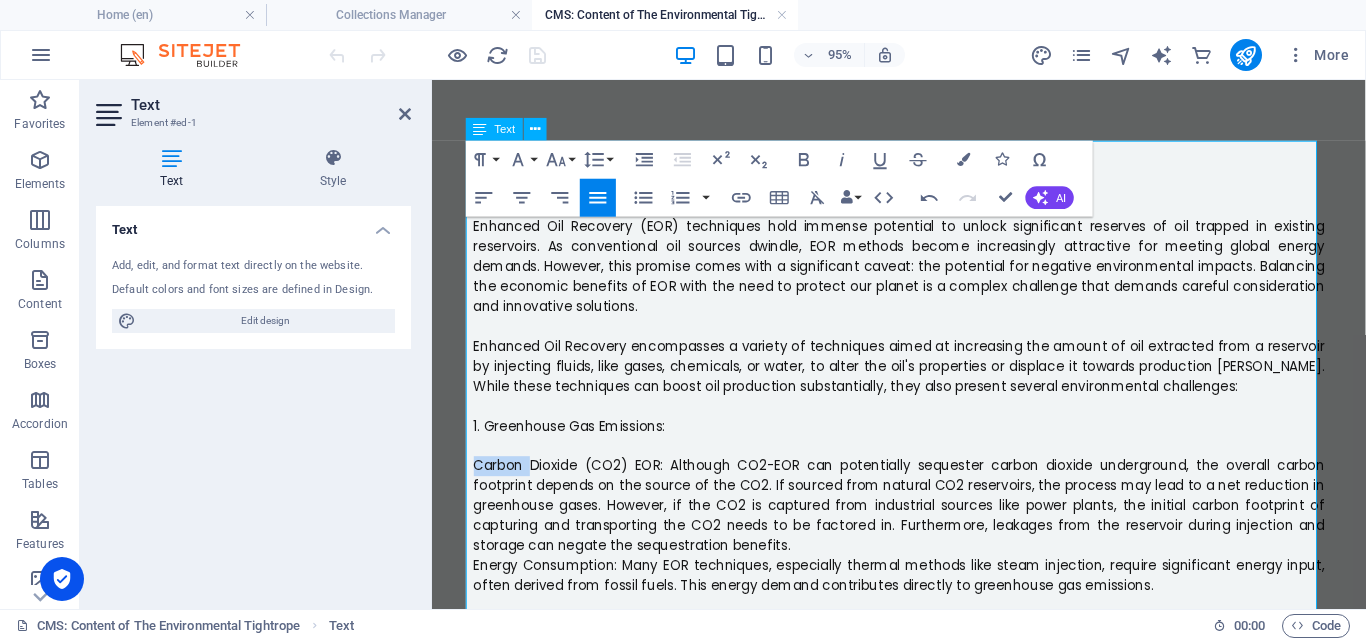 click on "Carbon Dioxide (CO2) EOR: Although CO2-EOR can potentially sequester carbon dioxide underground, the overall carbon footprint depends on the source of the CO2. If sourced from natural CO2 reservoirs, the process may lead to a net reduction in greenhouse gases. However, if the CO2 is captured from industrial sources like power plants, the initial carbon footprint of capturing and transporting the CO2 needs to be factored in. Furthermore, leakages from the reservoir during injection and storage can negate the sequestration benefits." at bounding box center [924, 528] 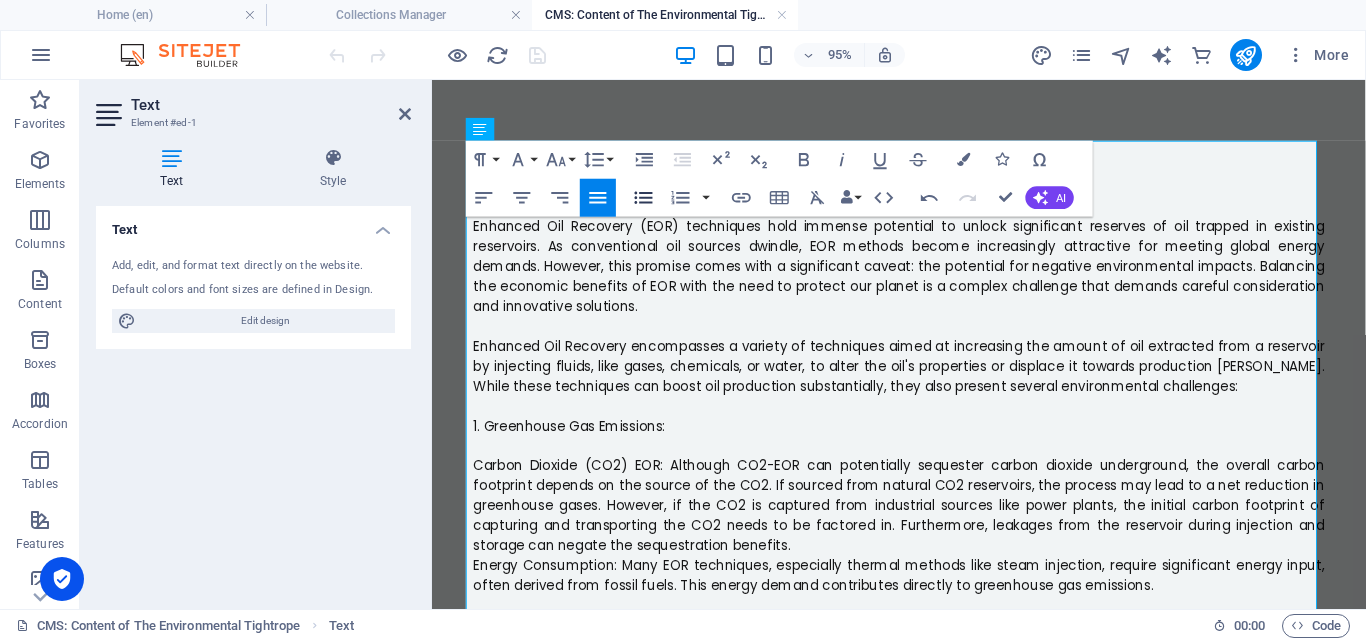 click 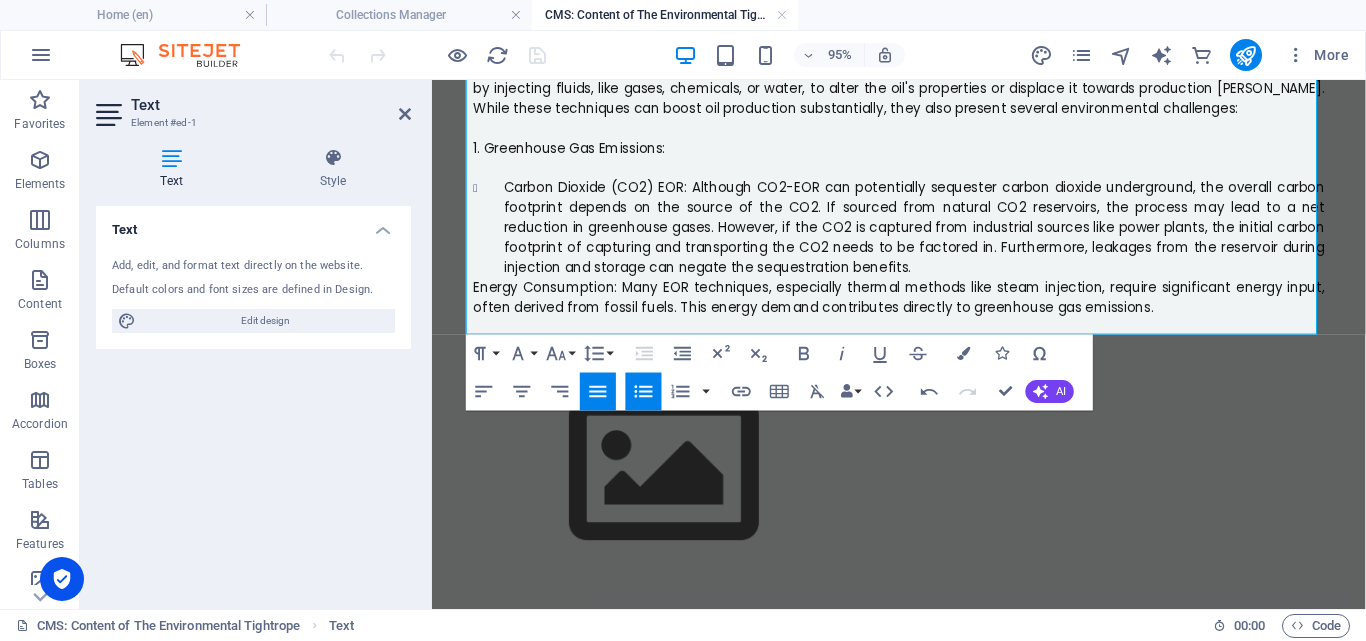 scroll, scrollTop: 247, scrollLeft: 0, axis: vertical 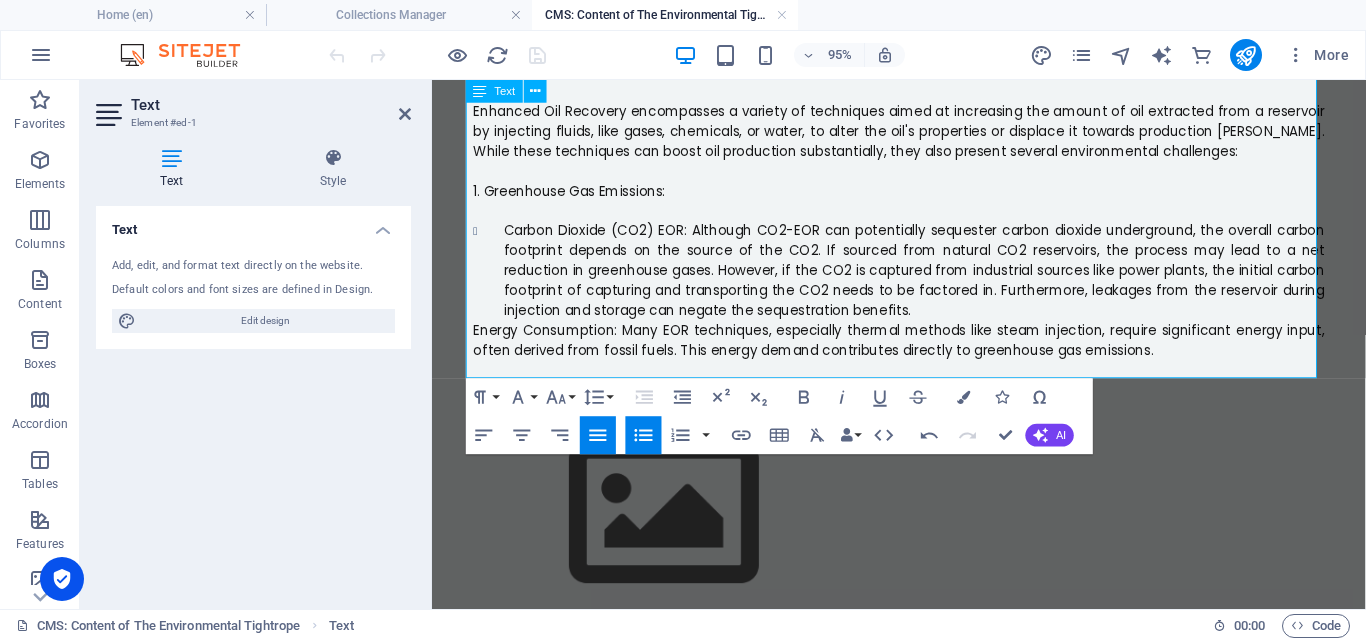 click on "Carbon Dioxide (CO2) EOR: Although CO2-EOR can potentially sequester carbon dioxide underground, the overall carbon footprint depends on the source of the CO2. If sourced from natural CO2 reservoirs, the process may lead to a net reduction in greenhouse gases. However, if the CO2 is captured from industrial sources like power plants, the initial carbon footprint of capturing and transporting the CO2 needs to be factored in. Furthermore, leakages from the reservoir during injection and storage can negate the sequestration benefits." at bounding box center (940, 281) 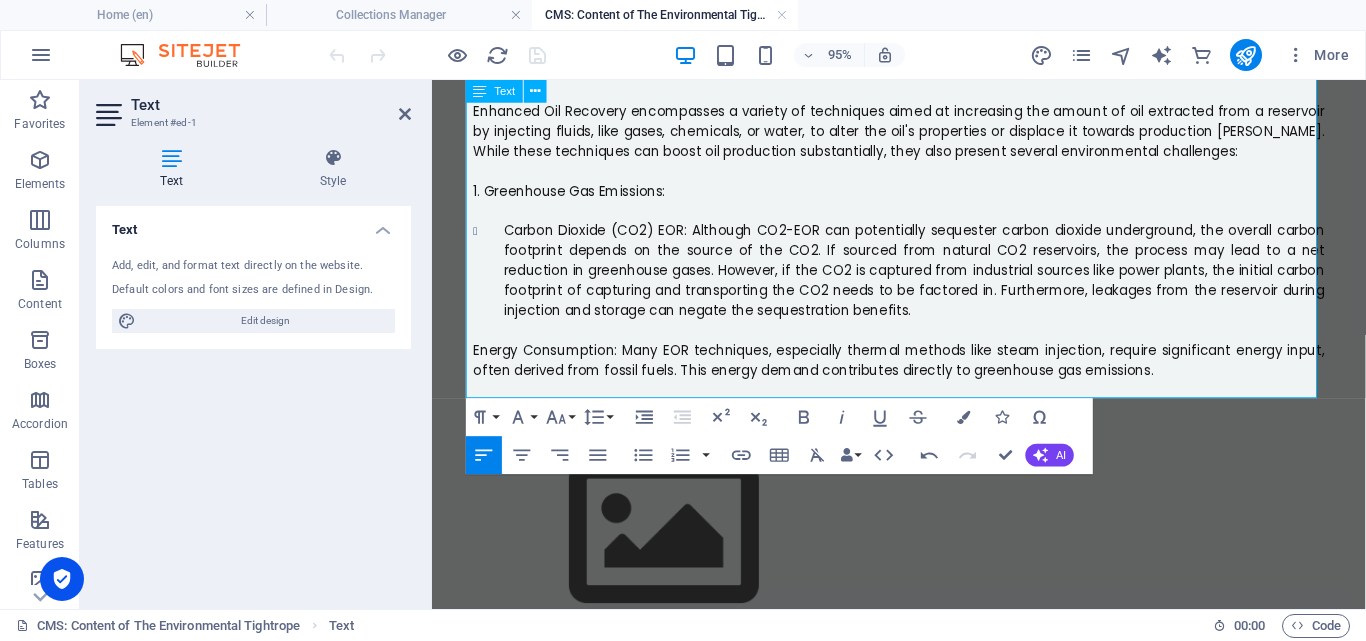 click on "Energy Consumption: Many EOR techniques, especially thermal methods like steam injection, require significant energy input, often derived from fossil fuels. This energy demand contributes directly to greenhouse gas emissions." at bounding box center [924, 375] 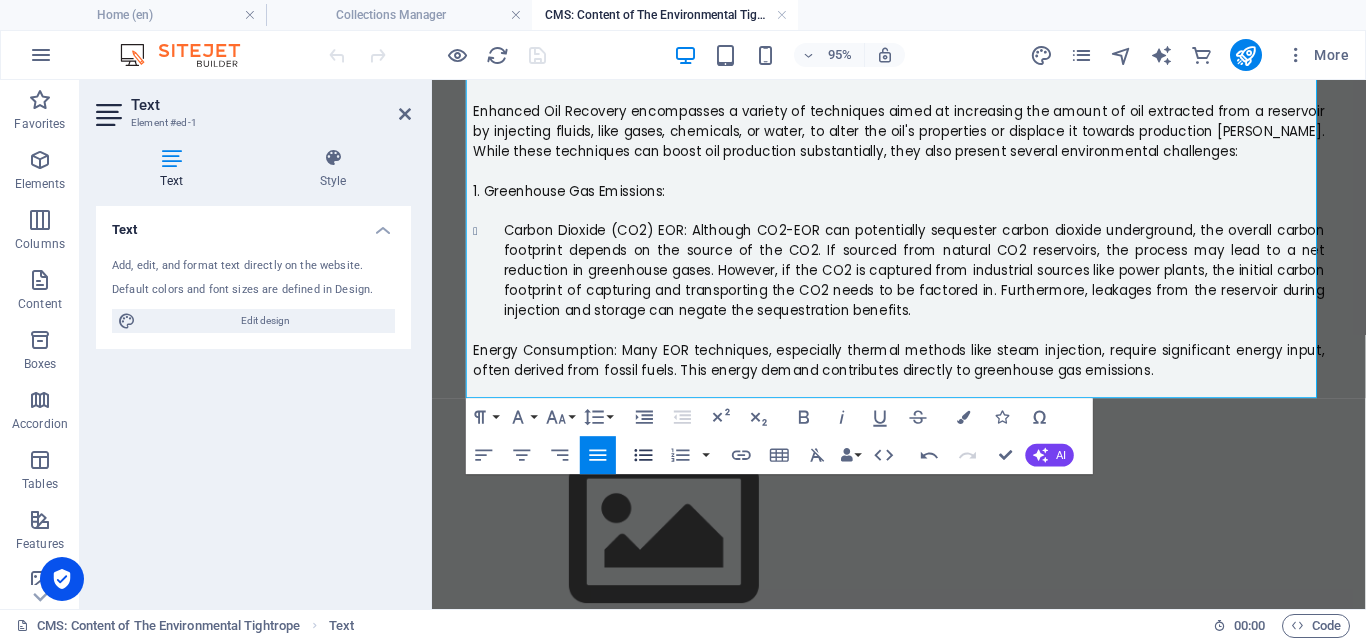 click 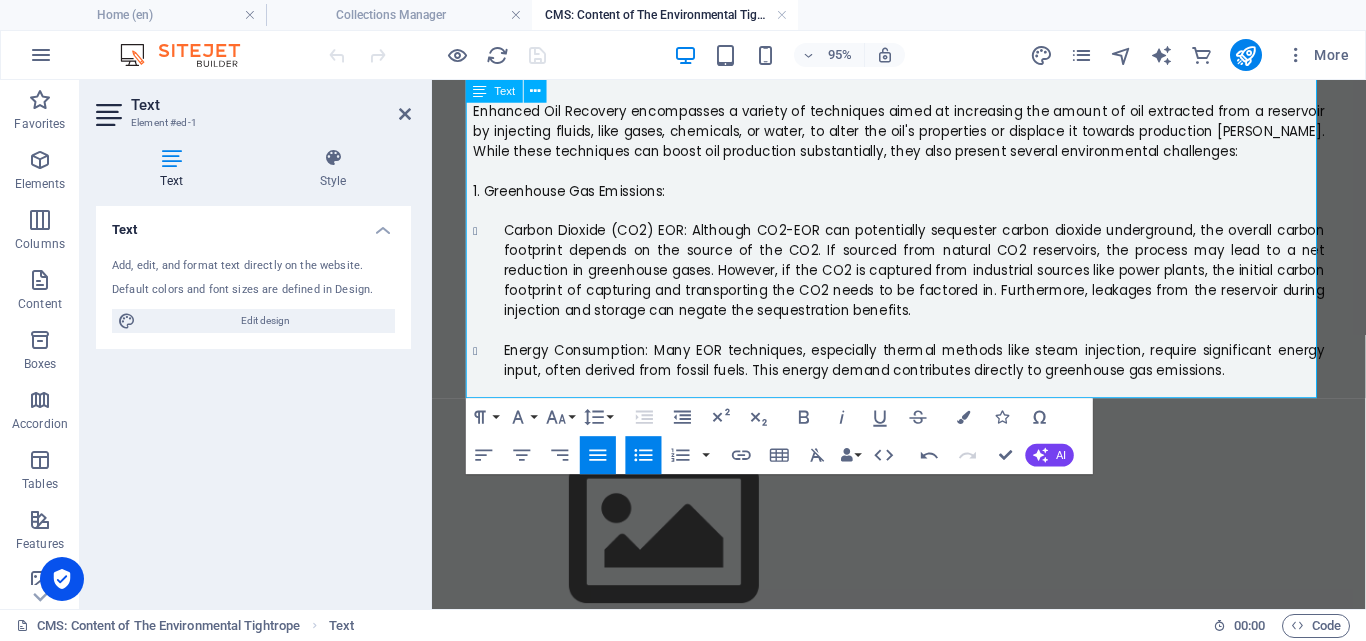 click on "Energy Consumption: Many EOR techniques, especially thermal methods like steam injection, require significant energy input, often derived from fossil fuels. This energy demand contributes directly to greenhouse gas emissions." at bounding box center [940, 376] 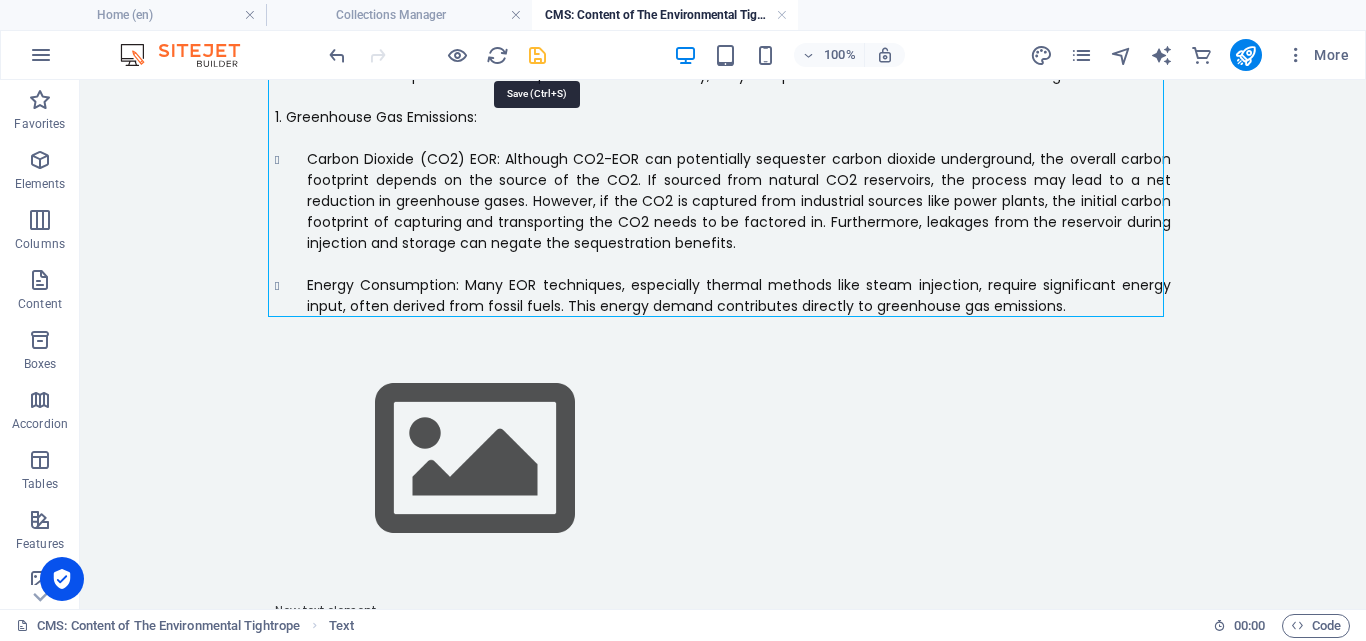 click at bounding box center (537, 55) 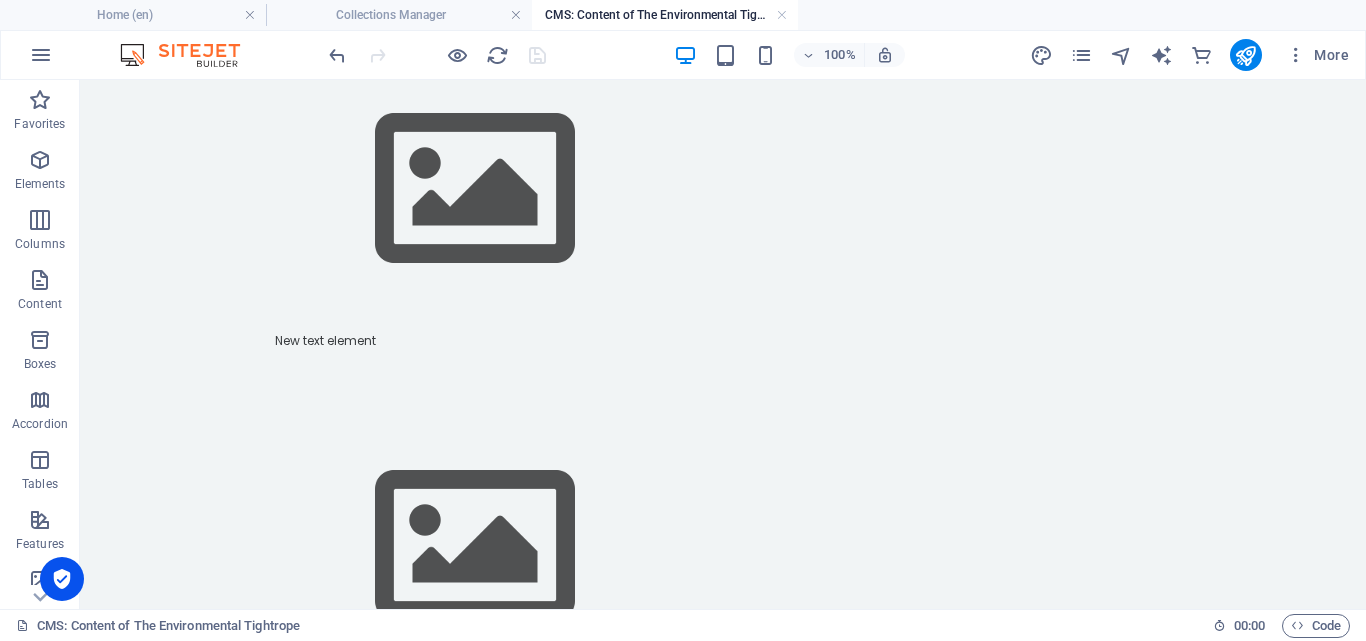 scroll, scrollTop: 520, scrollLeft: 0, axis: vertical 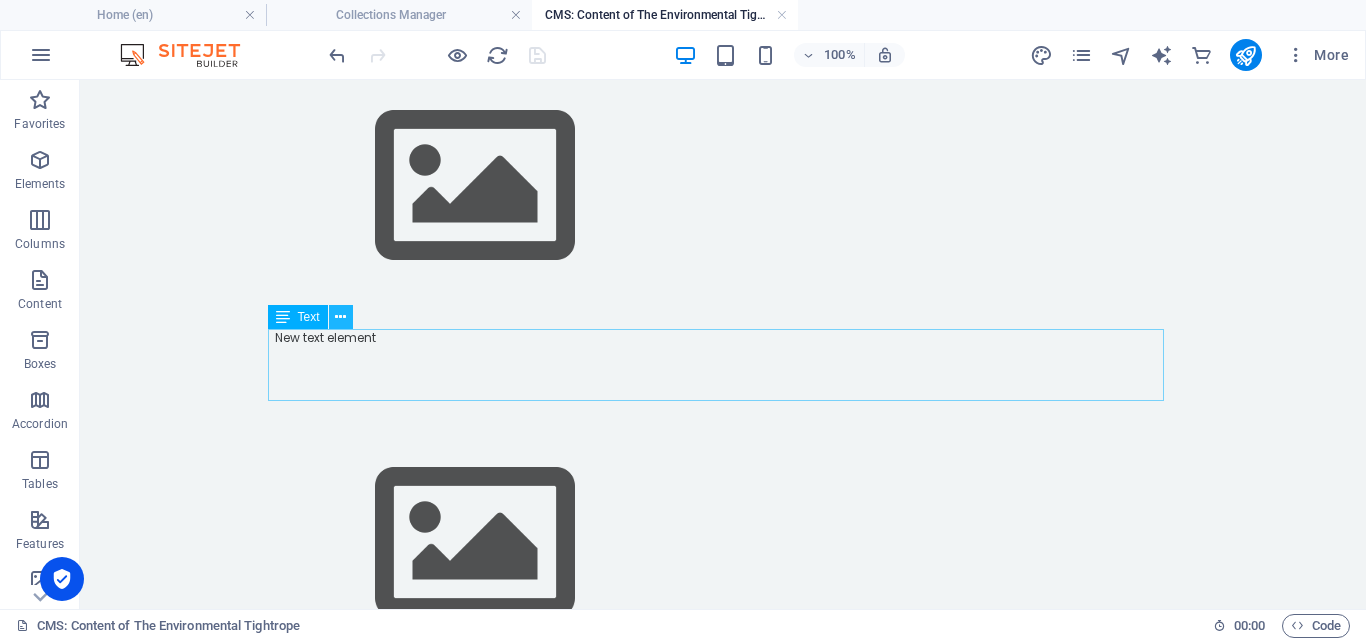 click at bounding box center [340, 317] 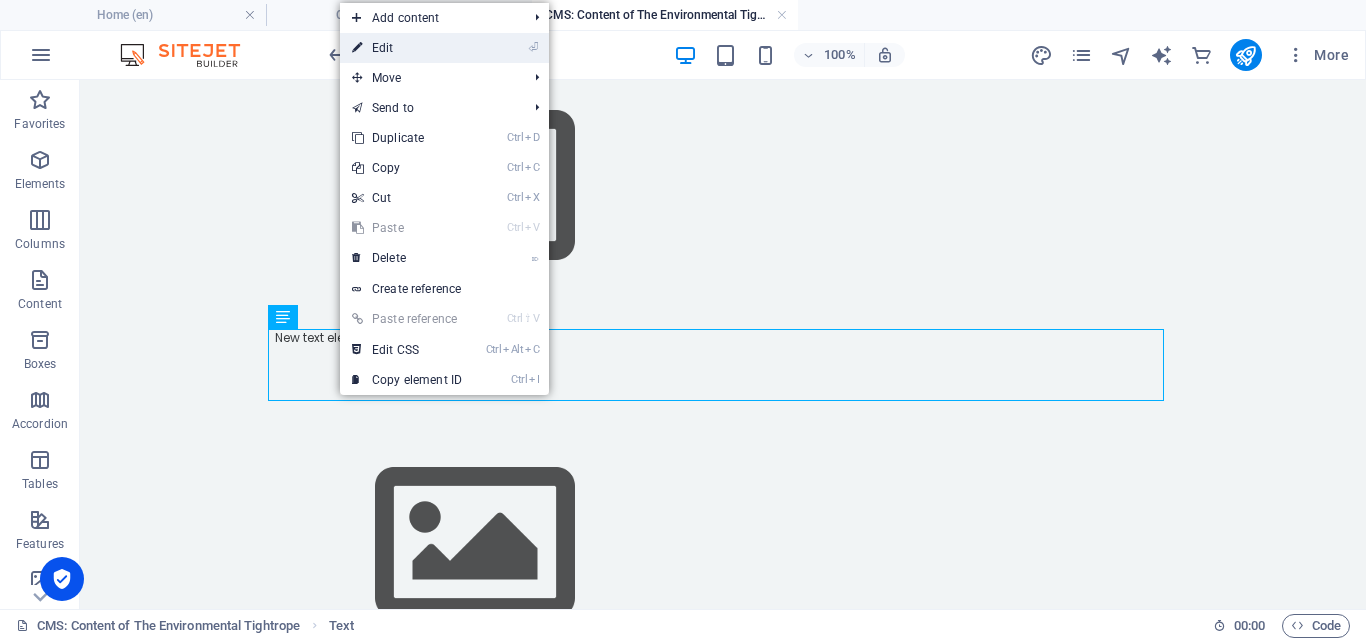 click on "⏎  Edit" at bounding box center (407, 48) 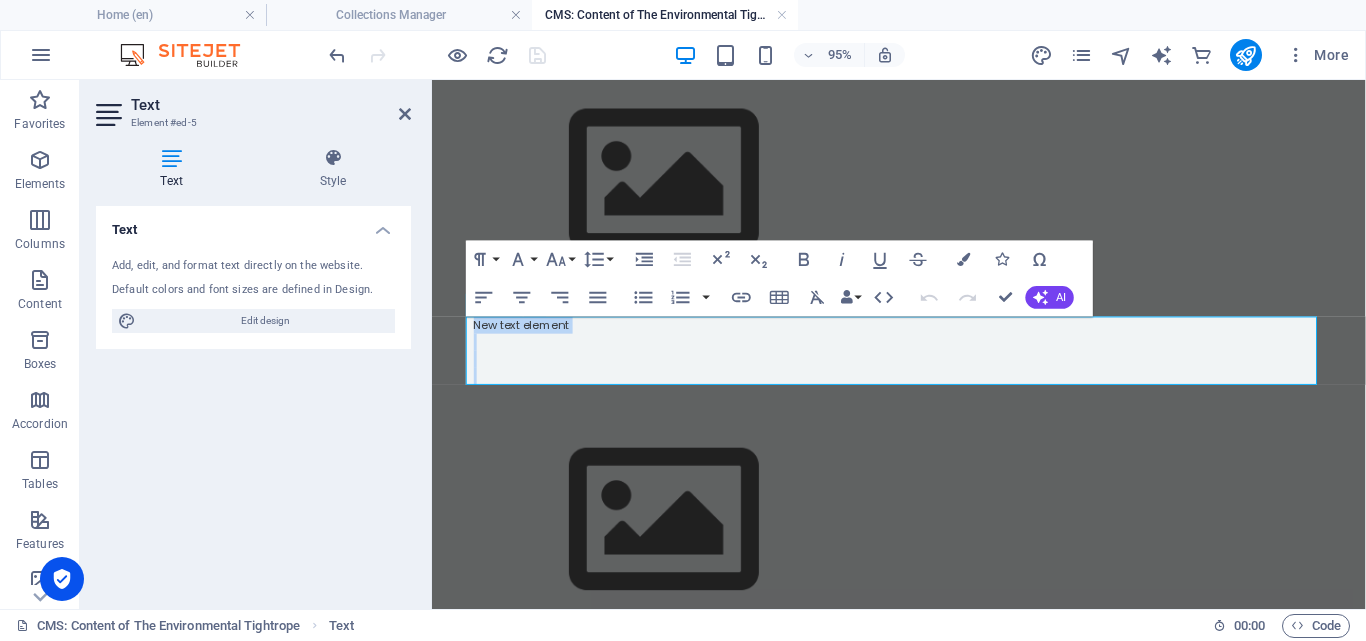 click at bounding box center (924, 356) 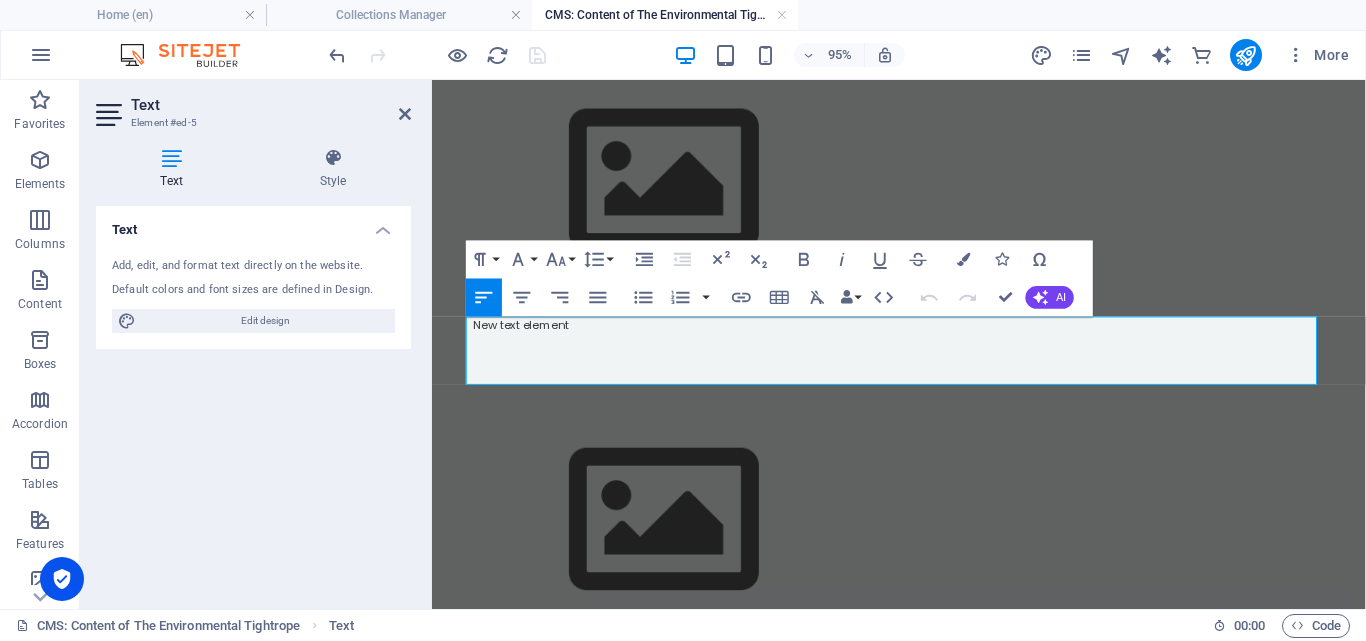 click on "New text element" at bounding box center [924, 338] 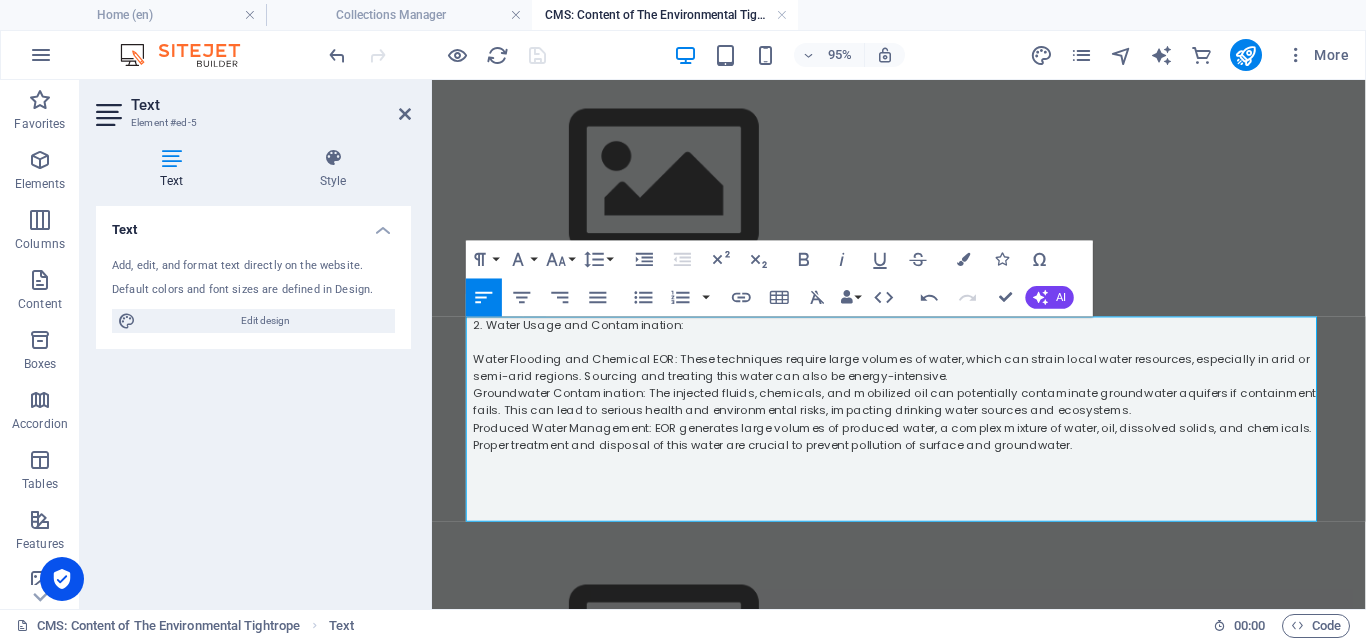 scroll, scrollTop: 10445, scrollLeft: 0, axis: vertical 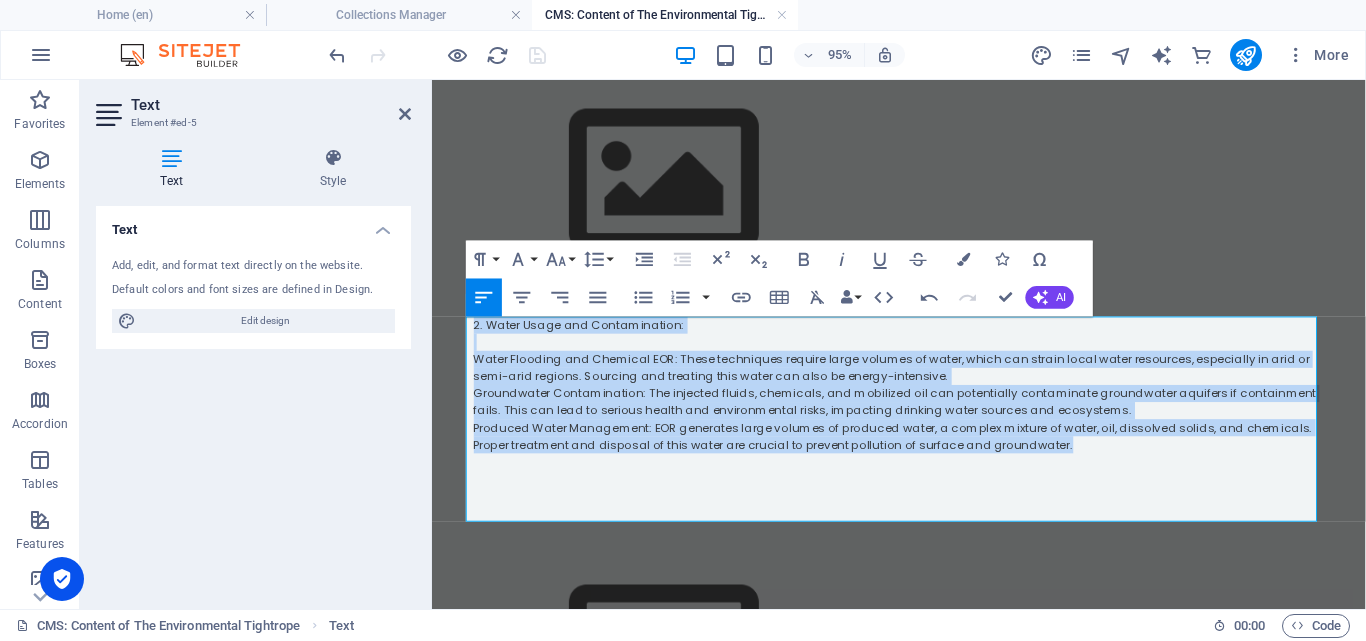 drag, startPoint x: 1113, startPoint y: 463, endPoint x: 464, endPoint y: 335, distance: 661.5021 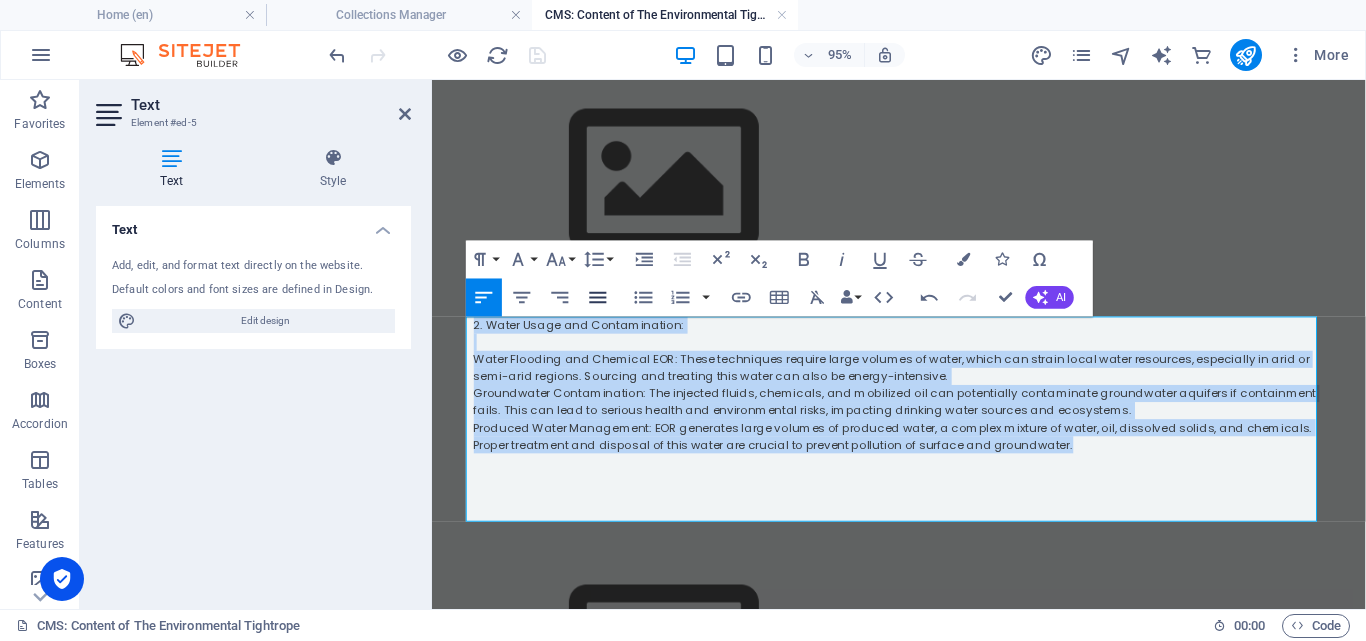 click 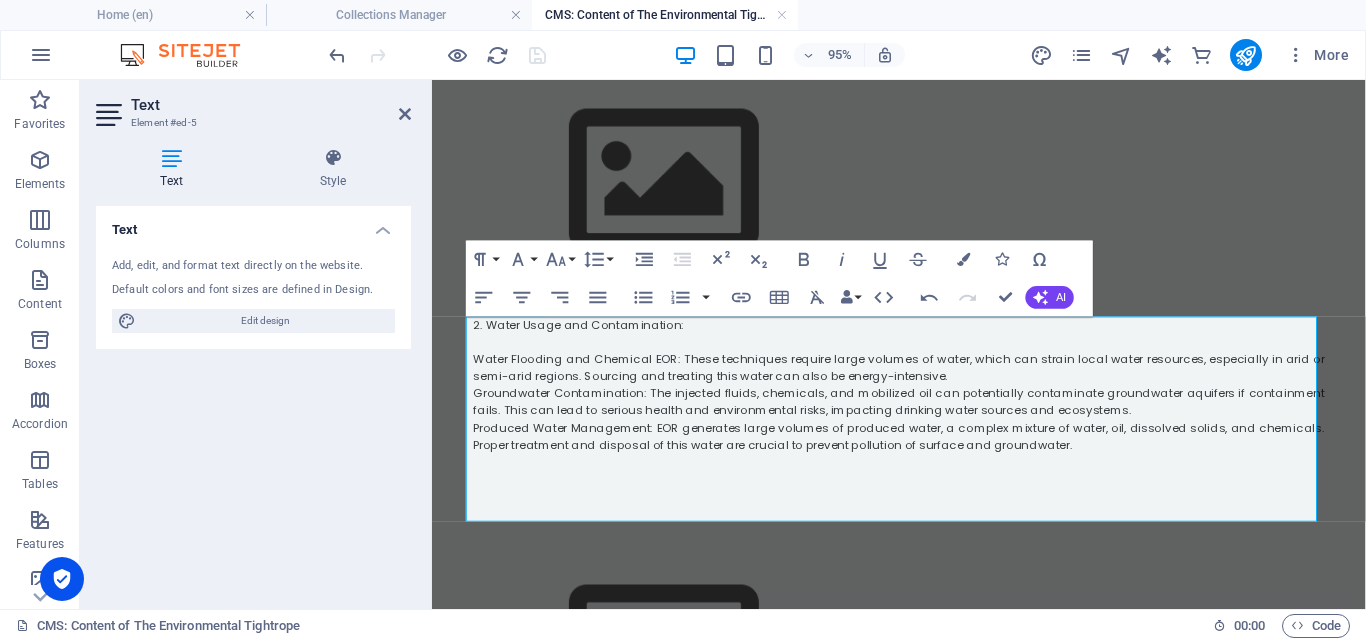 click at bounding box center (924, 518) 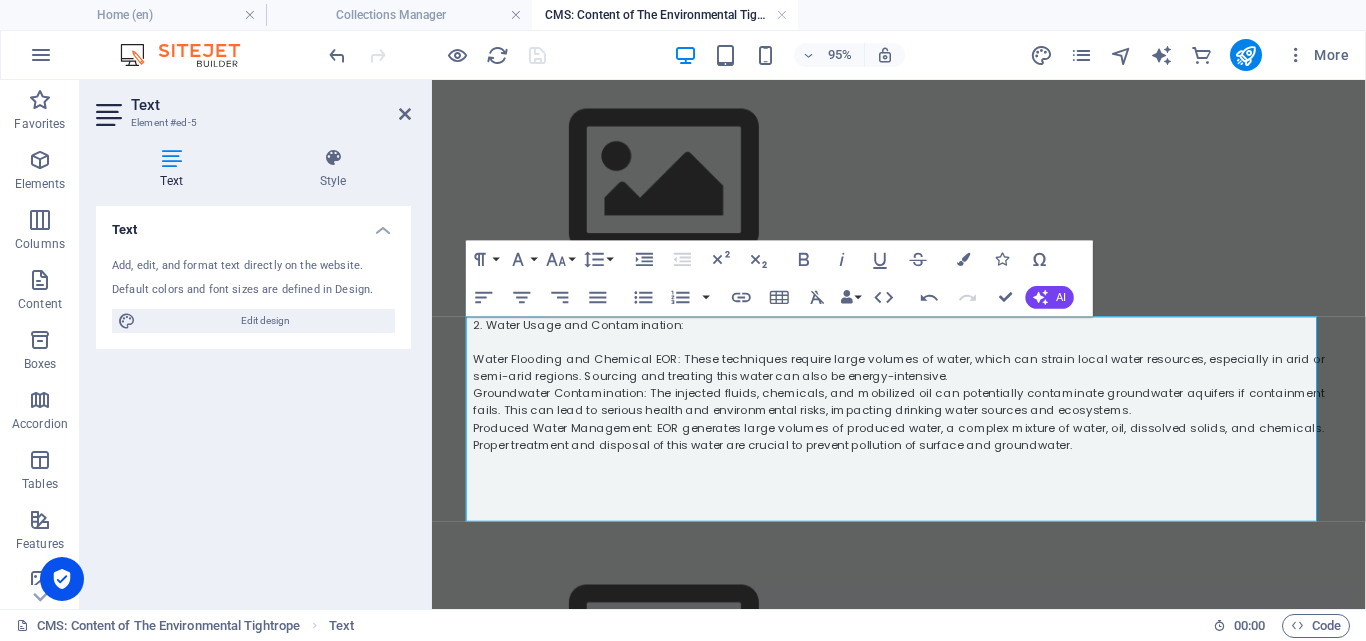 click at bounding box center [924, 482] 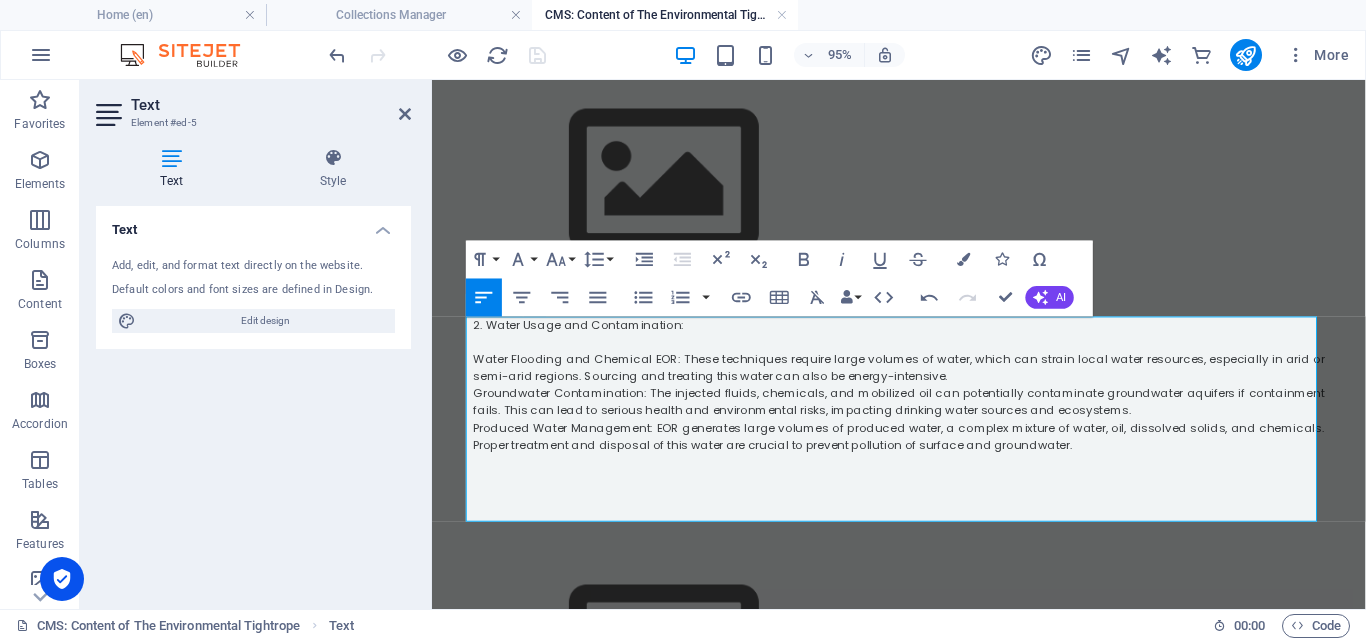 click at bounding box center (924, 482) 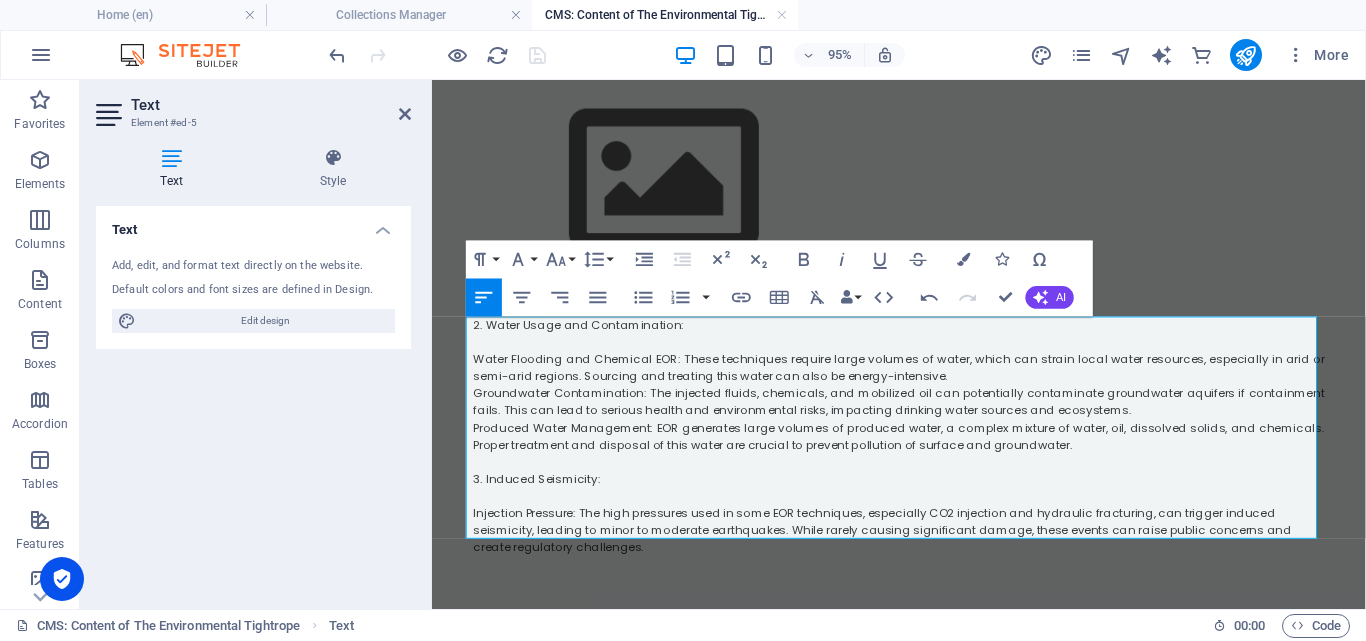 scroll, scrollTop: 4280, scrollLeft: 0, axis: vertical 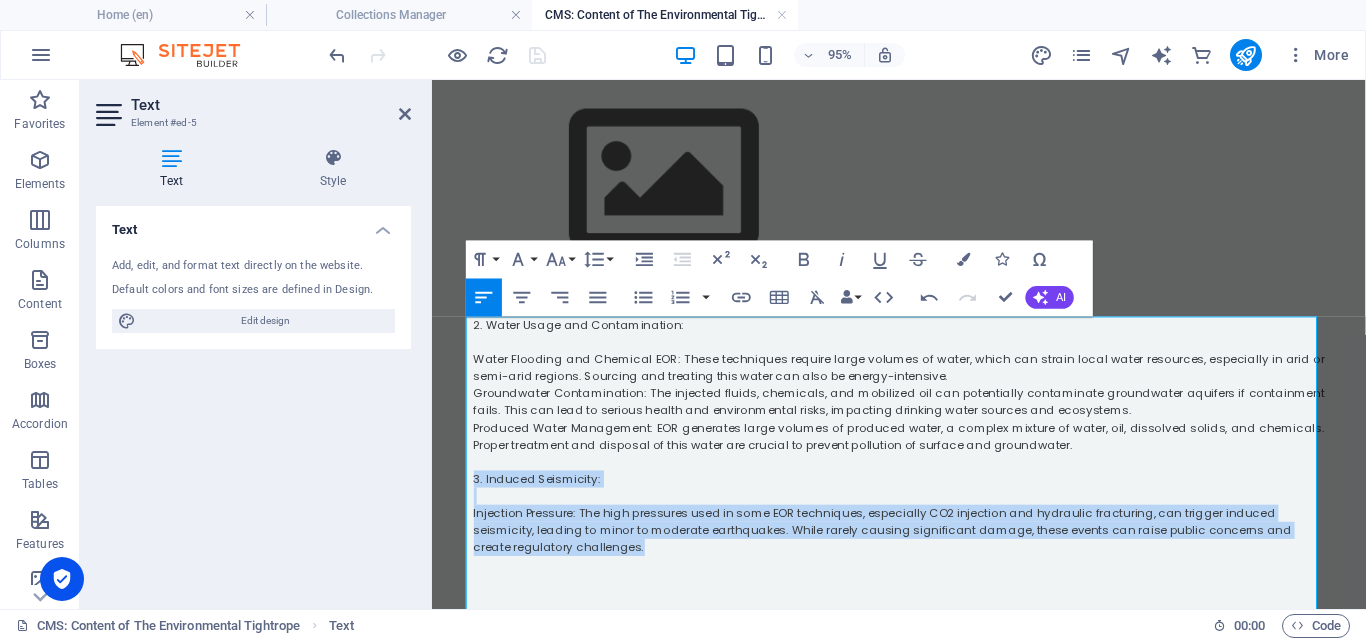 drag, startPoint x: 545, startPoint y: 578, endPoint x: 457, endPoint y: 491, distance: 123.745705 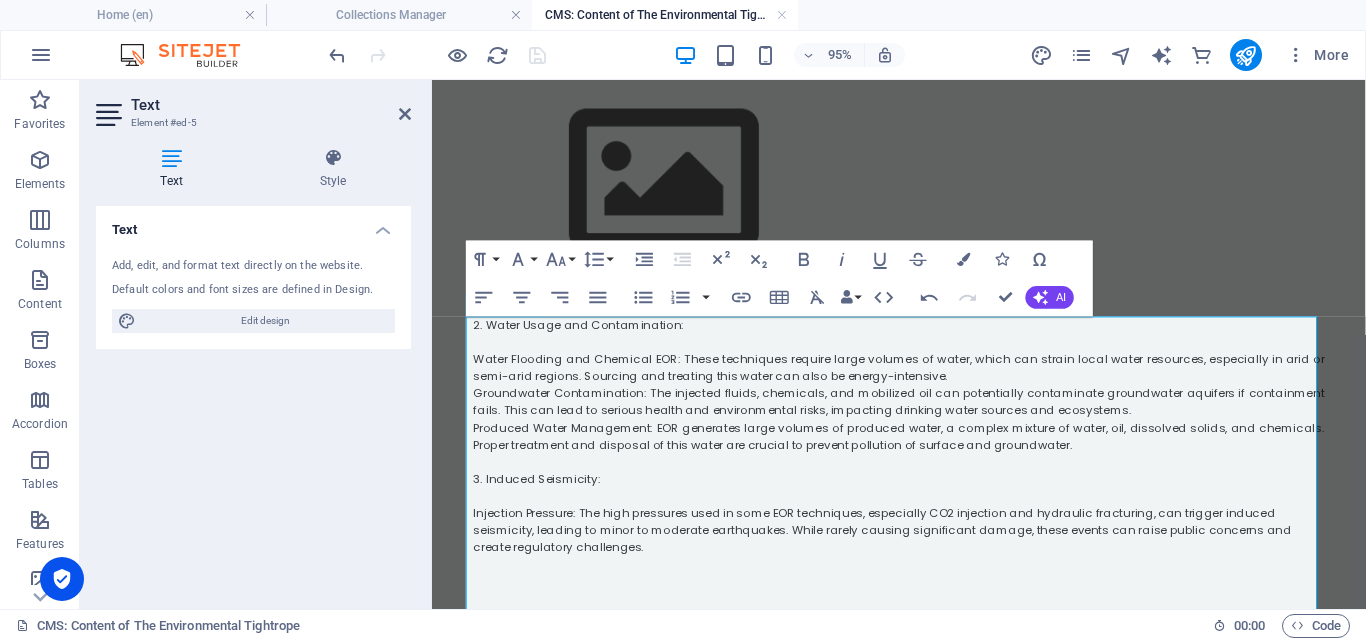 click at bounding box center (924, 590) 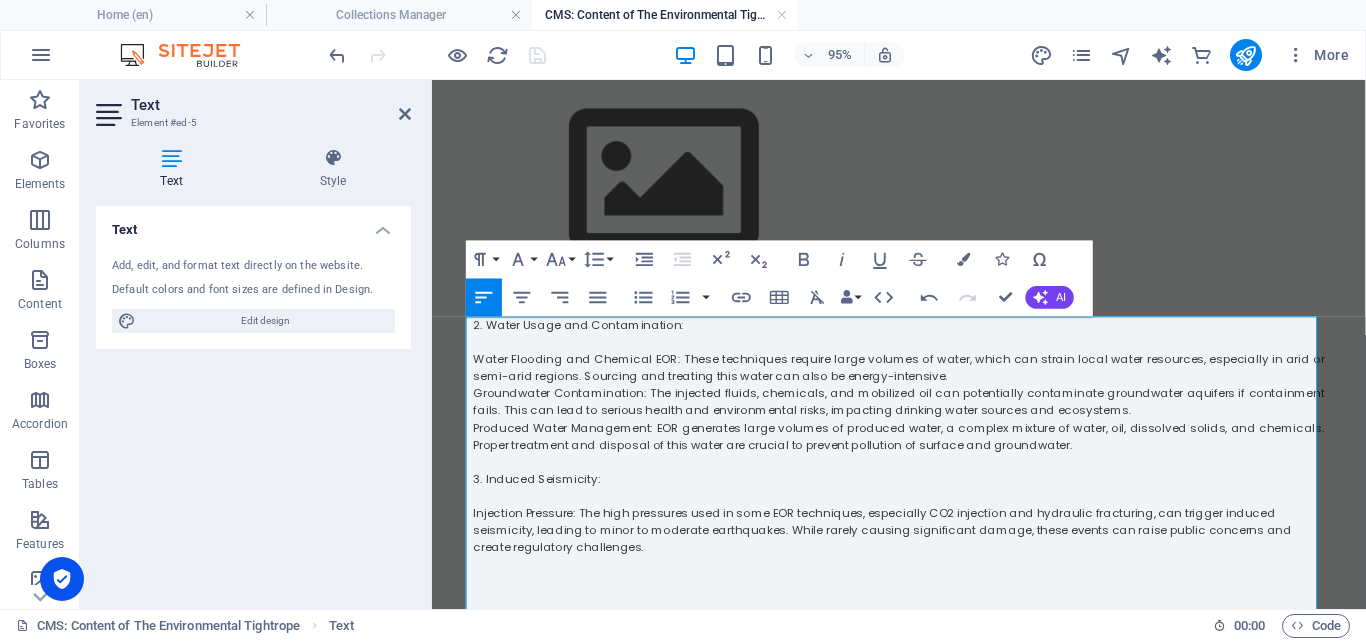 click on "Injection Pressure: The high pressures used in some EOR techniques, especially CO2 injection and hydraulic fracturing, can trigger induced seismicity, leading to minor to moderate earthquakes. While rarely causing significant damage, these events can raise public concerns and create regulatory challenges." at bounding box center [924, 554] 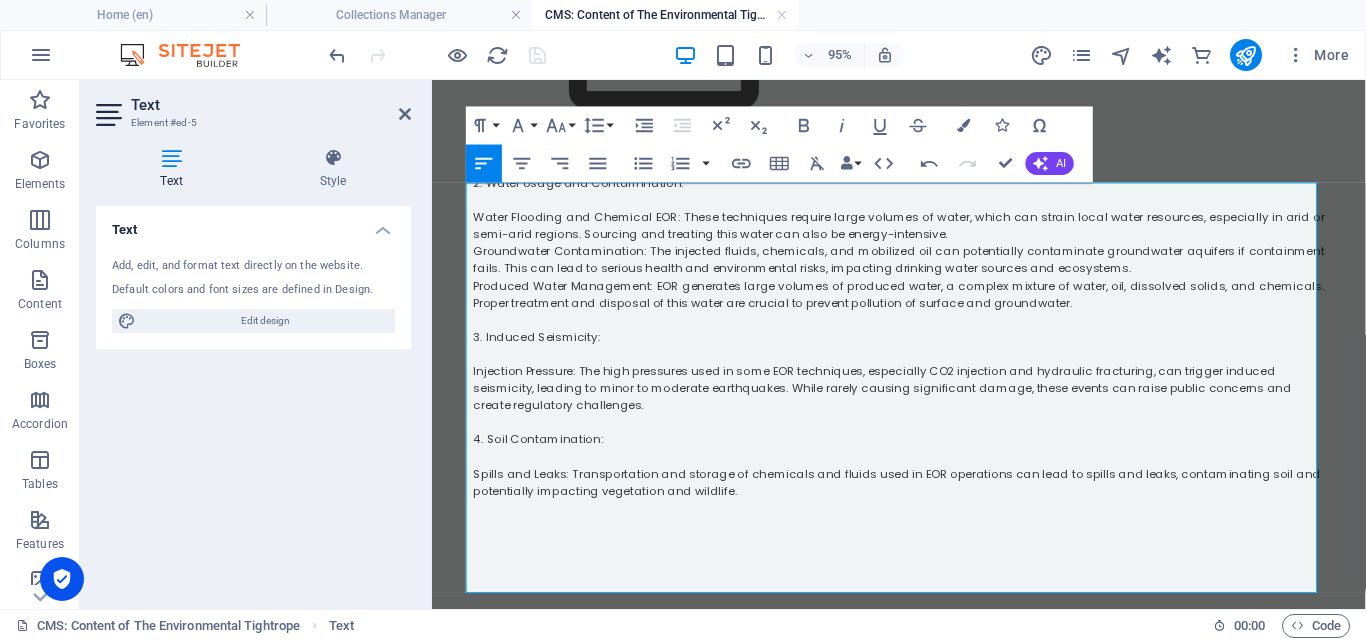 scroll, scrollTop: 673, scrollLeft: 0, axis: vertical 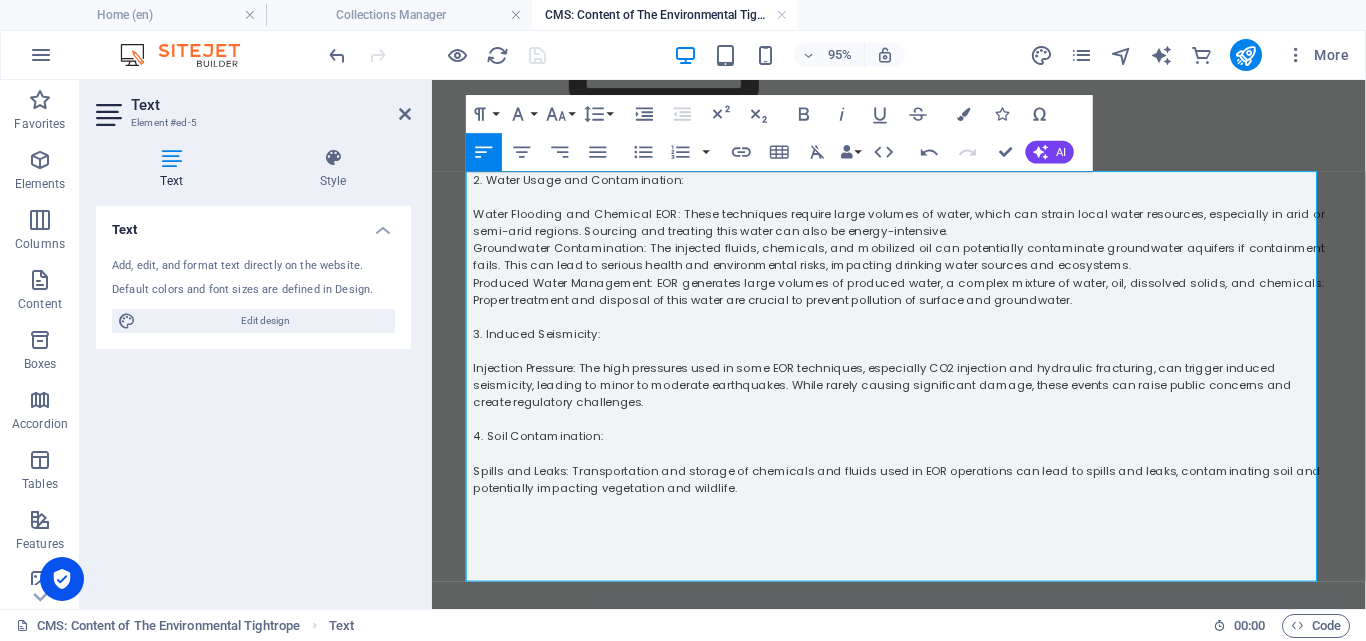 click on "Spills and Leaks: Transportation and storage of chemicals and fluids used in EOR operations can lead to spills and leaks, contaminating soil and potentially impacting vegetation and wildlife." at bounding box center [924, 500] 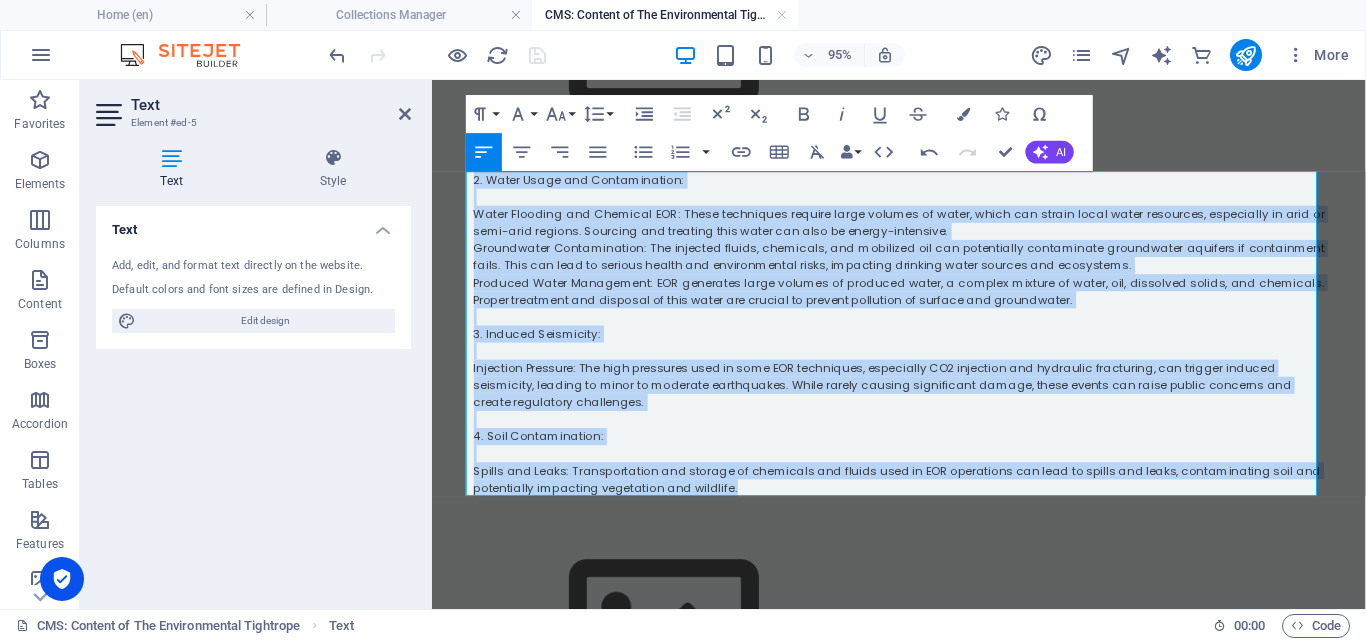 drag, startPoint x: 753, startPoint y: 512, endPoint x: 443, endPoint y: 189, distance: 447.69296 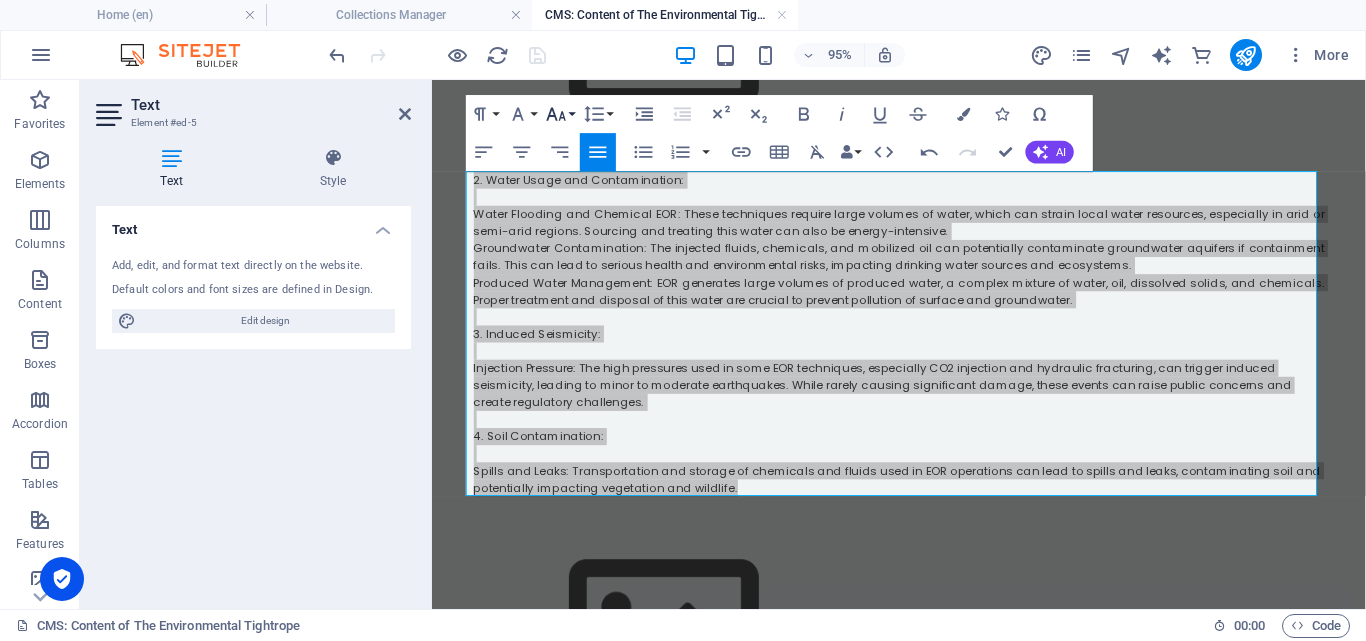 click on "Font Size" at bounding box center [560, 114] 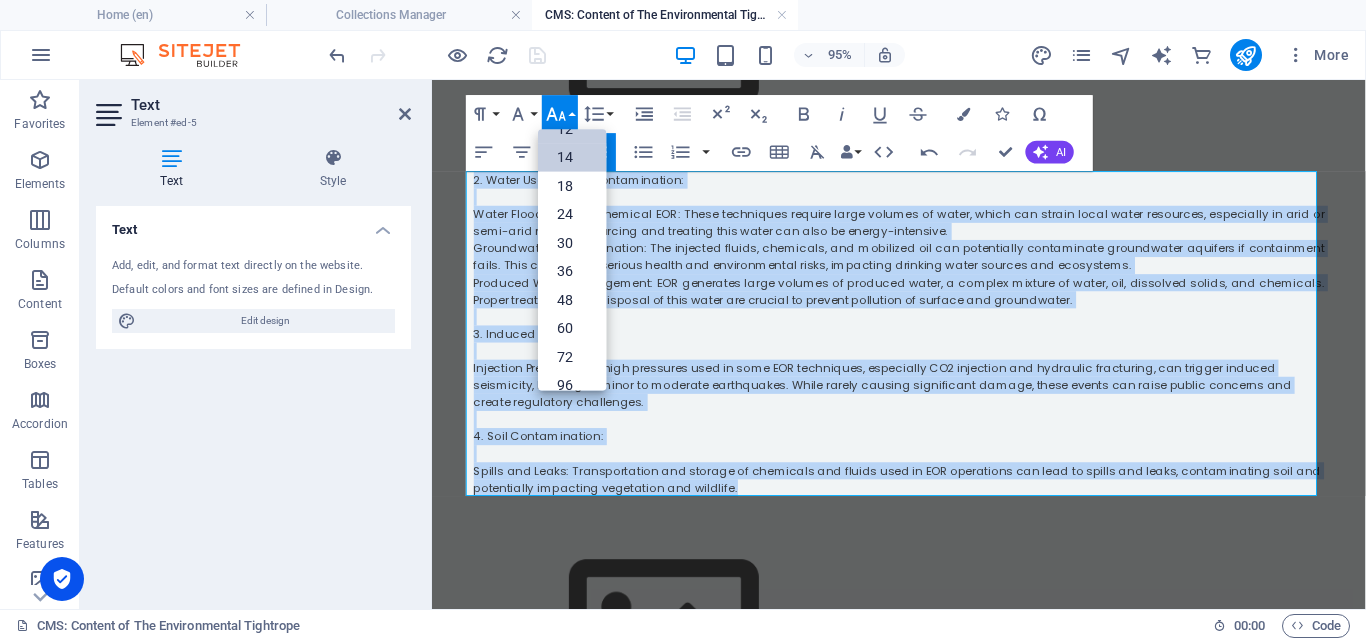 click on "14" at bounding box center (572, 158) 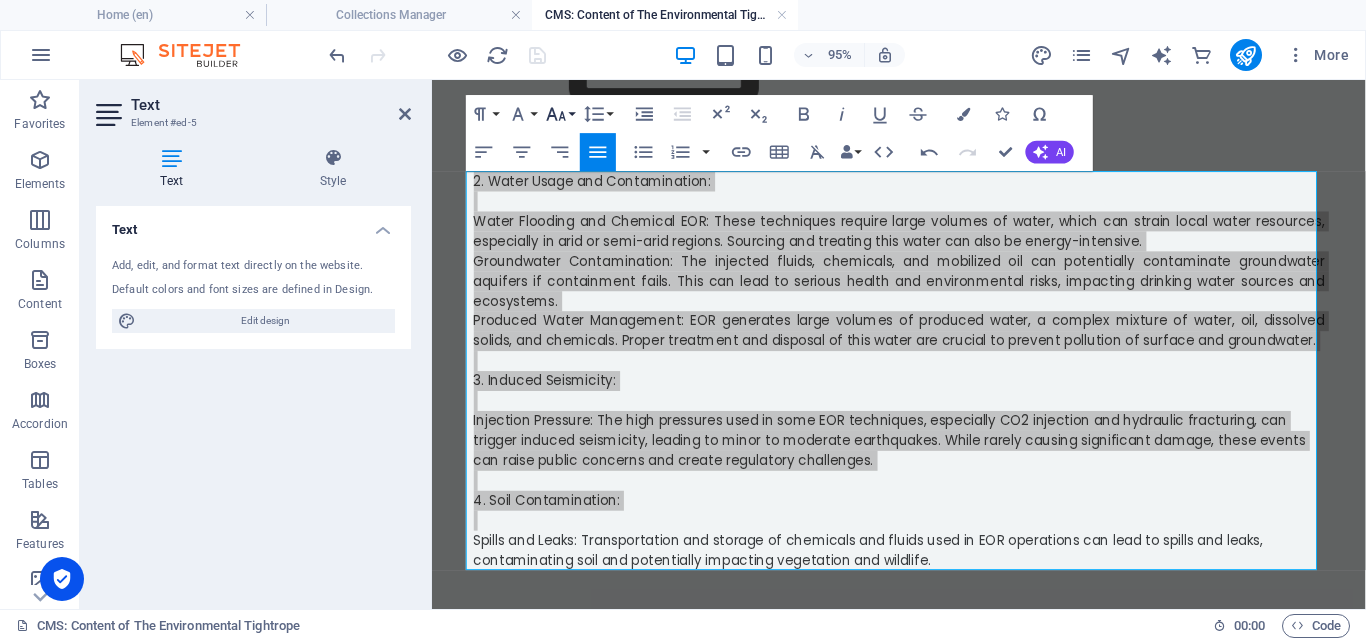 click on "Font Size" at bounding box center [560, 114] 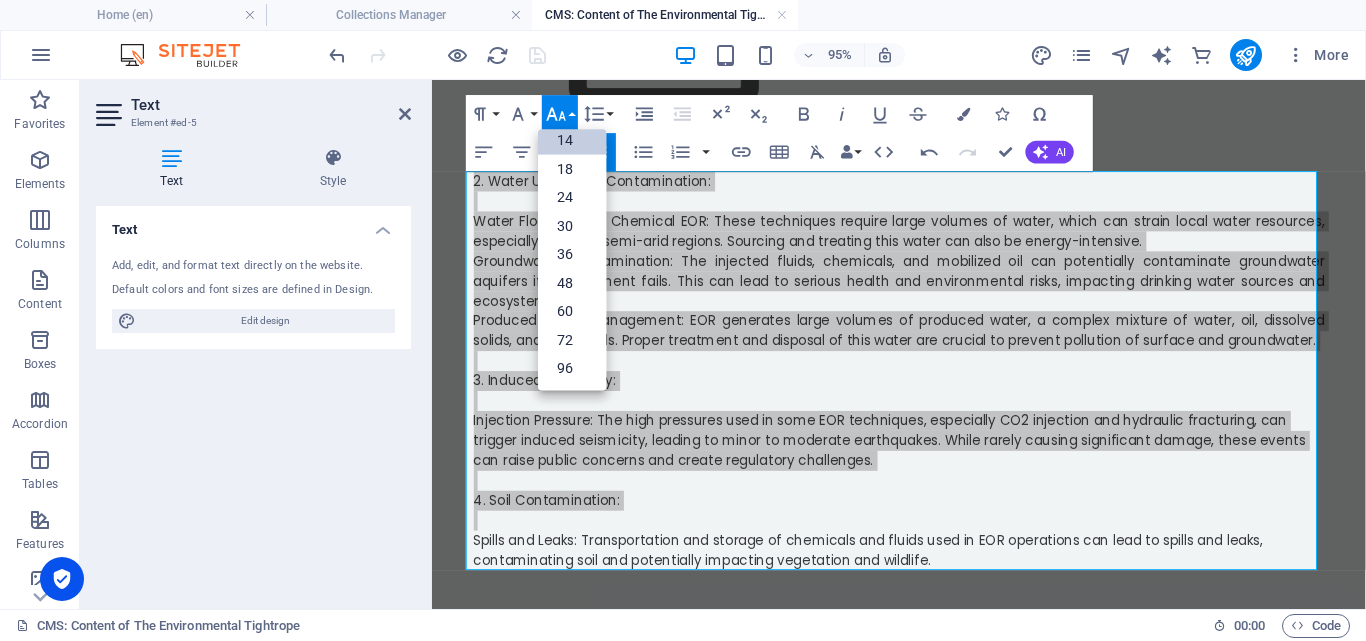 scroll, scrollTop: 161, scrollLeft: 0, axis: vertical 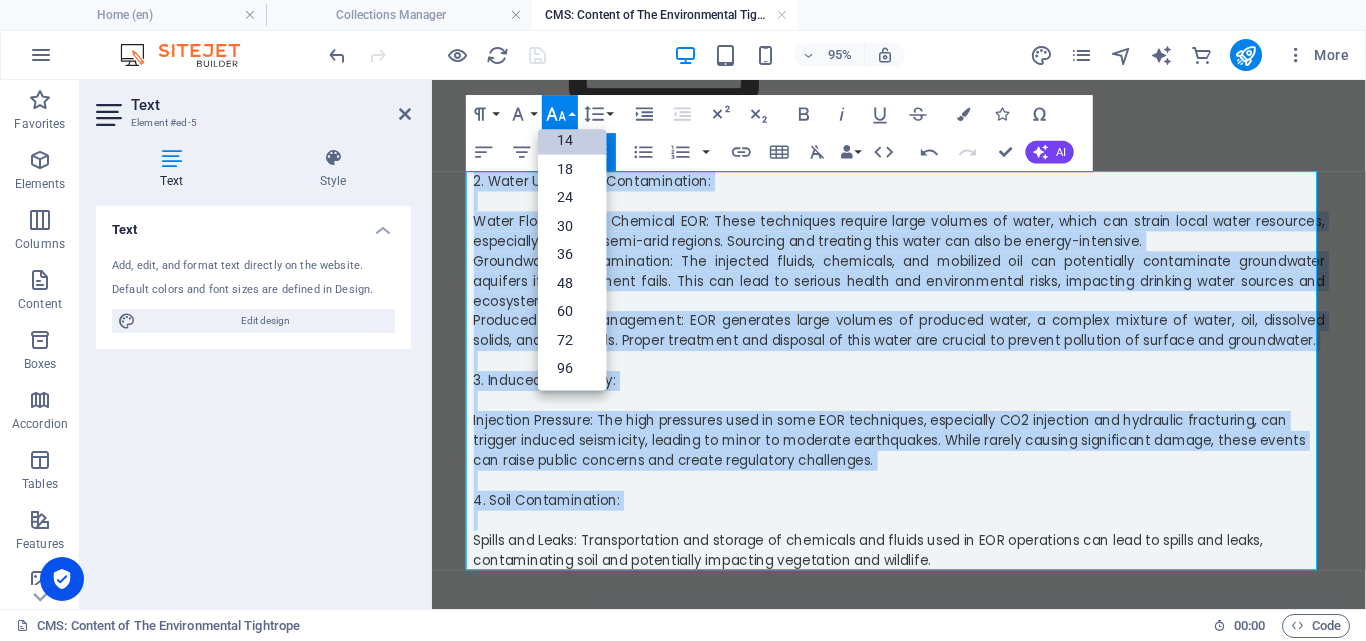 click on "14" at bounding box center (572, 141) 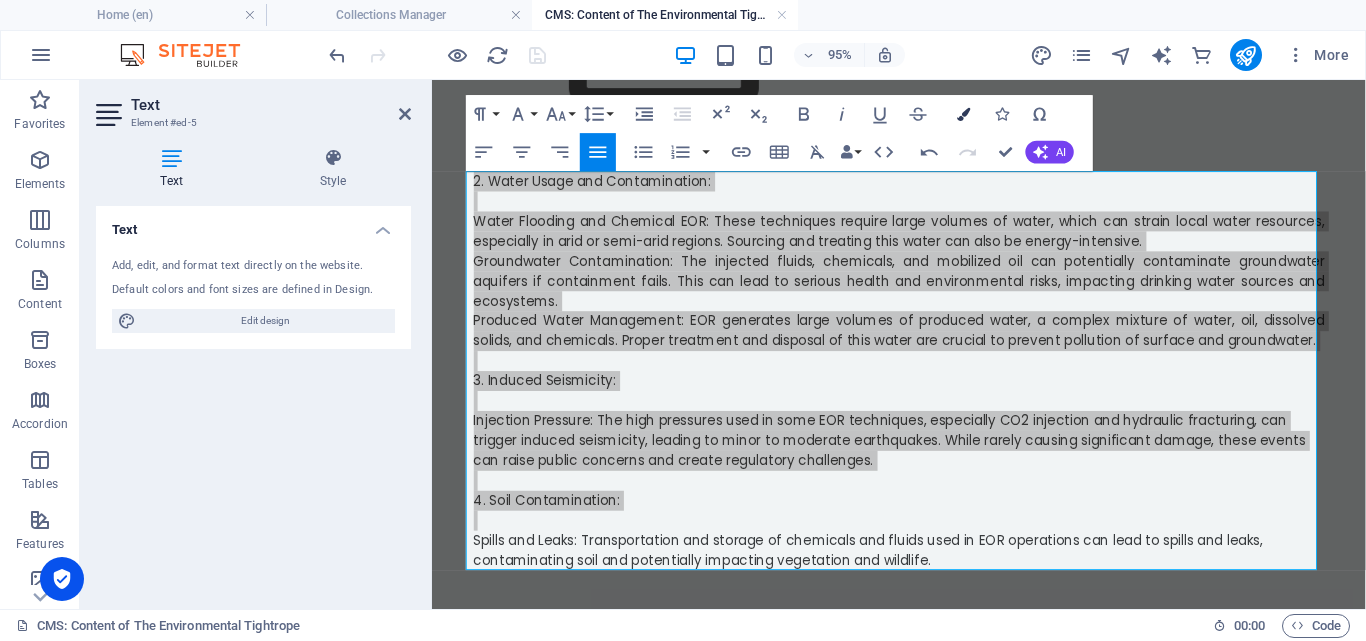 click at bounding box center [963, 114] 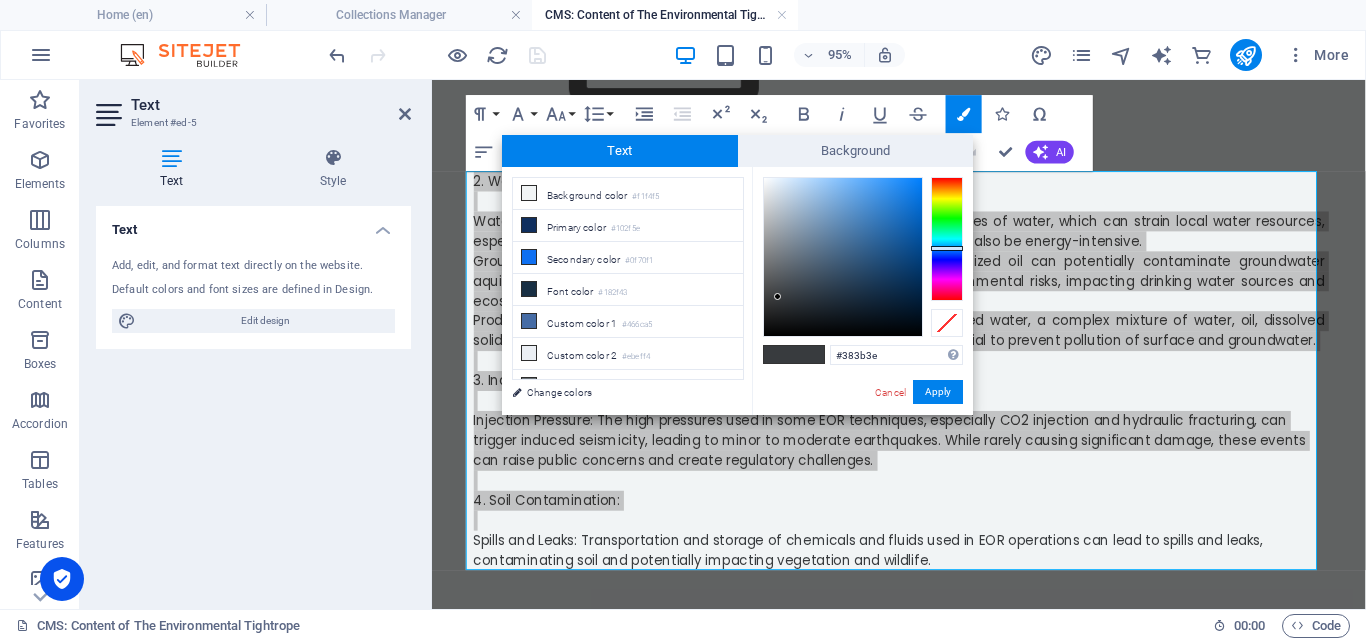 type on "#181819" 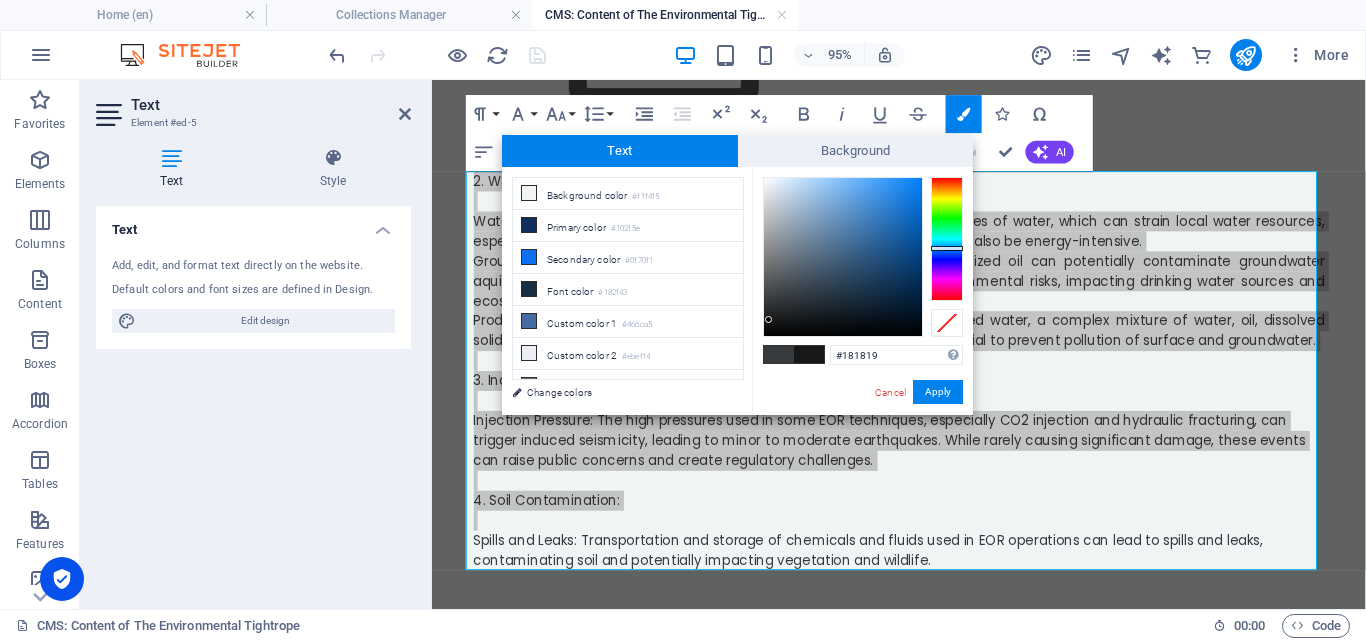 click at bounding box center (843, 257) 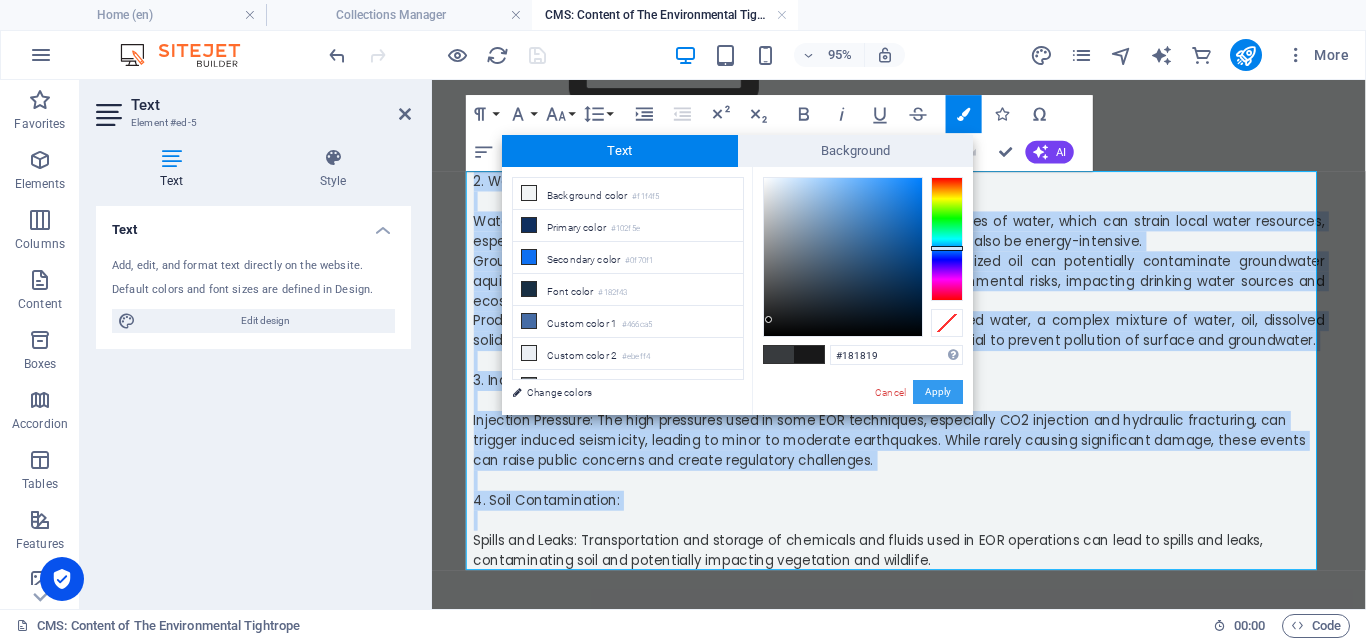 click on "Apply" at bounding box center [938, 392] 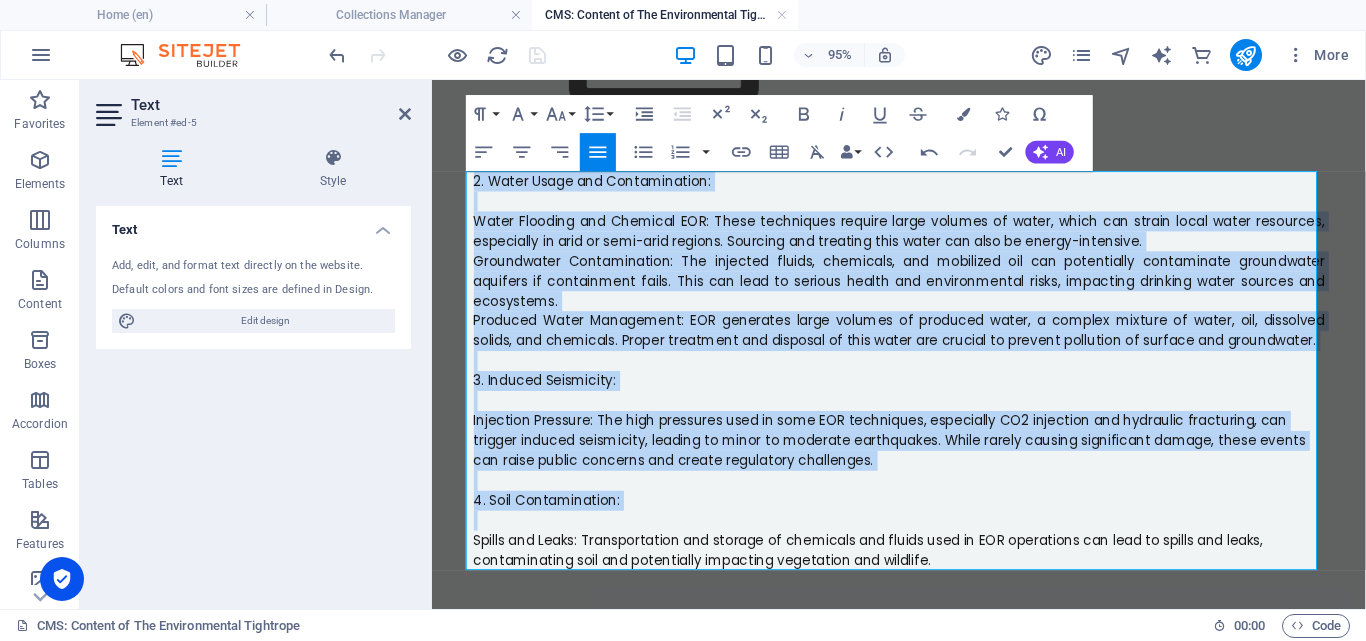 click 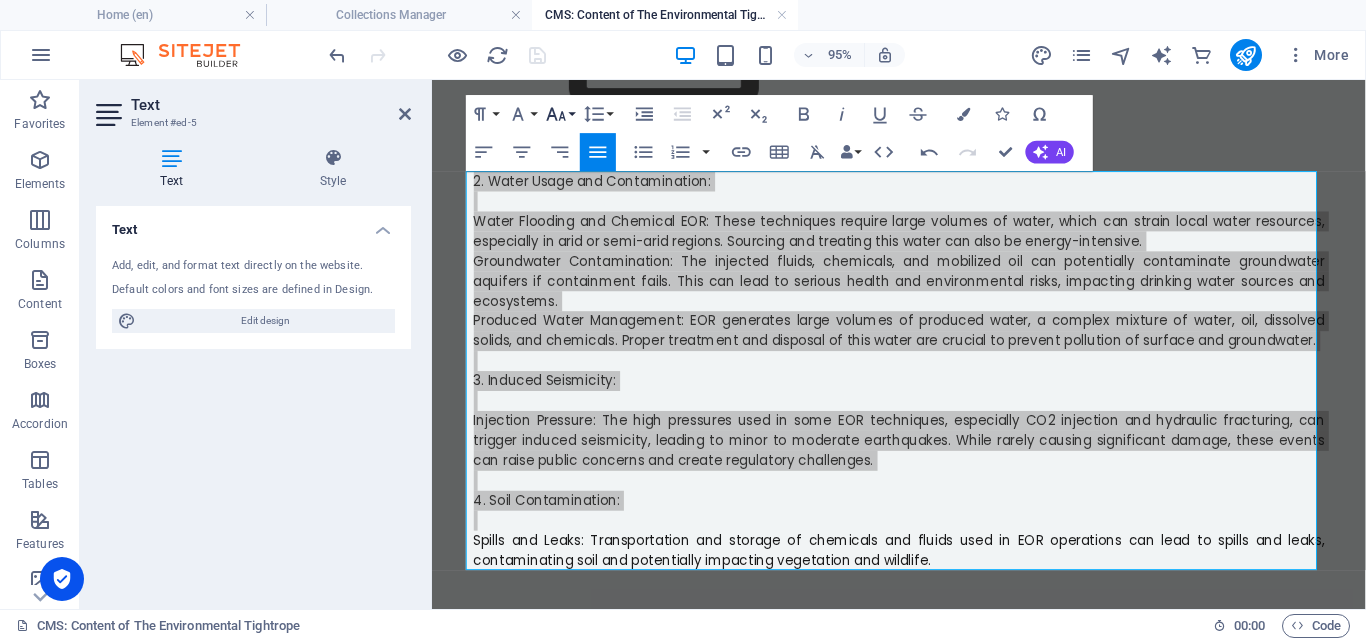 click on "Font Size" at bounding box center [560, 114] 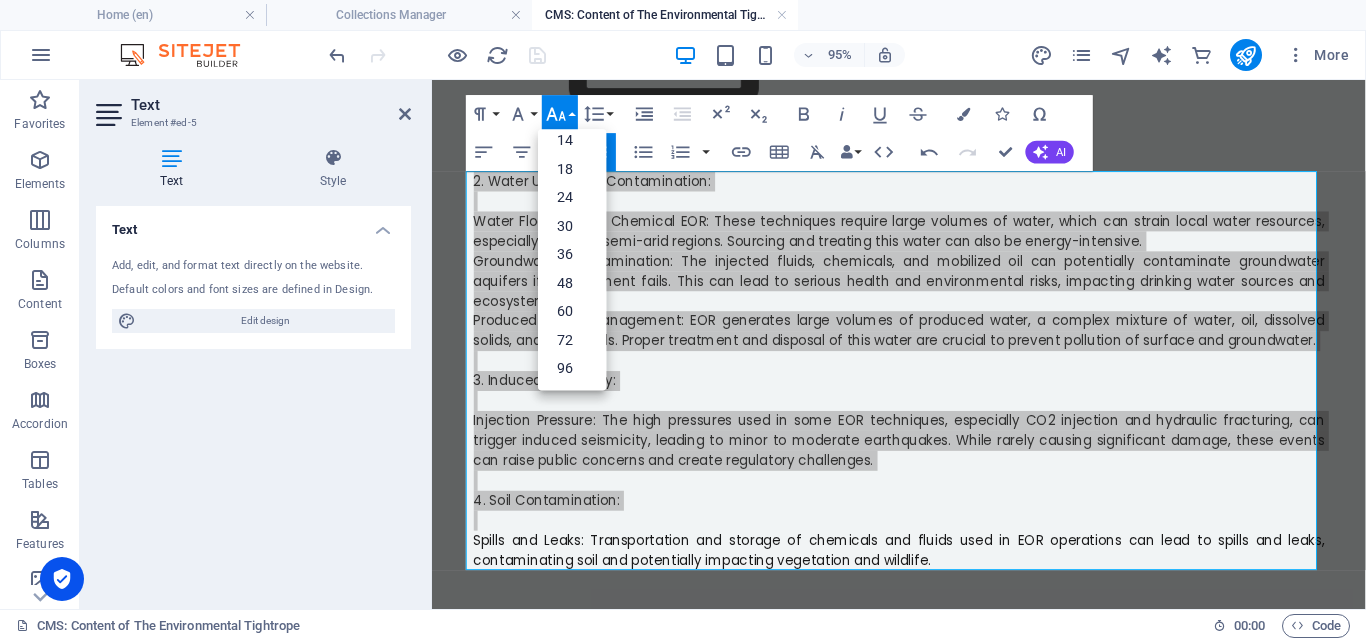 scroll, scrollTop: 143, scrollLeft: 0, axis: vertical 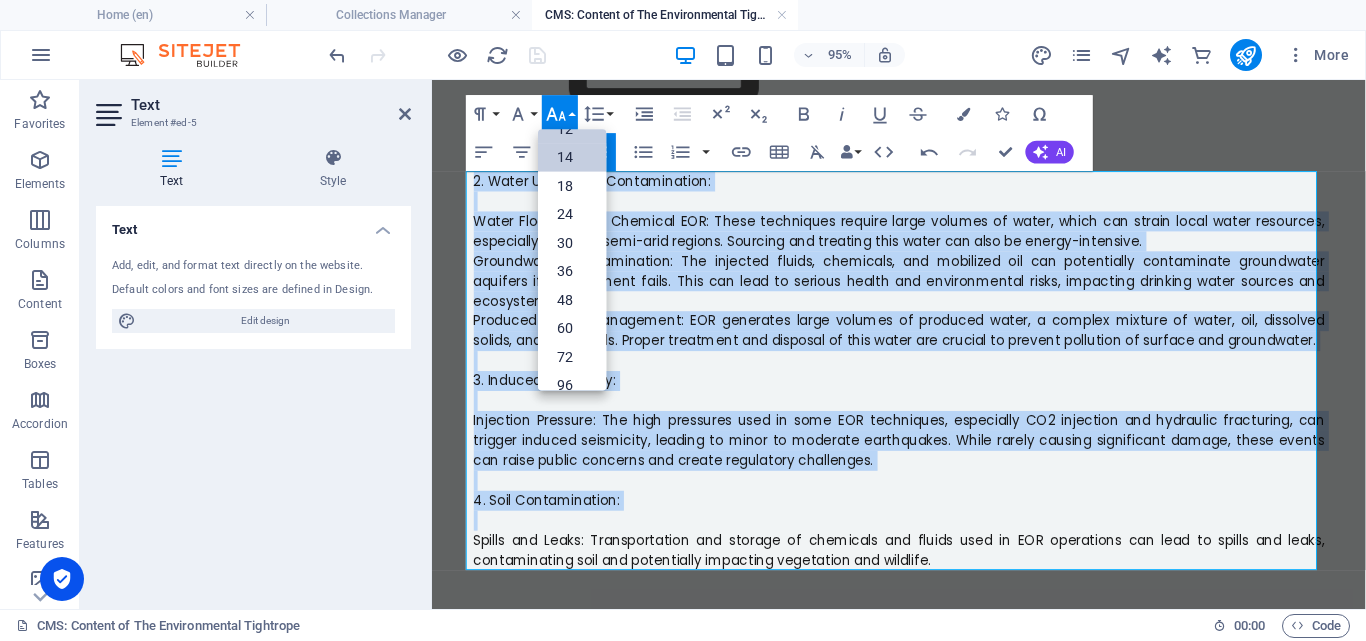click on "14" at bounding box center (572, 158) 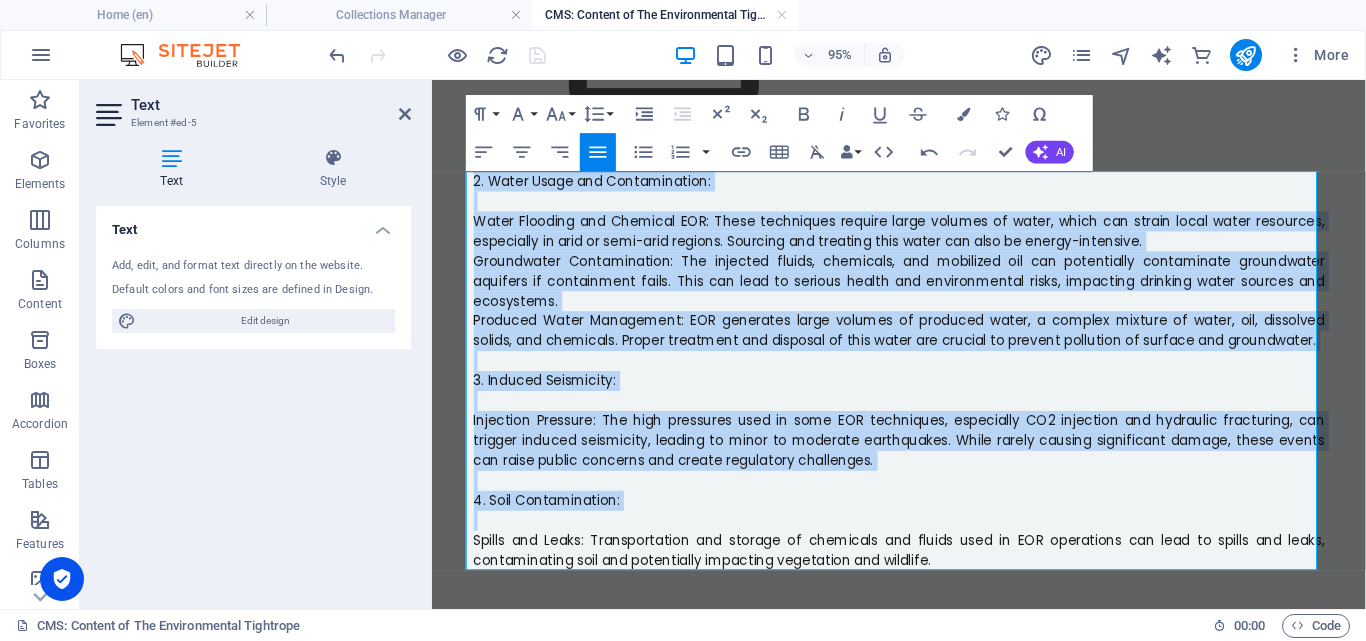 click on "Water Flooding and Chemical EOR: These techniques require large volumes of water, which can strain local water resources, especially in arid or semi-arid regions. Sourcing and treating this water can also be energy-intensive." at bounding box center [924, 238] 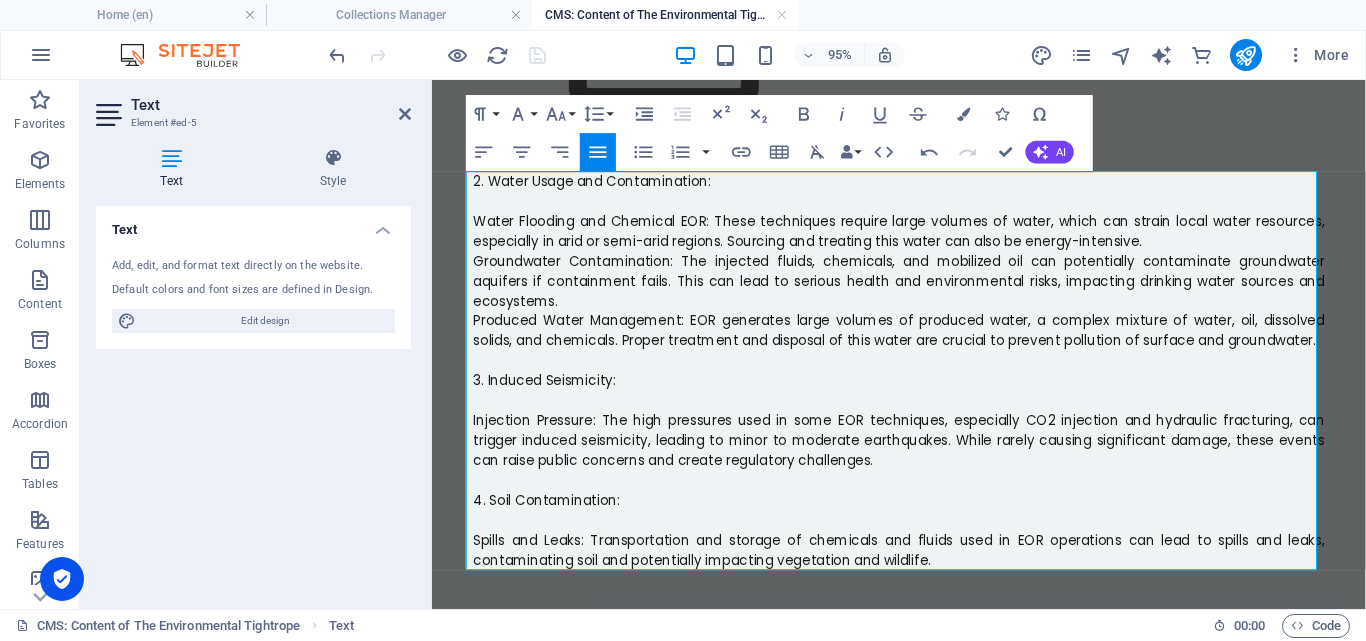 click on "Water Flooding and Chemical EOR: These techniques require large volumes of water, which can strain local water resources, especially in arid or semi-arid regions. Sourcing and treating this water can also be energy-intensive." at bounding box center (924, 238) 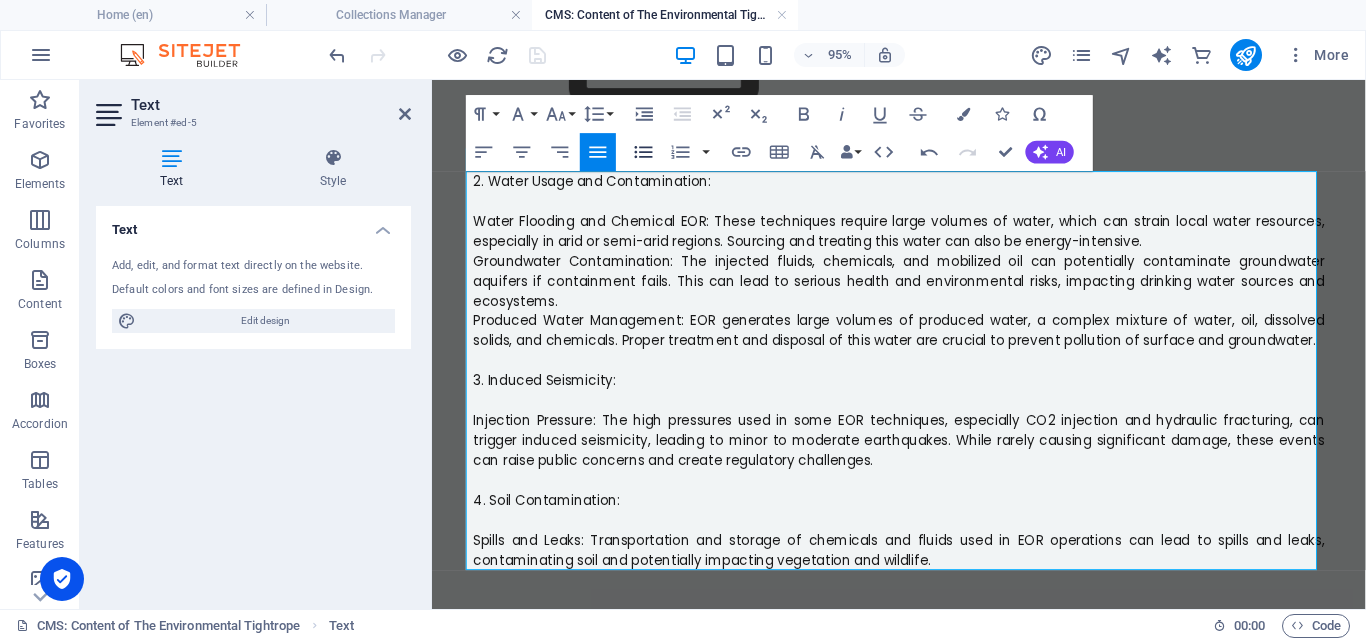 click 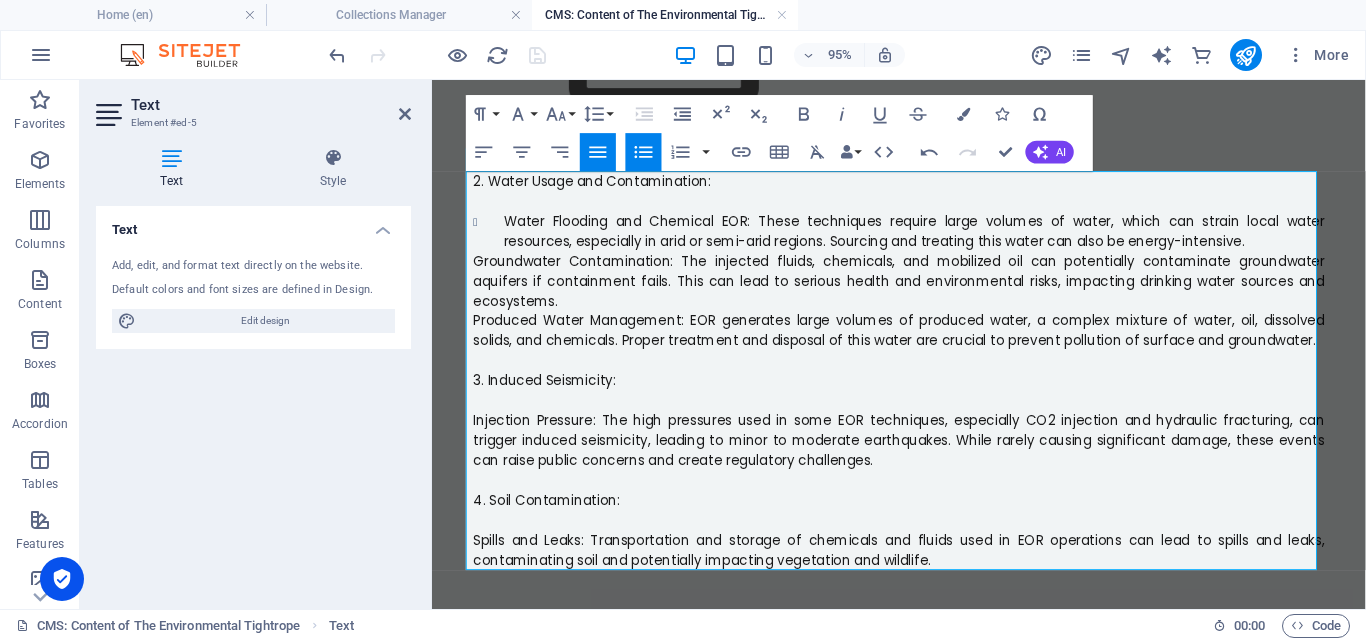 click on "Groundwater Contamination: The injected fluids, chemicals, and mobilized oil can potentially contaminate groundwater aquifers if containment fails. This can lead to serious health and environmental risks, impacting drinking water sources and ecosystems." at bounding box center [924, 291] 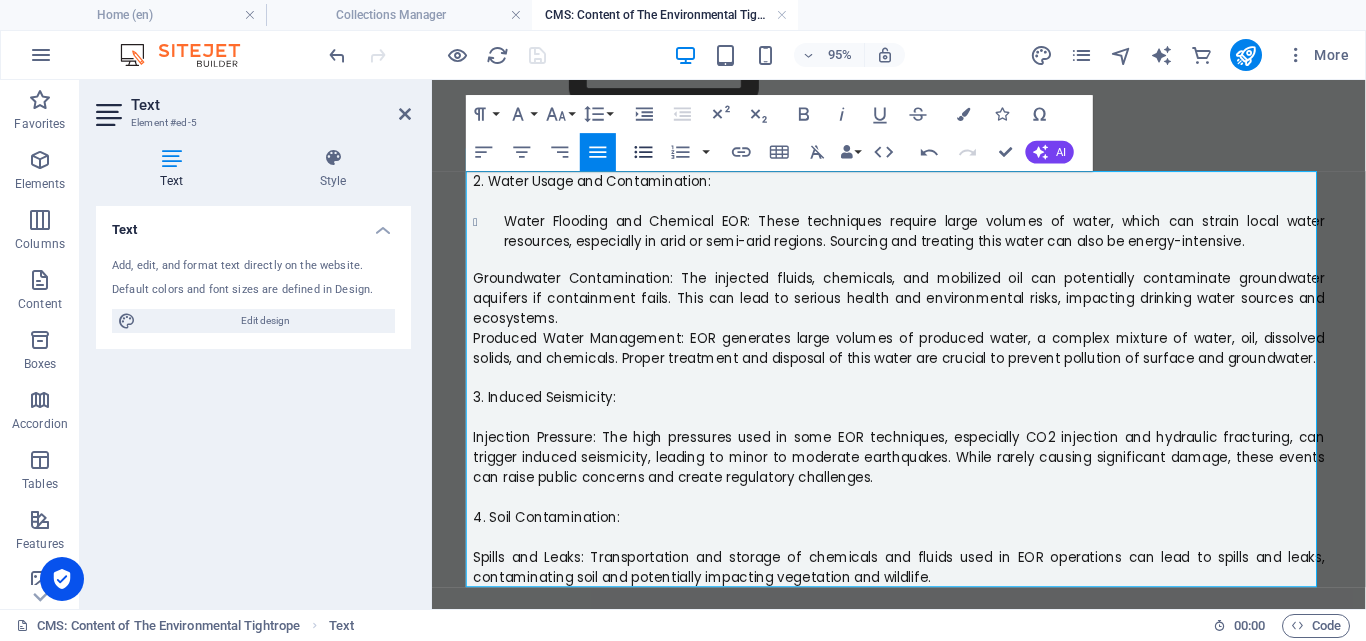 click 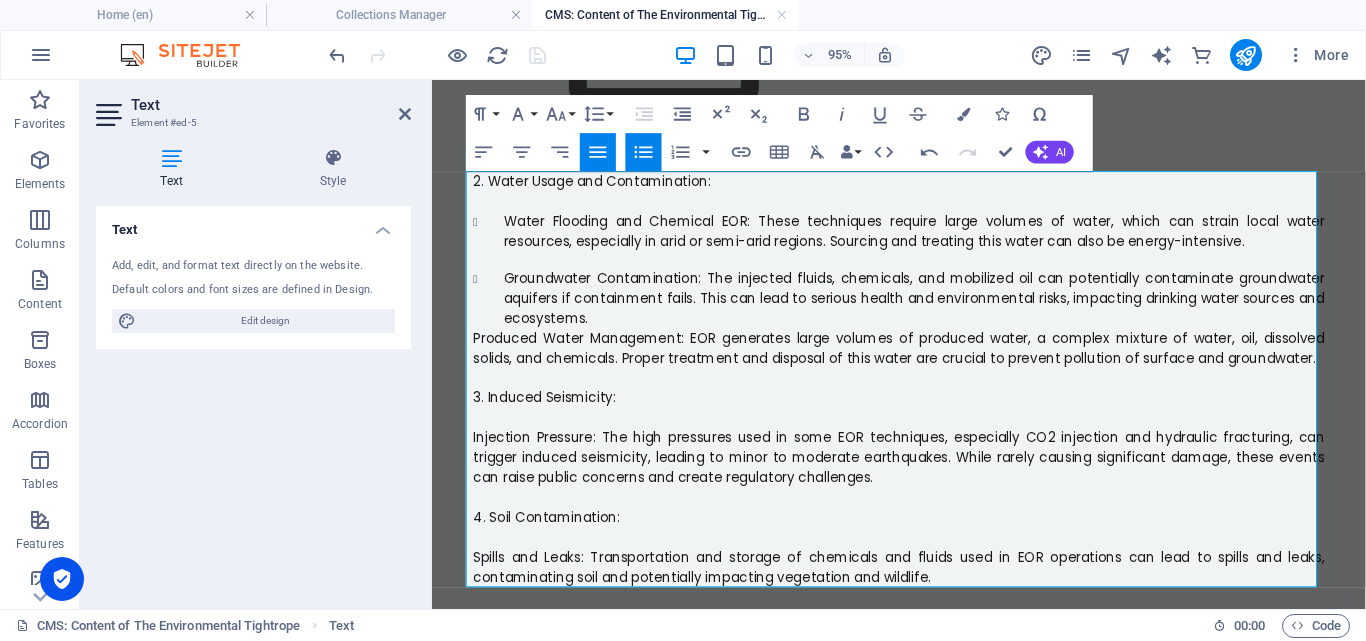 click on "Produced Water Management: EOR generates large volumes of produced water, a complex mixture of water, oil, dissolved solids, and chemicals. Proper treatment and disposal of this water are crucial to prevent pollution of surface and groundwater." at bounding box center [924, 361] 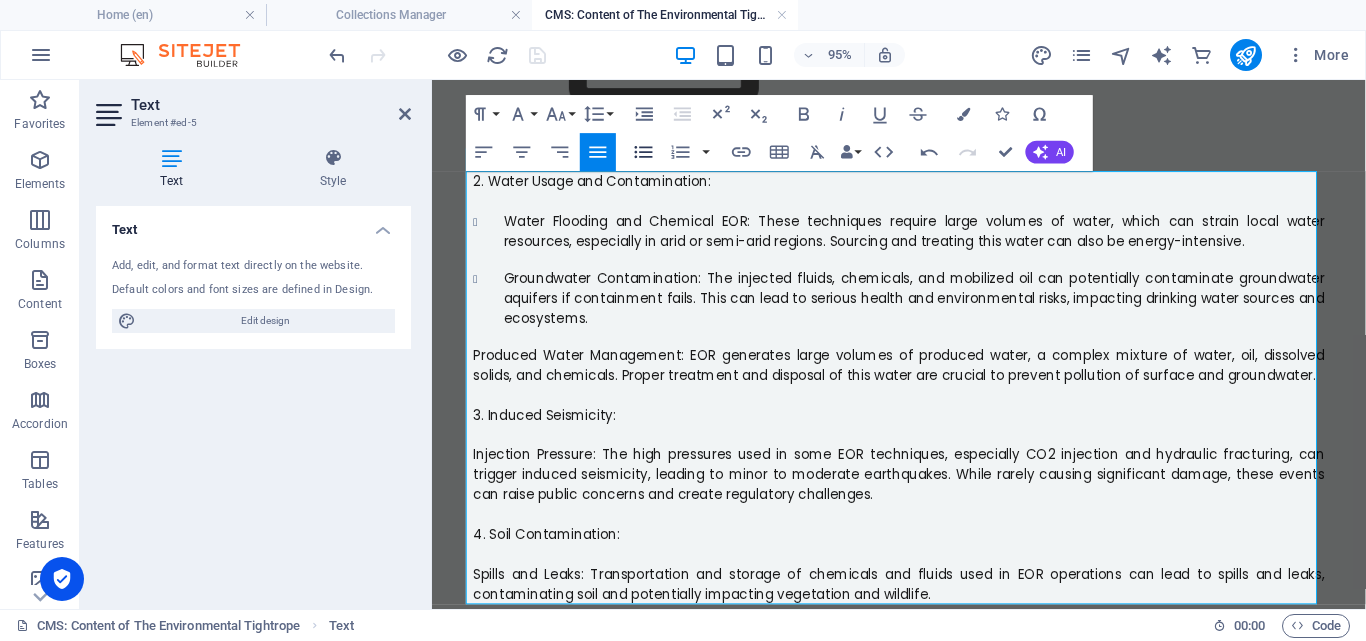 click 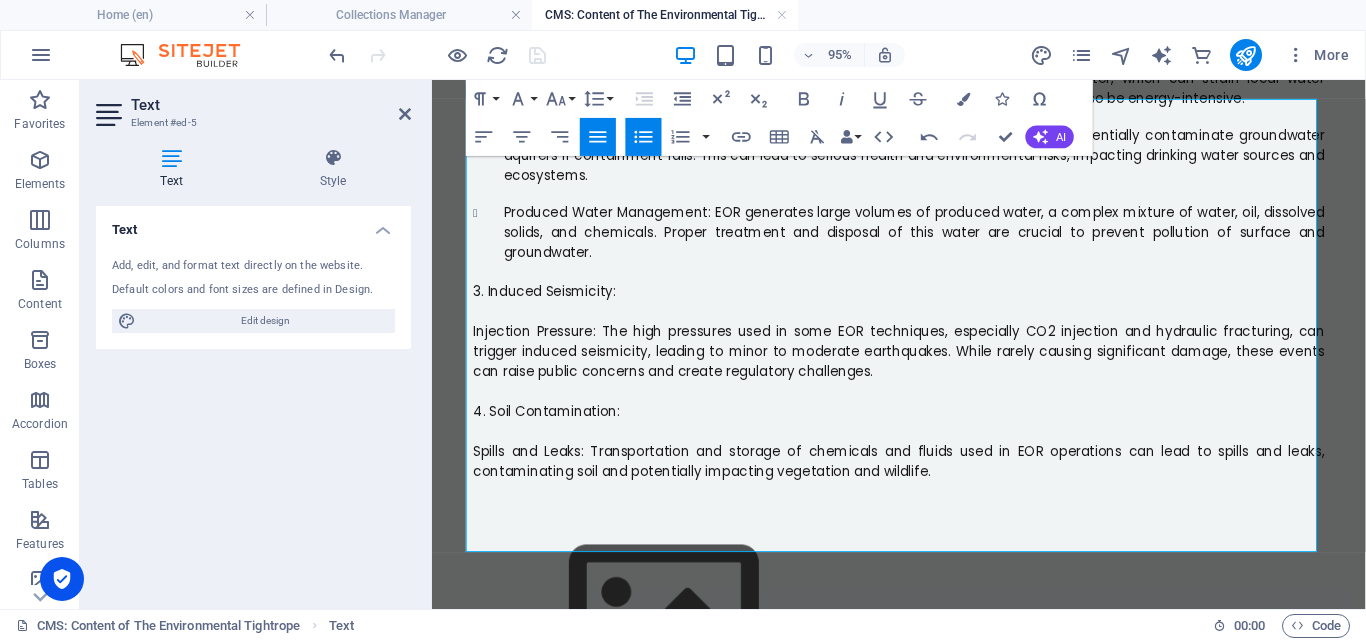 scroll, scrollTop: 838, scrollLeft: 0, axis: vertical 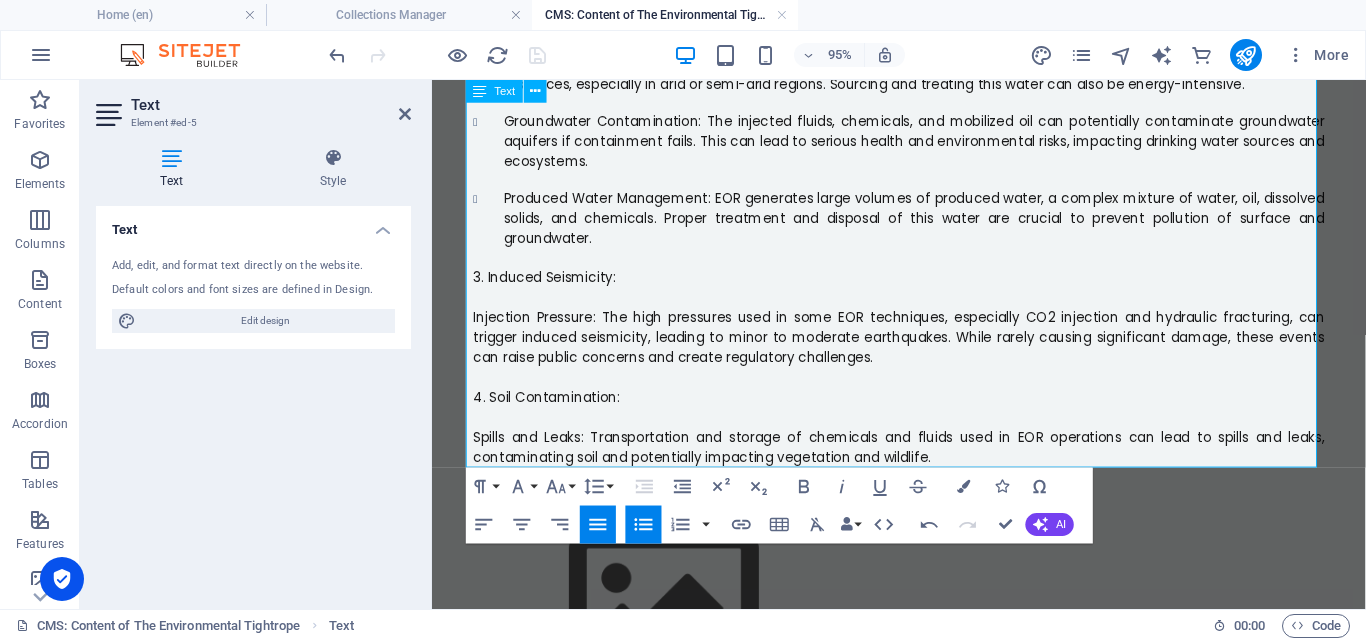 click on "Injection Pressure: The high pressures used in some EOR techniques, especially CO2 injection and hydraulic fracturing, can trigger induced seismicity, leading to minor to moderate earthquakes. While rarely causing significant damage, these events can raise public concerns and create regulatory challenges." at bounding box center [924, 351] 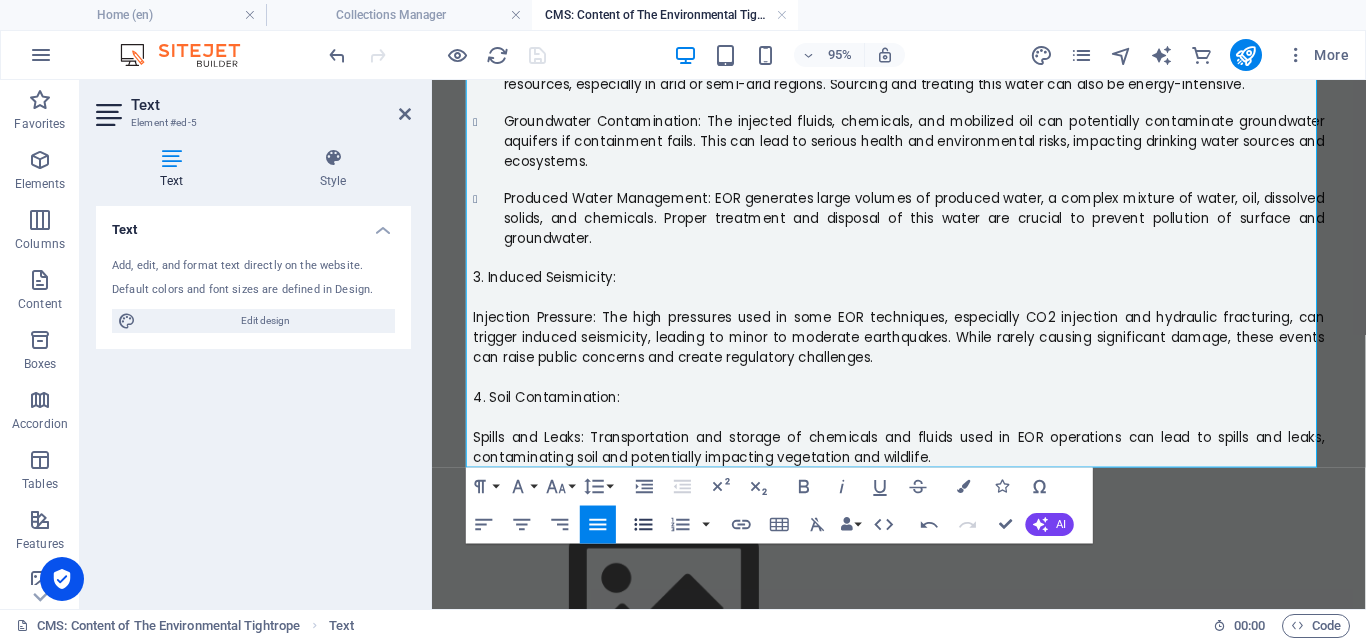 click 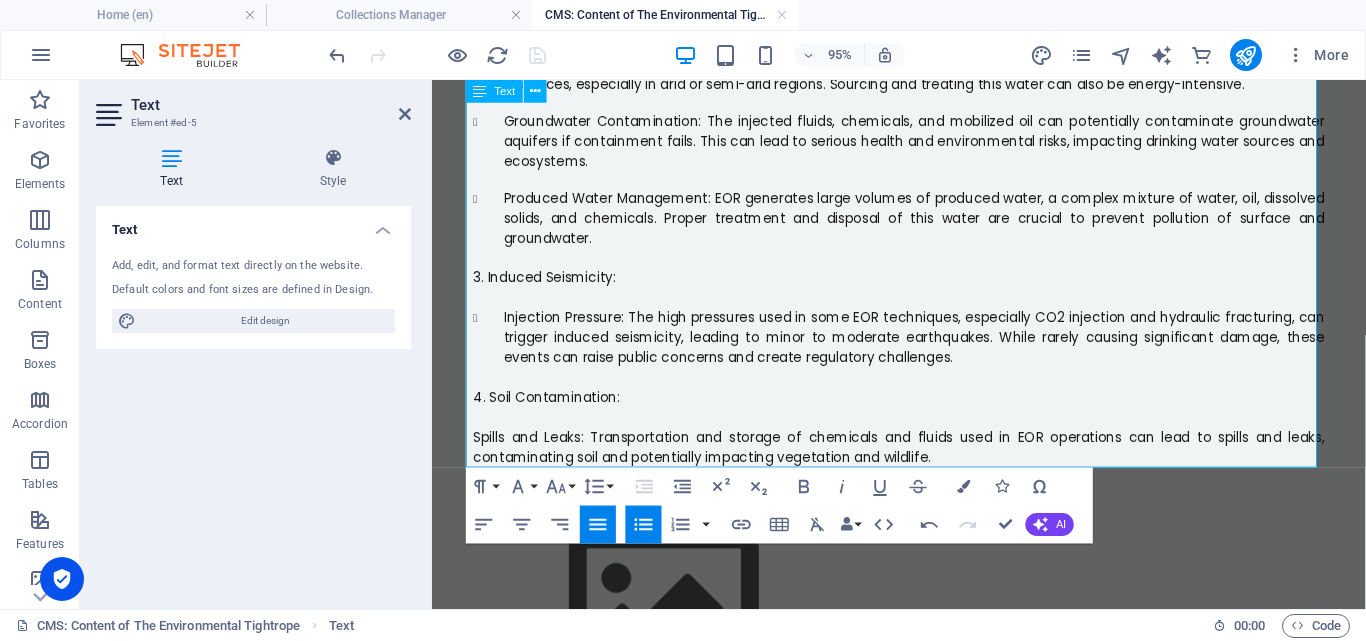 click on "Spills and Leaks: Transportation and storage of chemicals and fluids used in EOR operations can lead to spills and leaks, contaminating soil and potentially impacting vegetation and wildlife." at bounding box center (924, 466) 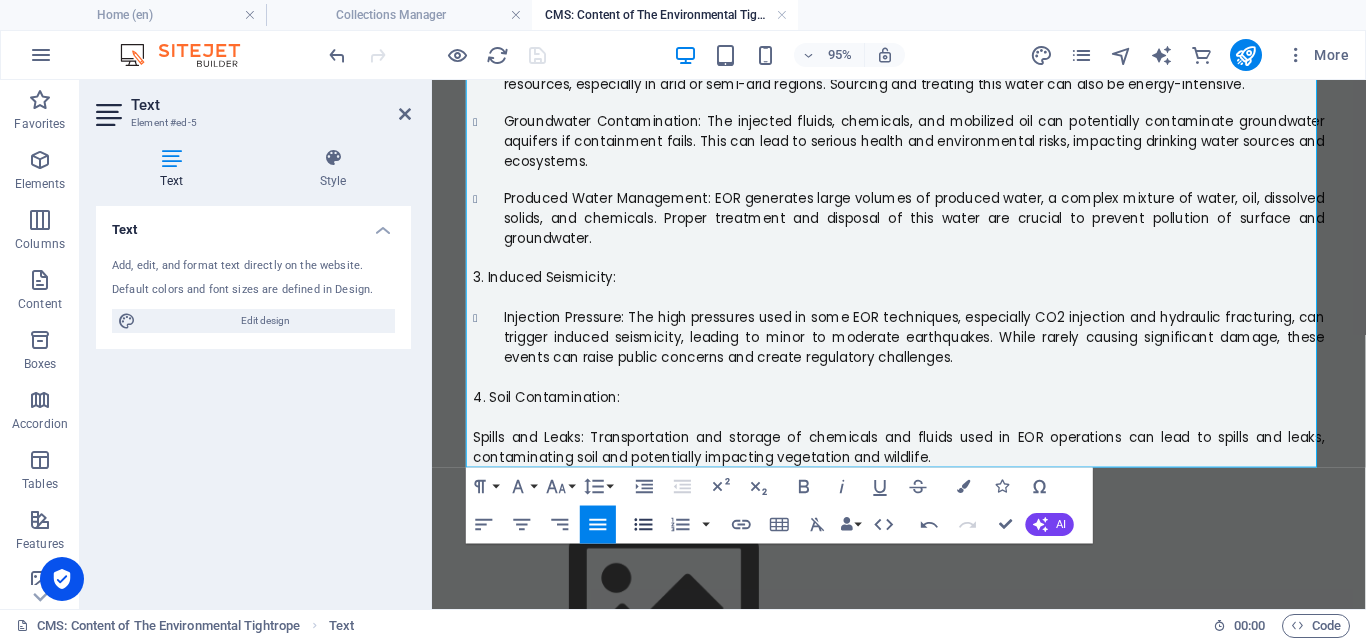 click 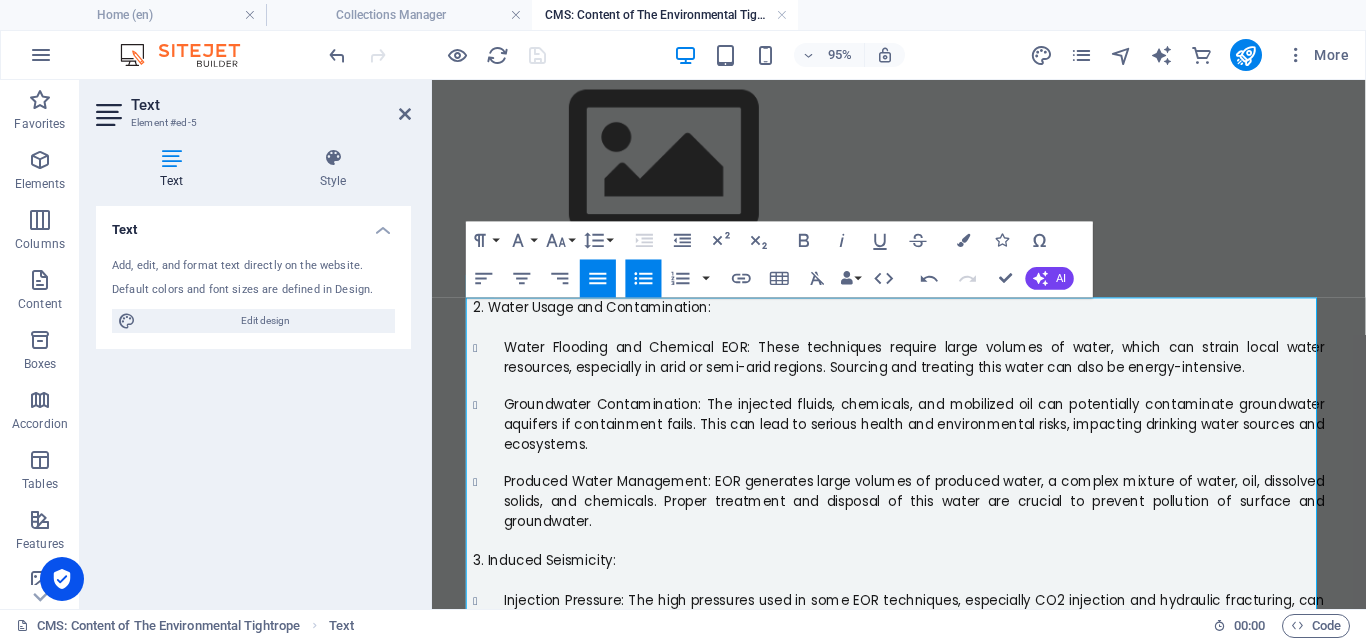 scroll, scrollTop: 524, scrollLeft: 0, axis: vertical 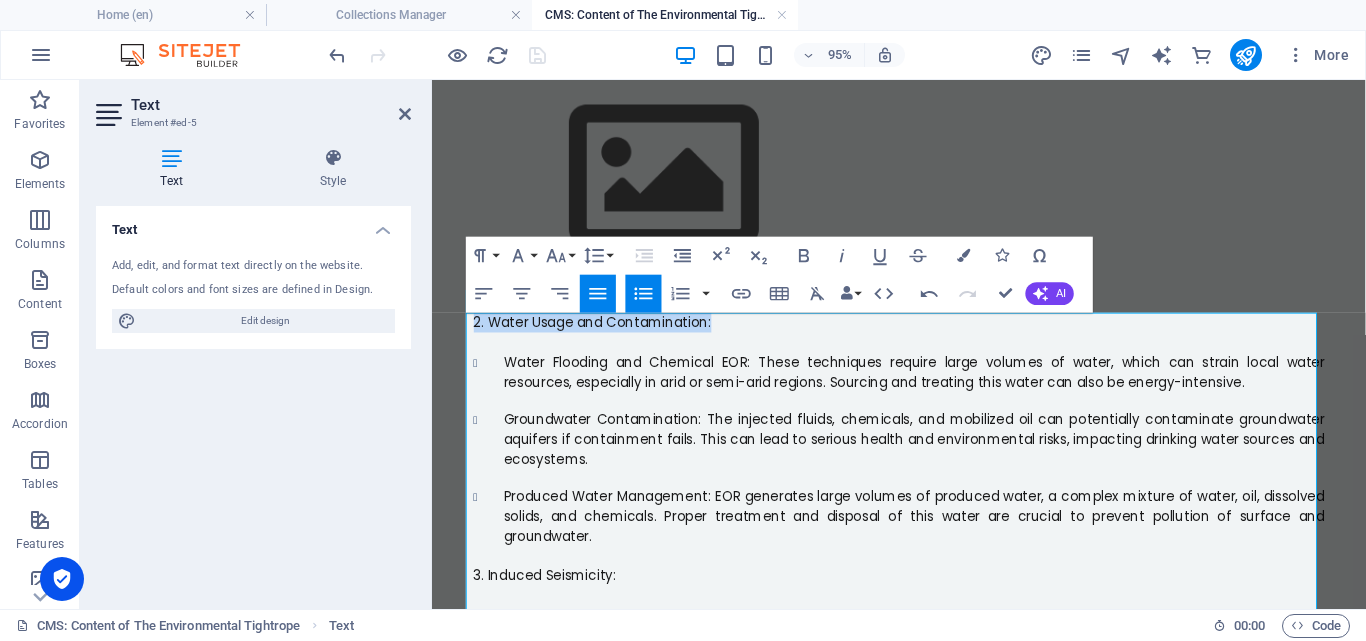 drag, startPoint x: 725, startPoint y: 338, endPoint x: 460, endPoint y: 331, distance: 265.09244 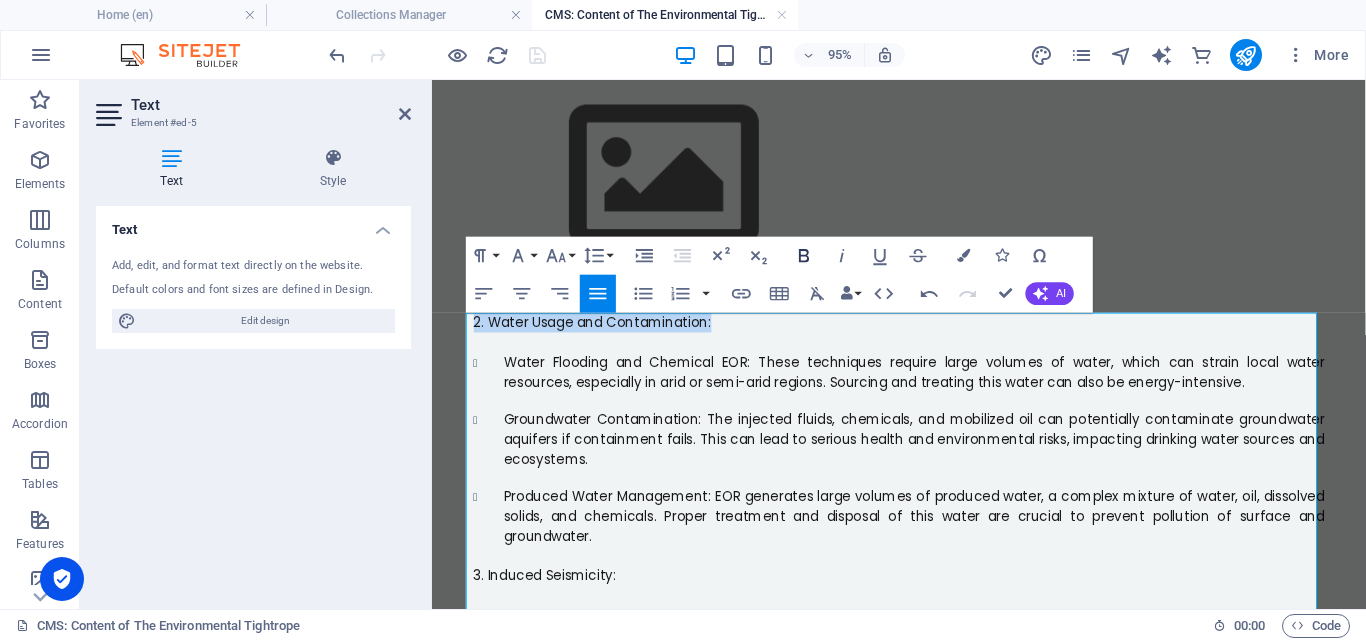 click 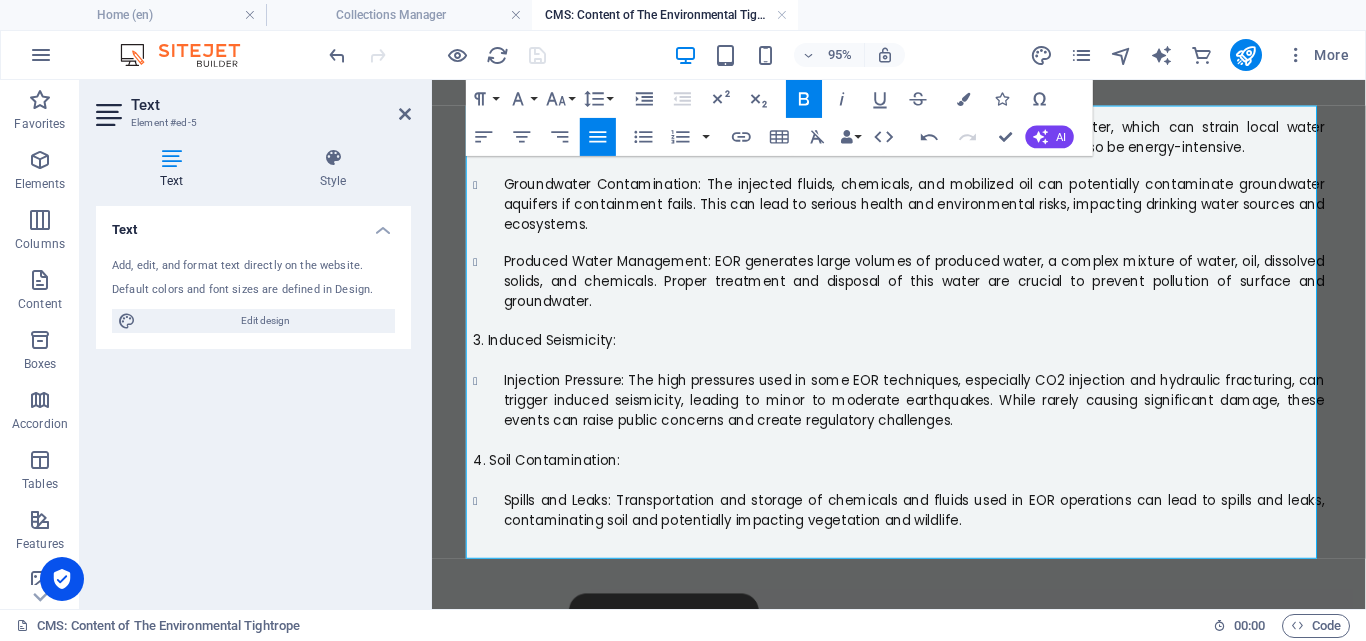 scroll, scrollTop: 773, scrollLeft: 0, axis: vertical 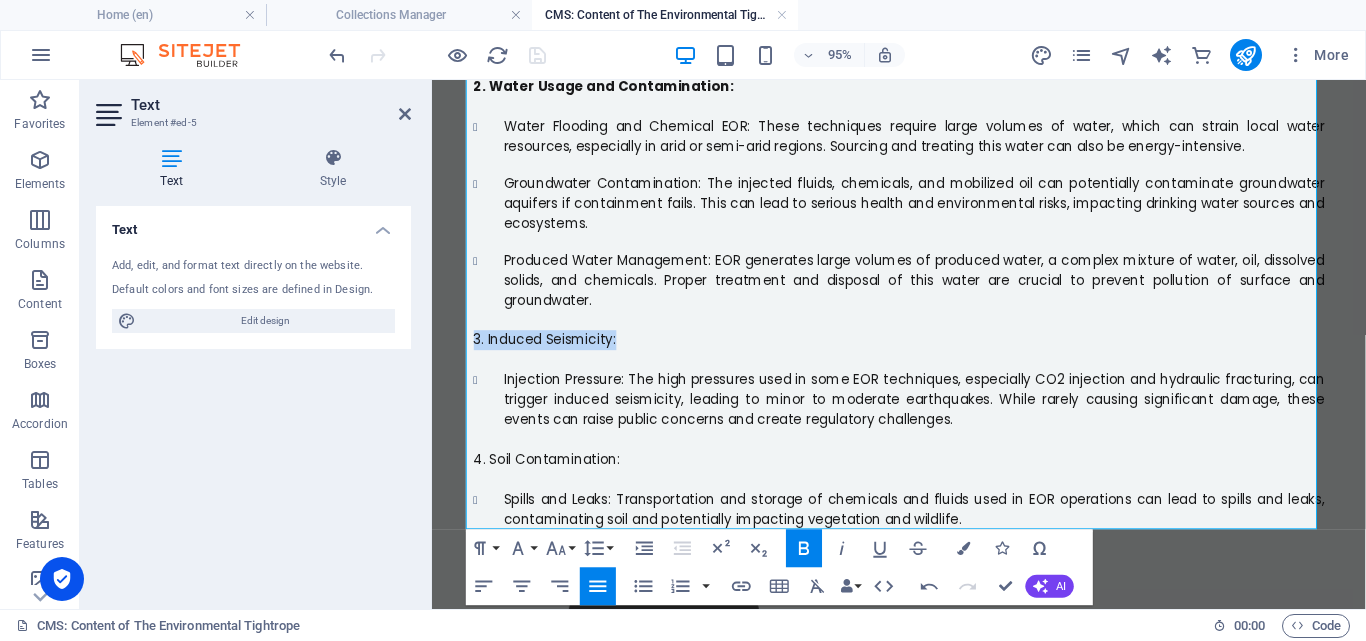 drag, startPoint x: 622, startPoint y: 355, endPoint x: 454, endPoint y: 357, distance: 168.0119 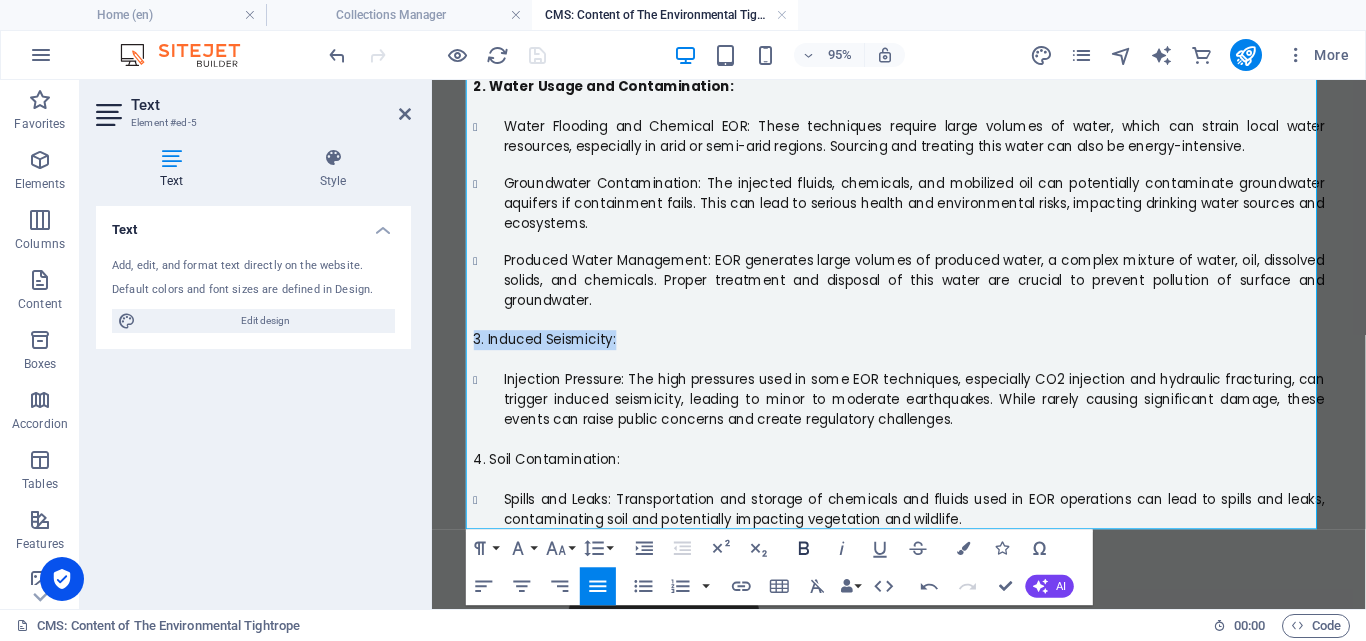 click 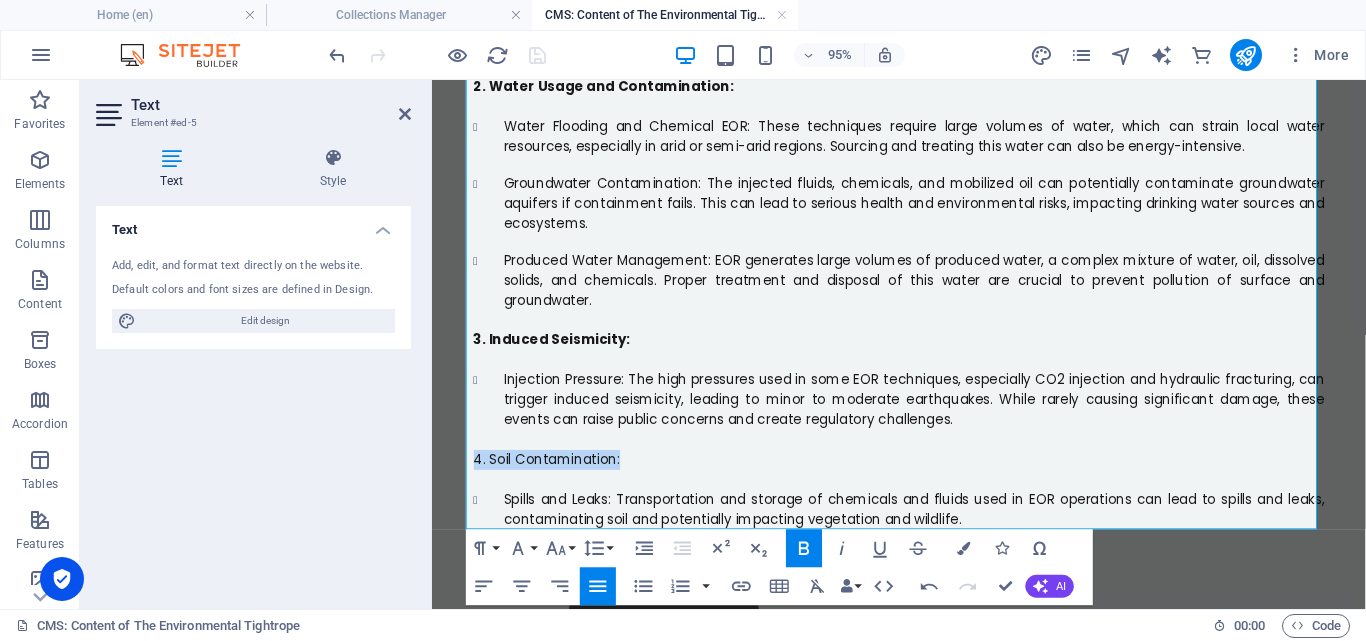 drag, startPoint x: 627, startPoint y: 473, endPoint x: 457, endPoint y: 475, distance: 170.01176 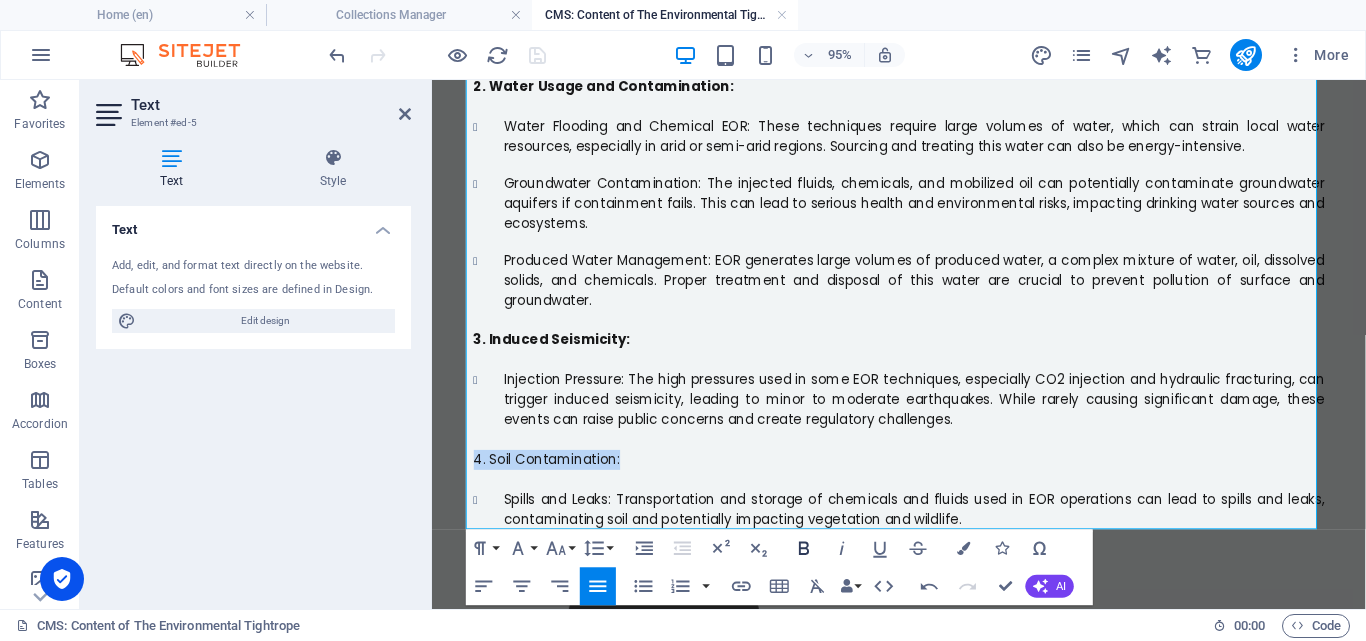 click 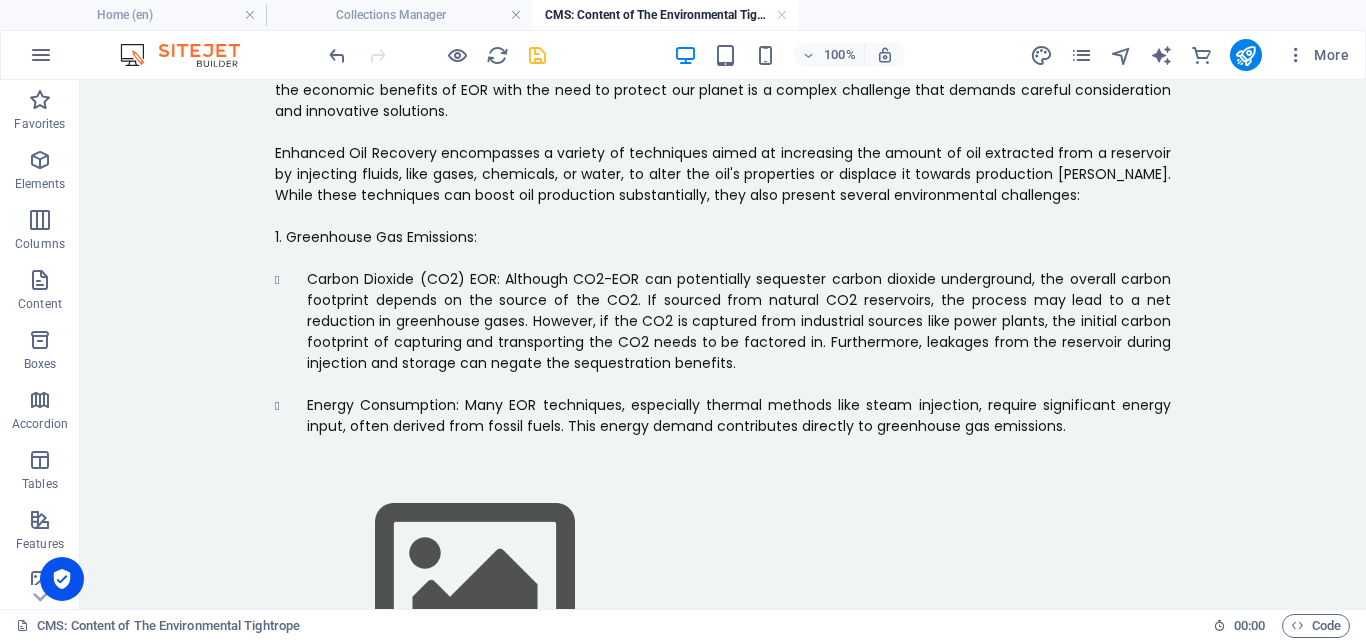 scroll, scrollTop: 118, scrollLeft: 0, axis: vertical 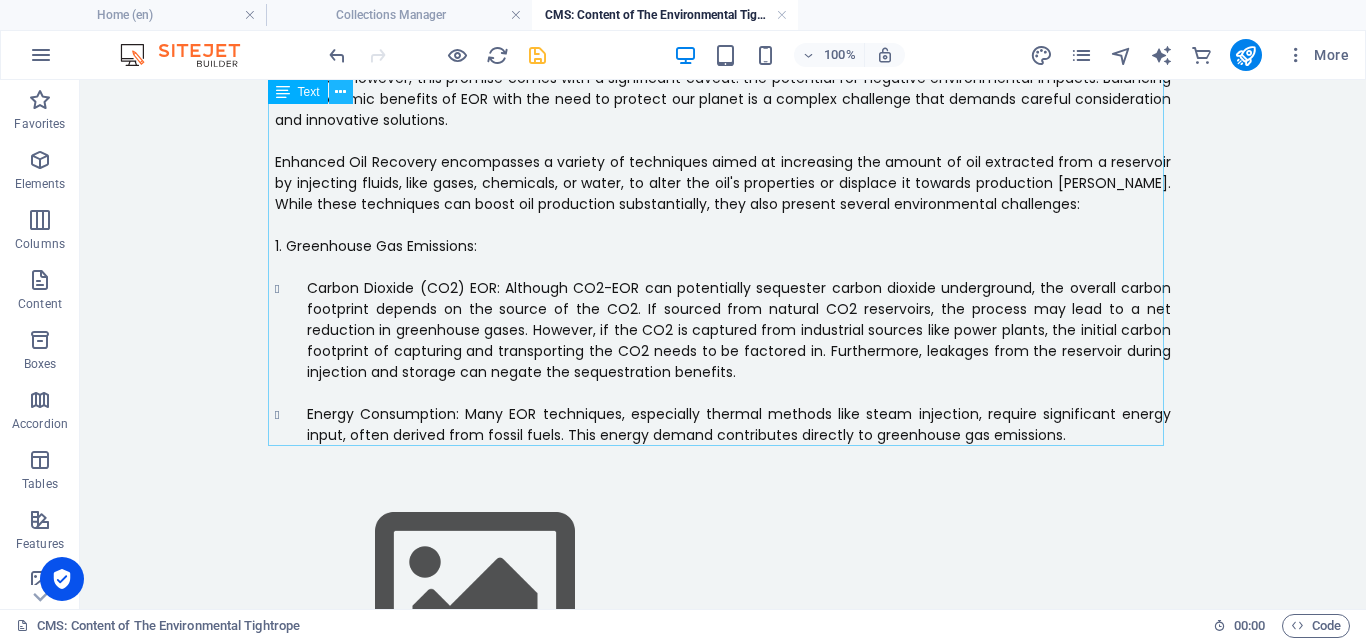 click at bounding box center [340, 92] 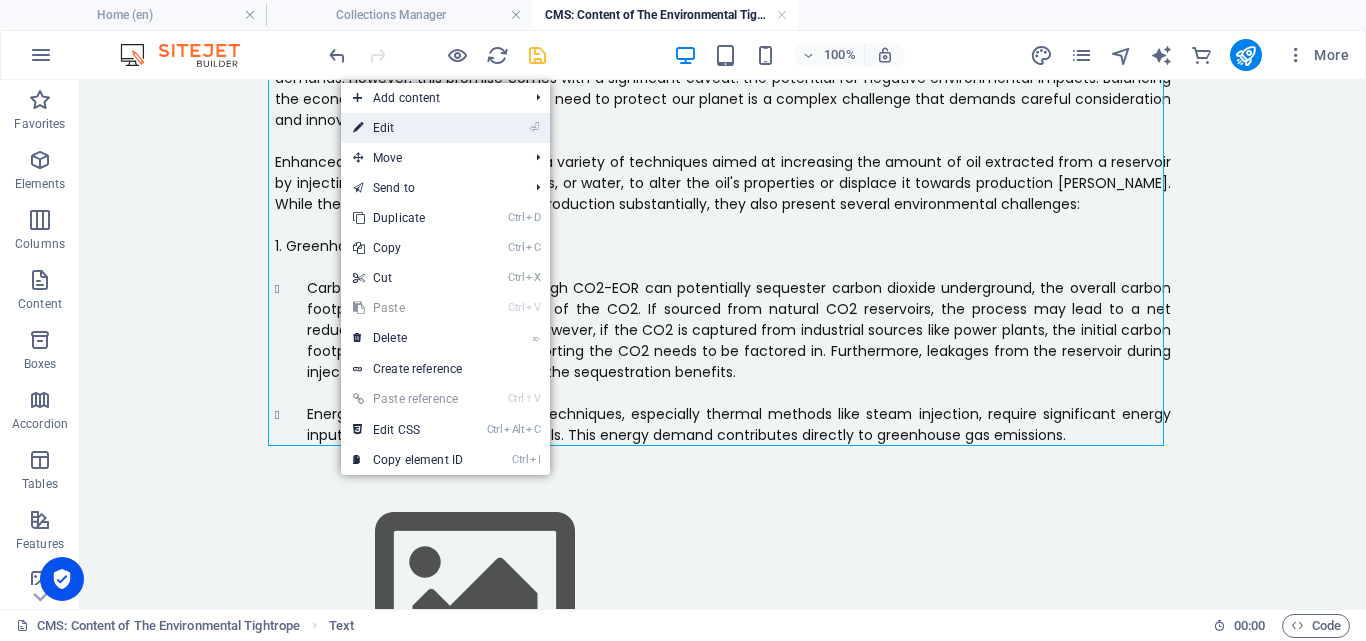 click on "⏎  Edit" at bounding box center [408, 128] 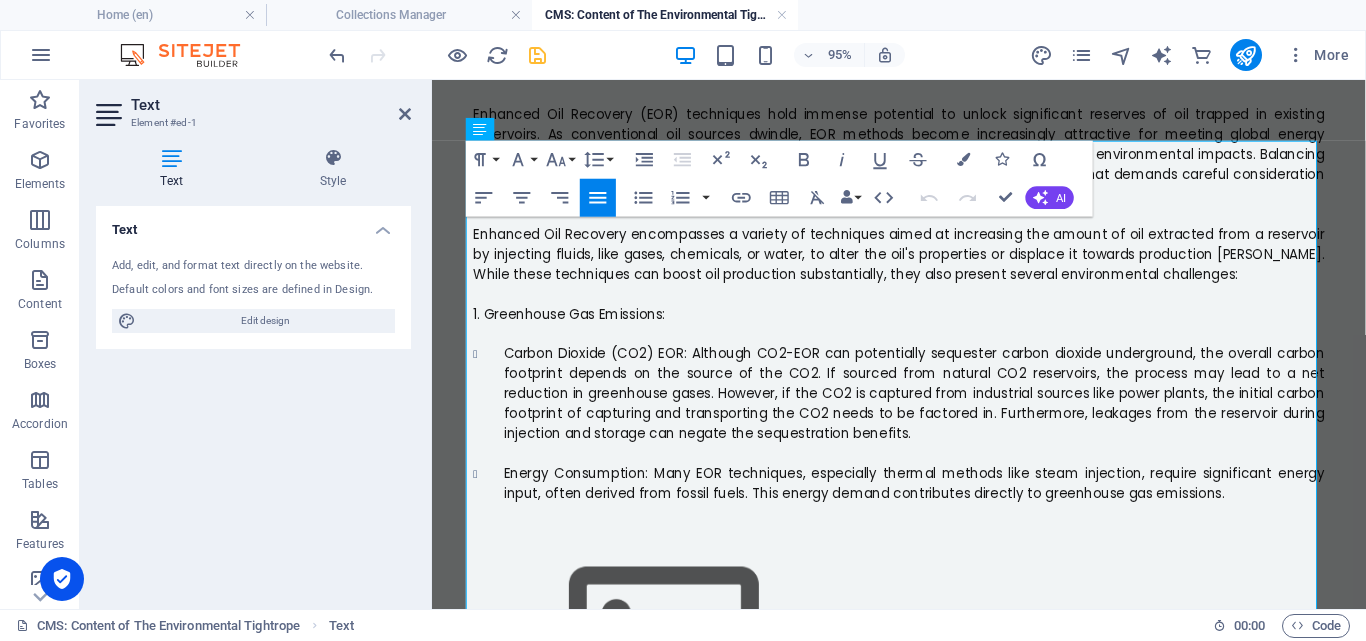scroll, scrollTop: 0, scrollLeft: 0, axis: both 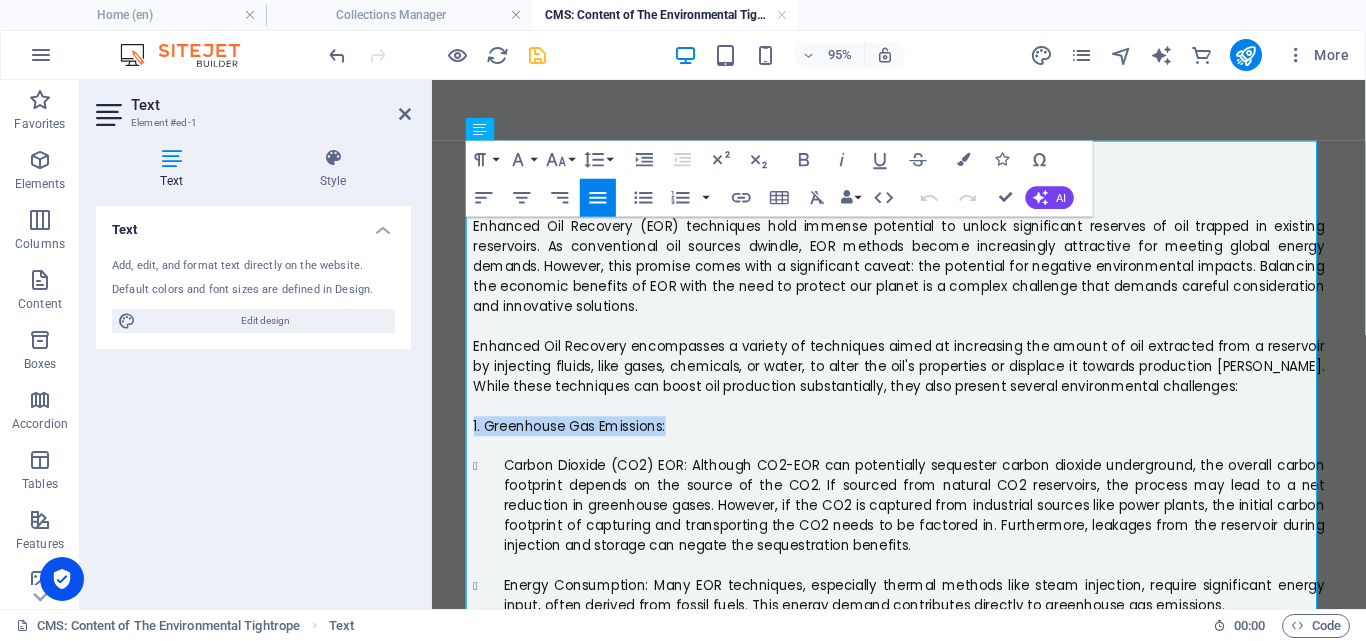 drag, startPoint x: 688, startPoint y: 452, endPoint x: 448, endPoint y: 446, distance: 240.07498 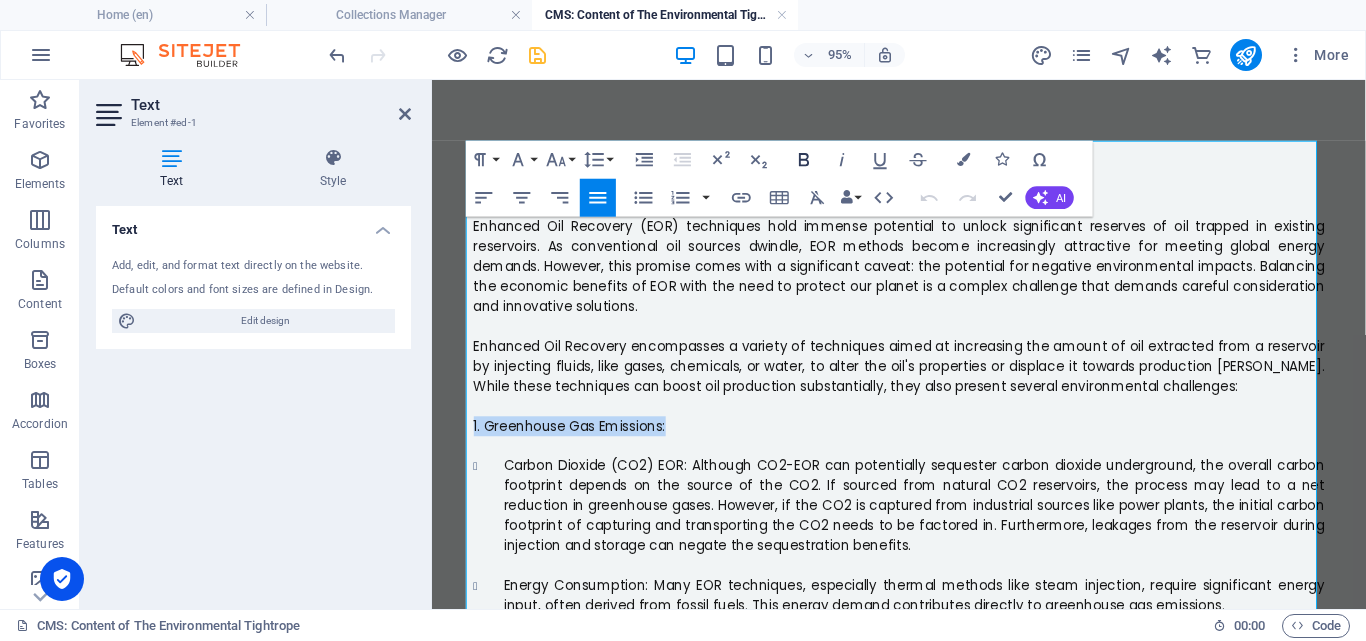 click 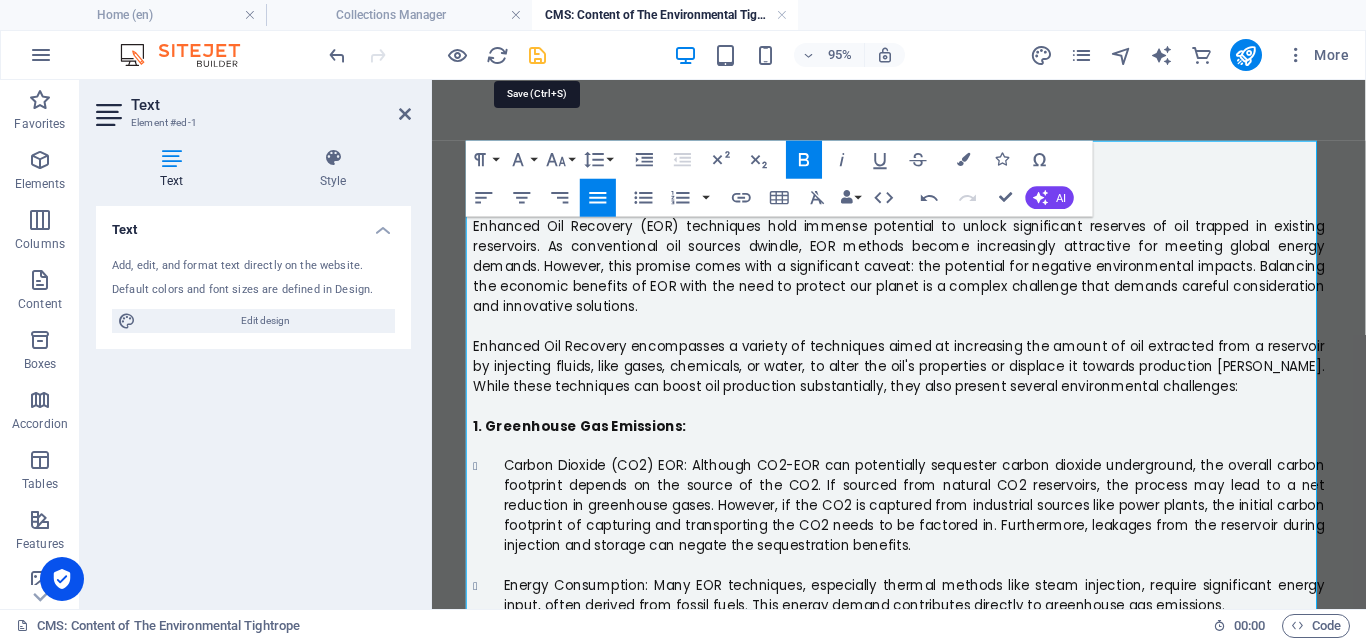 click at bounding box center [537, 55] 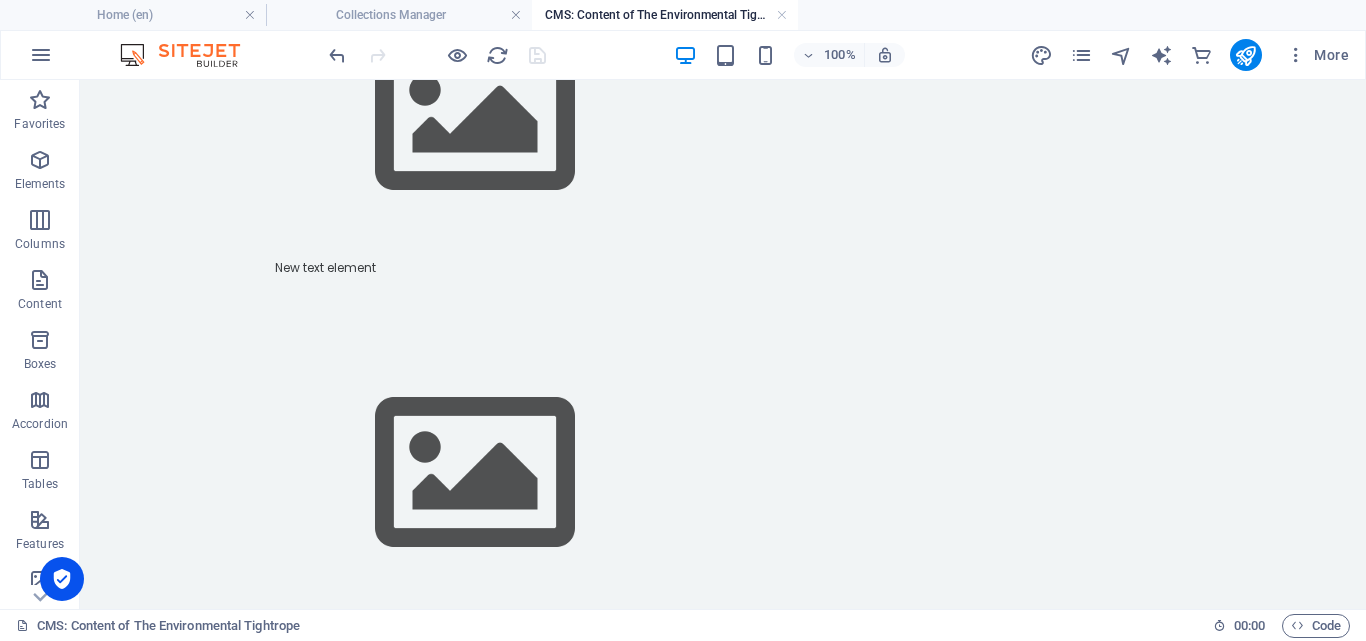 scroll, scrollTop: 1356, scrollLeft: 0, axis: vertical 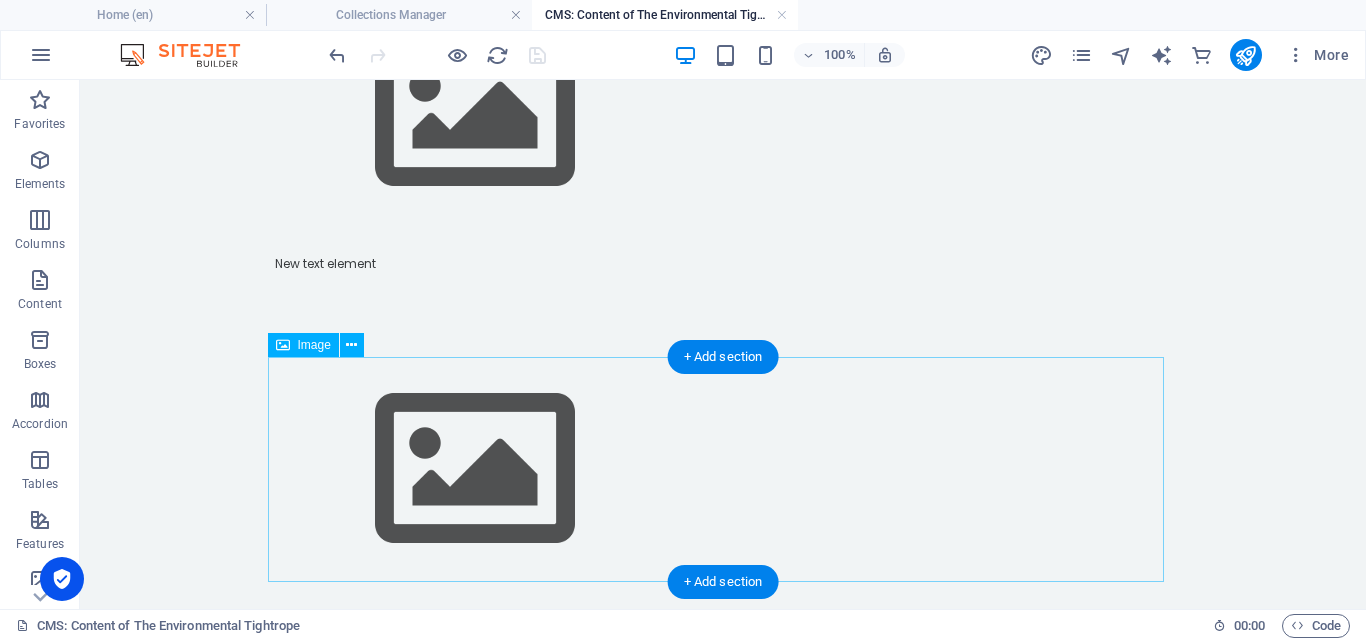 click at bounding box center [723, 469] 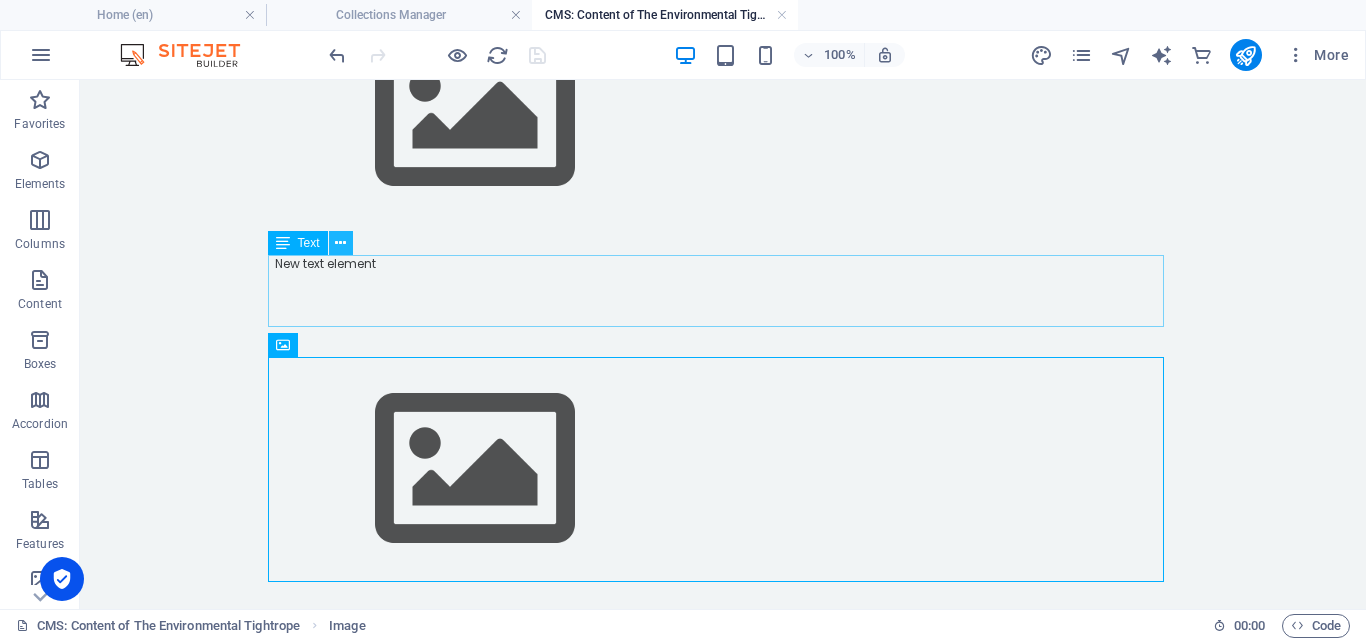 click at bounding box center (340, 243) 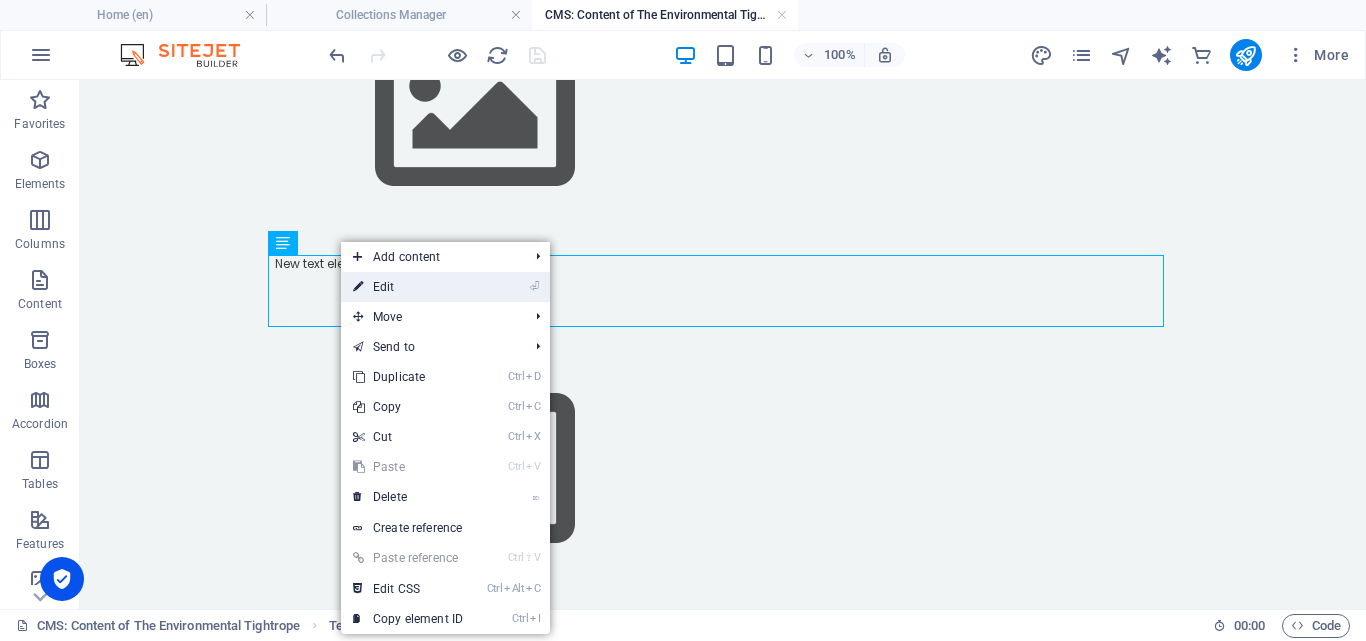 click on "⏎  Edit" at bounding box center (408, 287) 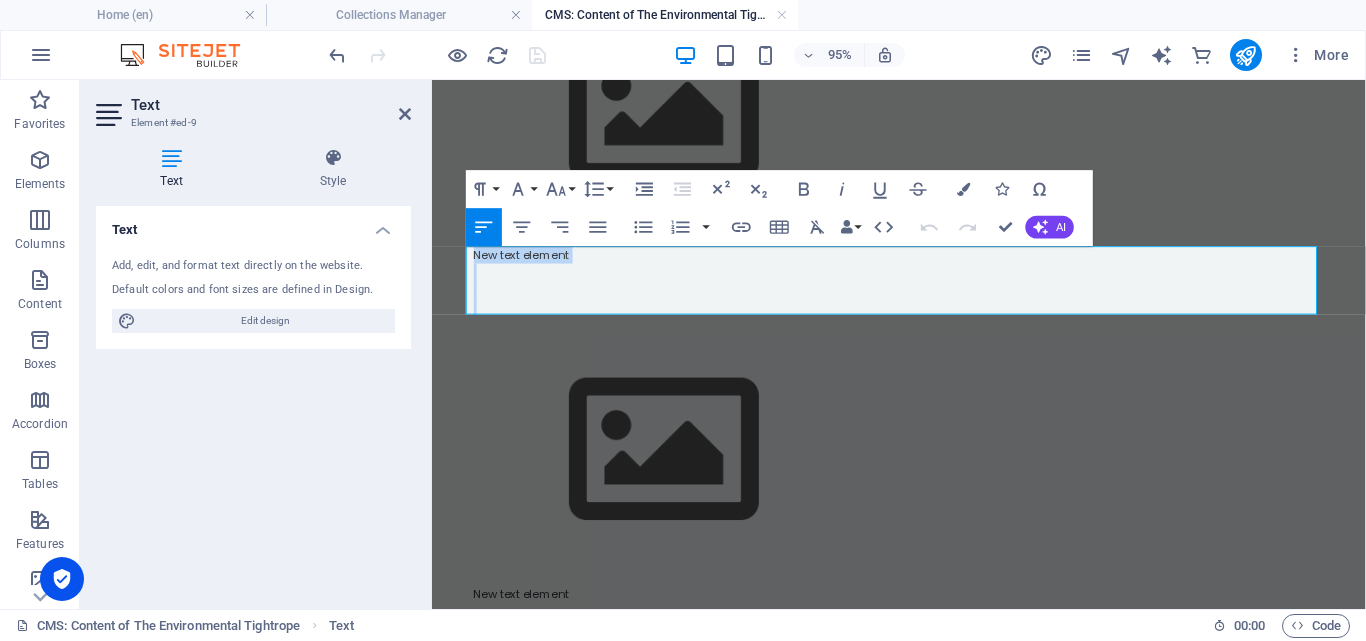 click on "New text element" at bounding box center [924, 264] 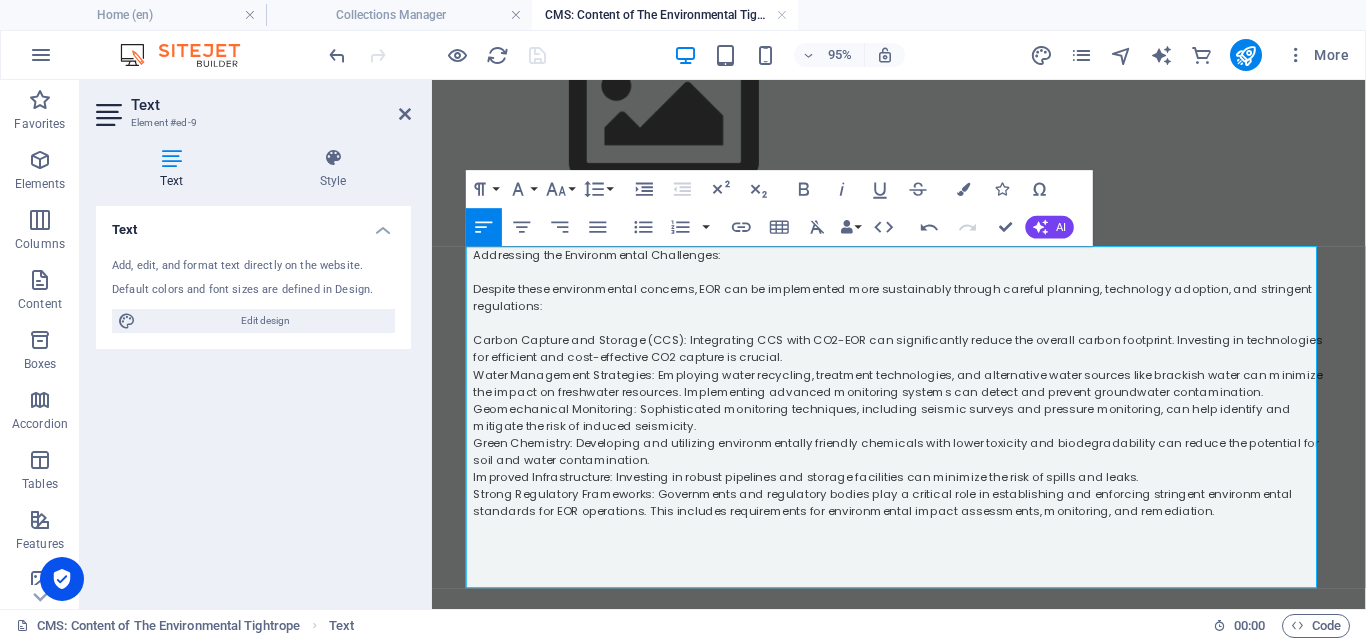 scroll, scrollTop: 20153, scrollLeft: 0, axis: vertical 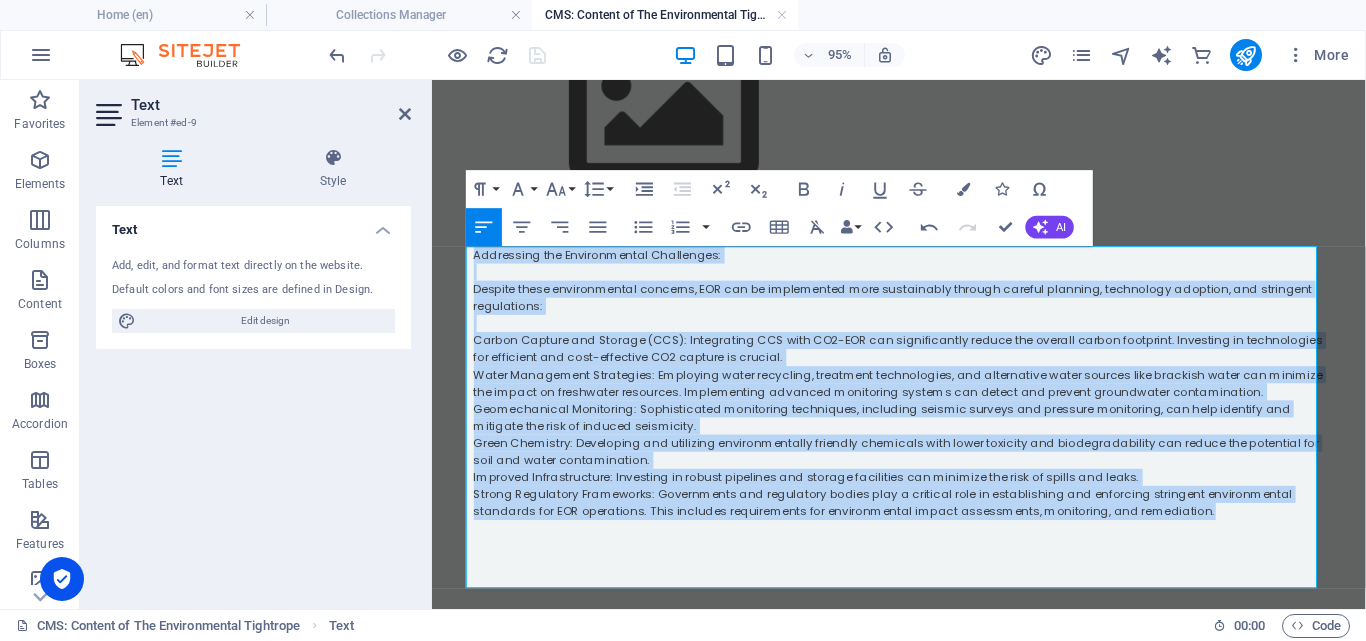 drag, startPoint x: 1237, startPoint y: 532, endPoint x: 460, endPoint y: 261, distance: 822.9034 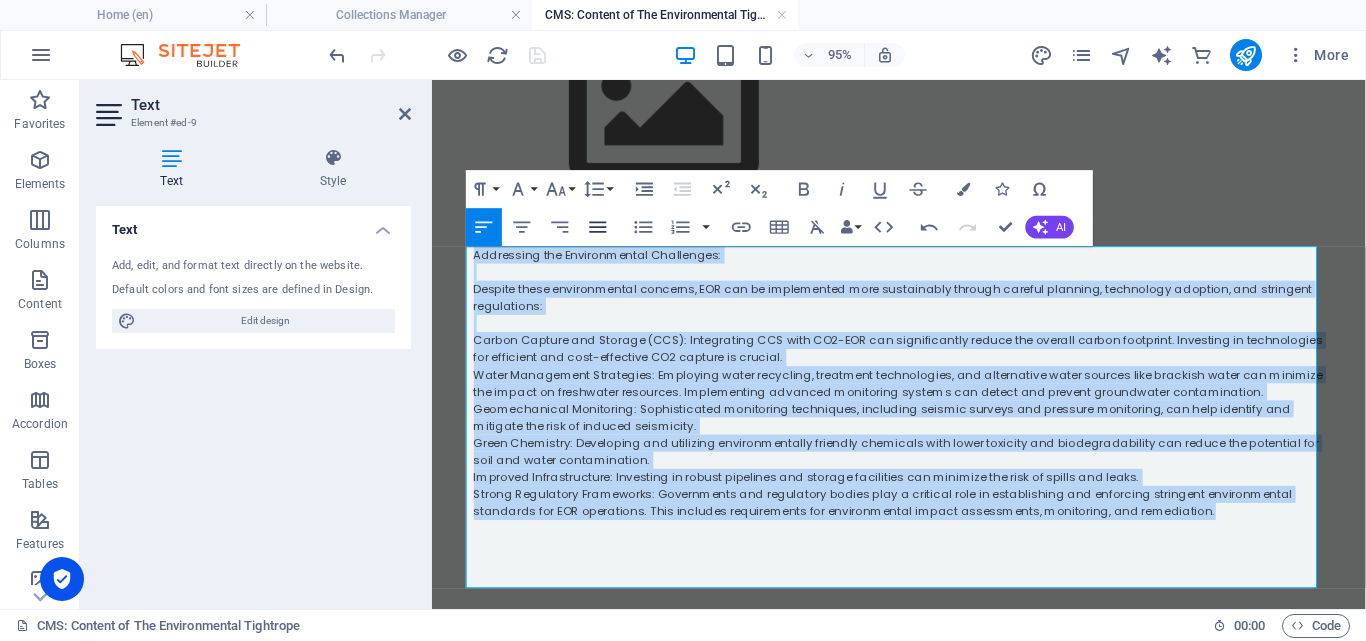 click 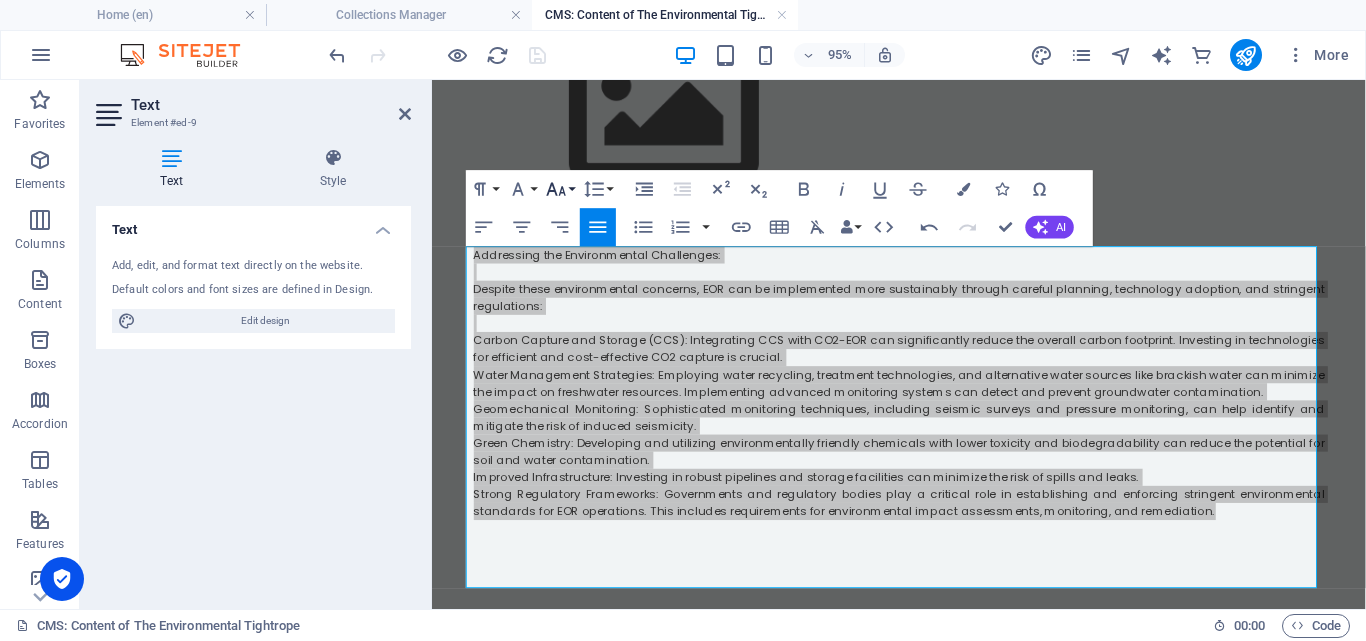 click on "Font Size" at bounding box center (560, 189) 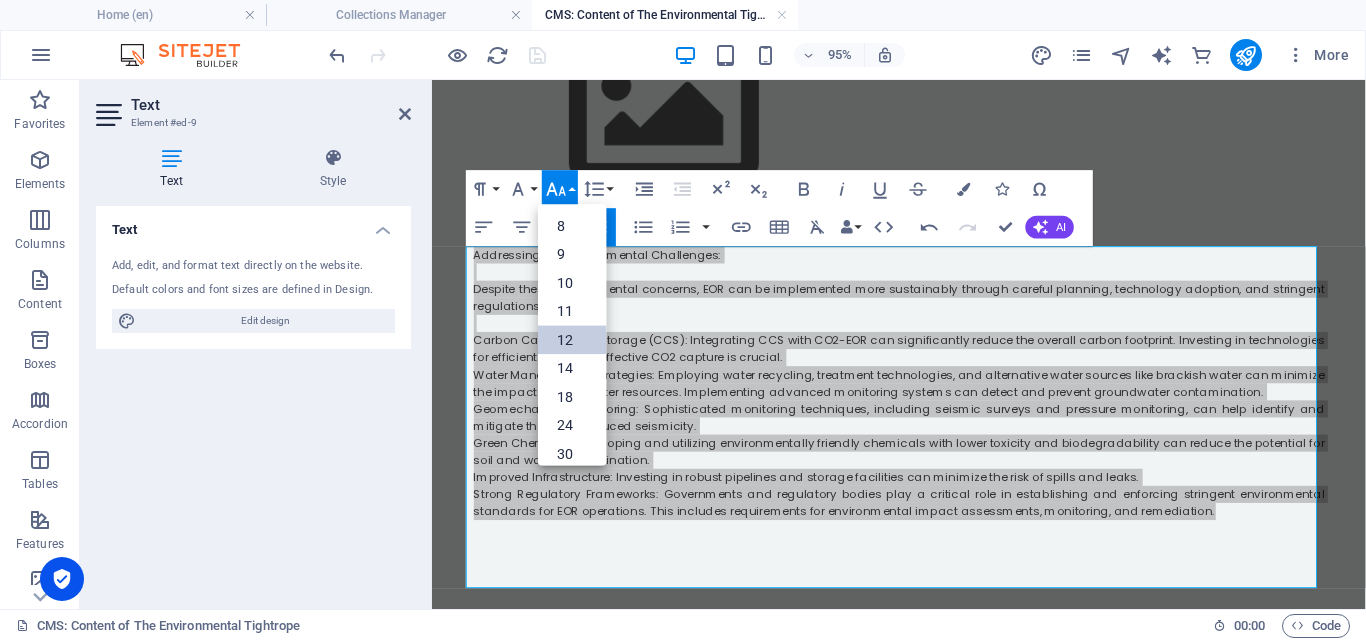 scroll, scrollTop: 143, scrollLeft: 0, axis: vertical 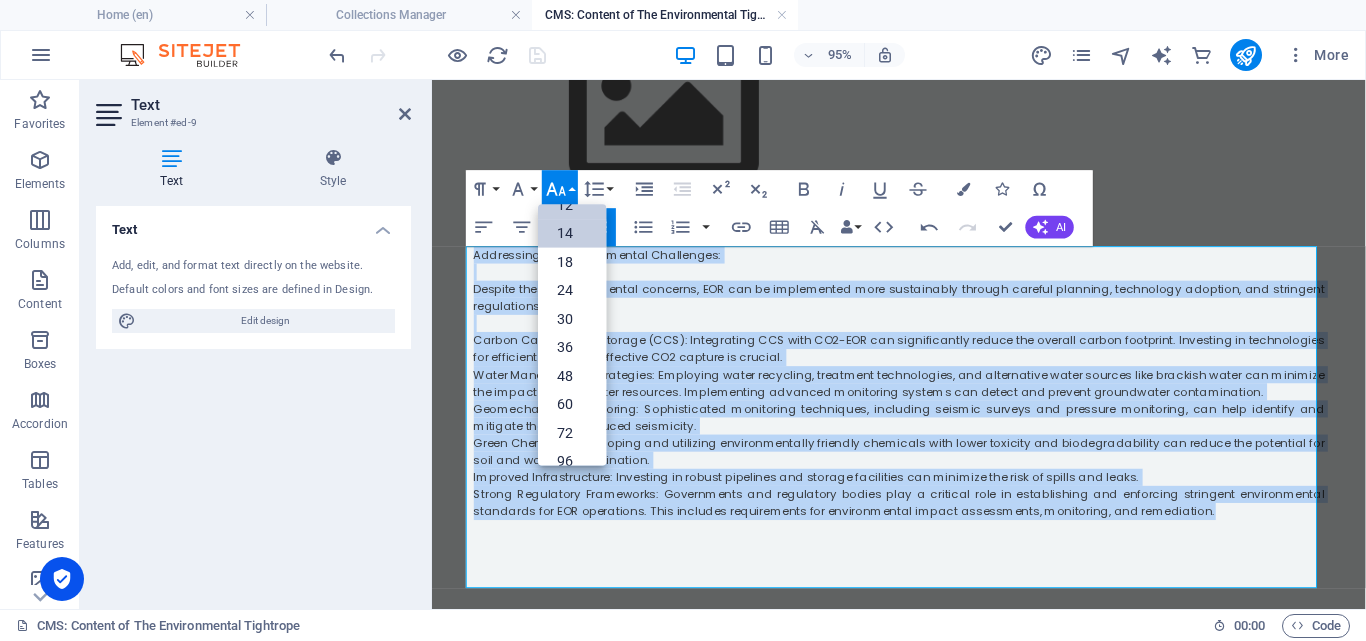 click on "14" at bounding box center [572, 233] 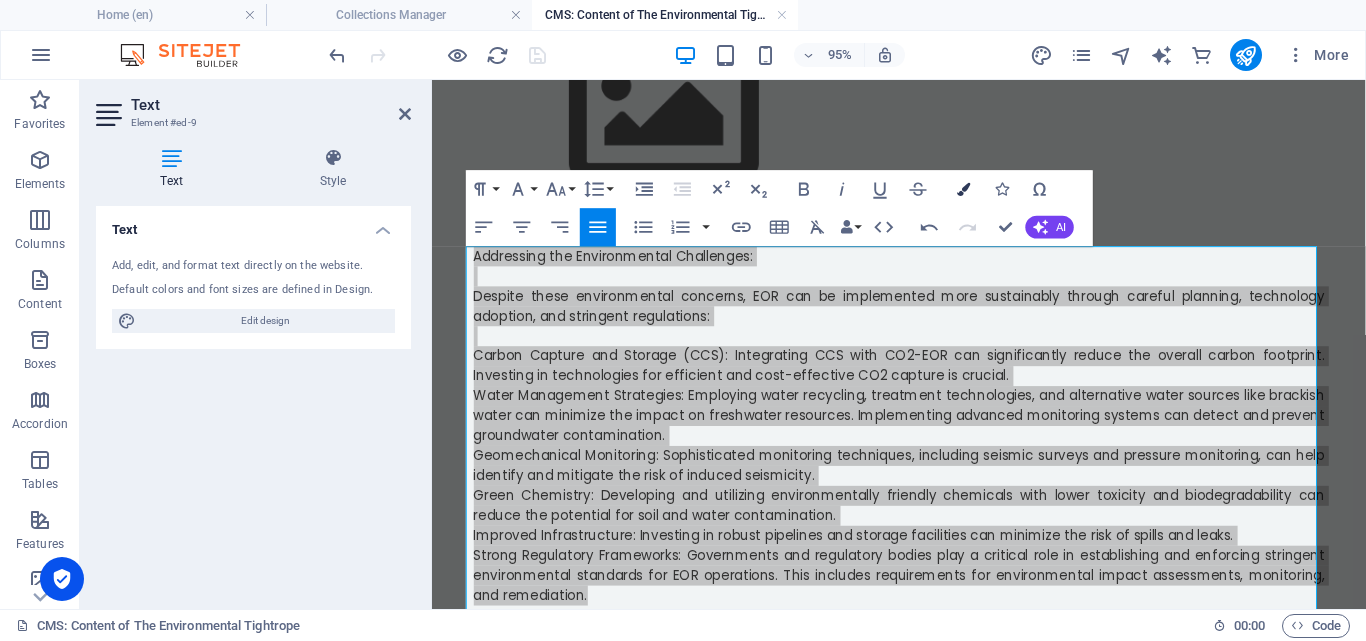 click at bounding box center (963, 189) 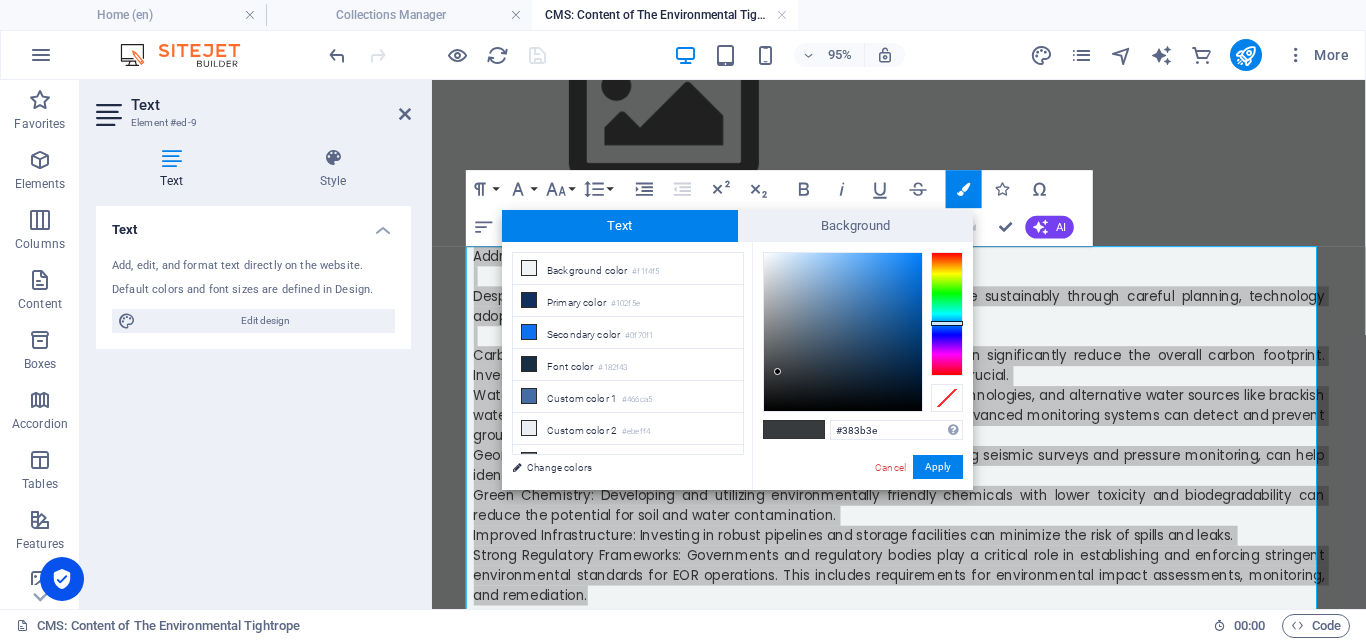 type on "#0e0f0f" 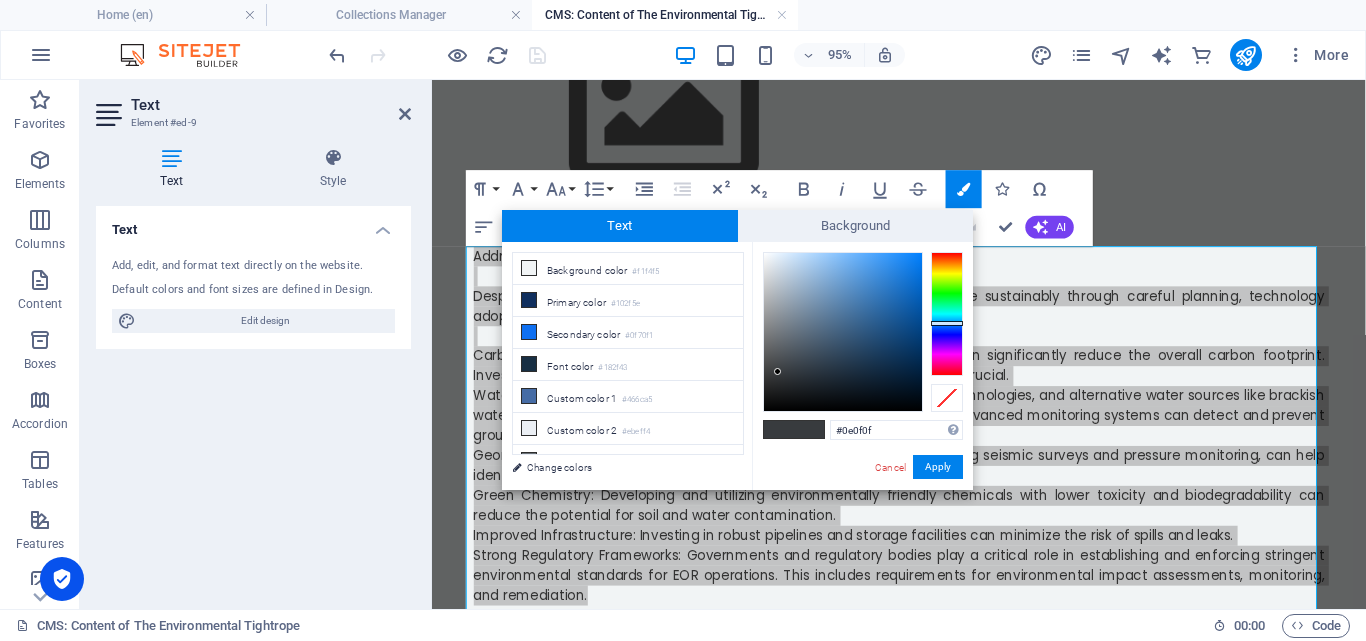 click at bounding box center (843, 332) 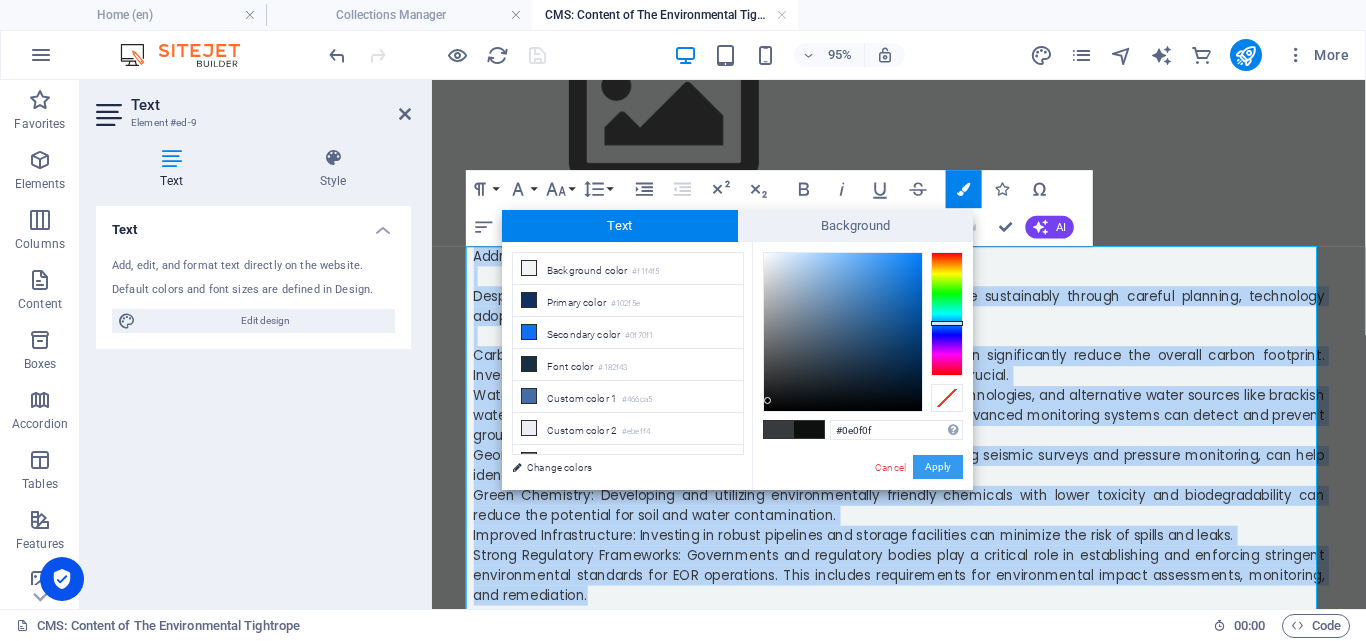 click on "Apply" at bounding box center [938, 467] 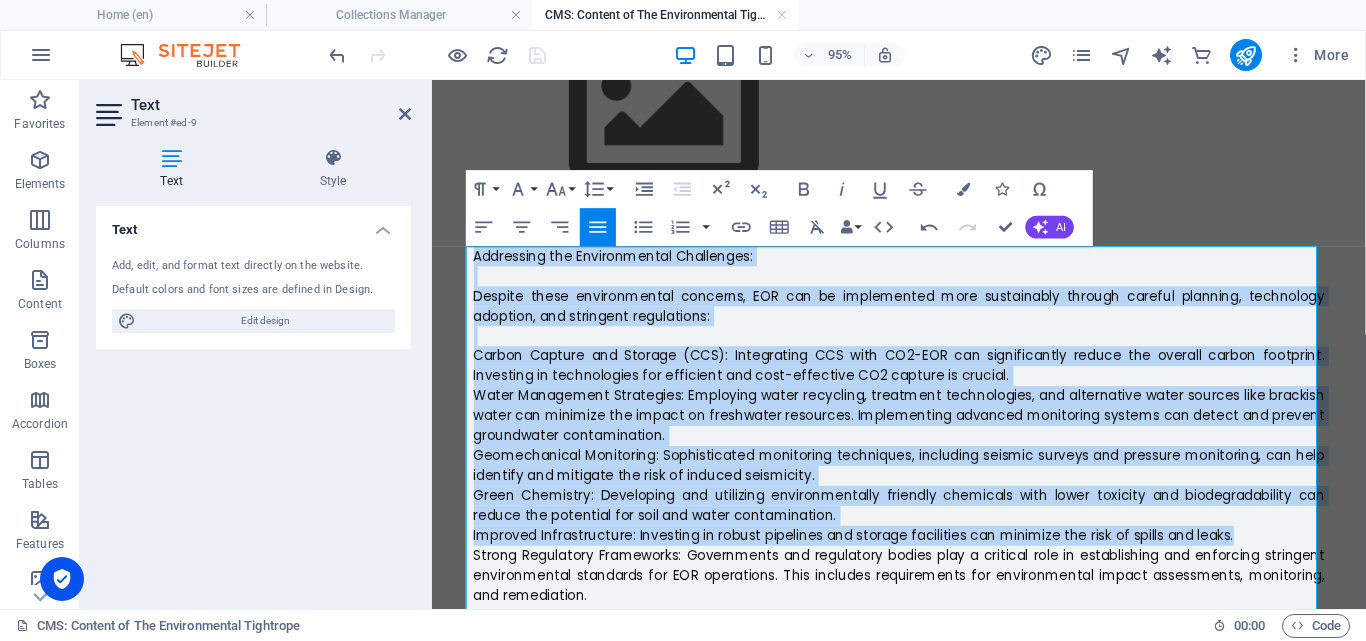click on "Strong Regulatory Frameworks: Governments and regulatory bodies play a critical role in establishing and enforcing stringent environmental standards for EOR operations. This includes requirements for environmental impact assessments, monitoring, and remediation." at bounding box center [924, 601] 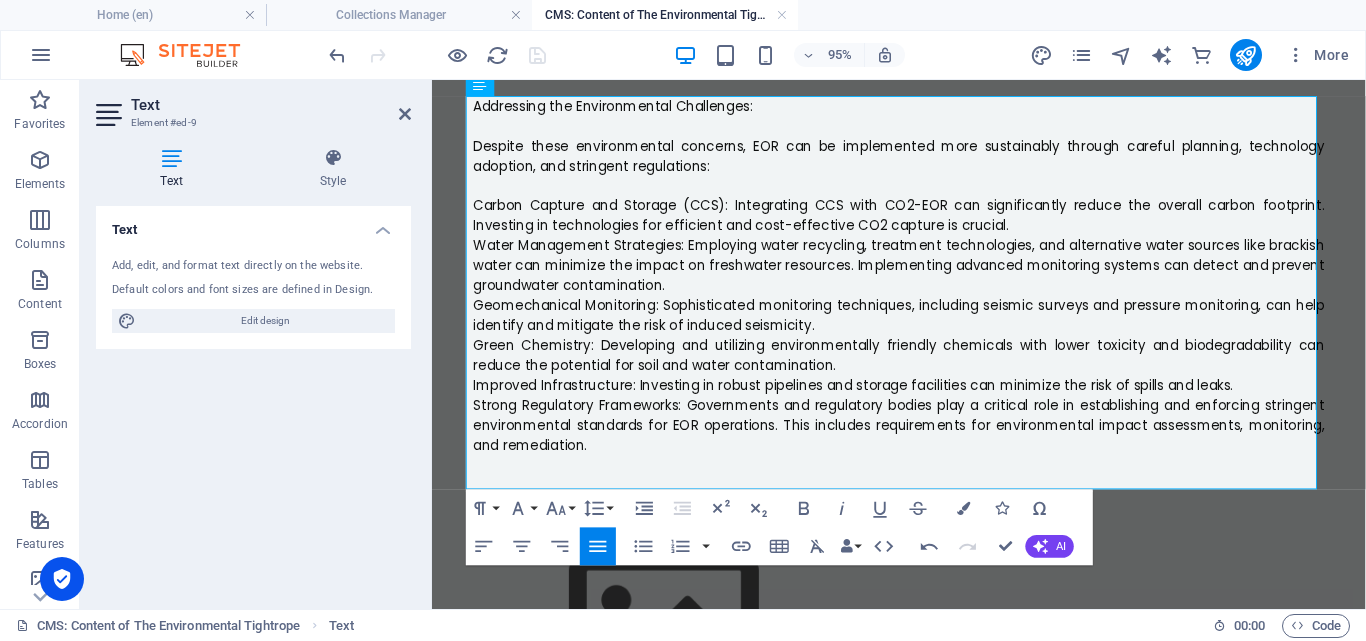 scroll, scrollTop: 1518, scrollLeft: 0, axis: vertical 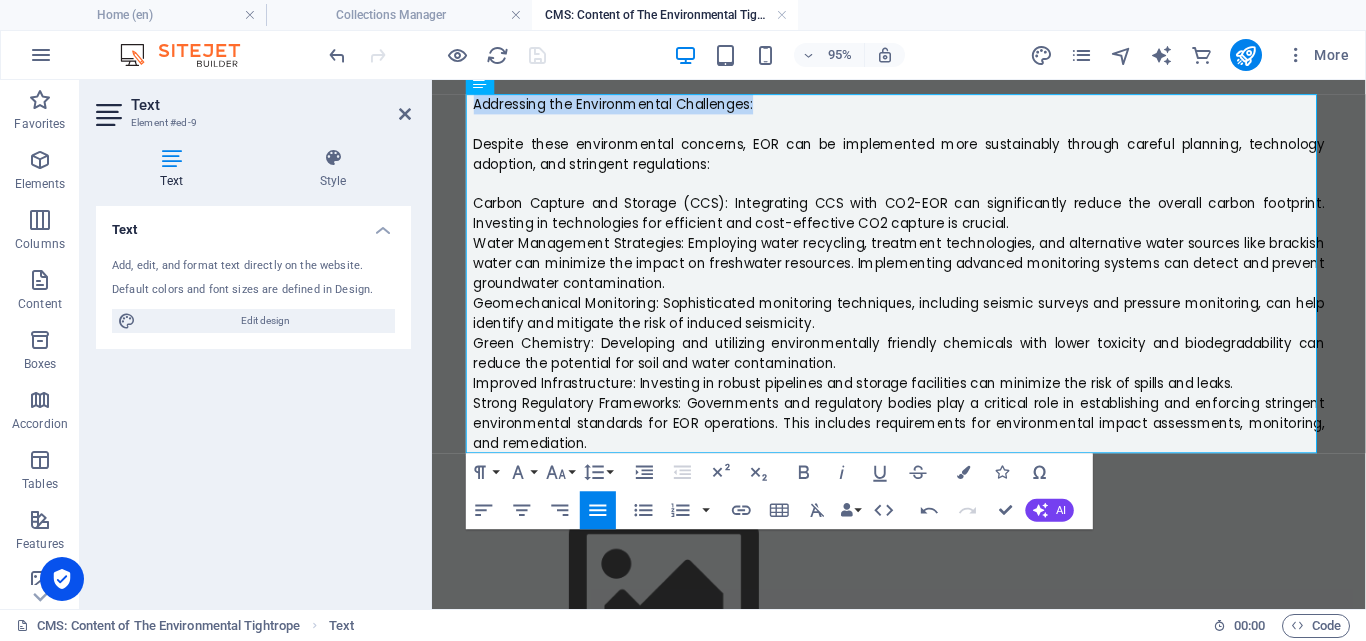 drag, startPoint x: 770, startPoint y: 98, endPoint x: 456, endPoint y: 112, distance: 314.31195 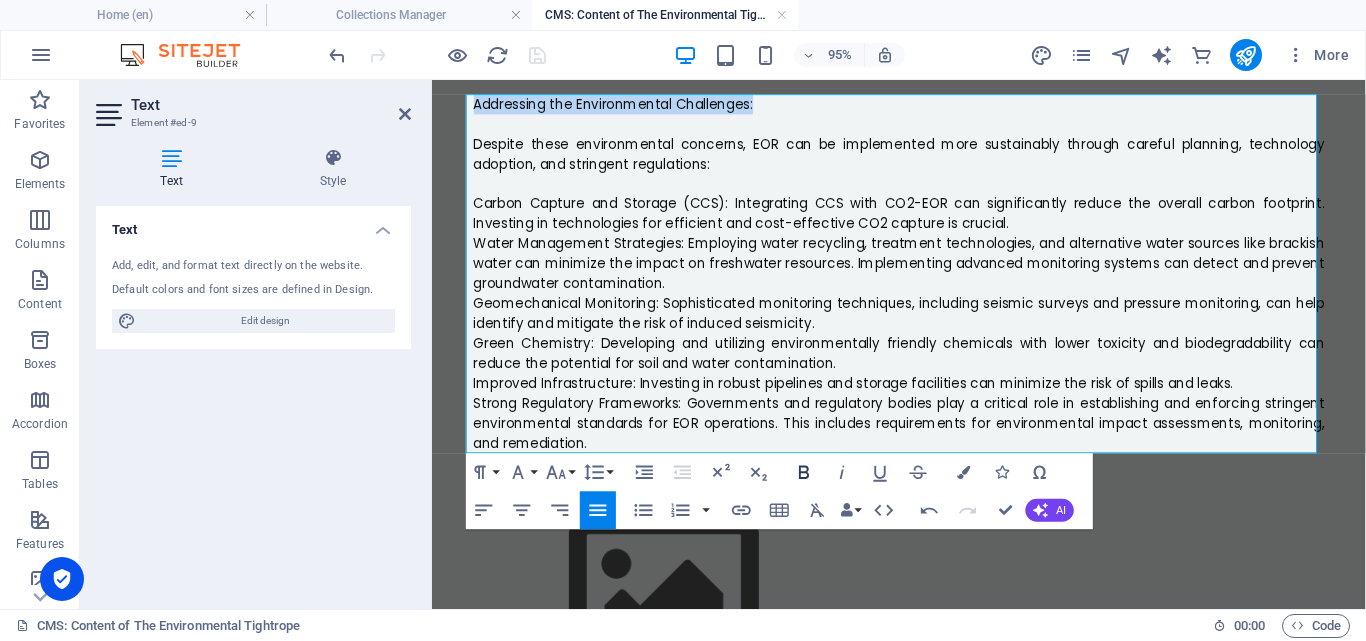click 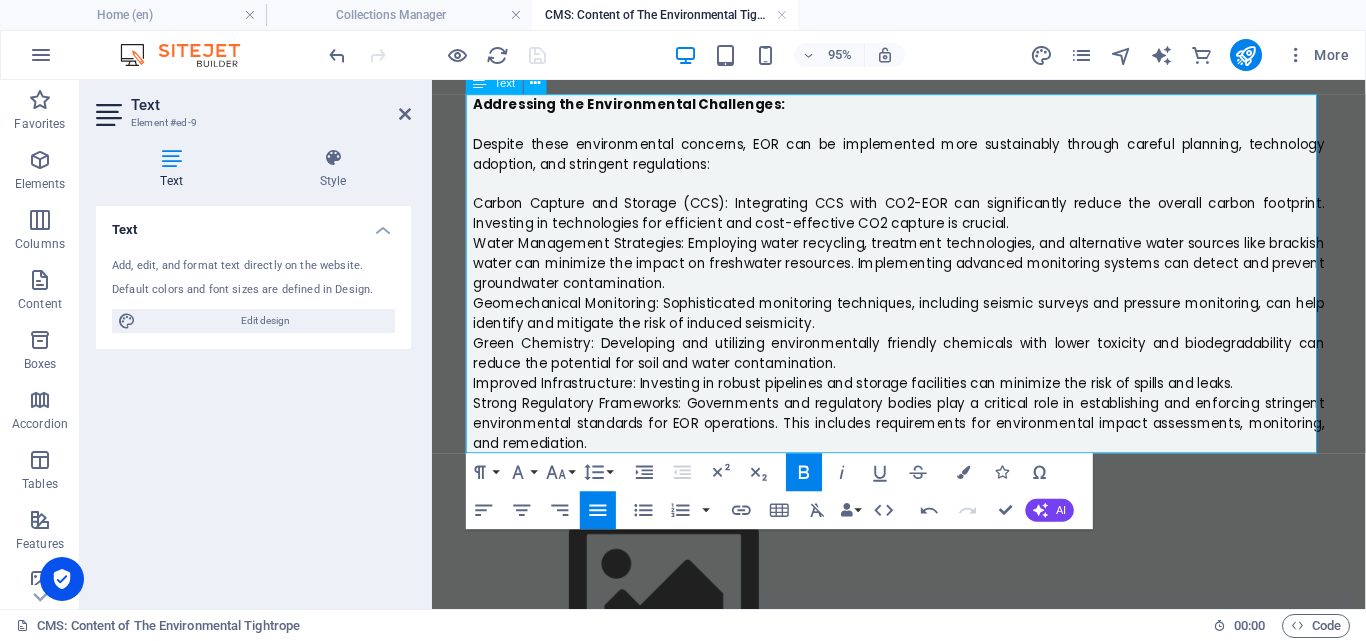 click on "Carbon Capture and Storage (CCS): Integrating CCS with CO2-EOR can significantly reduce the overall carbon footprint. Investing in technologies for efficient and cost-effective CO2 capture is crucial." at bounding box center (924, 220) 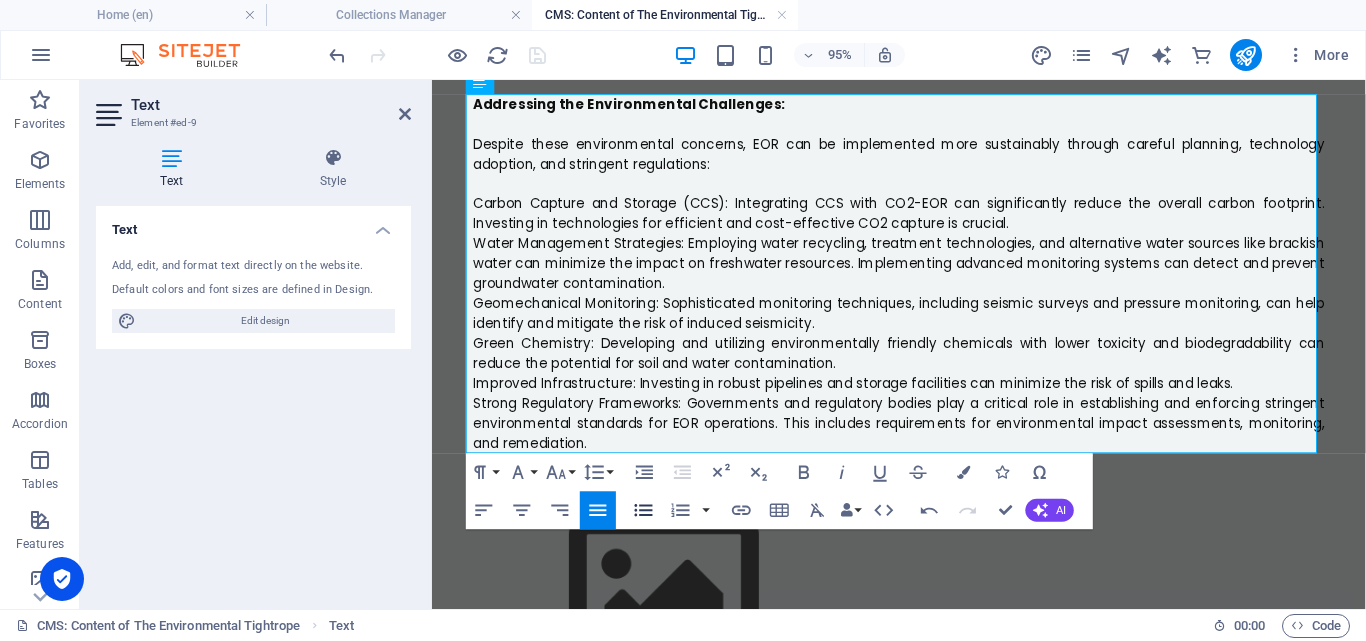 click 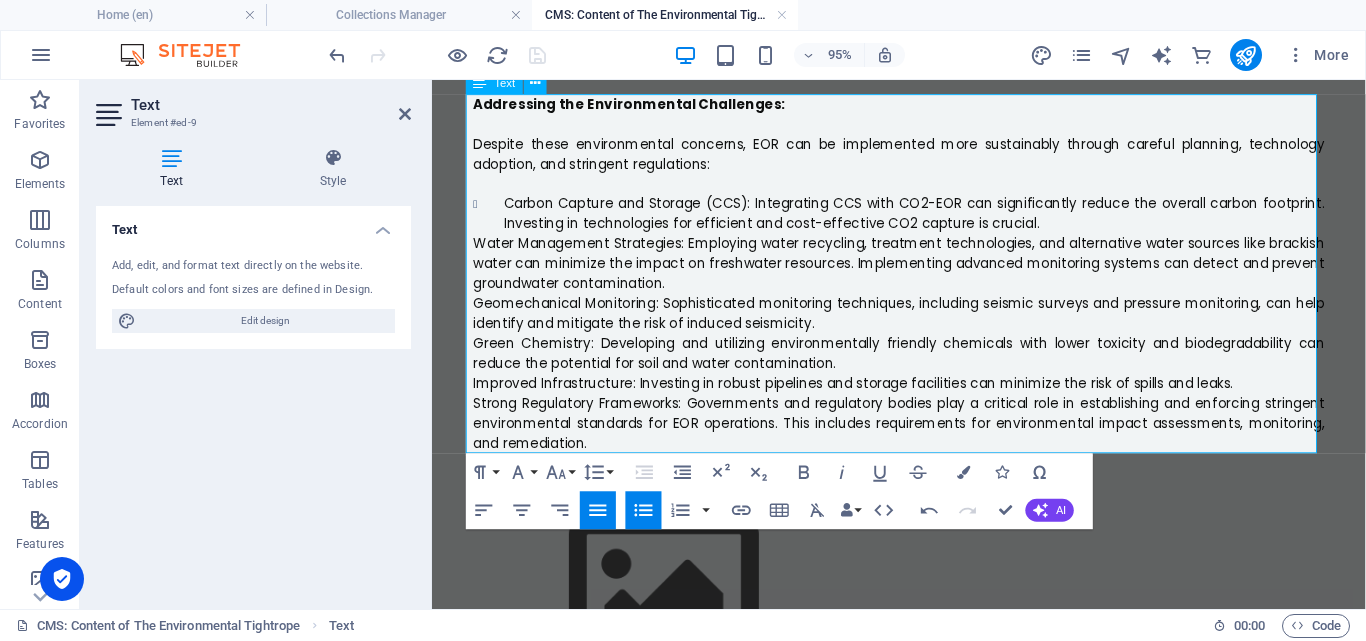 click on "Water Management Strategies: Employing water recycling, treatment technologies, and alternative water sources like brackish water can minimize the impact on freshwater resources. Implementing advanced monitoring systems can detect and prevent groundwater contamination." at bounding box center (924, 273) 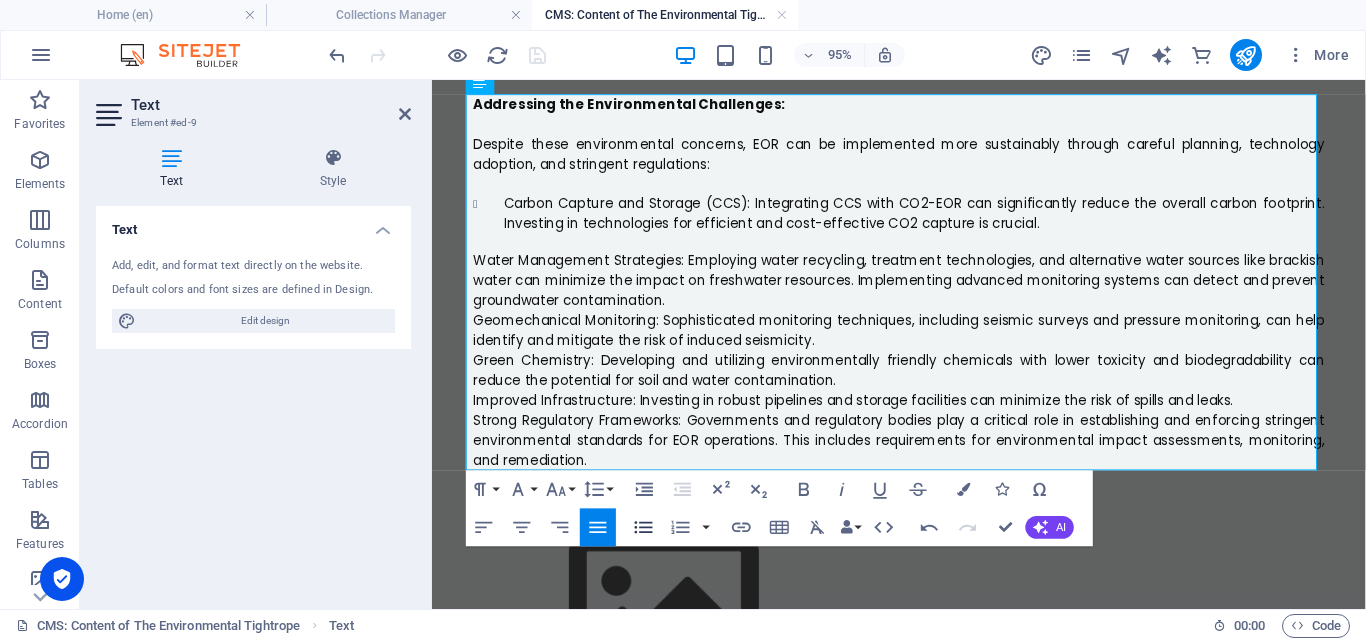 click 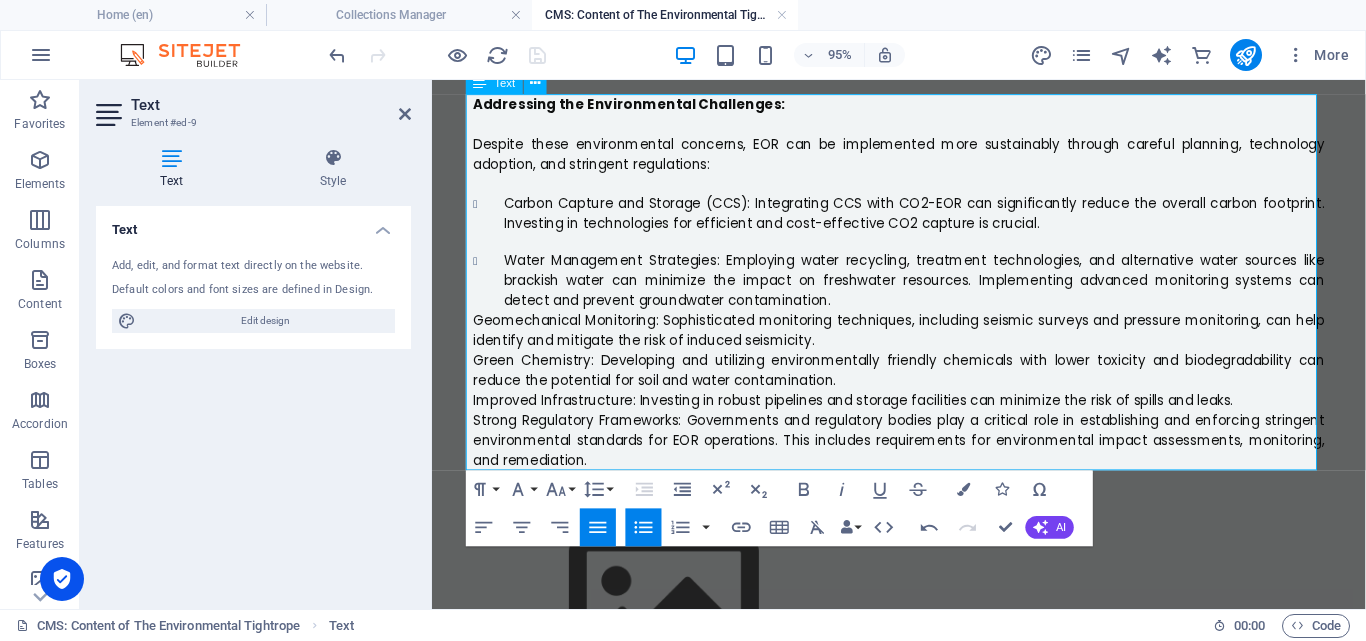 click on "Geomechanical Monitoring: Sophisticated monitoring techniques, including seismic surveys and pressure monitoring, can help identify and mitigate the risk of induced seismicity." at bounding box center (924, 343) 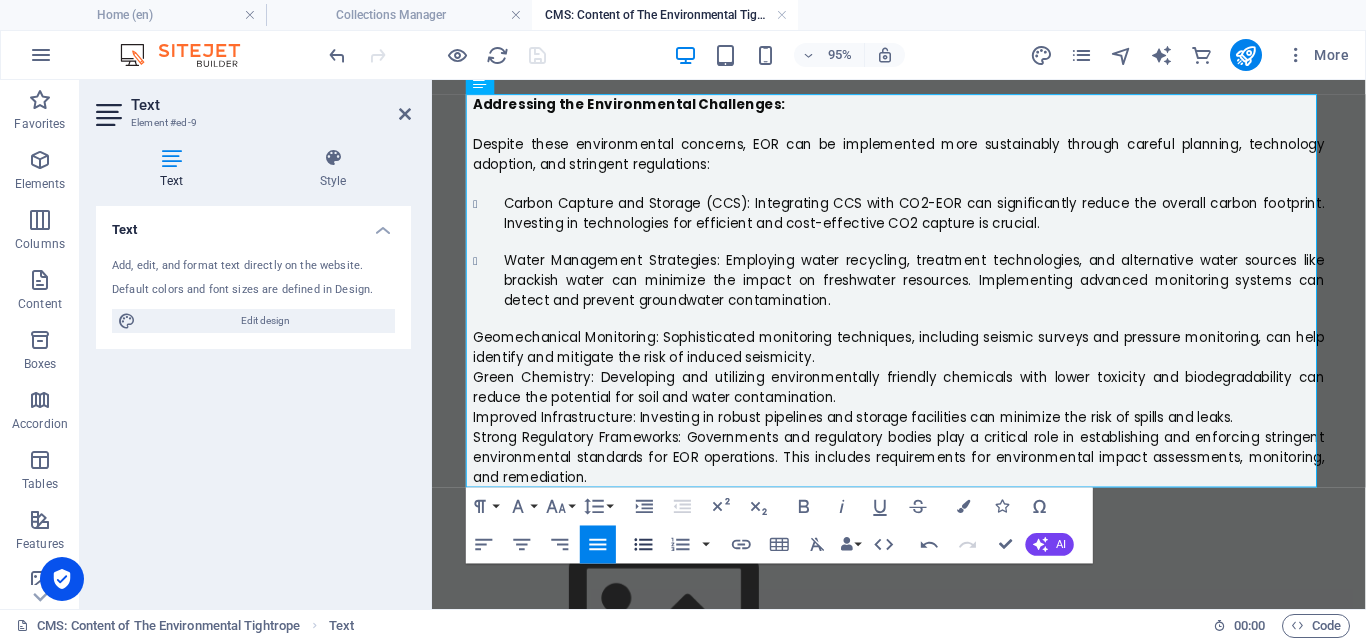 click 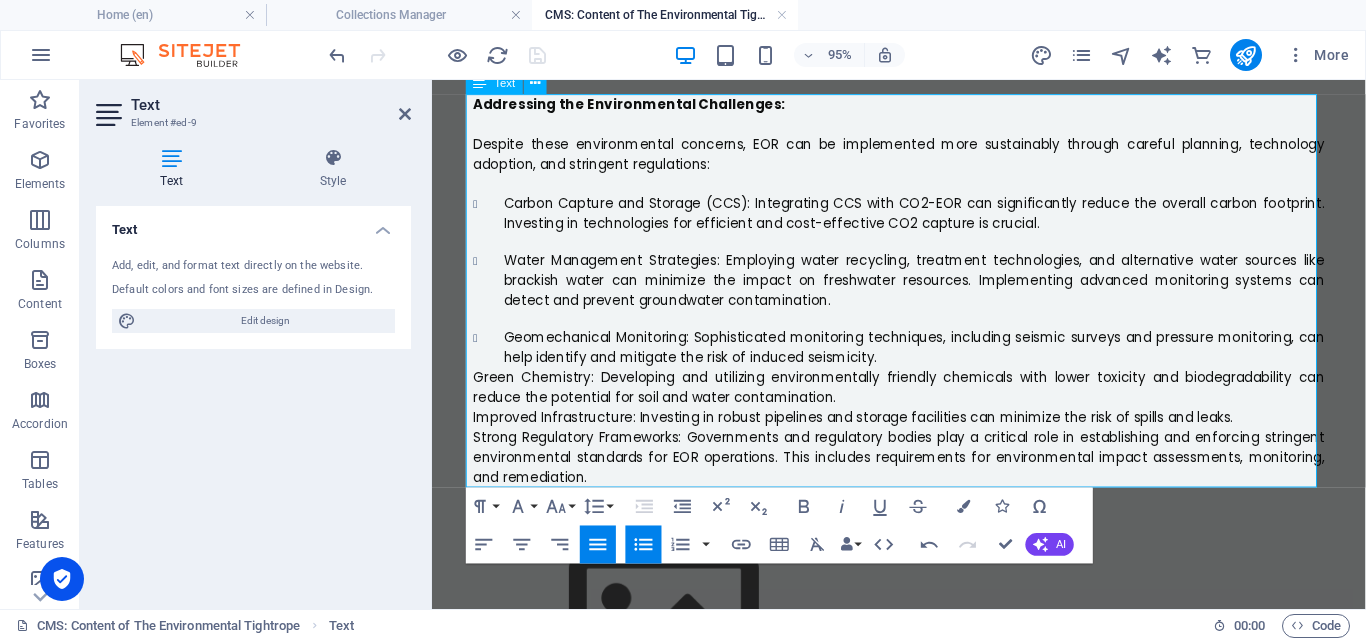 click on "Green Chemistry: Developing and utilizing environmentally friendly chemicals with lower toxicity and biodegradability can reduce the potential for soil and water contamination." at bounding box center (924, 403) 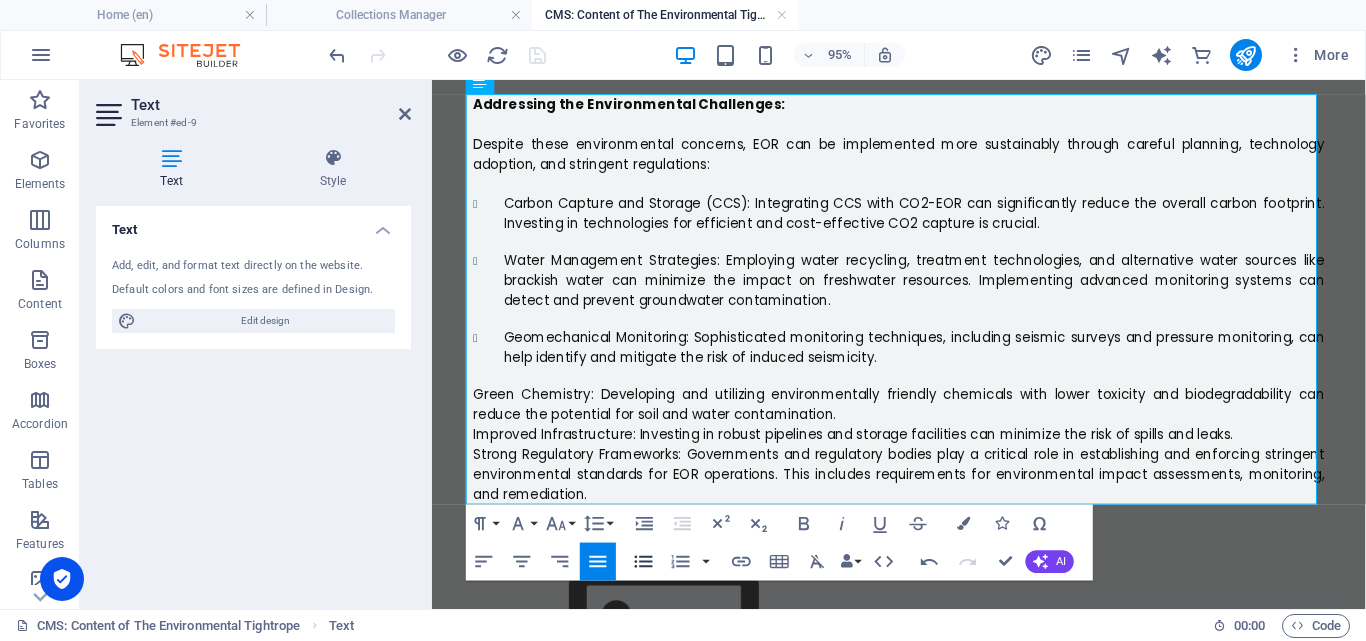 click 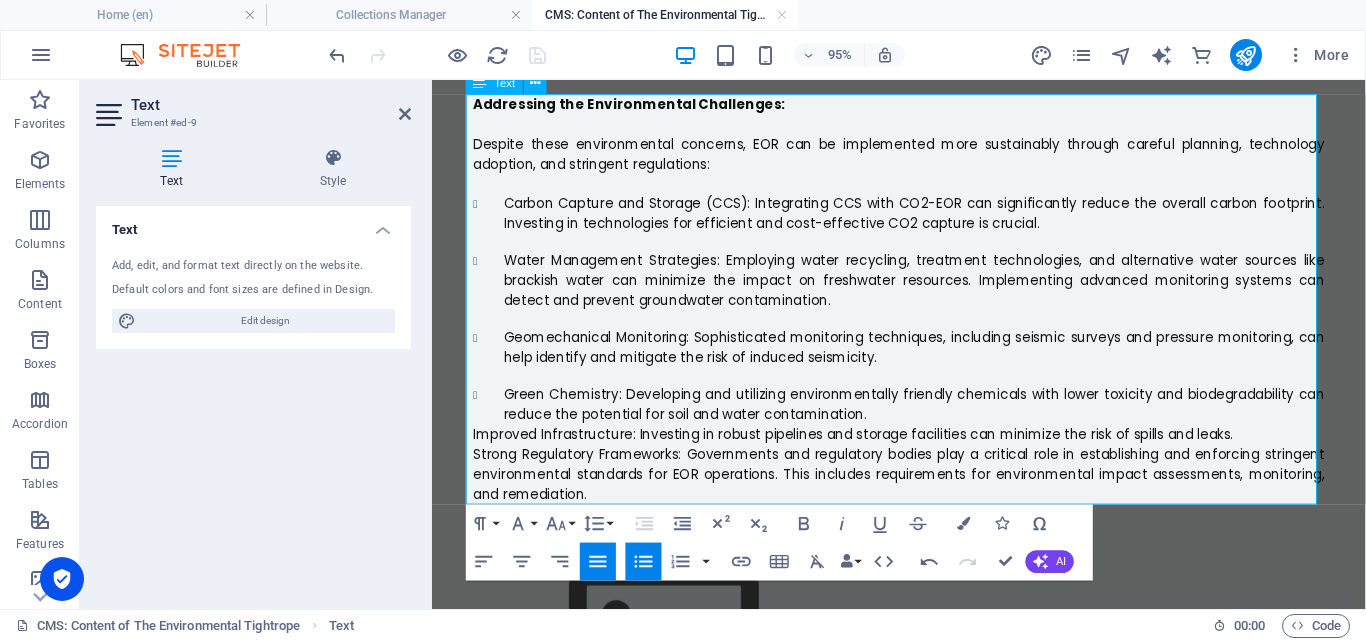 click on "Geomechanical Monitoring: Sophisticated monitoring techniques, including seismic surveys and pressure monitoring, can help identify and mitigate the risk of induced seismicity." at bounding box center [940, 361] 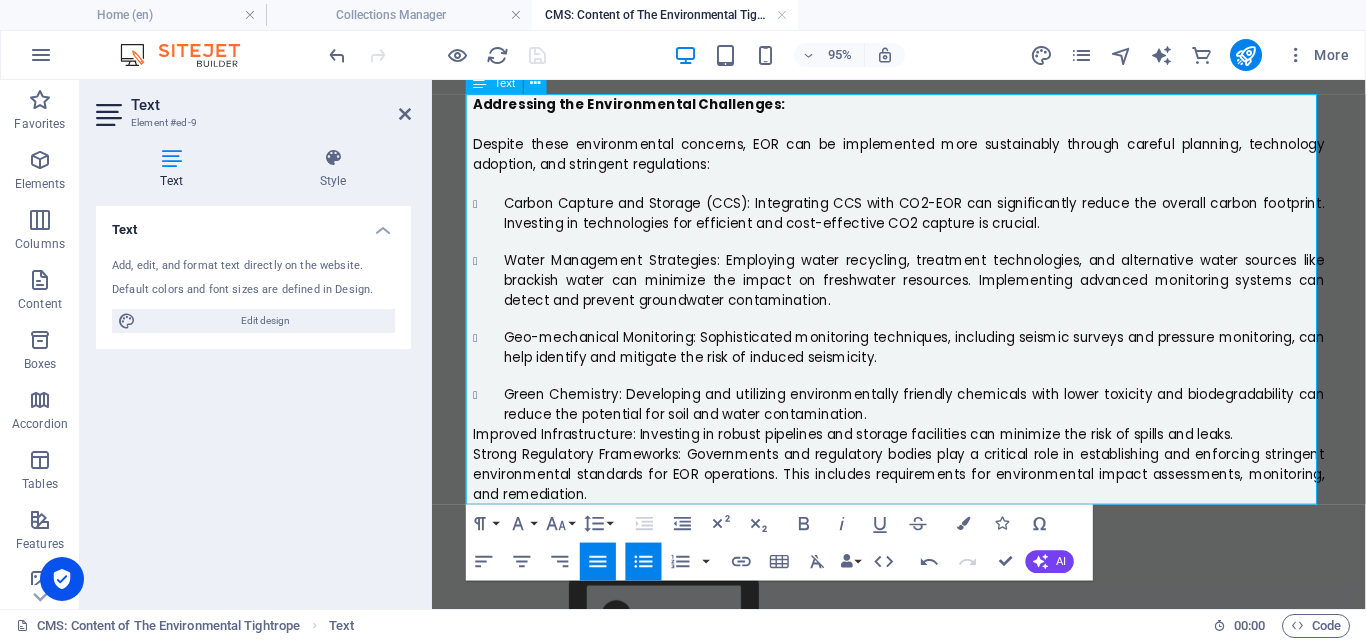 click on "Improved Infrastructure: Investing in robust pipelines and storage facilities can minimize the risk of spills and leaks." at bounding box center (876, 453) 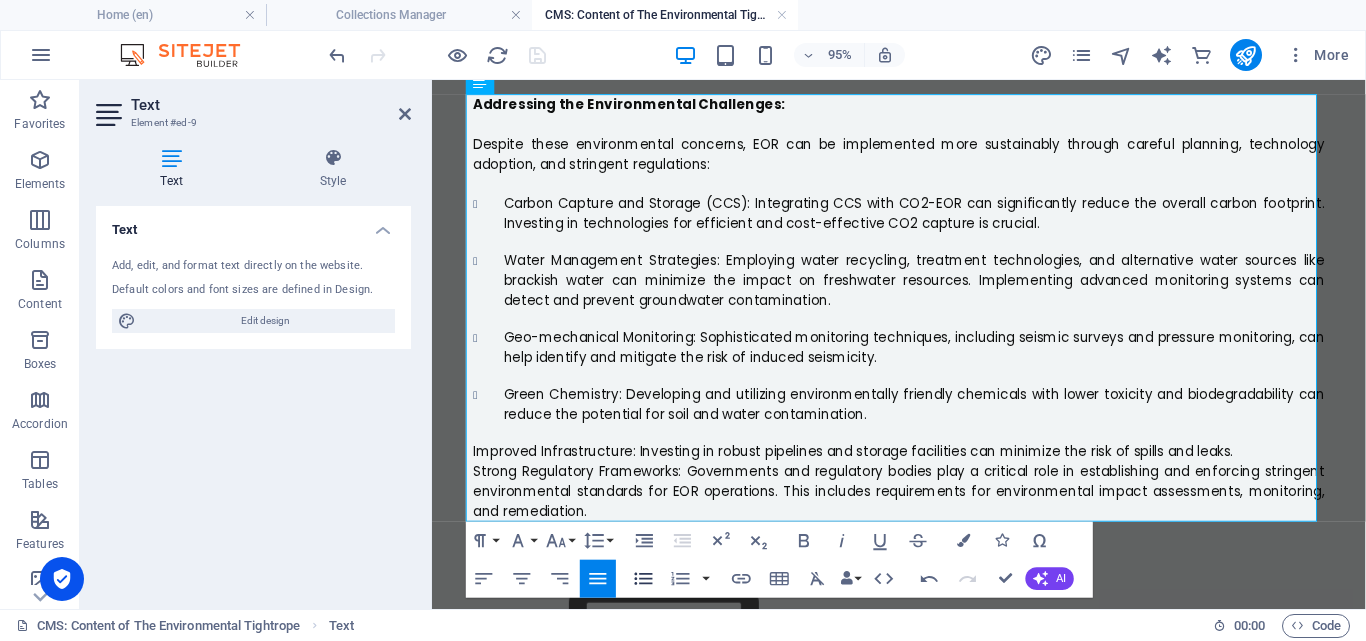 click 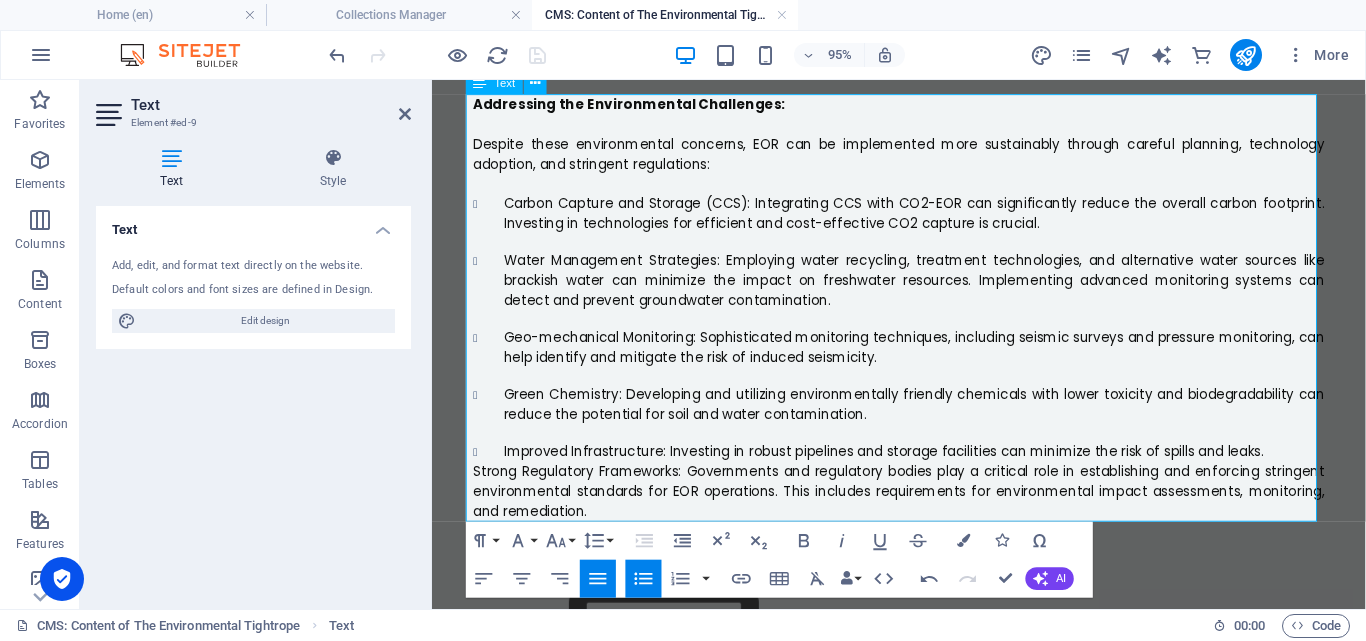 click on "Strong Regulatory Frameworks: Governments and regulatory bodies play a critical role in establishing and enforcing stringent environmental standards for EOR operations. This includes requirements for environmental impact assessments, monitoring, and remediation." at bounding box center [924, 513] 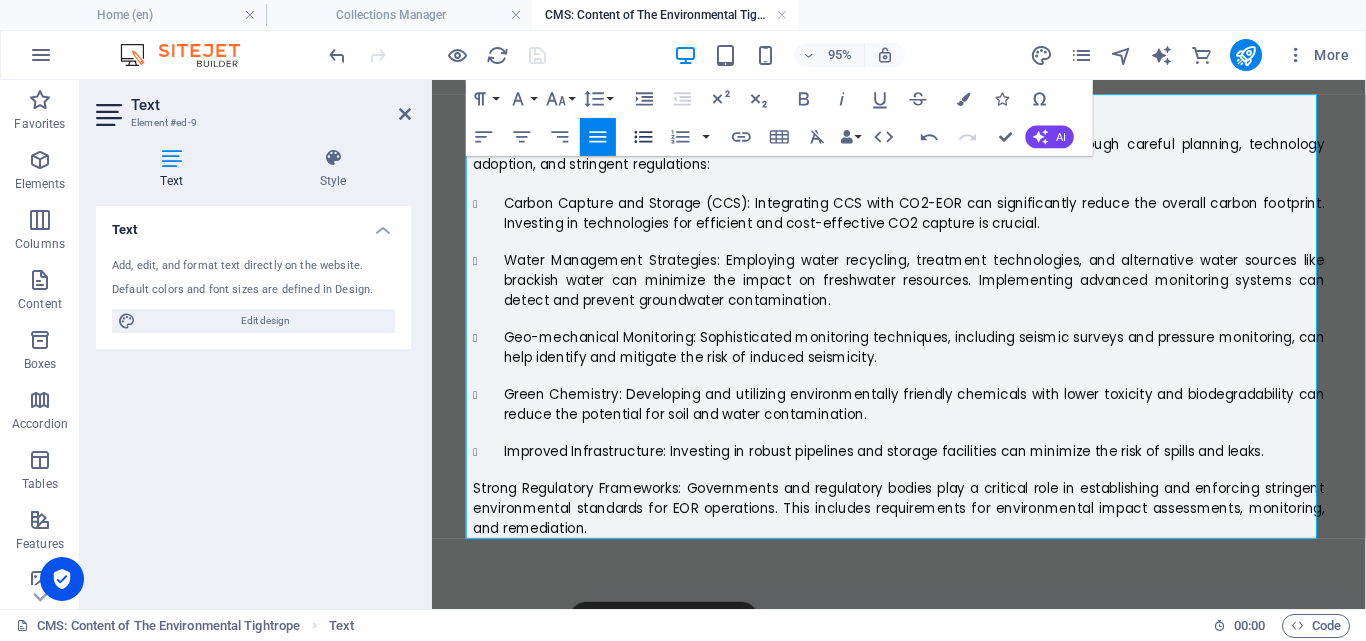 click 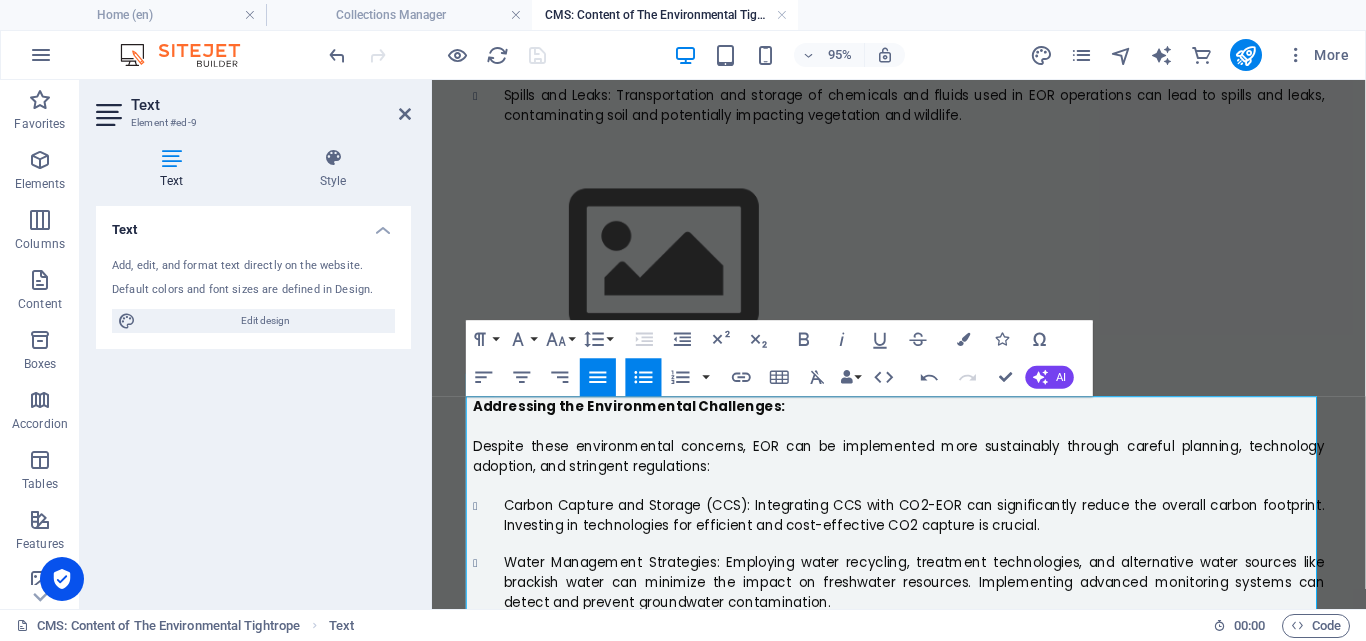 scroll, scrollTop: 1190, scrollLeft: 0, axis: vertical 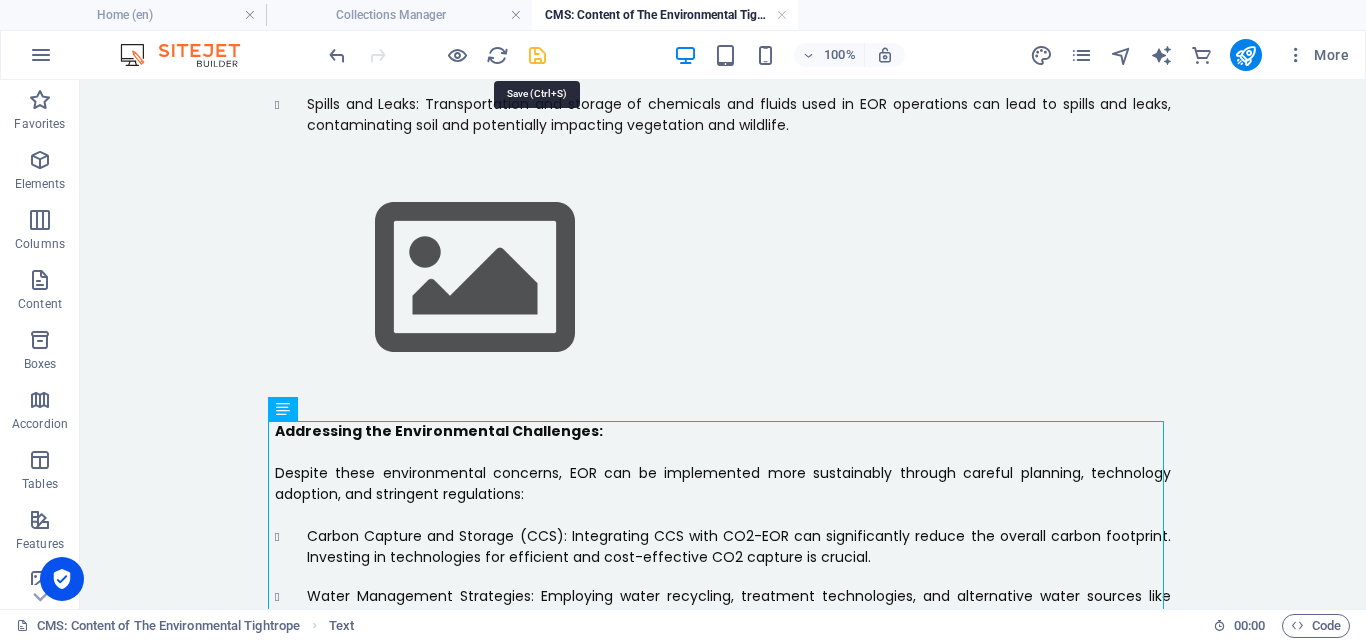 click at bounding box center (537, 55) 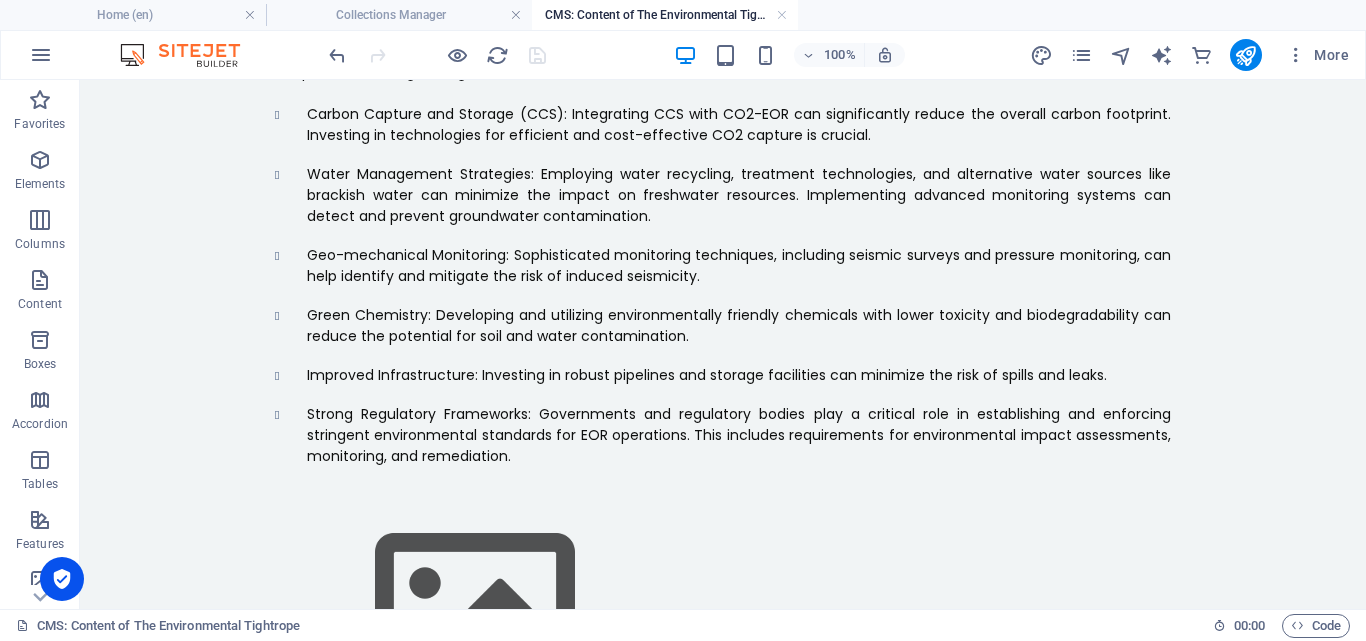 scroll, scrollTop: 1891, scrollLeft: 0, axis: vertical 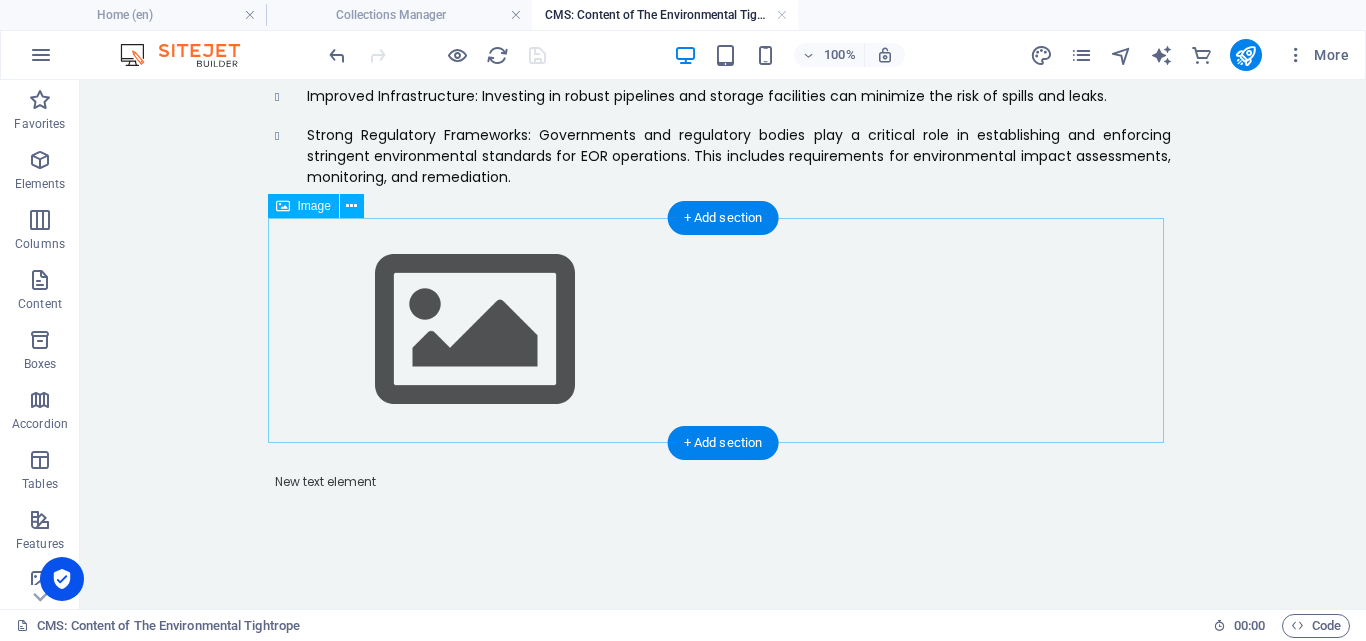 click at bounding box center [723, 330] 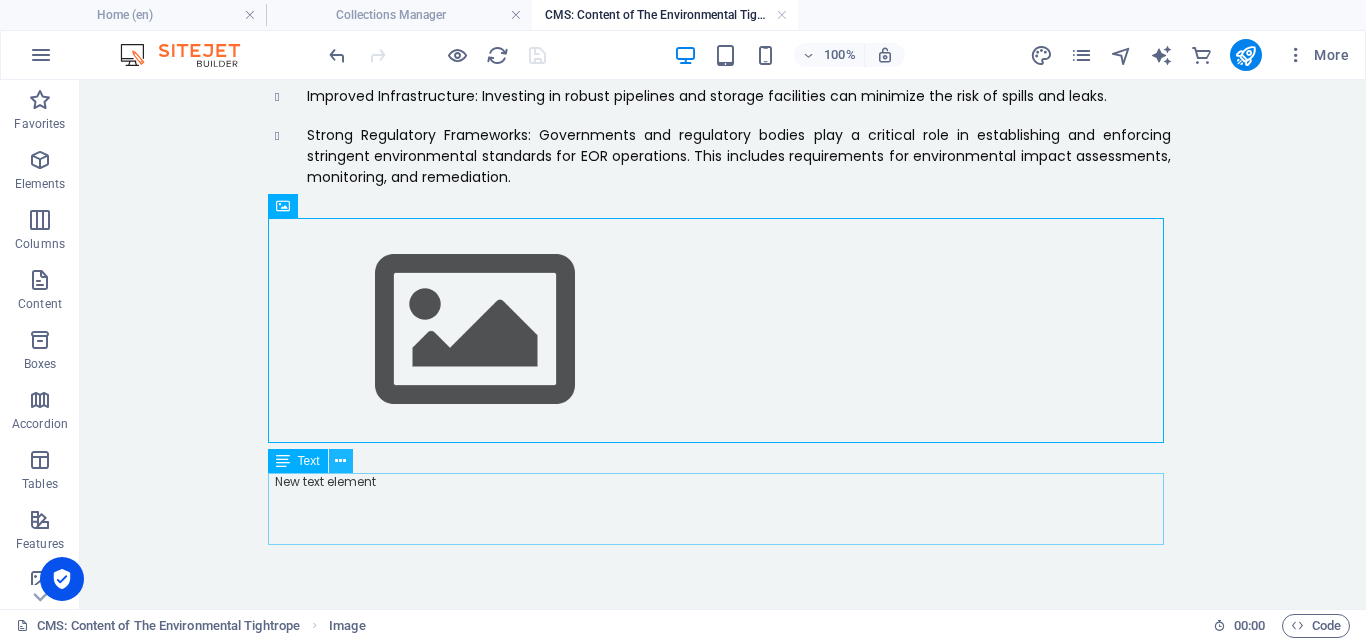 click at bounding box center [340, 461] 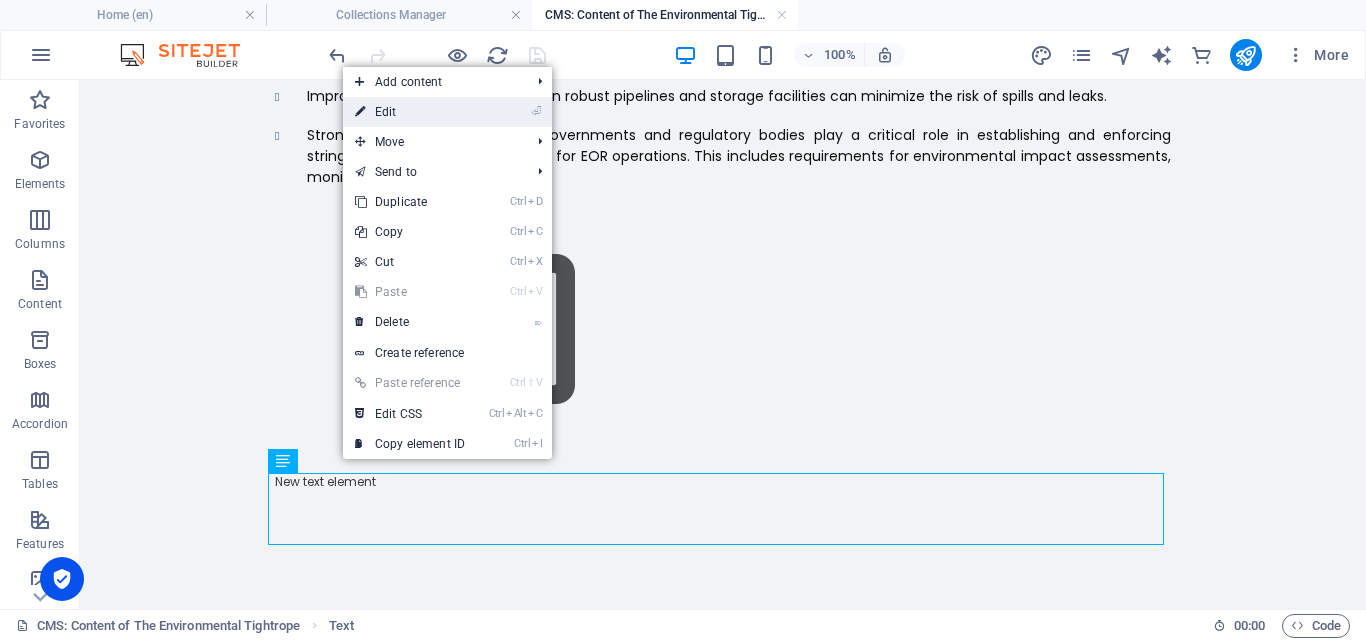 click on "⏎  Edit" at bounding box center (410, 112) 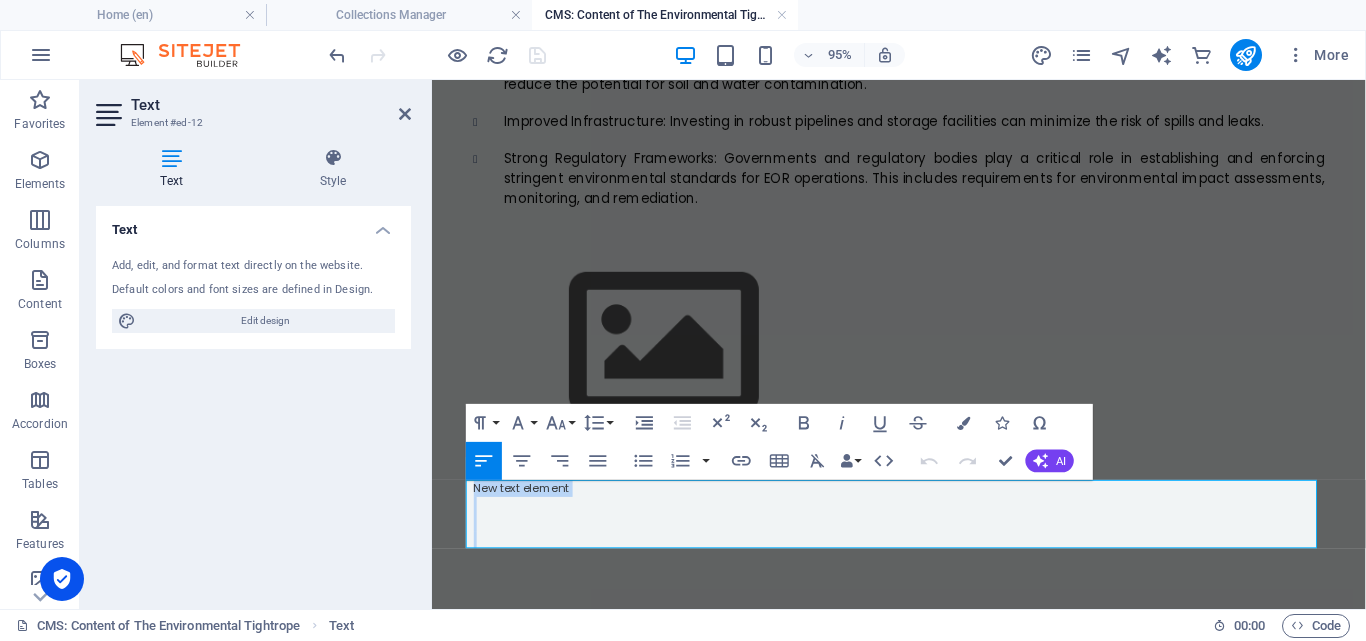 click on "New text element" at bounding box center (924, 510) 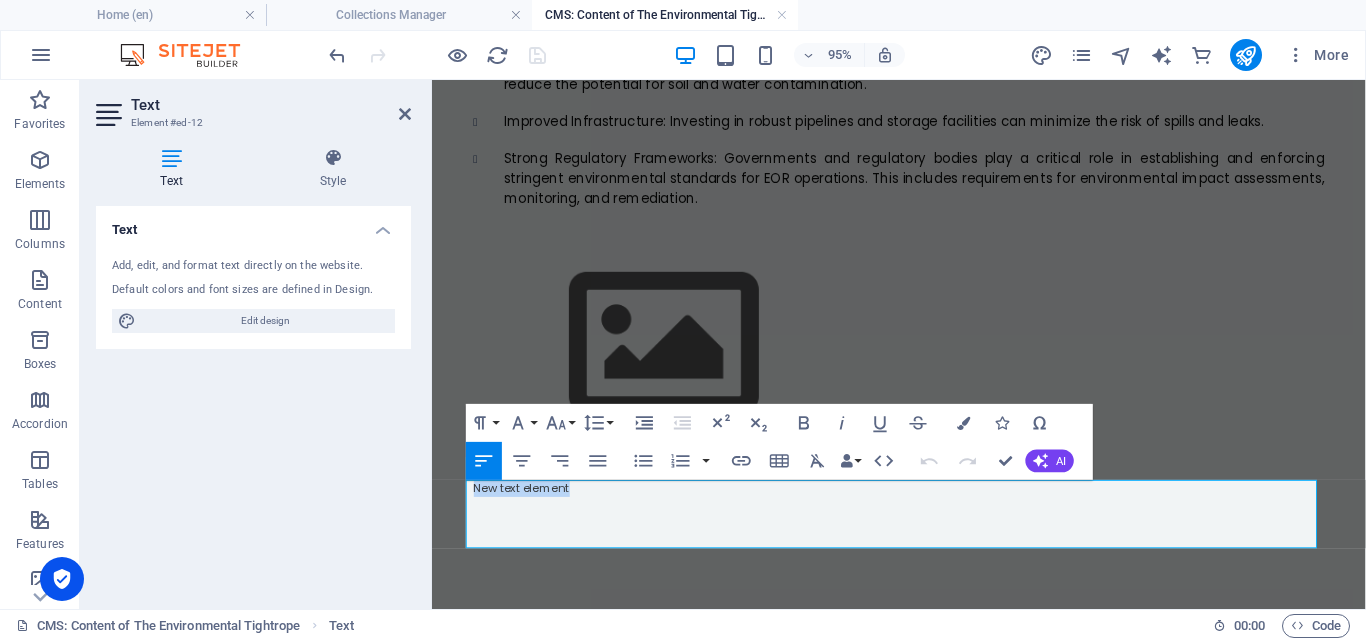 drag, startPoint x: 580, startPoint y: 510, endPoint x: 415, endPoint y: 511, distance: 165.00304 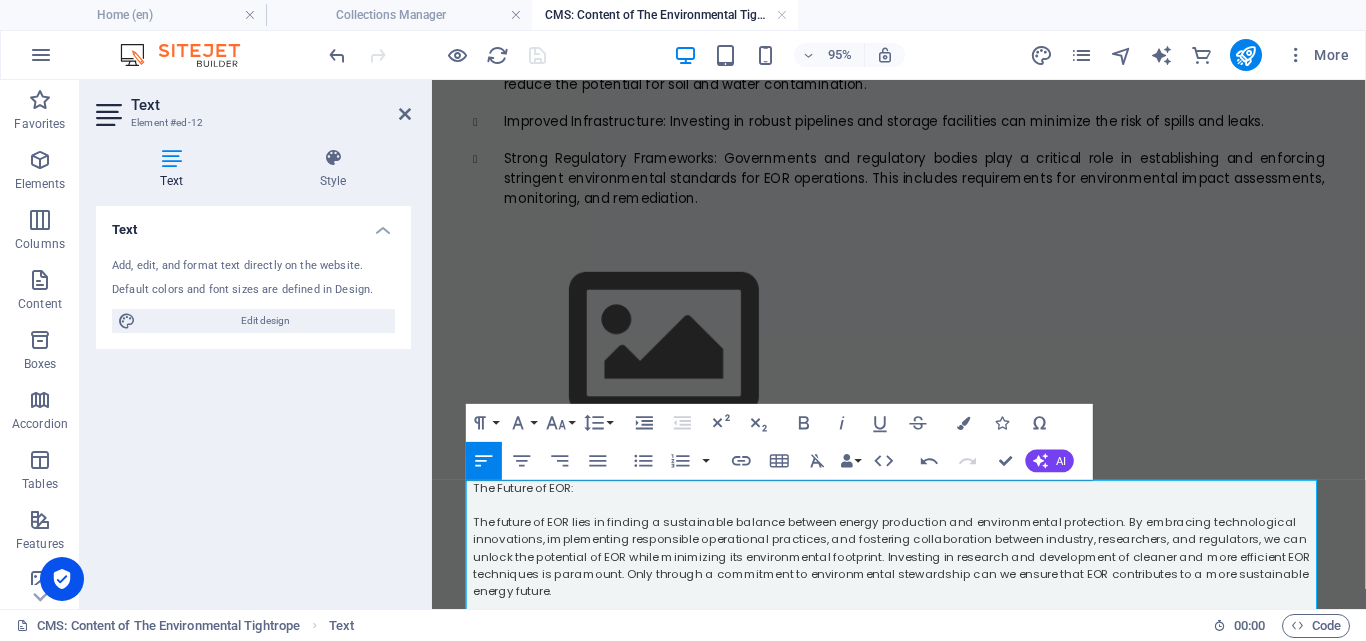 scroll, scrollTop: 8160, scrollLeft: 1, axis: both 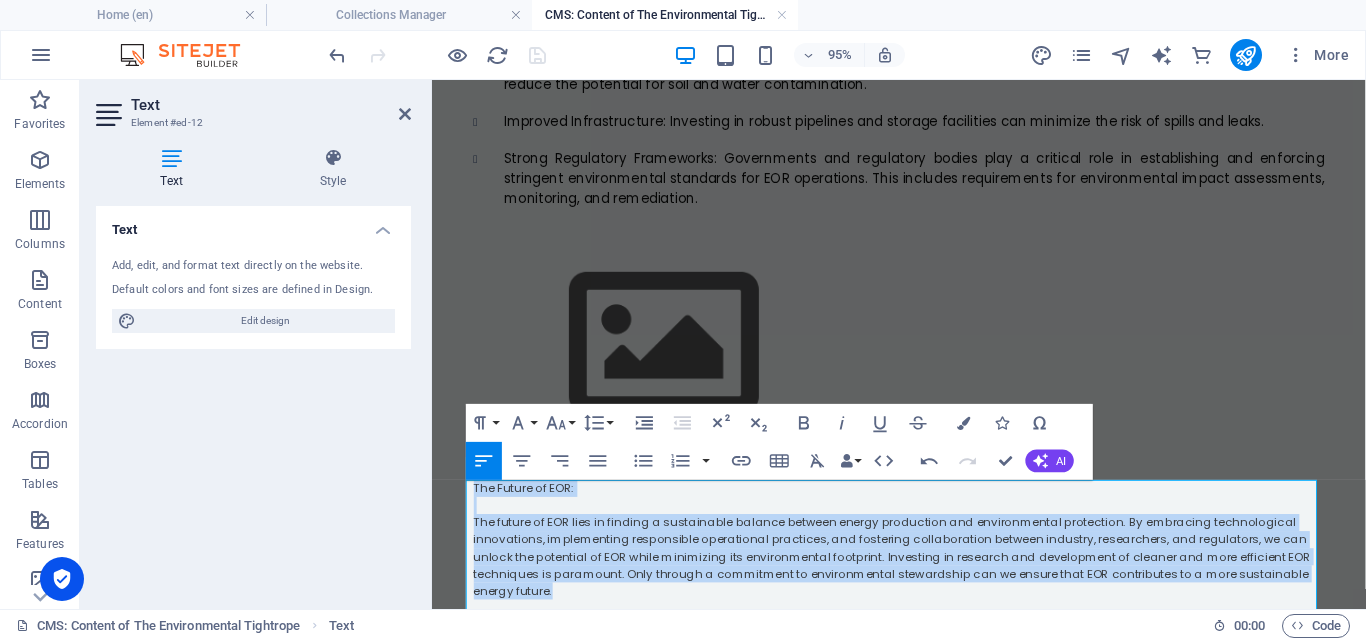 drag, startPoint x: 568, startPoint y: 623, endPoint x: 466, endPoint y: 468, distance: 185.55054 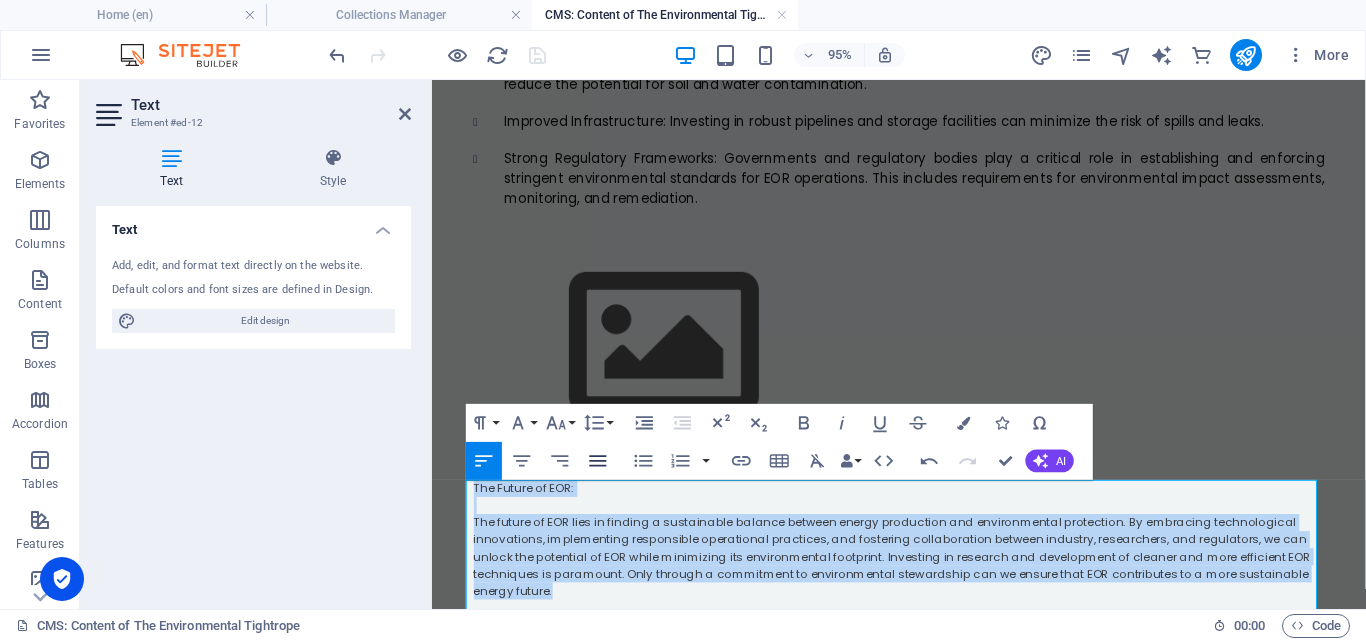 click 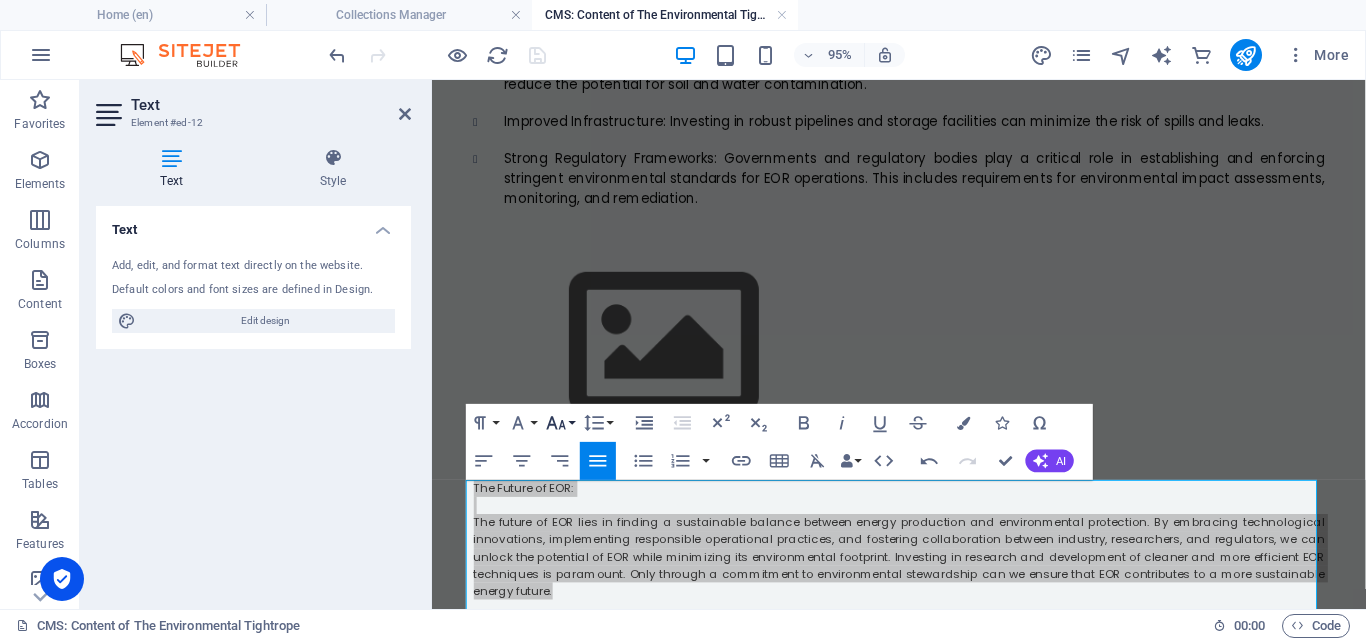 click on "Font Size" at bounding box center (560, 423) 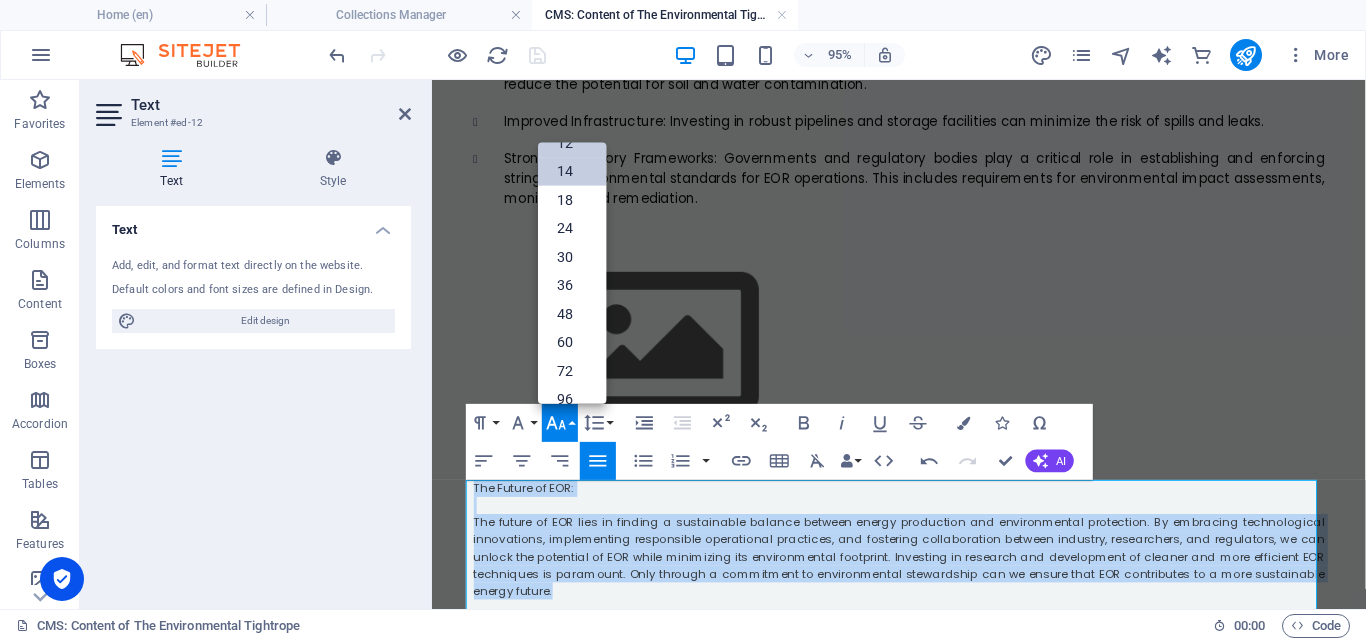 click on "14" at bounding box center [572, 171] 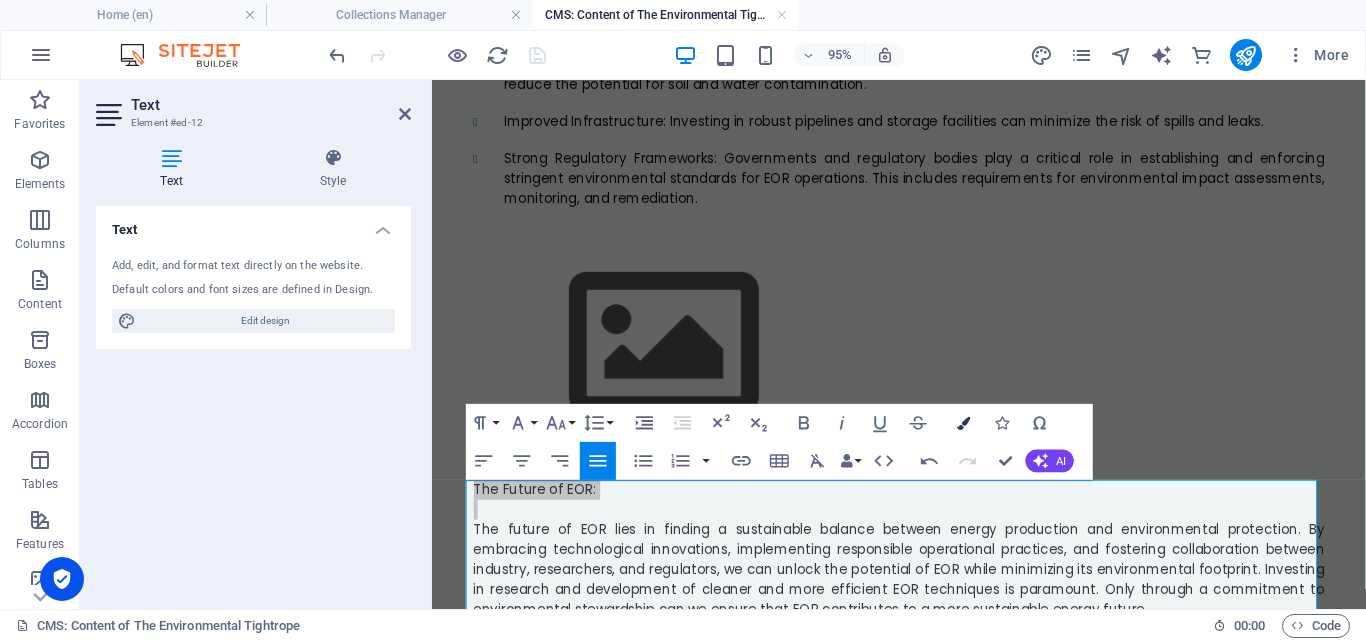 click at bounding box center [963, 422] 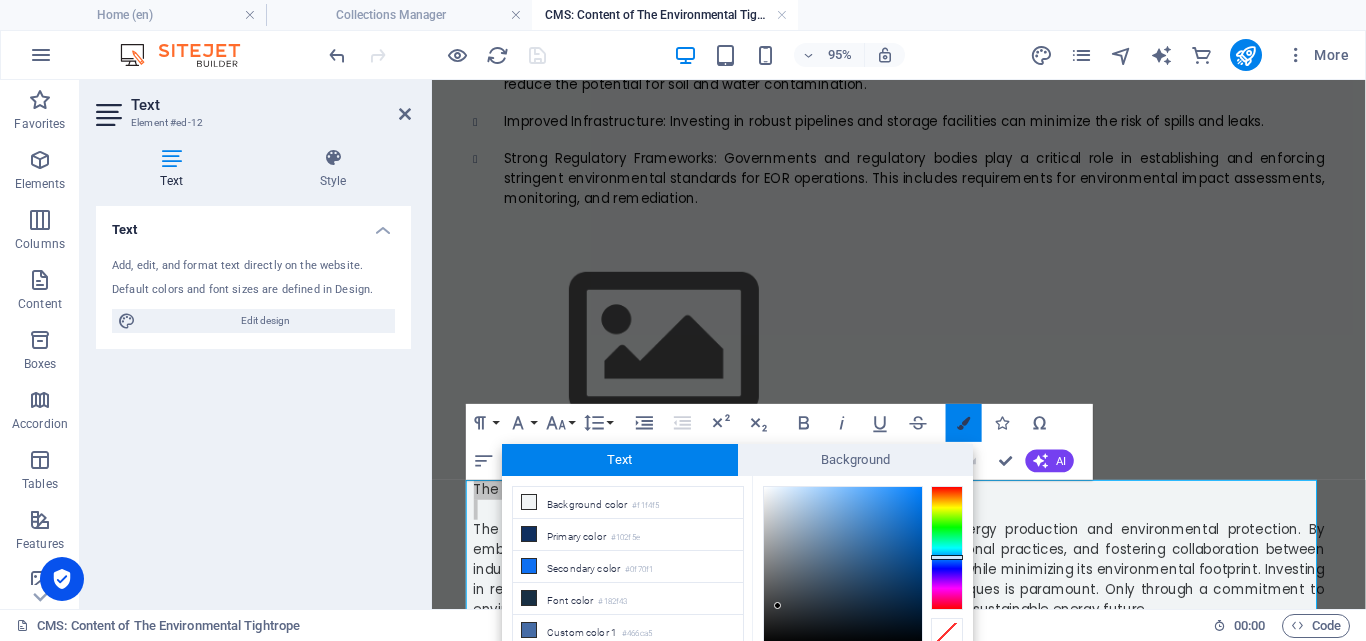 scroll, scrollTop: 83, scrollLeft: 0, axis: vertical 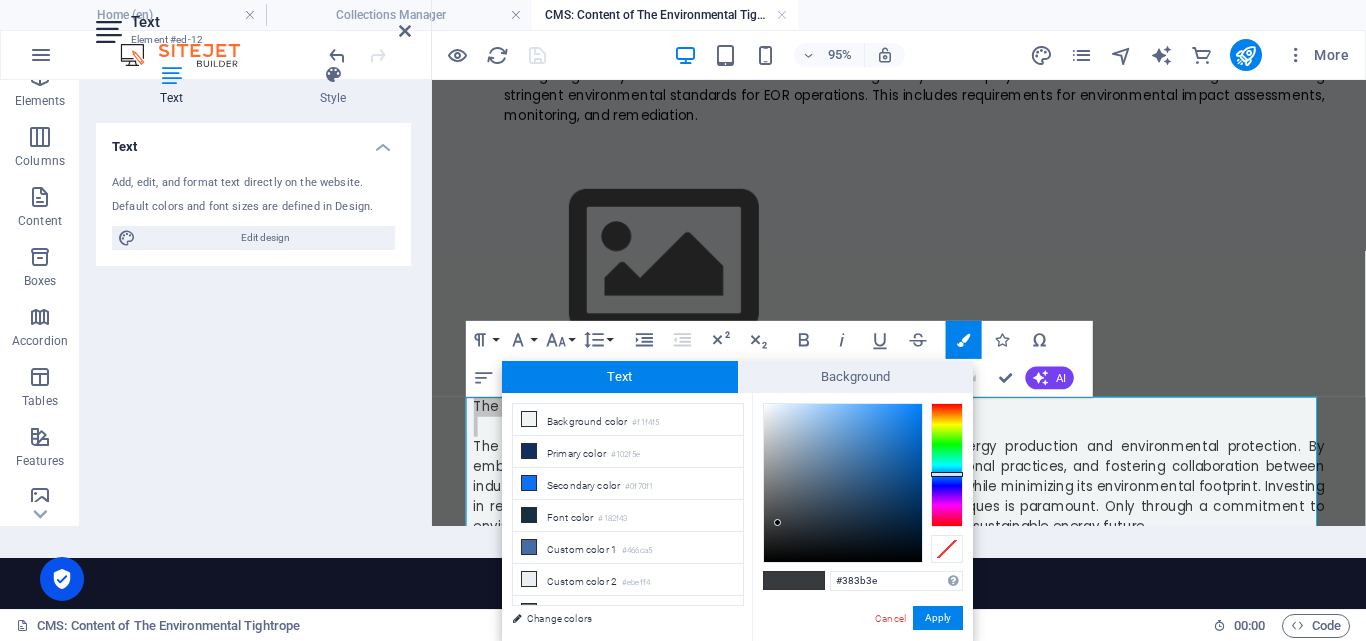 type on "#141415" 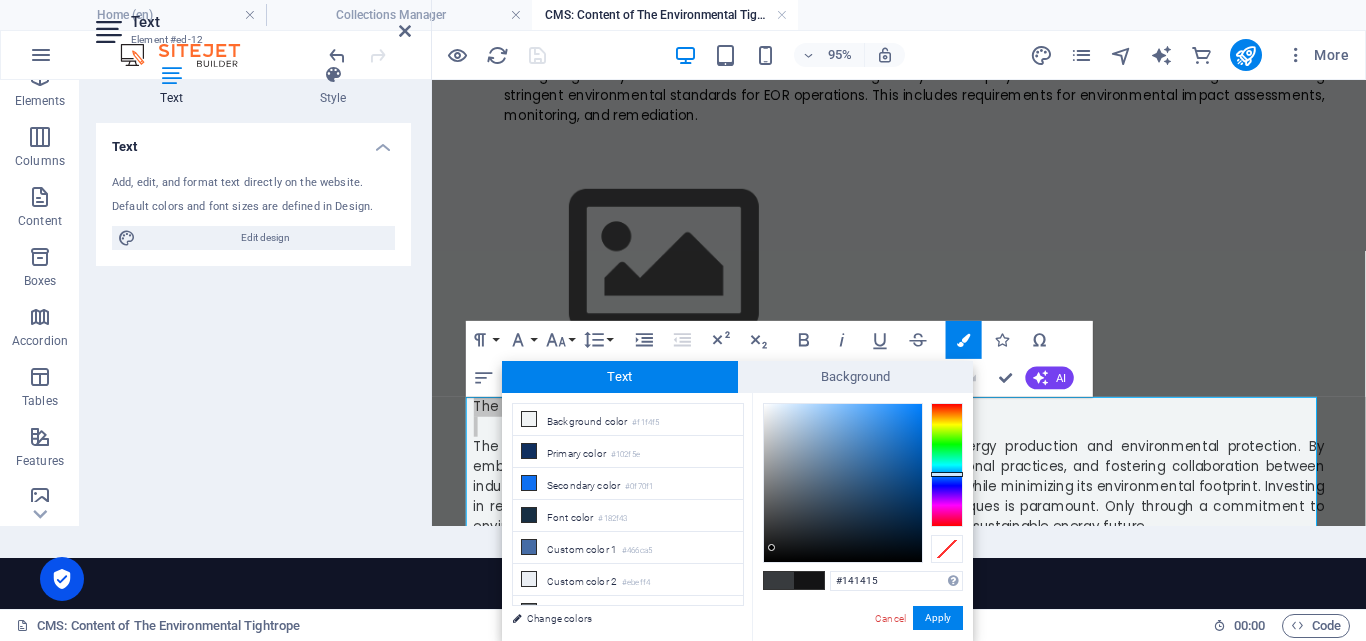 click at bounding box center (843, 483) 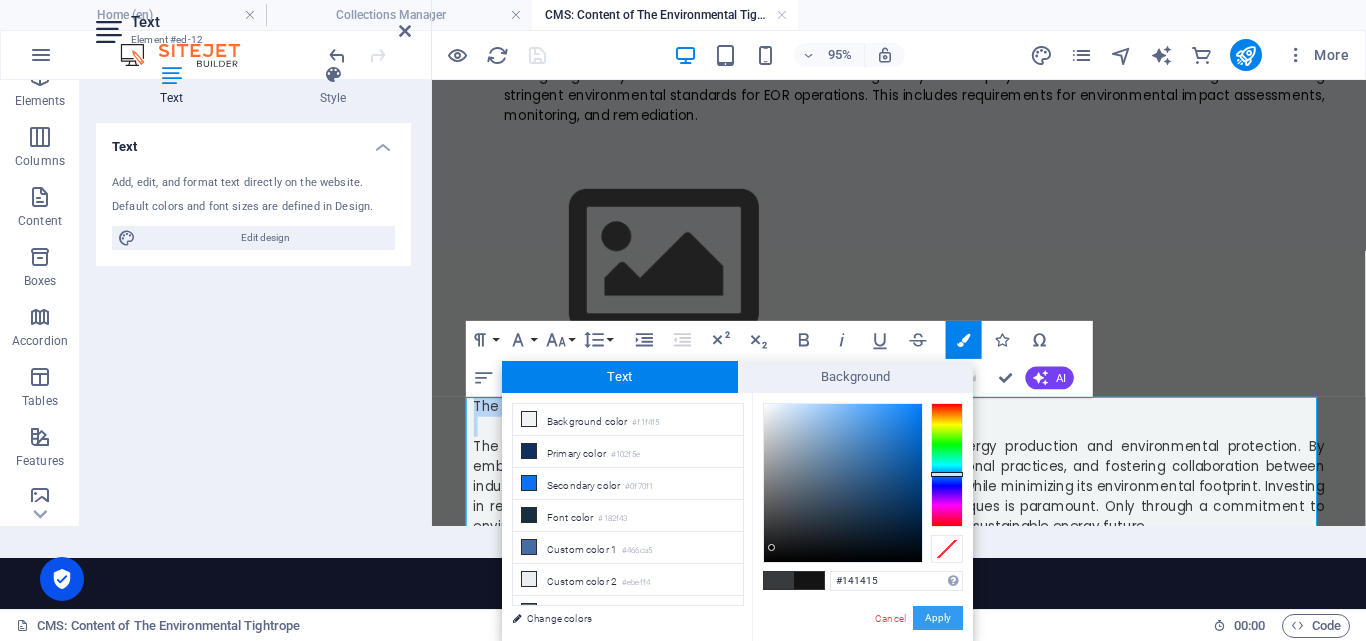 click on "Apply" at bounding box center (938, 618) 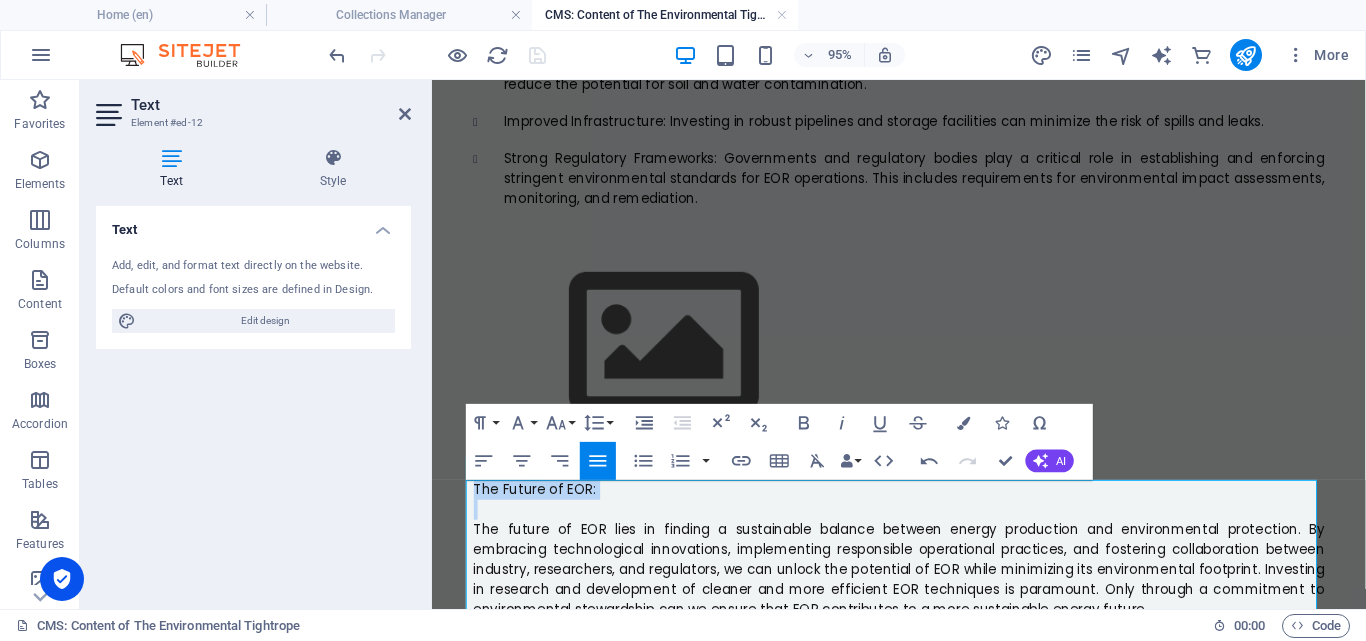 click on "The Future of EOR:" at bounding box center (540, 511) 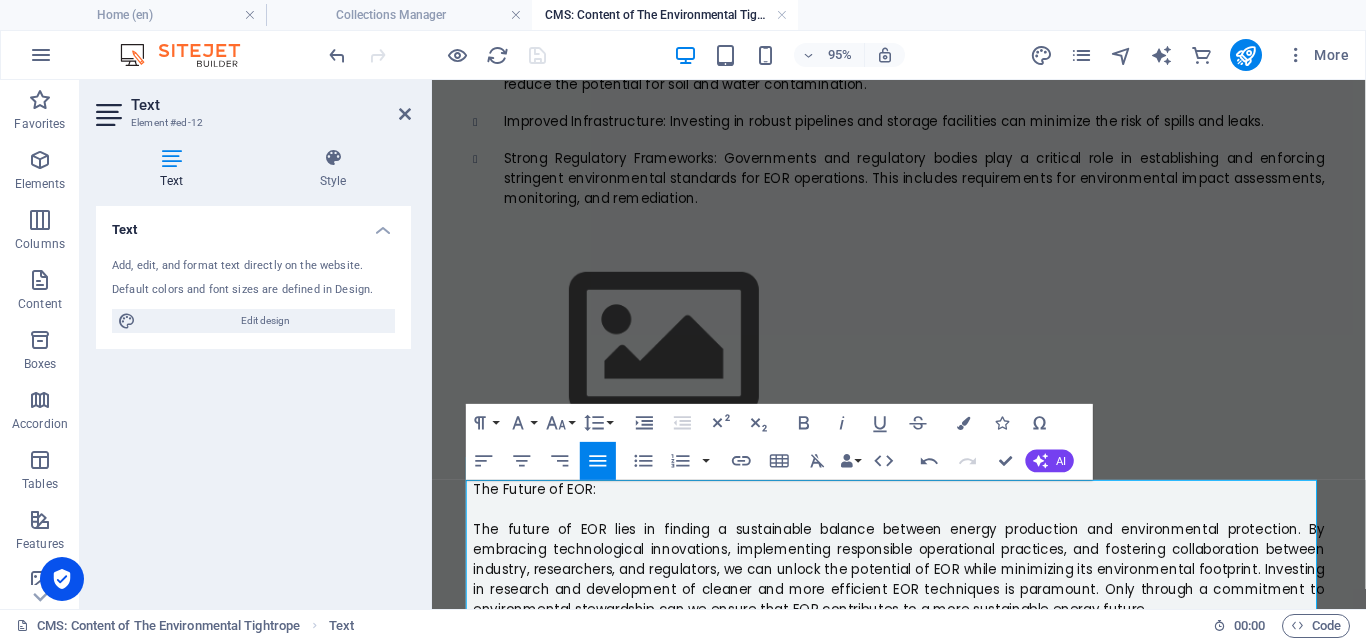 type 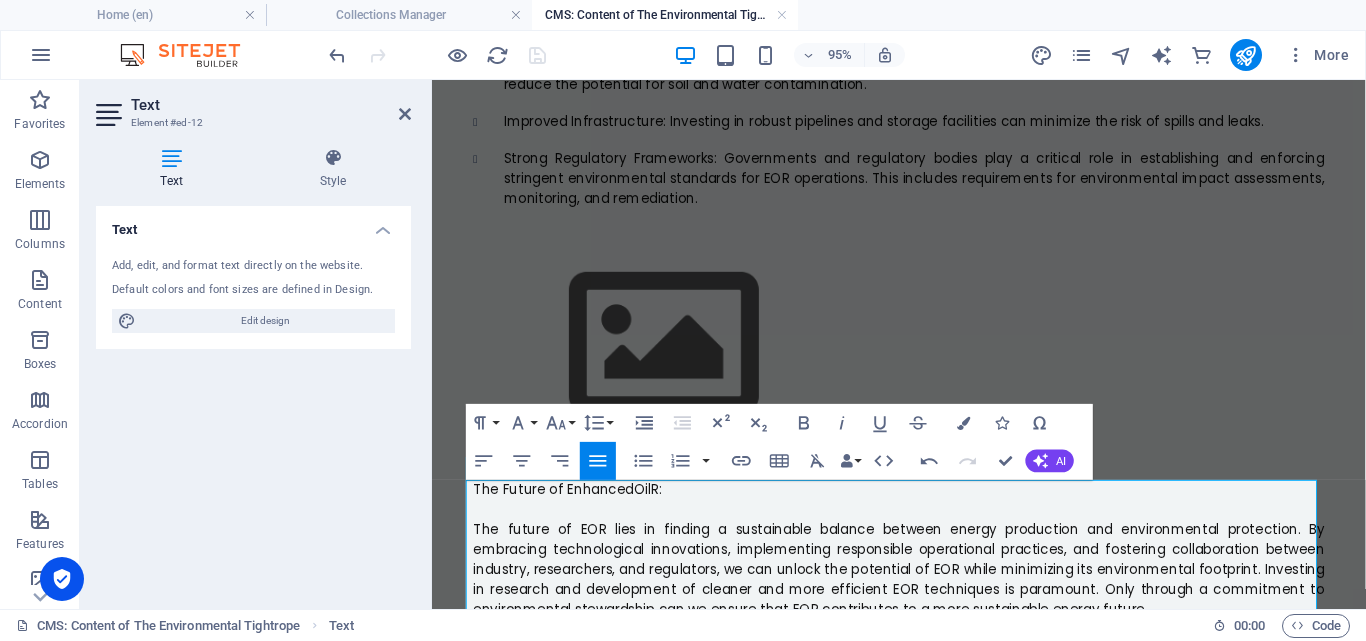 click on "The Future of Enhanced  Oil  R:" at bounding box center (575, 511) 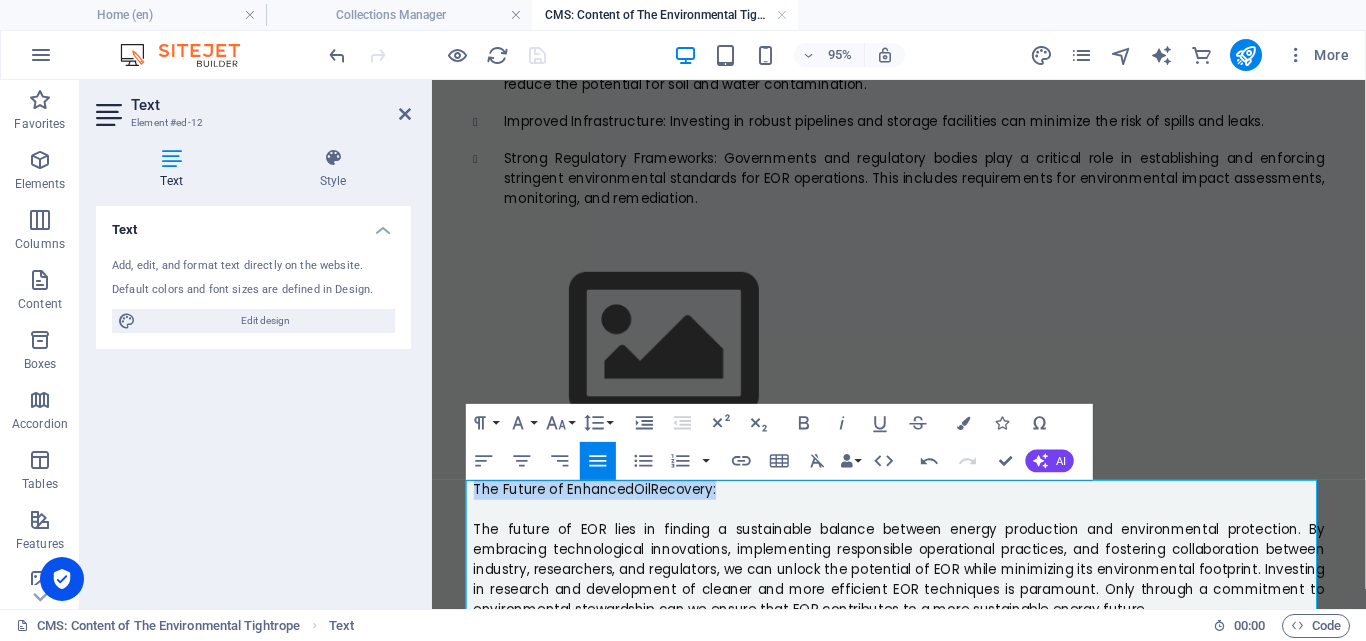 drag, startPoint x: 735, startPoint y: 512, endPoint x: 454, endPoint y: 494, distance: 281.57593 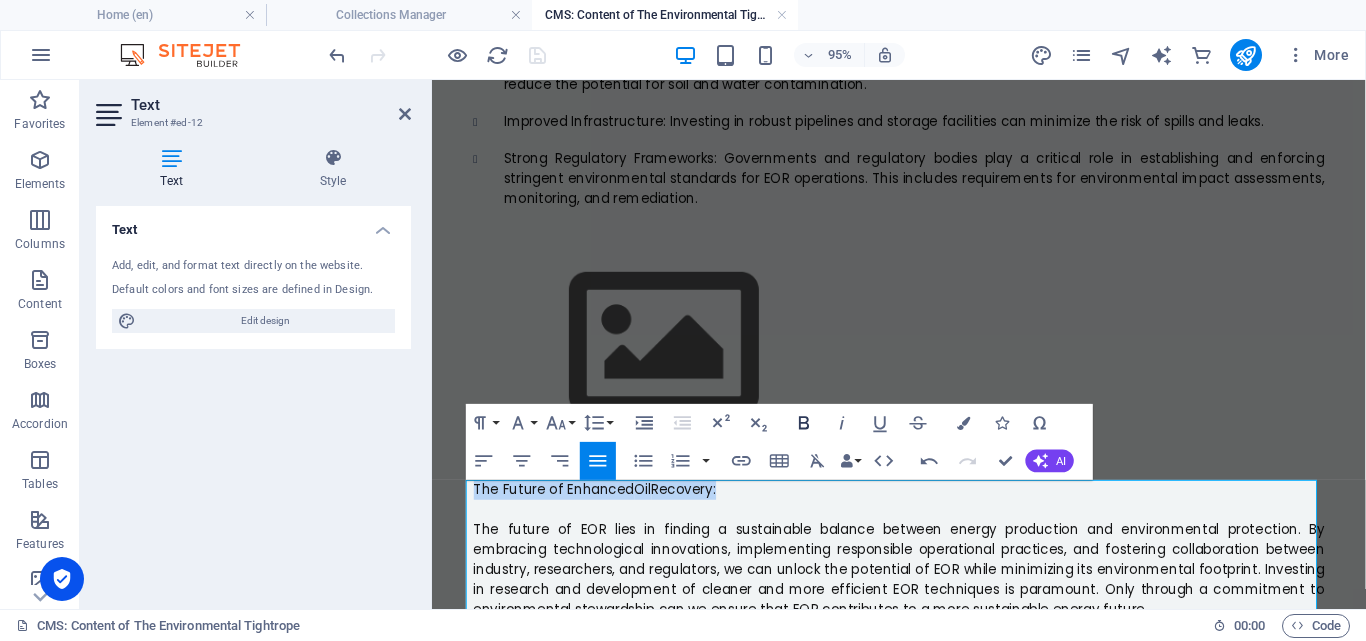 click 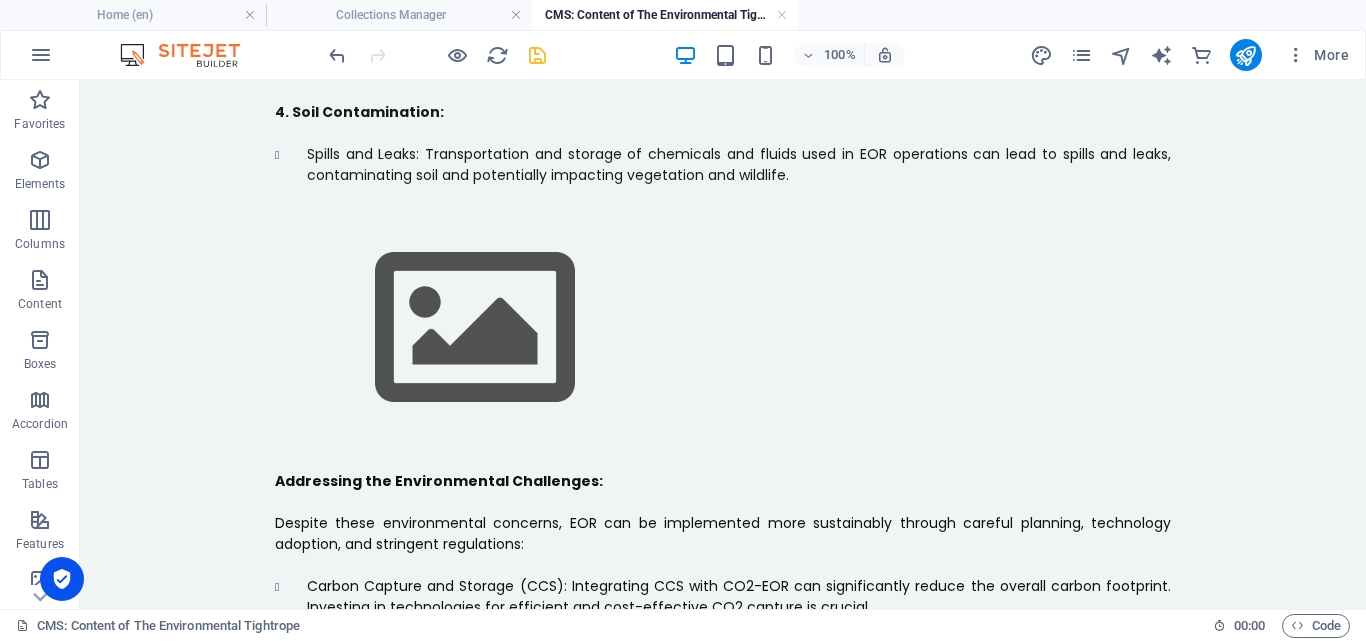 scroll, scrollTop: 897, scrollLeft: 0, axis: vertical 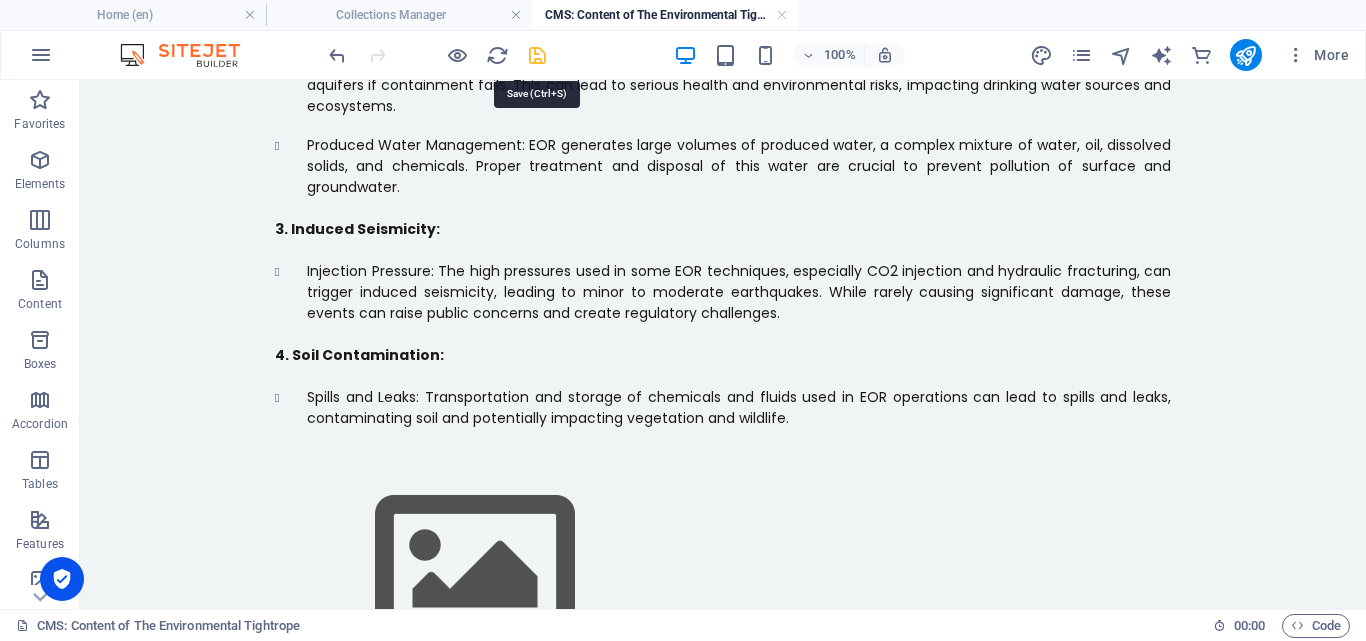 click at bounding box center (537, 55) 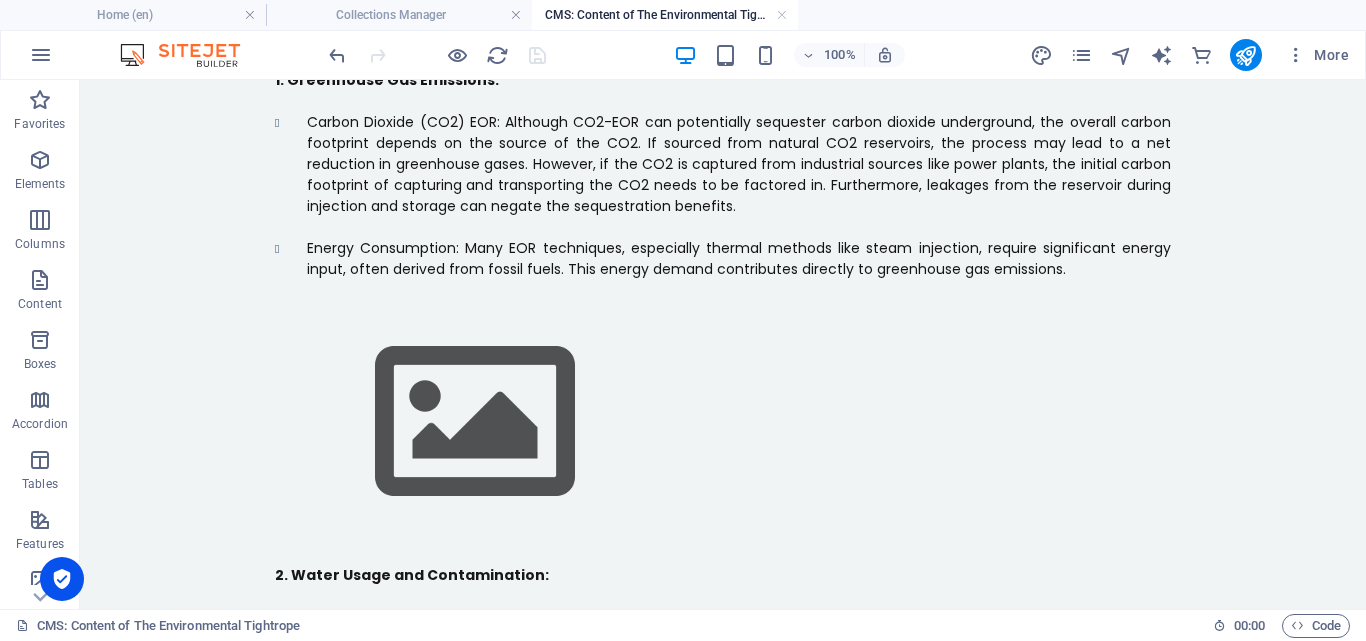 scroll, scrollTop: 320, scrollLeft: 0, axis: vertical 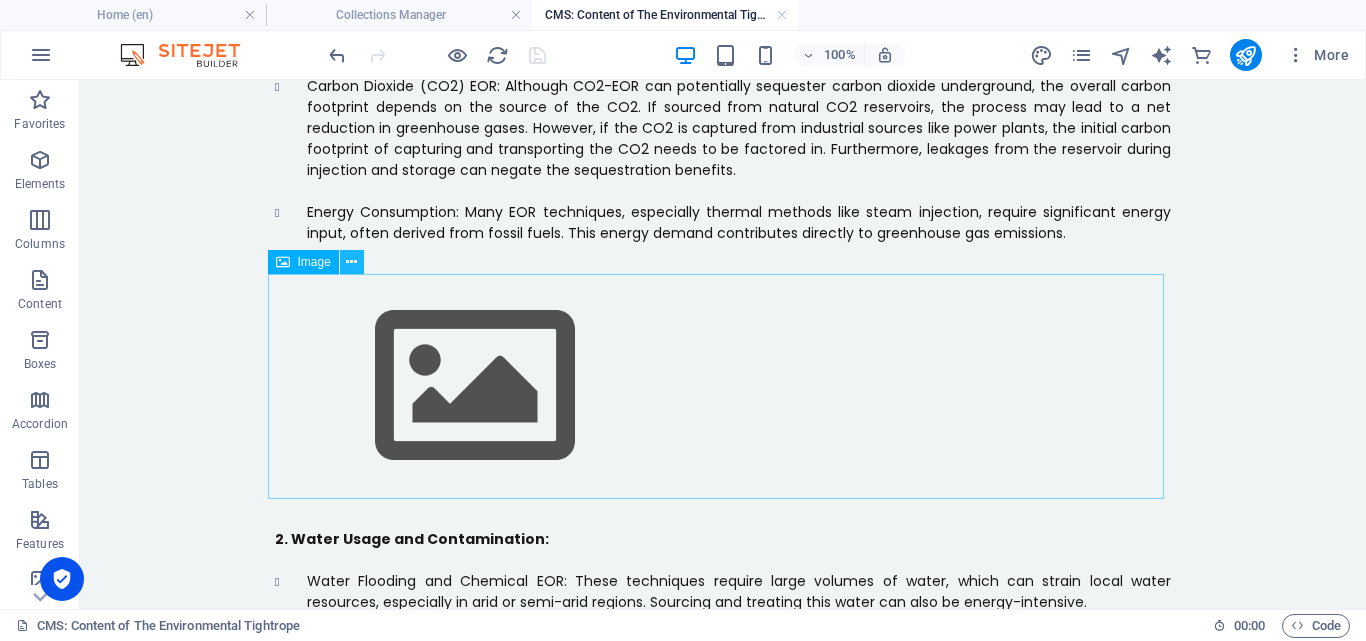 click at bounding box center [351, 262] 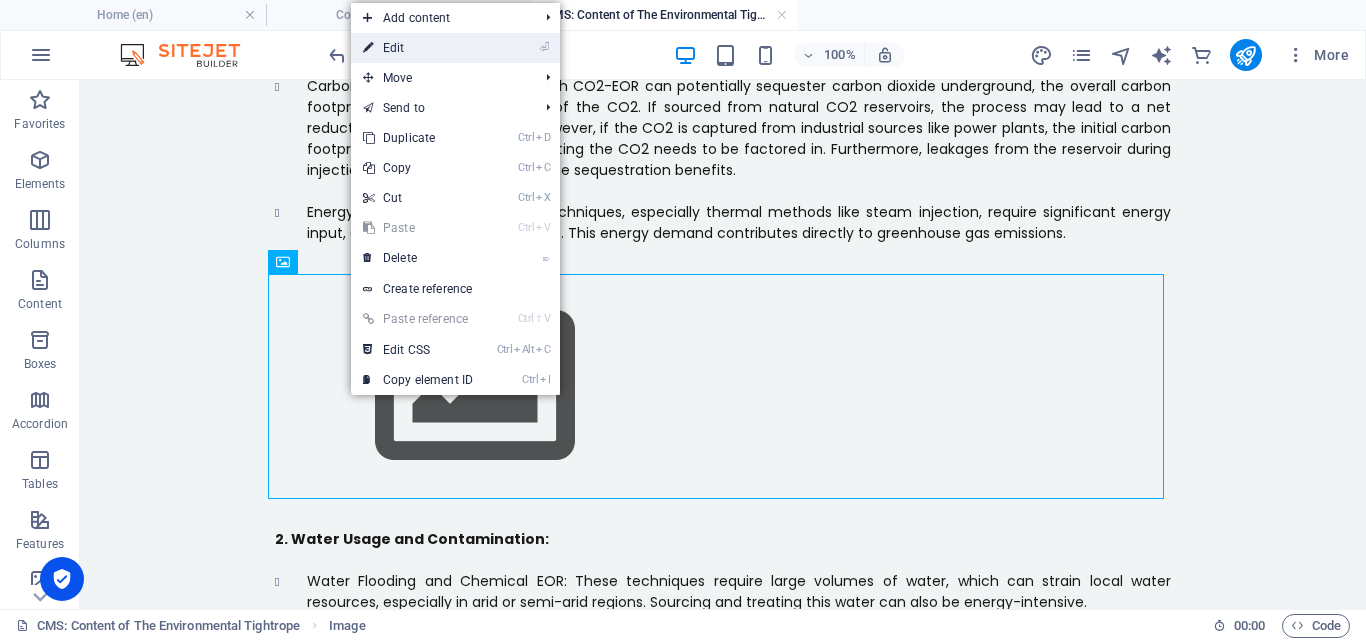 click on "⏎  Edit" at bounding box center [418, 48] 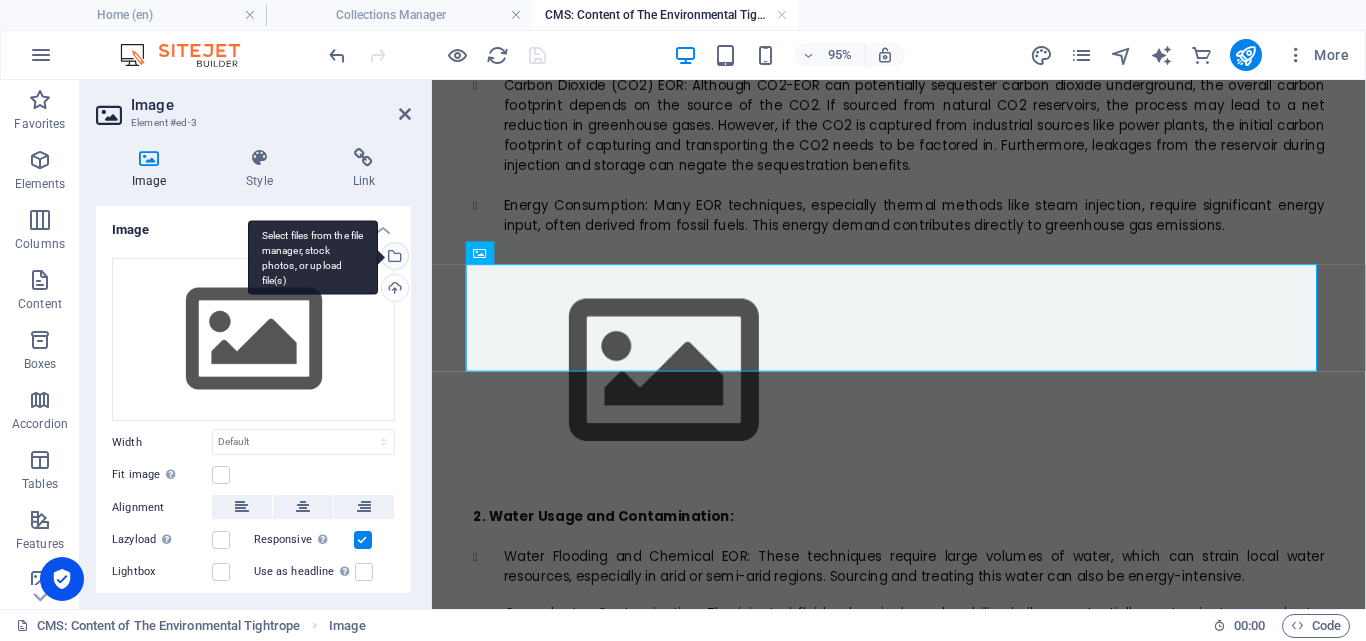 click on "Select files from the file manager, stock photos, or upload file(s)" at bounding box center (393, 258) 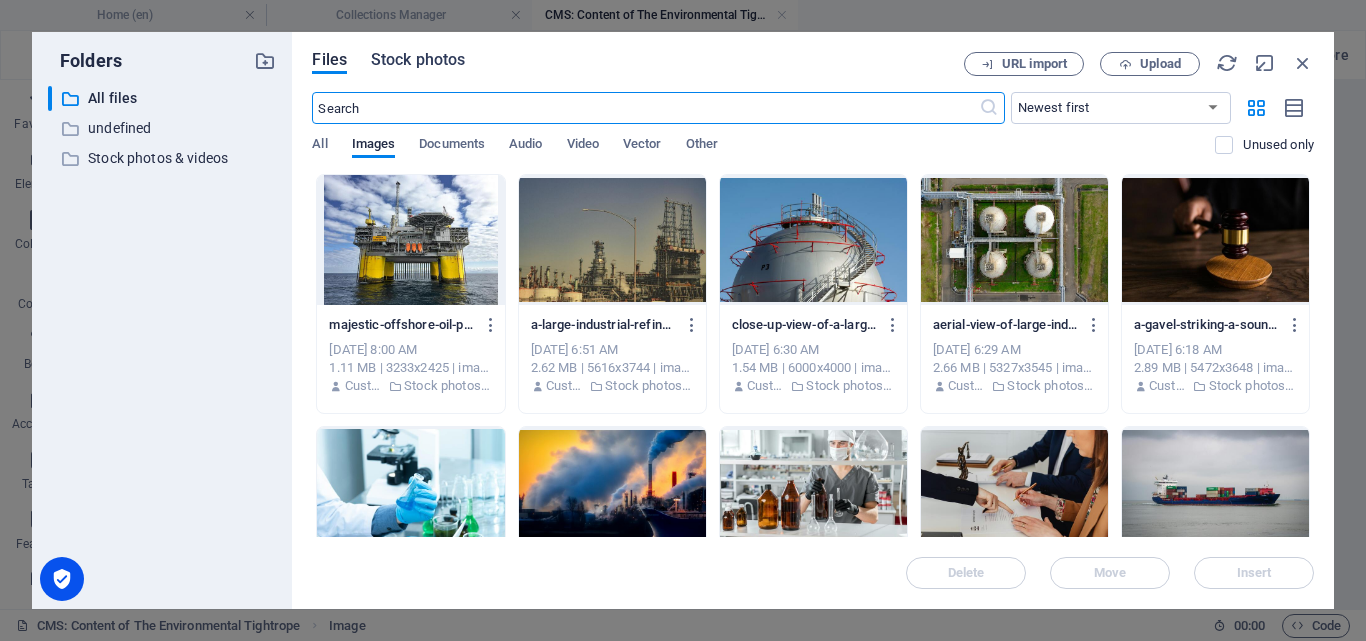 click on "Stock photos" at bounding box center [418, 60] 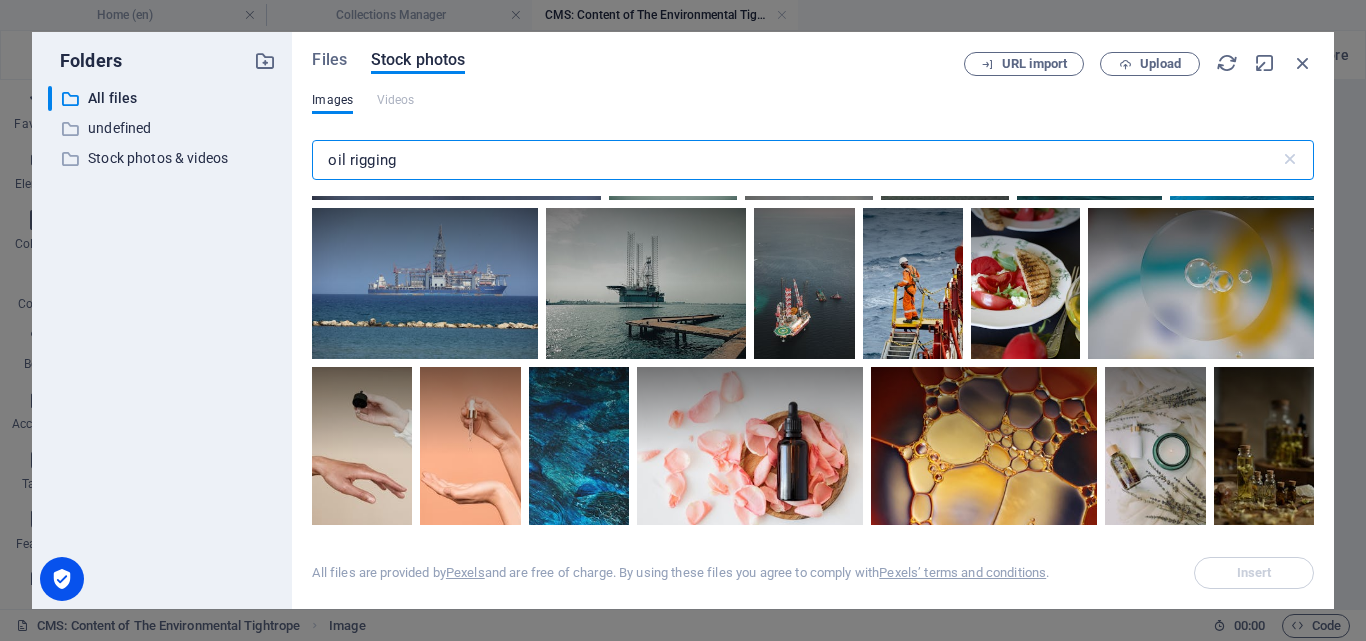 scroll, scrollTop: 546, scrollLeft: 0, axis: vertical 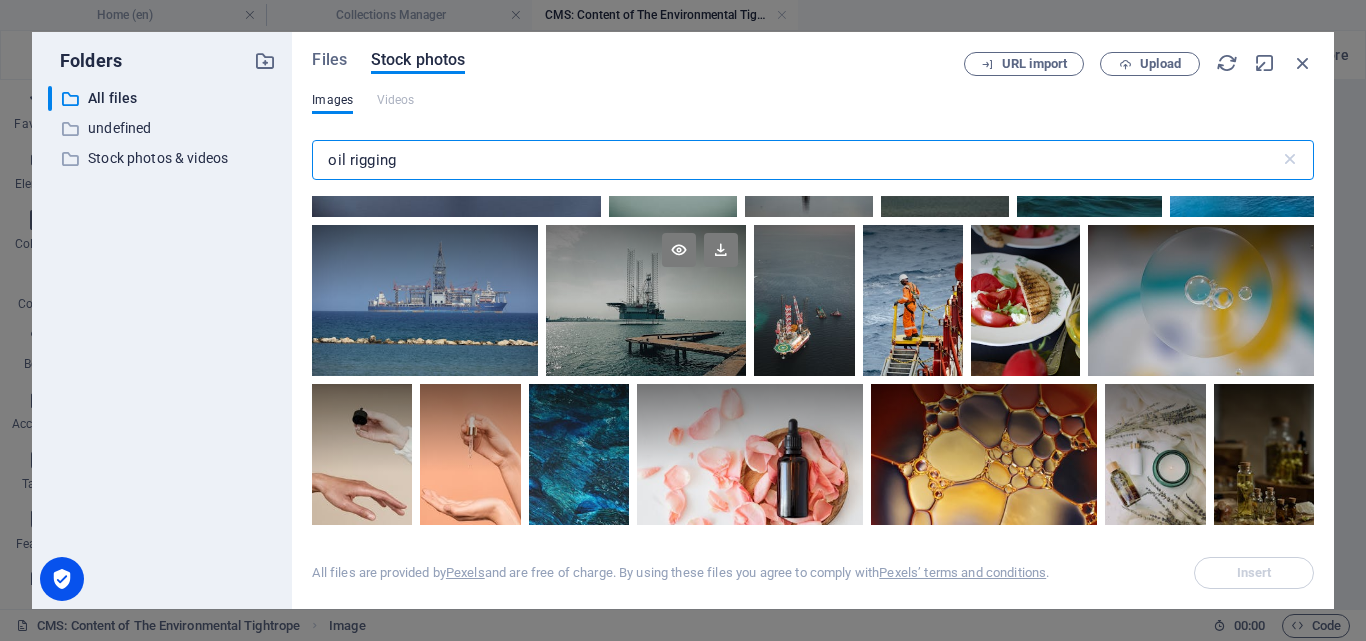 type on "oil rigging" 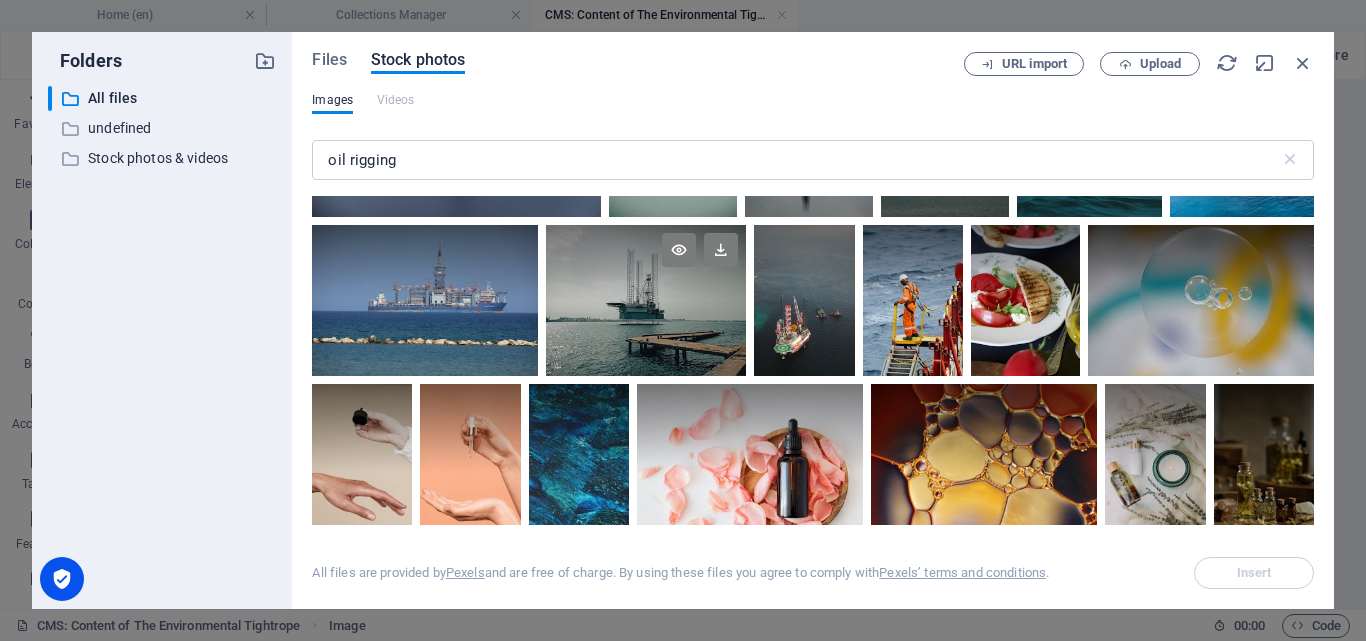 click at bounding box center (646, 300) 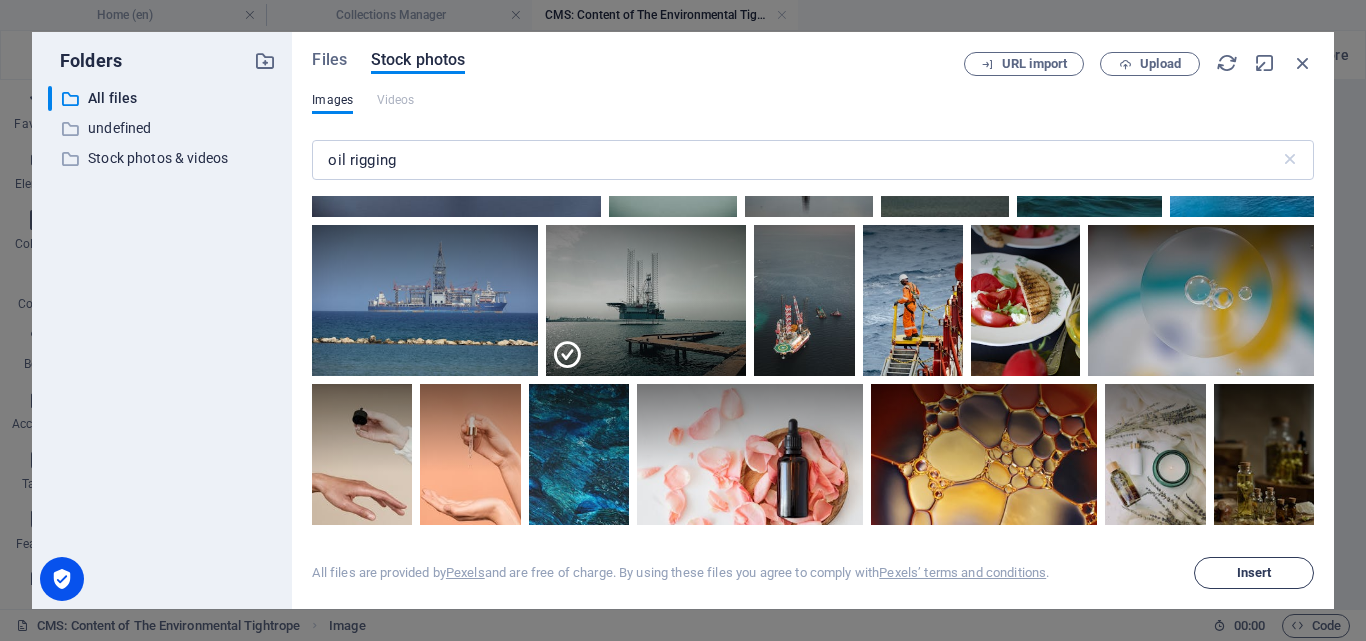 click on "Insert" at bounding box center [1254, 573] 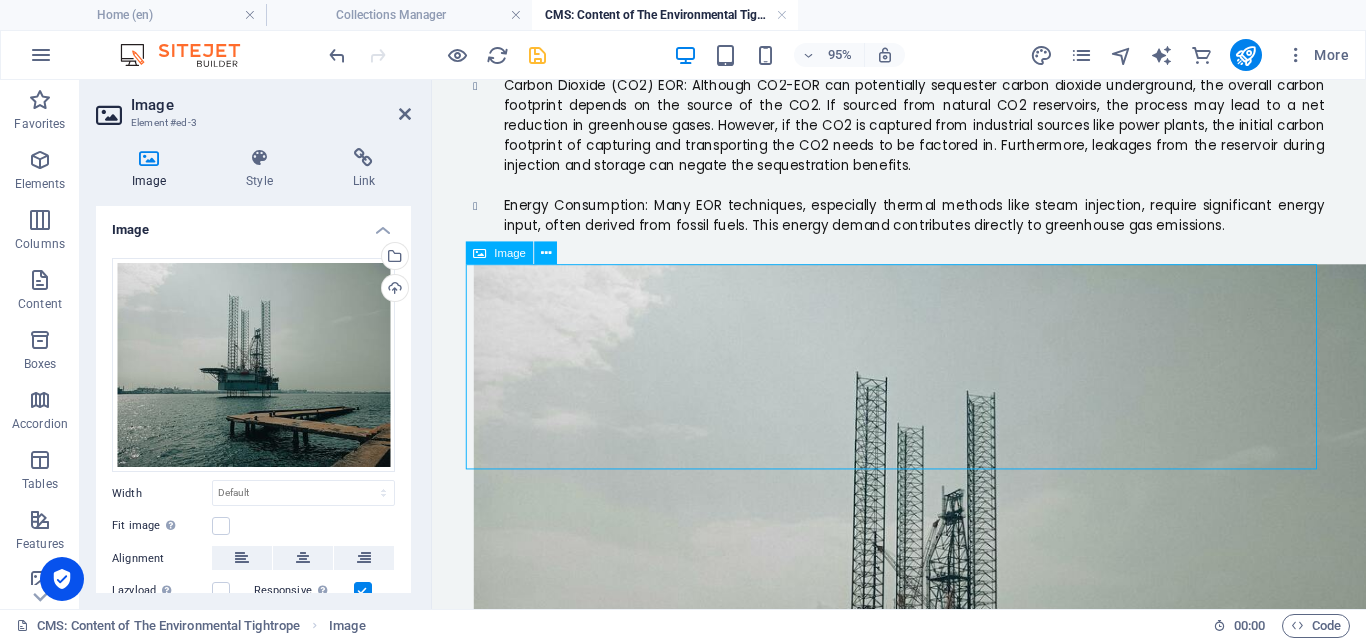 drag, startPoint x: 1742, startPoint y: 353, endPoint x: 1361, endPoint y: 368, distance: 381.29517 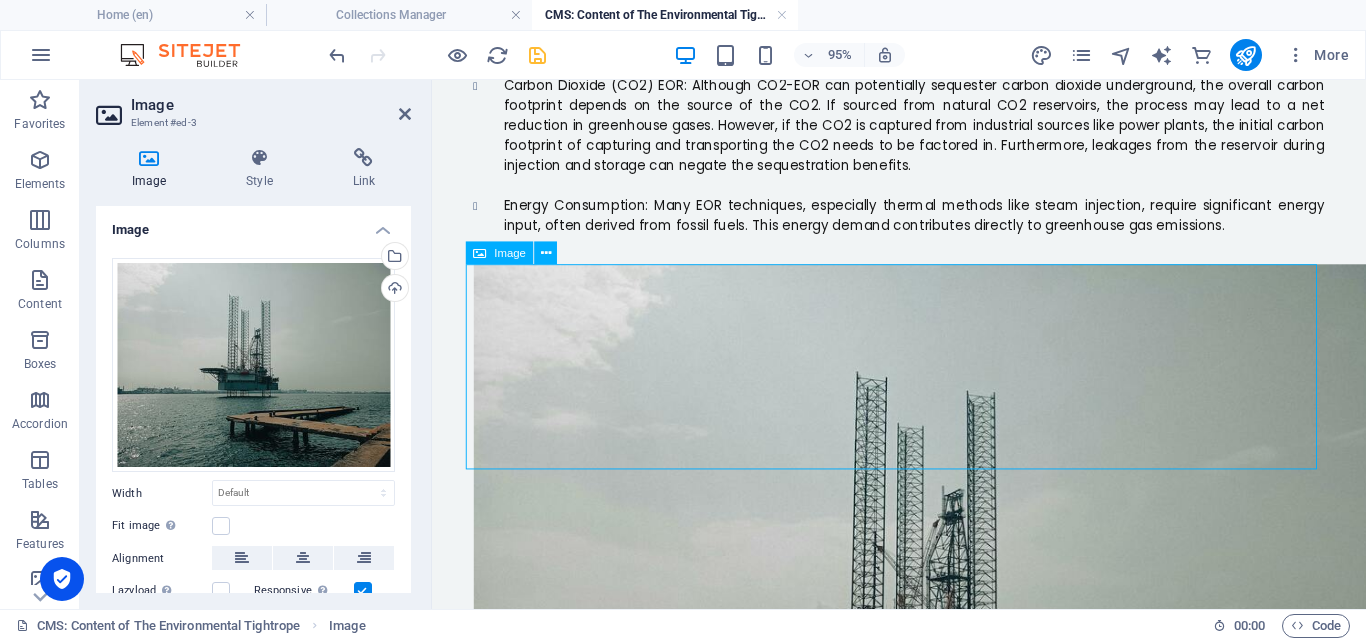 click at bounding box center [924, 642] 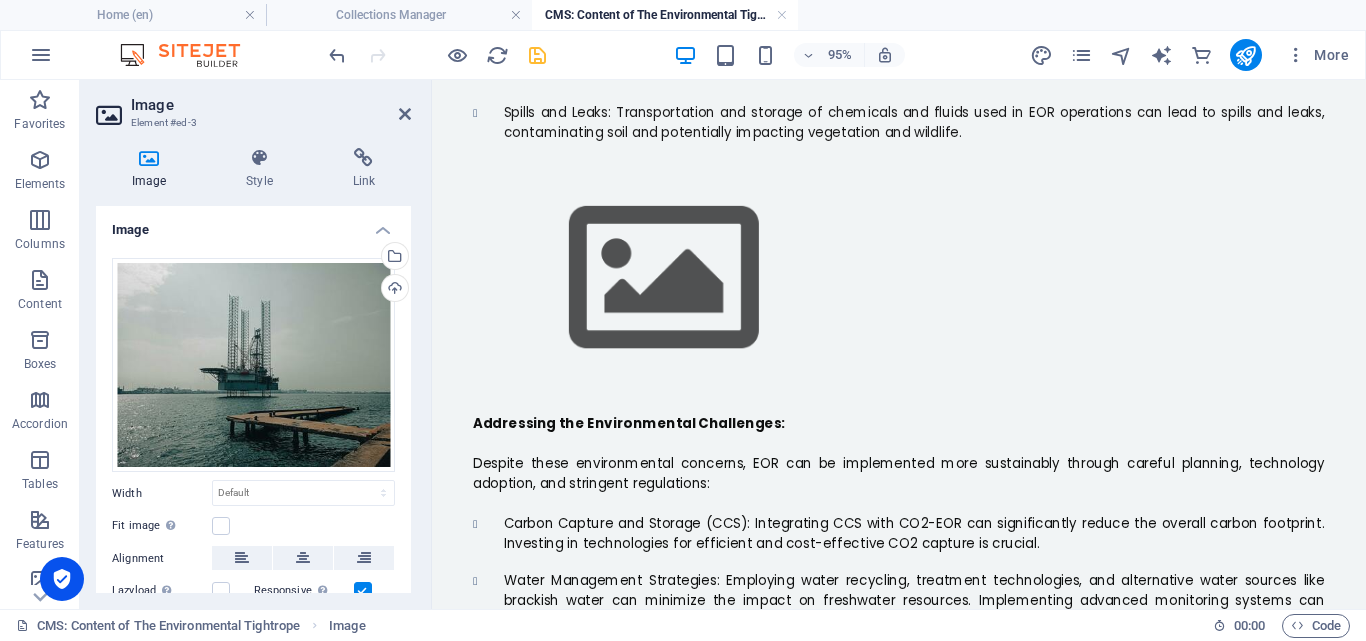 scroll, scrollTop: 1743, scrollLeft: 0, axis: vertical 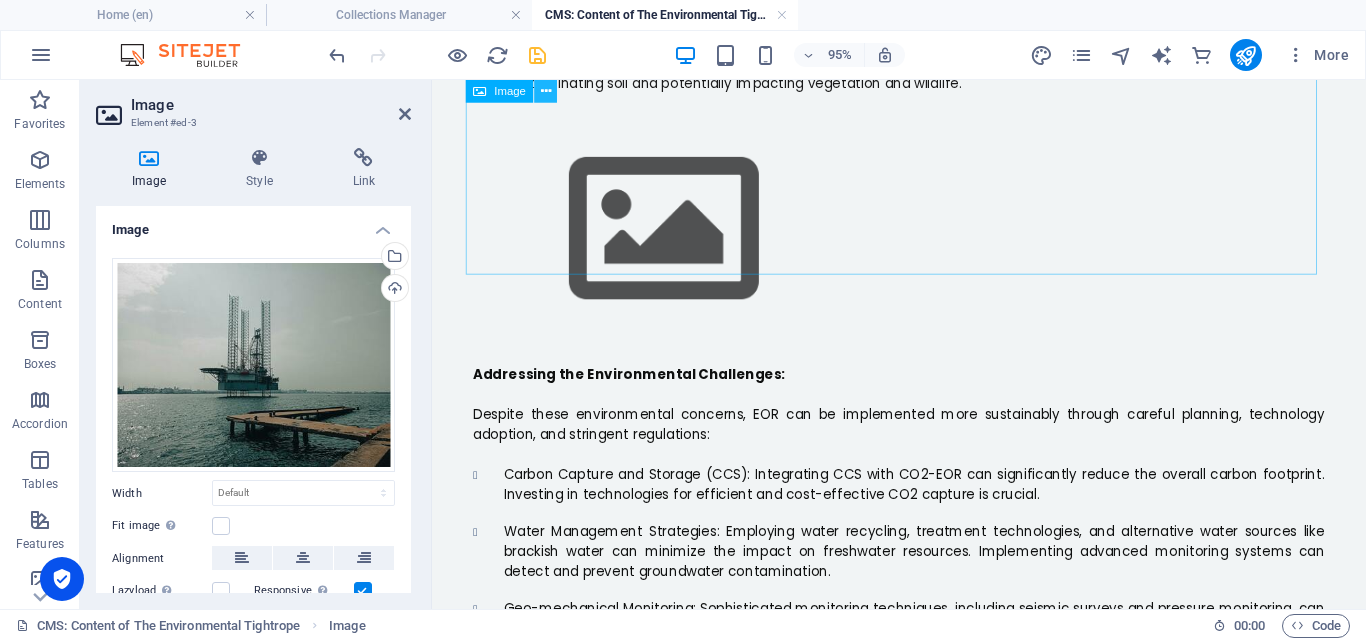click at bounding box center [546, 91] 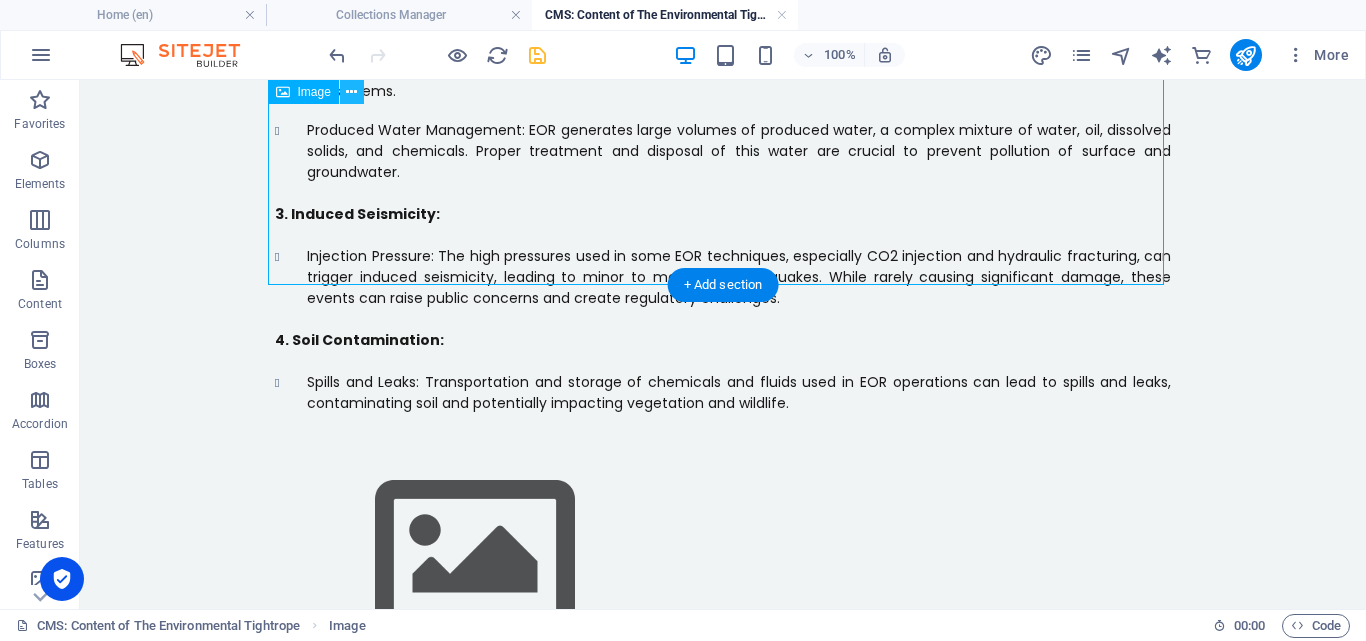 scroll, scrollTop: 1743, scrollLeft: 0, axis: vertical 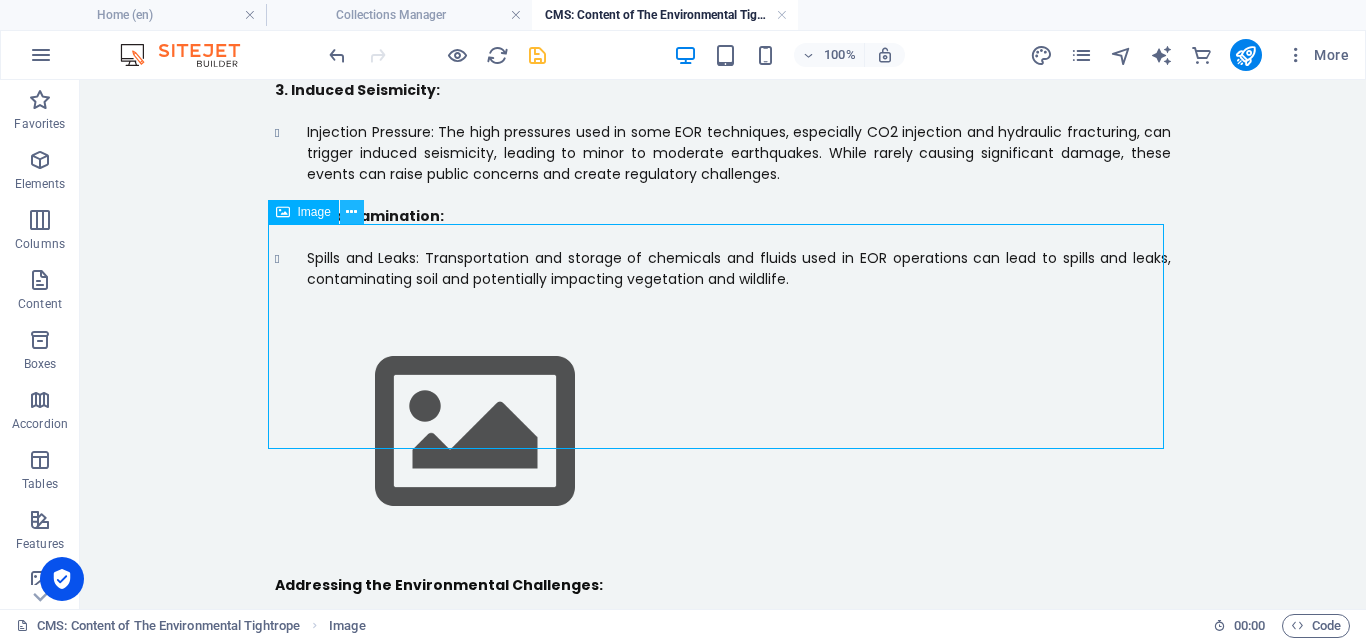 click at bounding box center (351, 212) 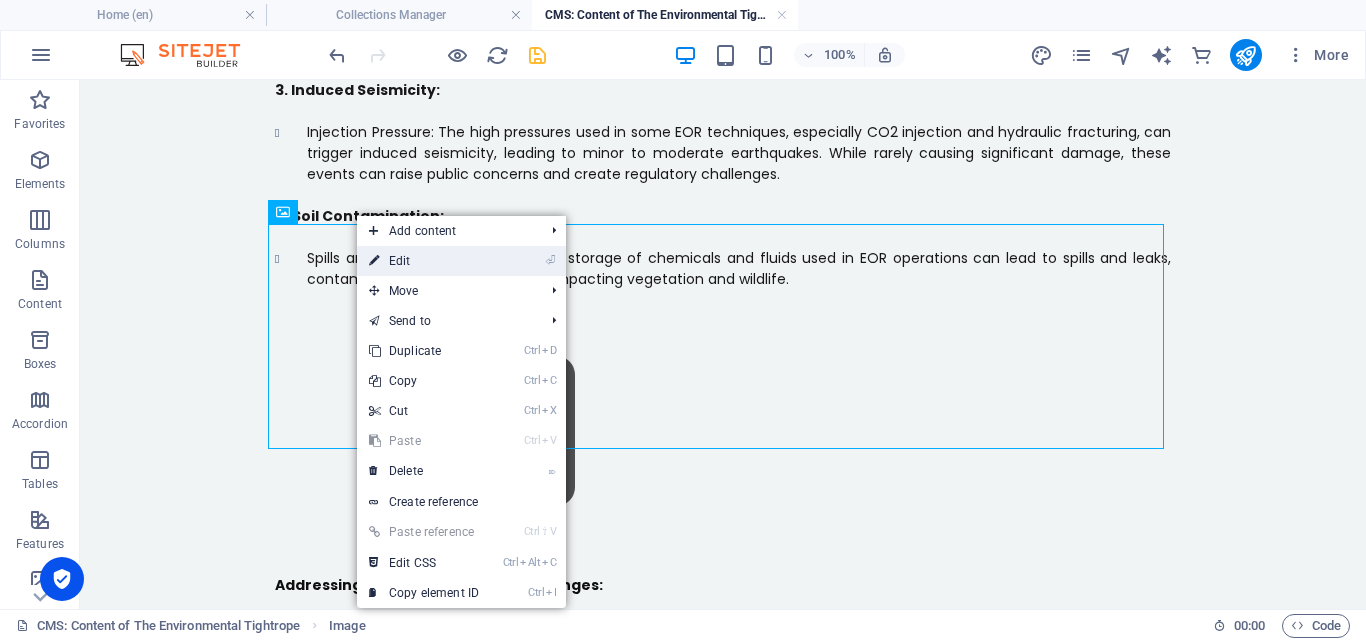 click on "⏎  Edit" at bounding box center [424, 261] 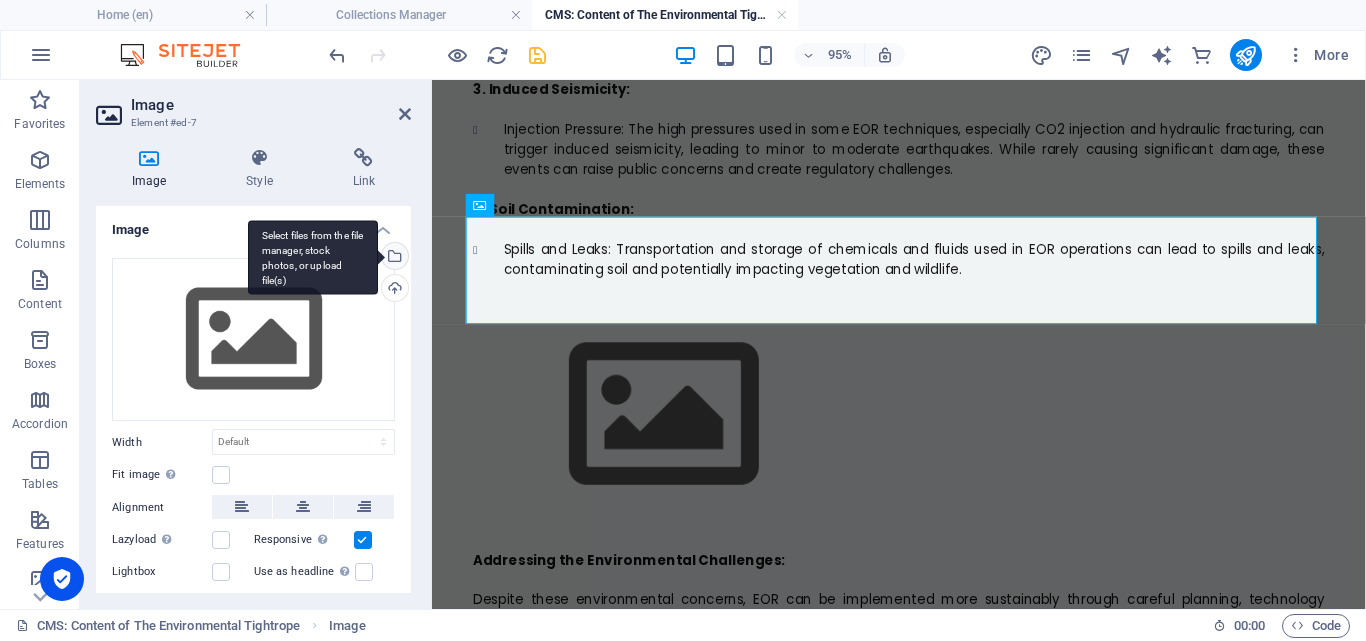 click on "Select files from the file manager, stock photos, or upload file(s)" at bounding box center (393, 258) 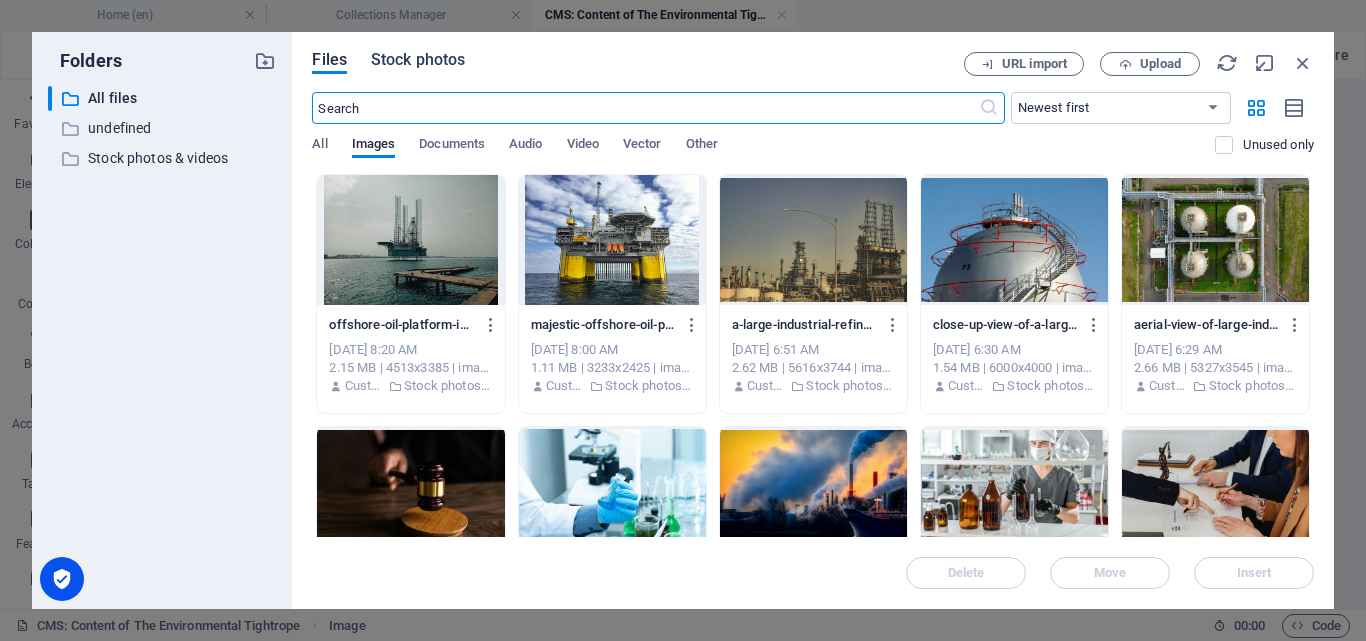 click on "Stock photos" at bounding box center (418, 60) 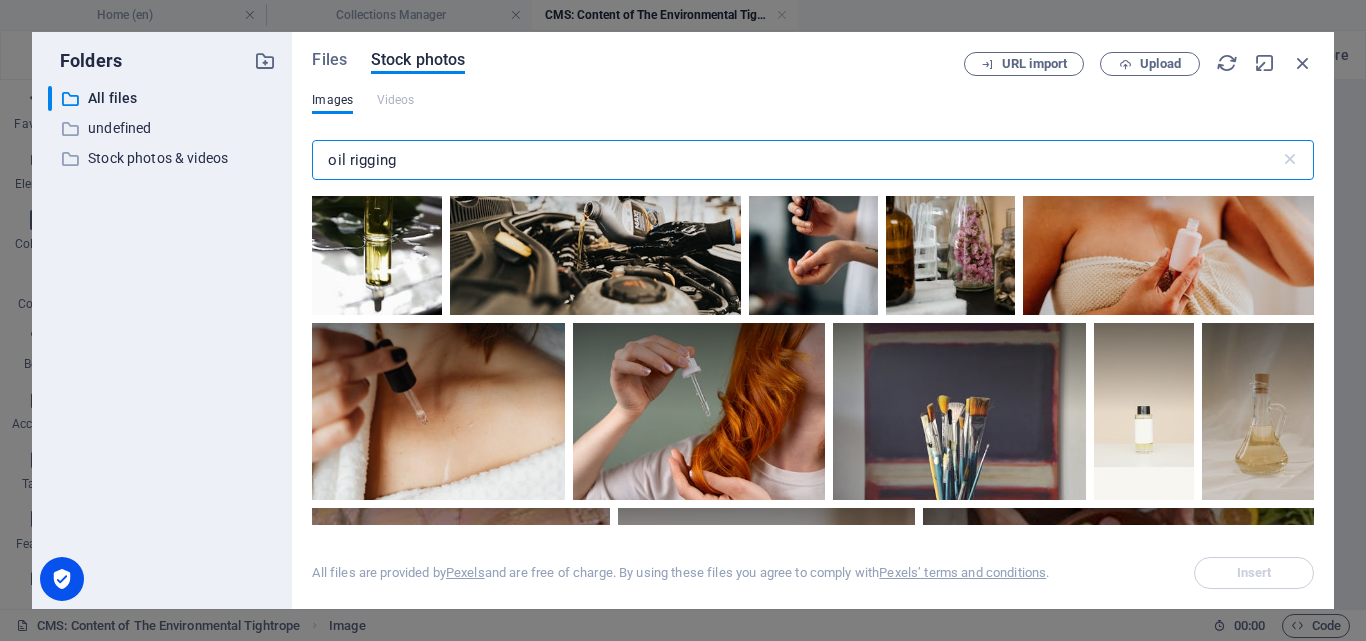 scroll, scrollTop: 2506, scrollLeft: 0, axis: vertical 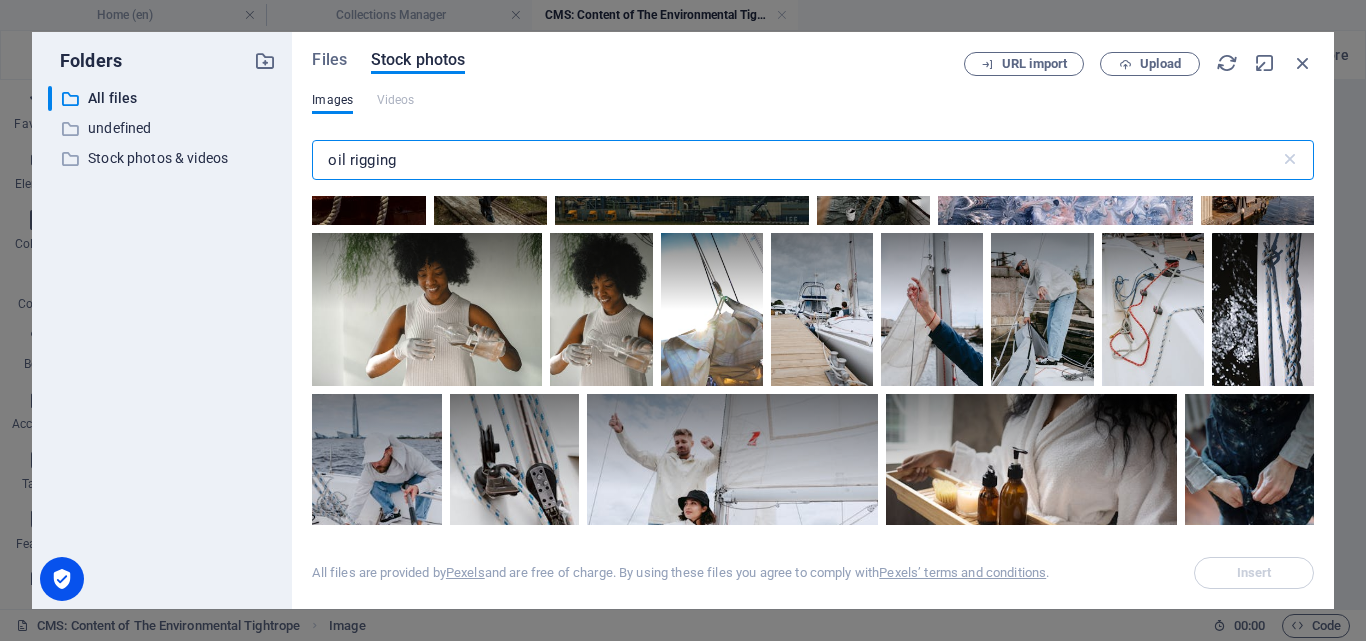 click at bounding box center (682, 140) 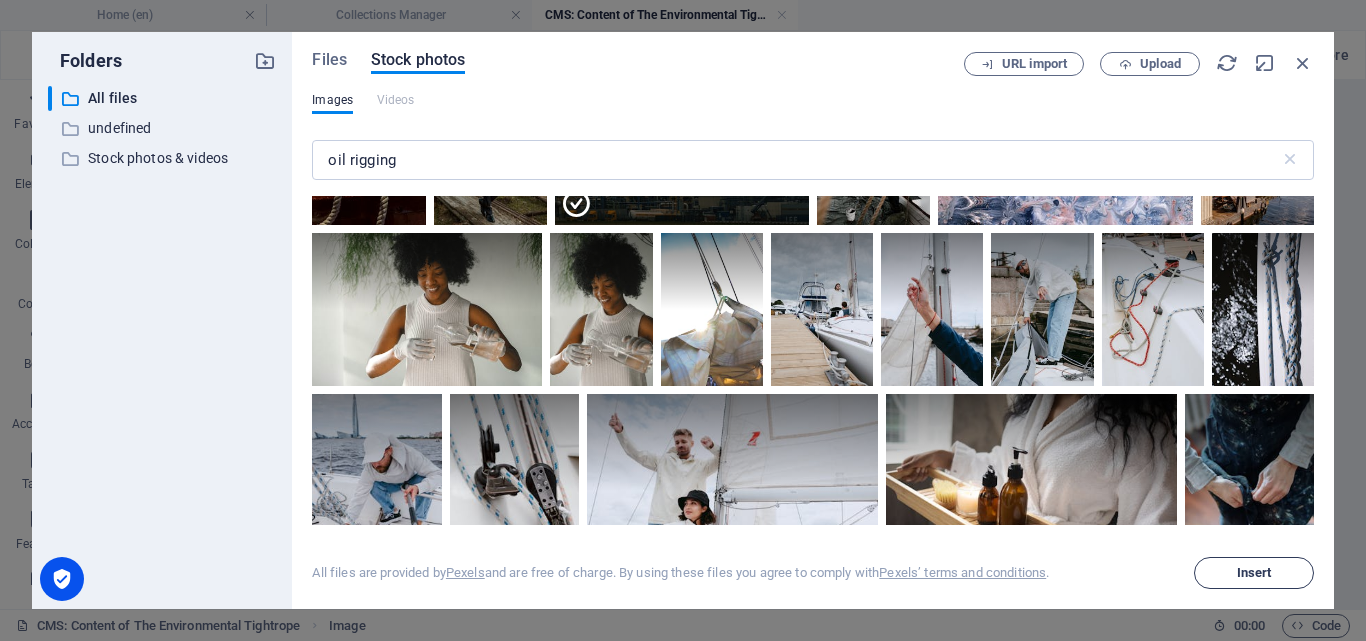 click on "Insert" at bounding box center (1254, 573) 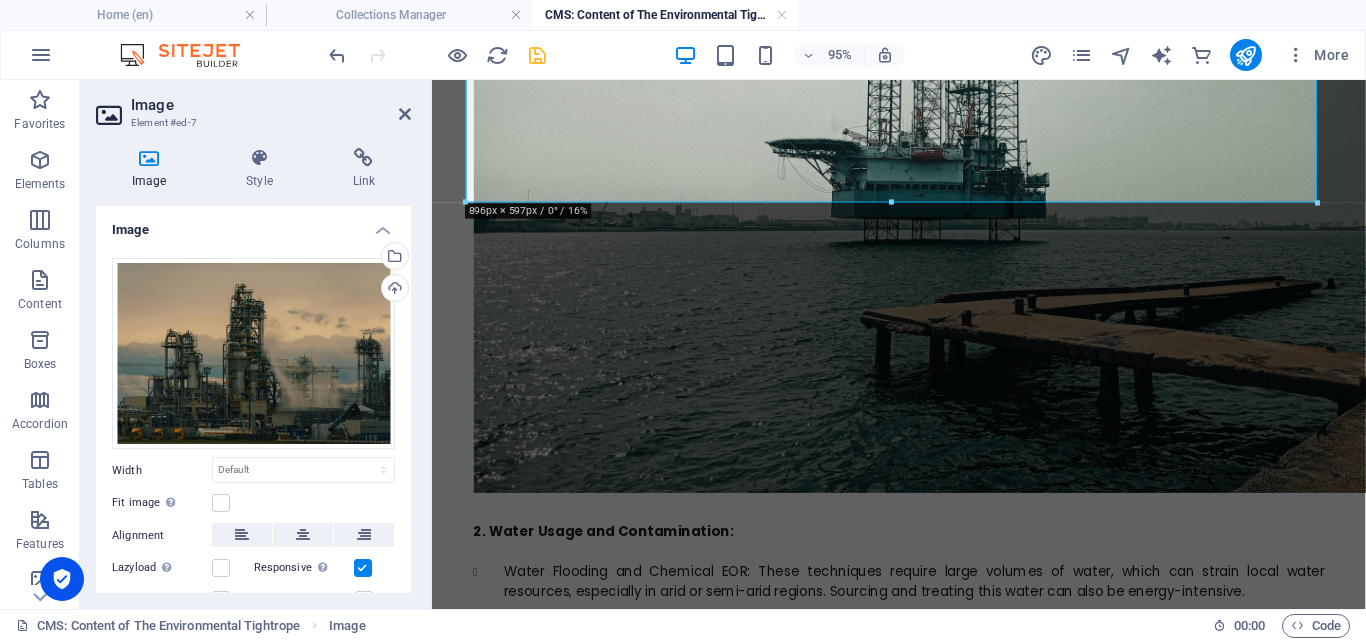 scroll, scrollTop: 704, scrollLeft: 0, axis: vertical 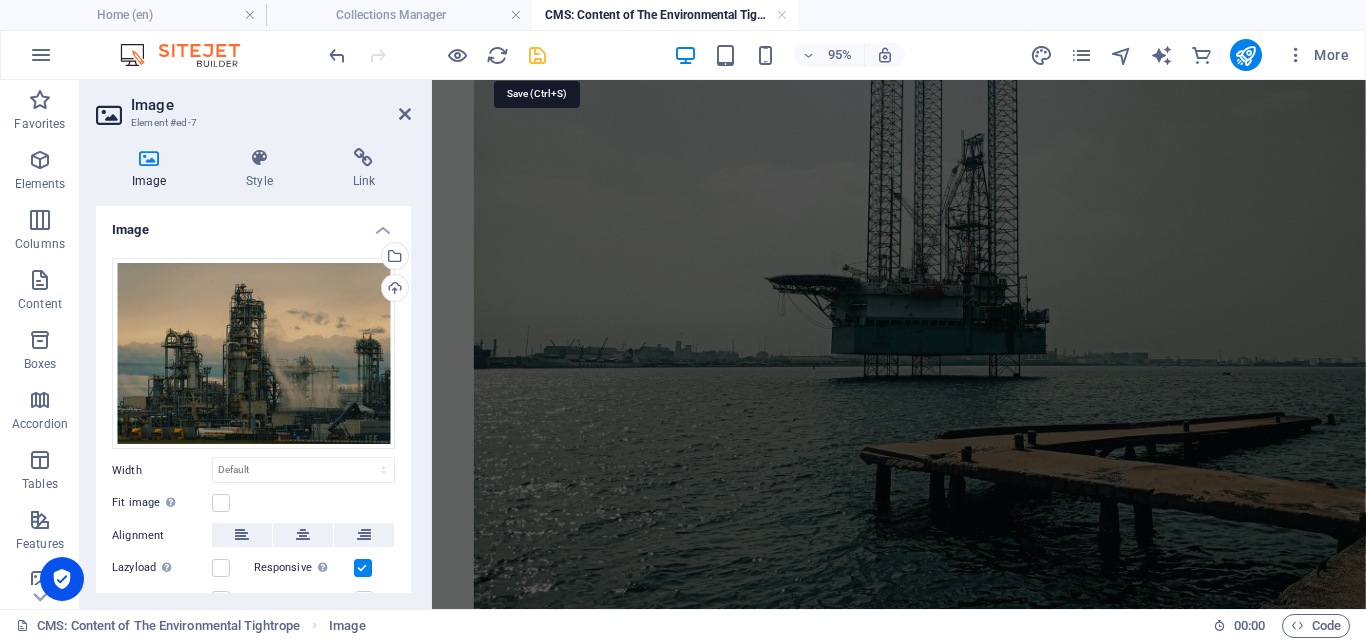 click at bounding box center (537, 55) 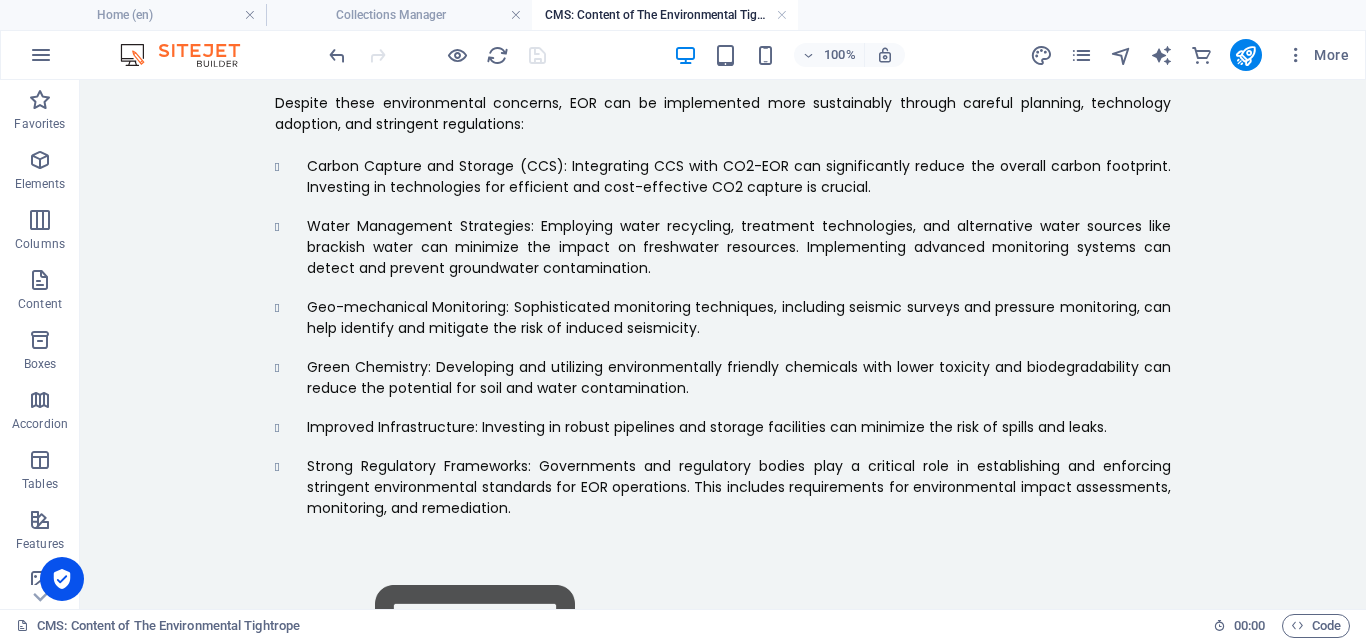 scroll, scrollTop: 2635, scrollLeft: 0, axis: vertical 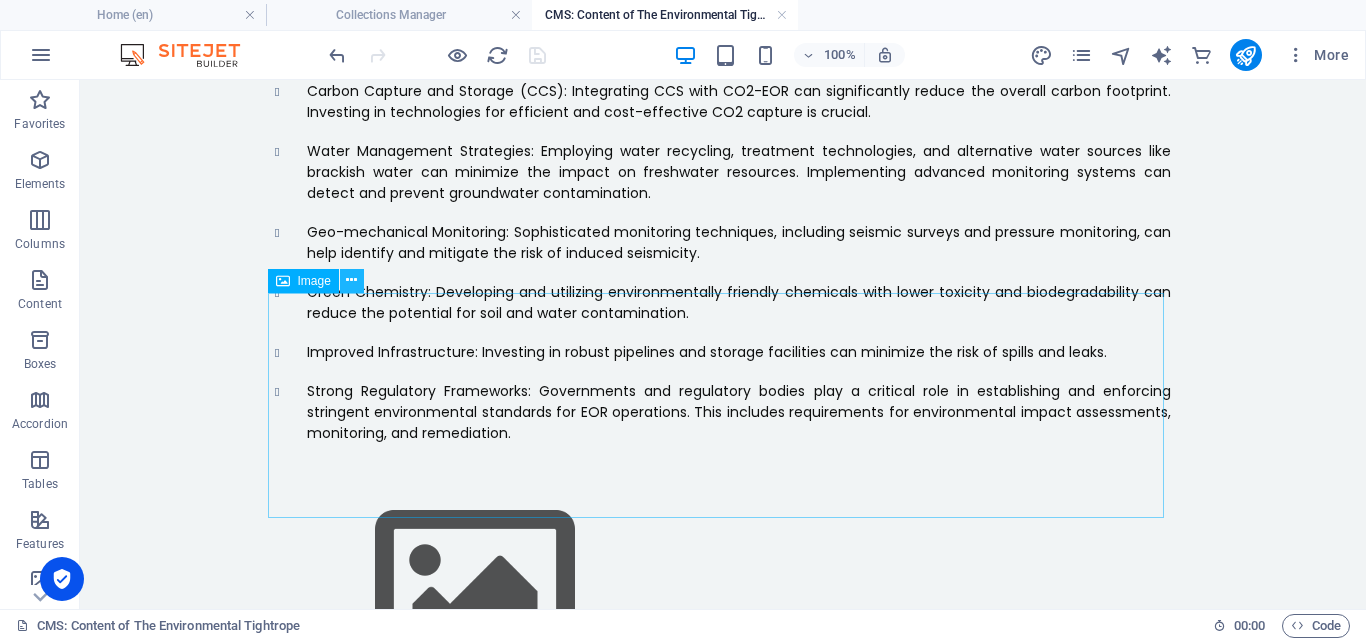 click at bounding box center [351, 280] 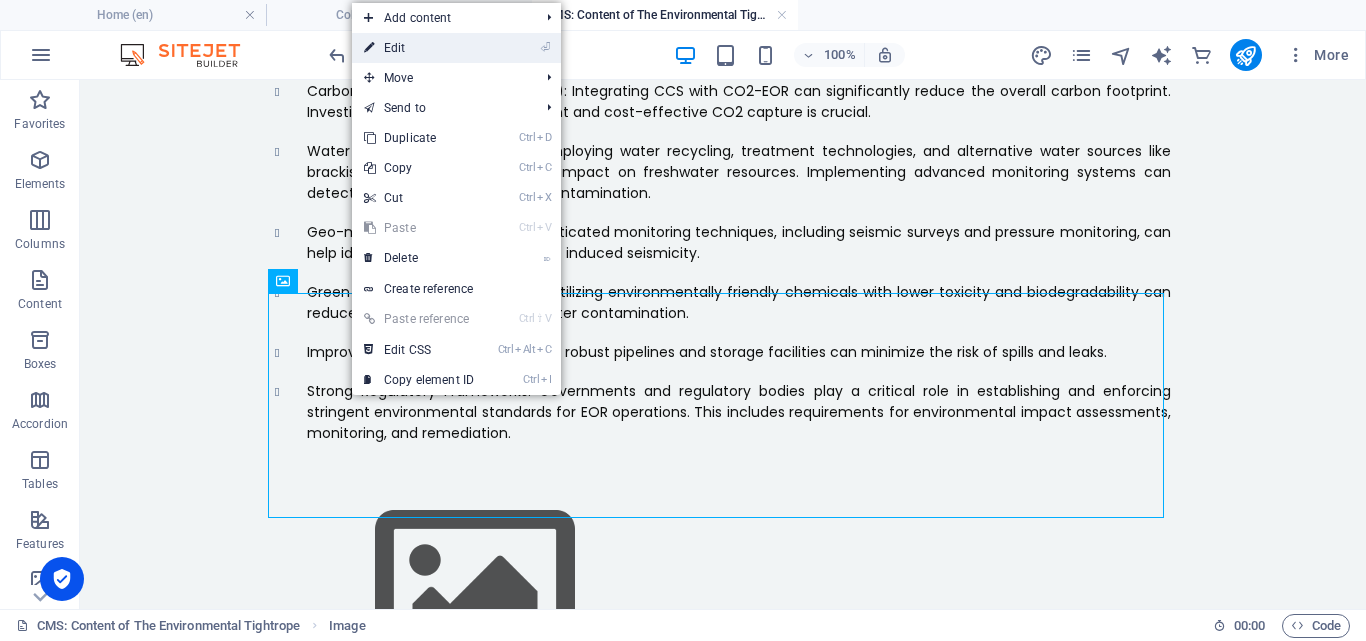 click on "⏎  Edit" at bounding box center (419, 48) 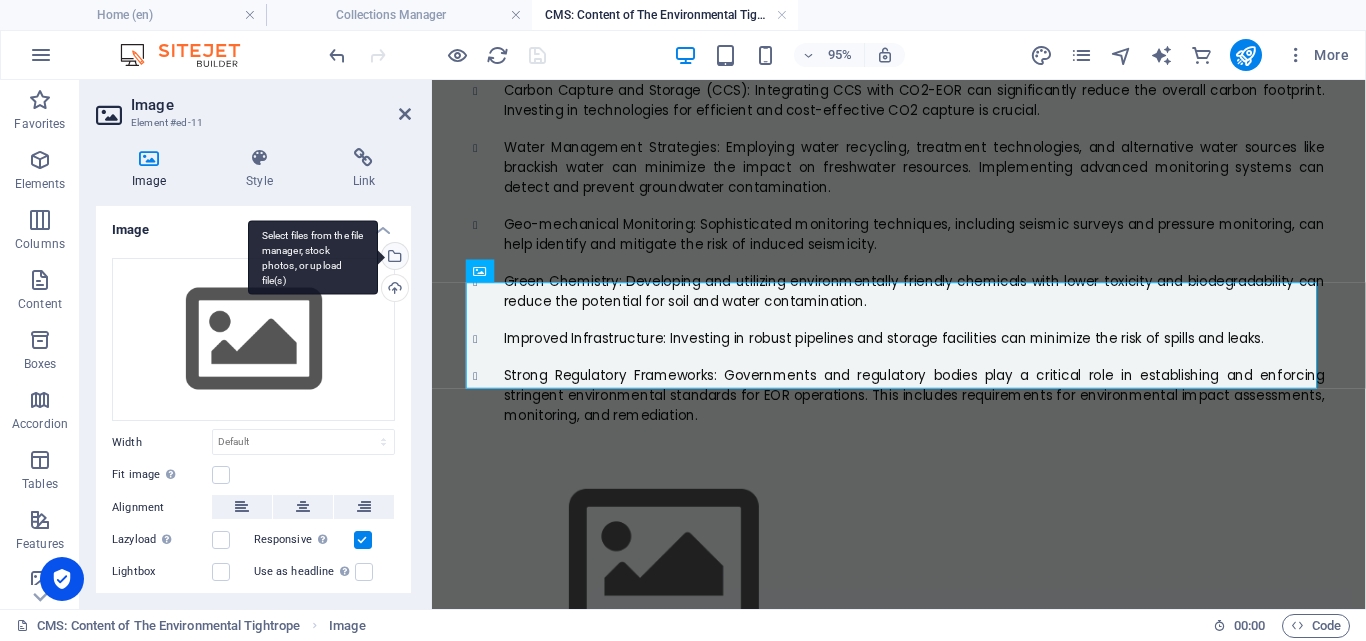 click on "Select files from the file manager, stock photos, or upload file(s)" at bounding box center (313, 257) 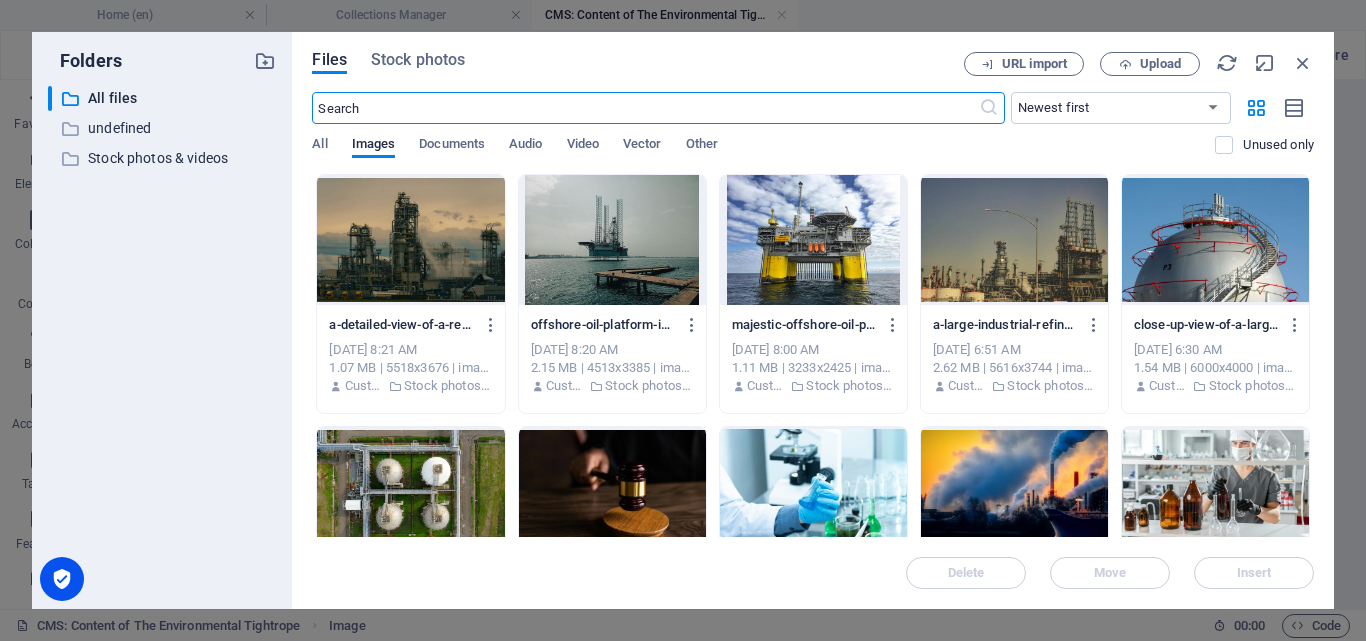 scroll, scrollTop: 2079, scrollLeft: 0, axis: vertical 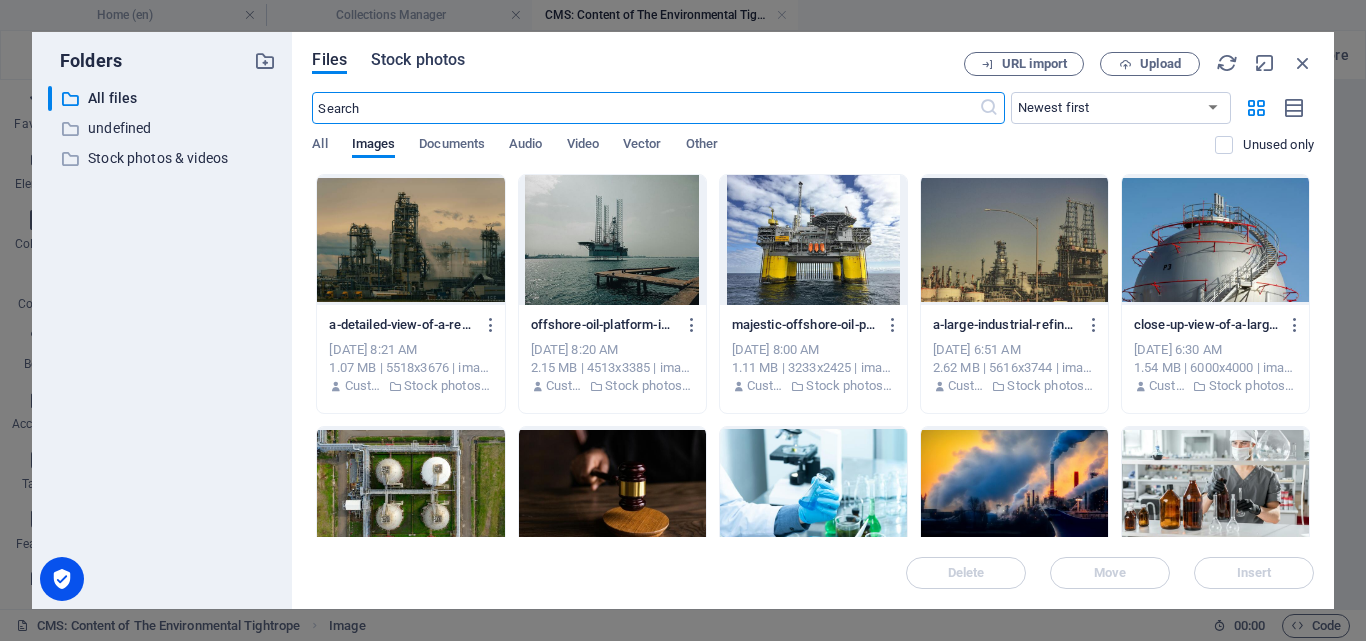 click on "Stock photos" at bounding box center [418, 60] 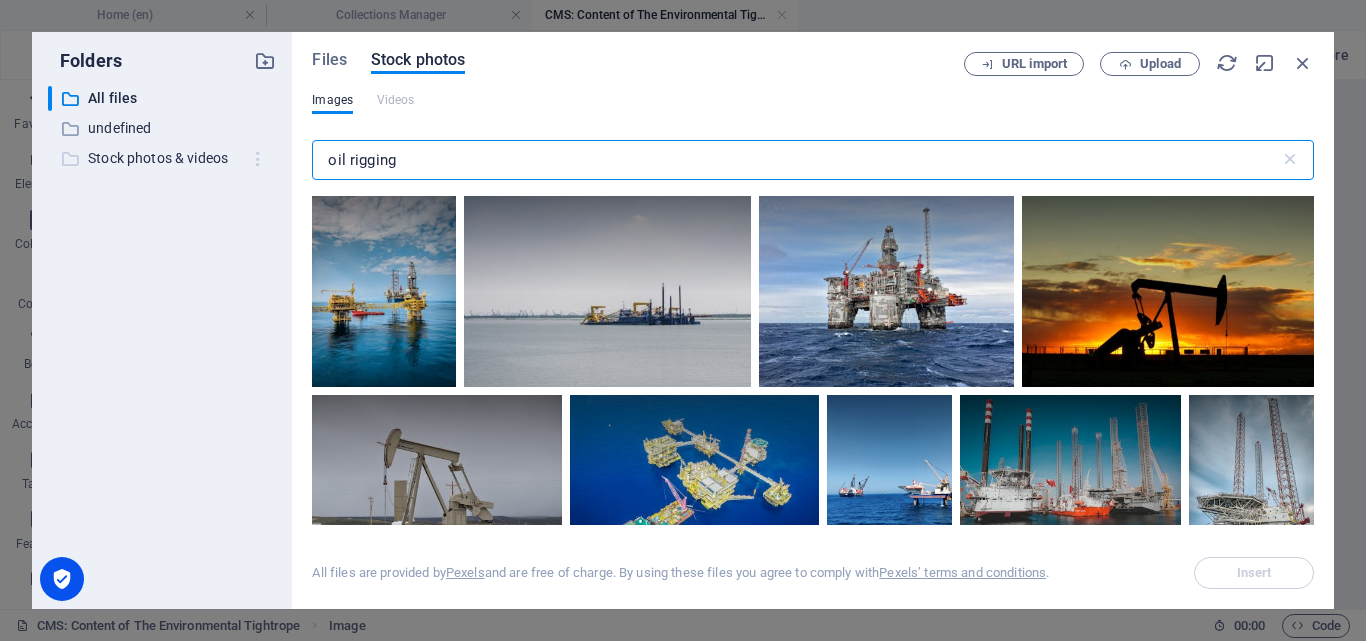 drag, startPoint x: 434, startPoint y: 163, endPoint x: 269, endPoint y: 157, distance: 165.10905 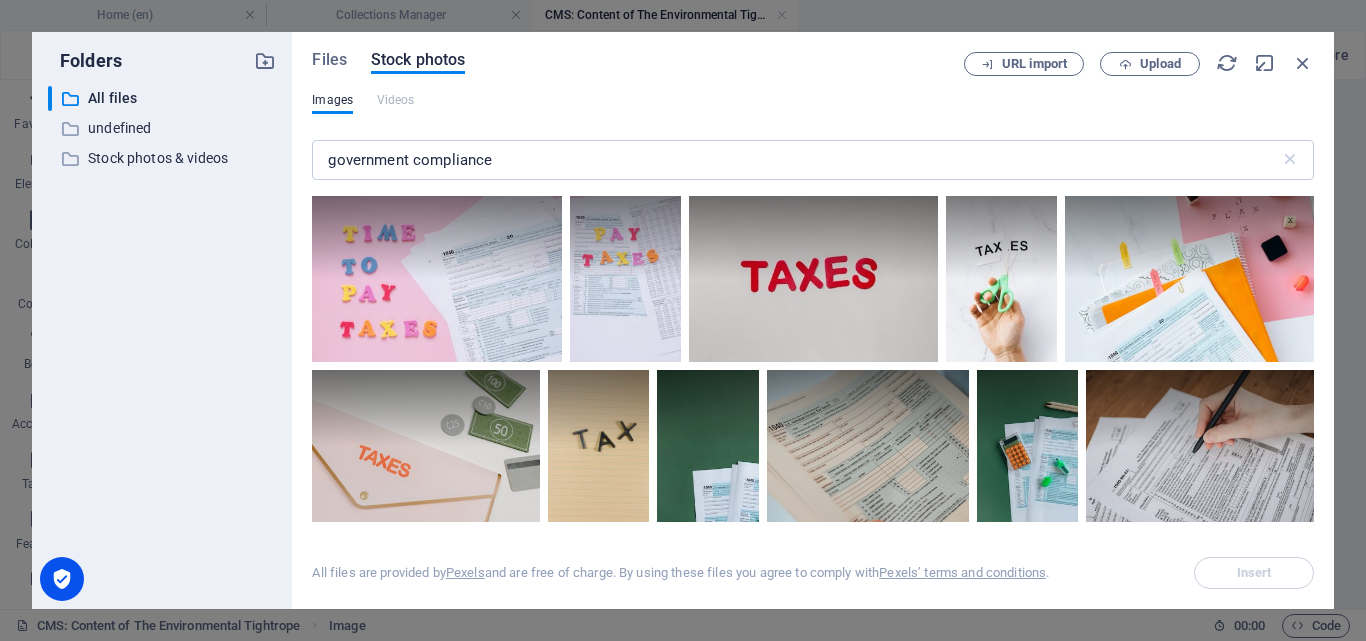 click on "Files Stock photos URL import Upload Images Videos government compliance ​ All files are provided by  Pexels  and are free of charge. By using these files you agree to comply with  Pexels’ terms and conditions . Insert" at bounding box center (813, 320) 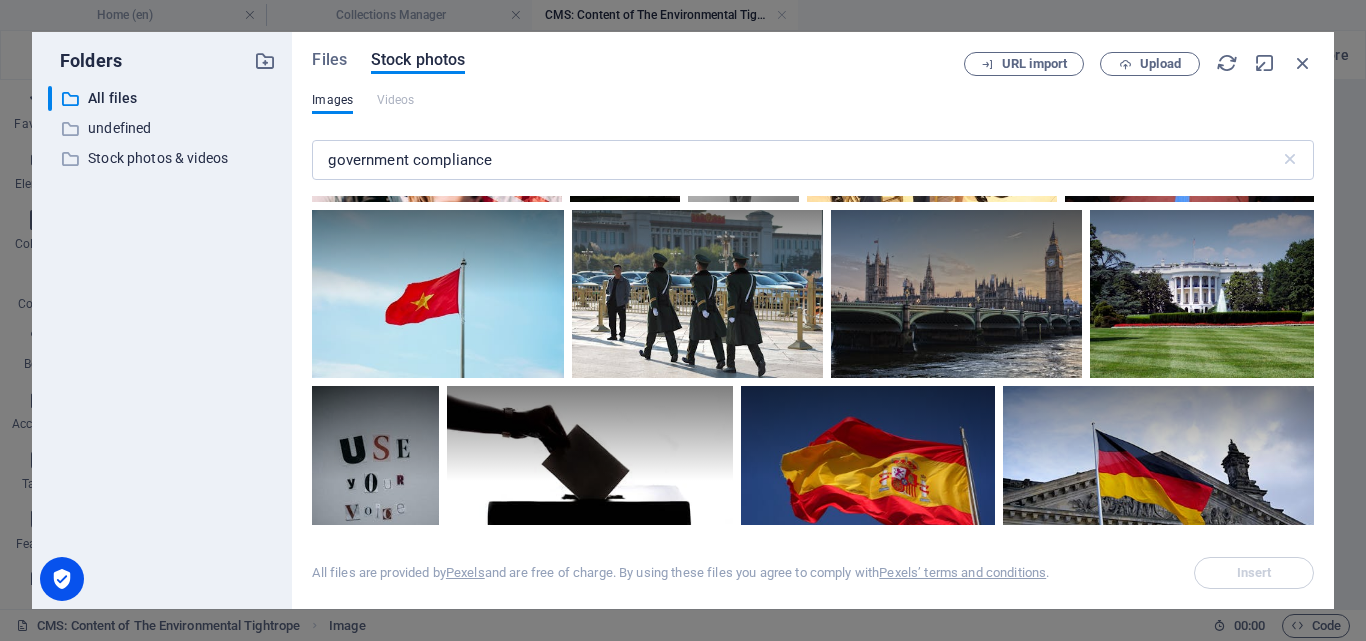 scroll, scrollTop: 1109, scrollLeft: 0, axis: vertical 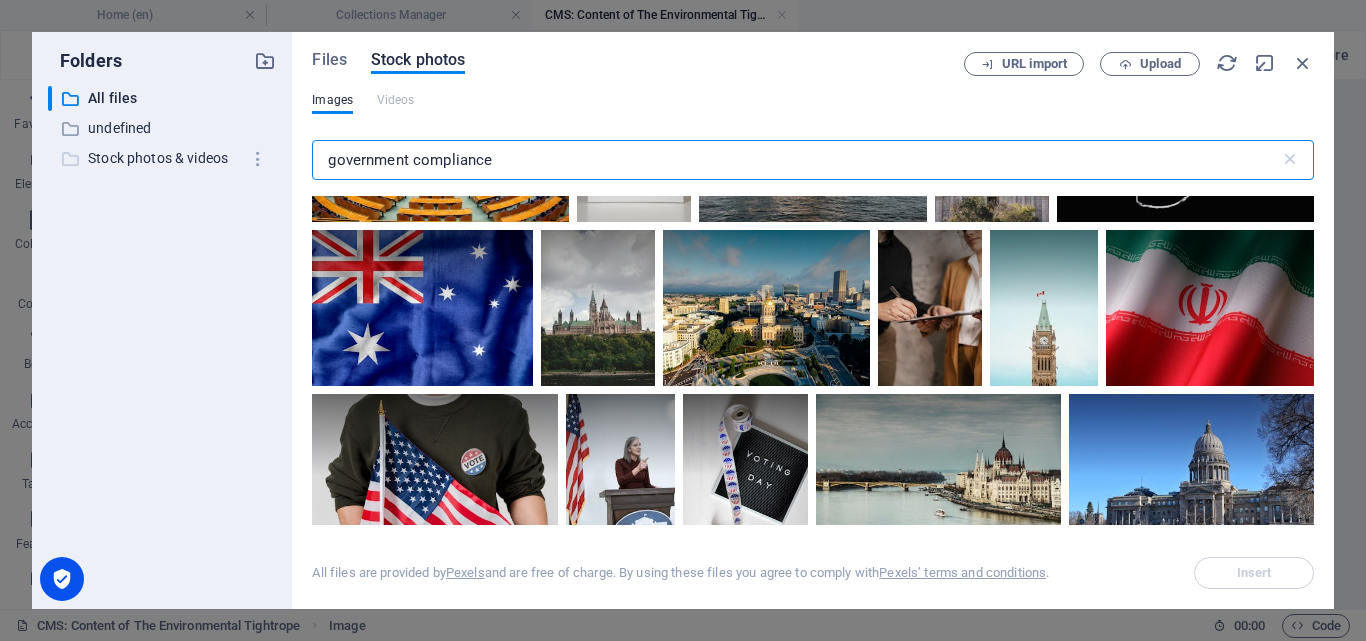 drag, startPoint x: 548, startPoint y: 152, endPoint x: 220, endPoint y: 150, distance: 328.0061 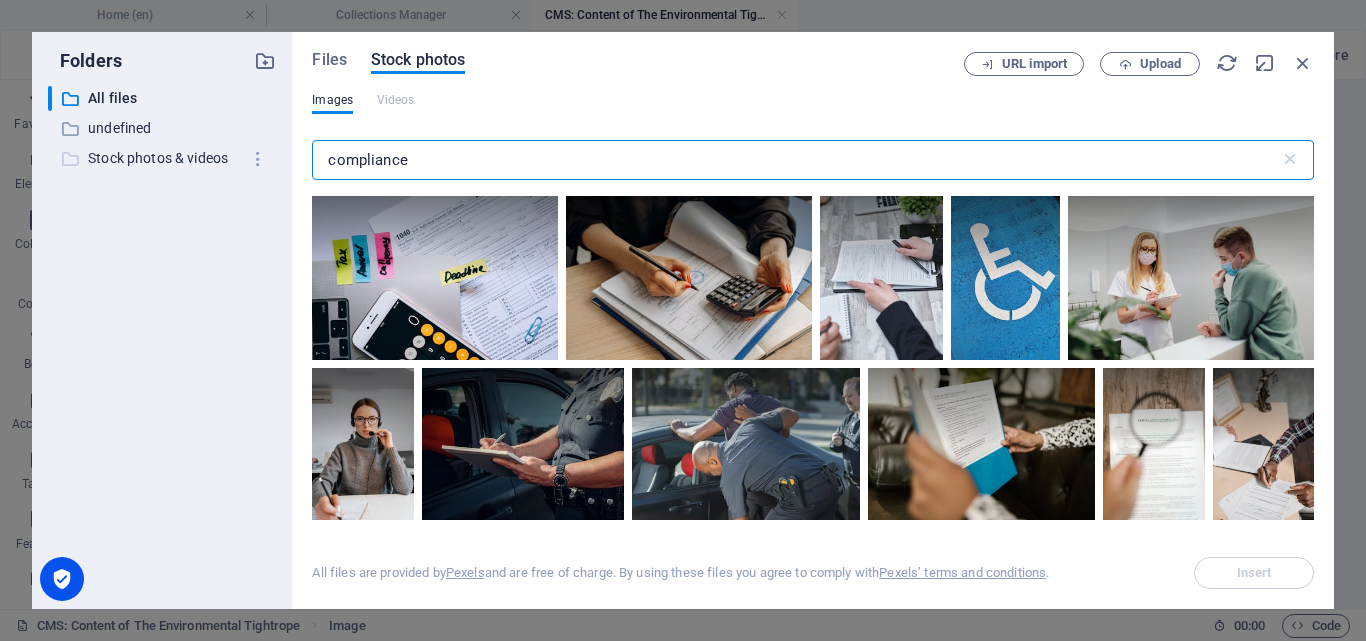 type on "compliance" 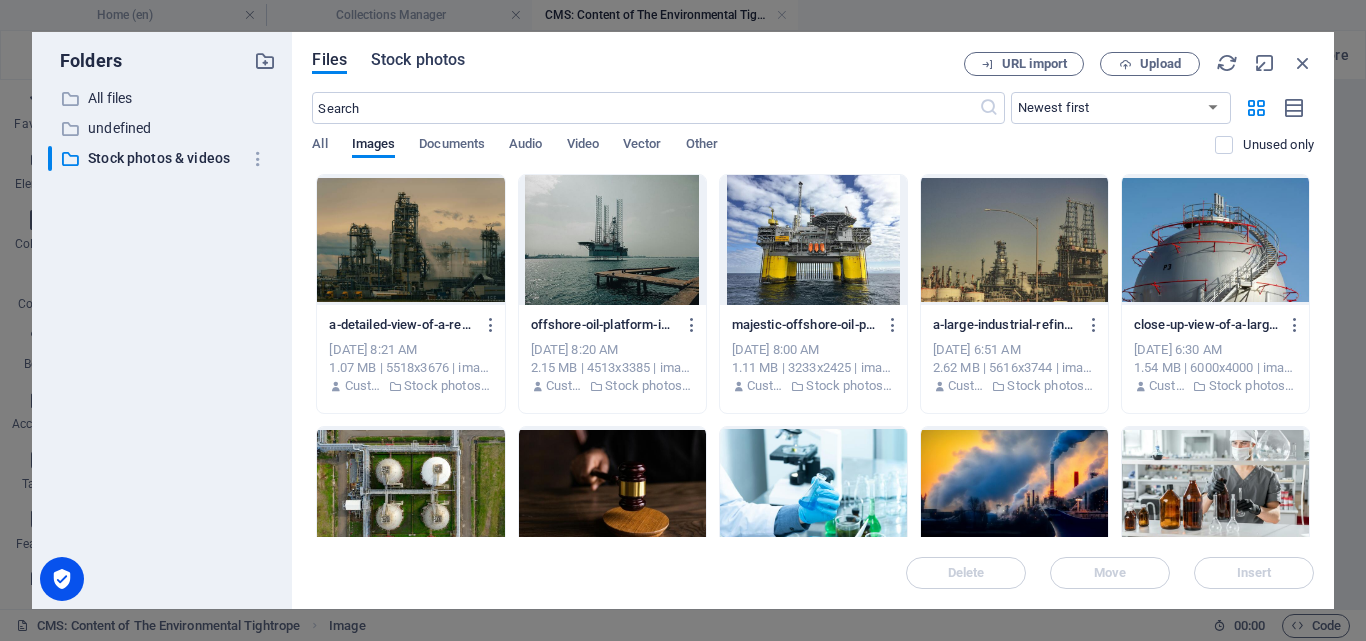 click on "Stock photos" at bounding box center [418, 60] 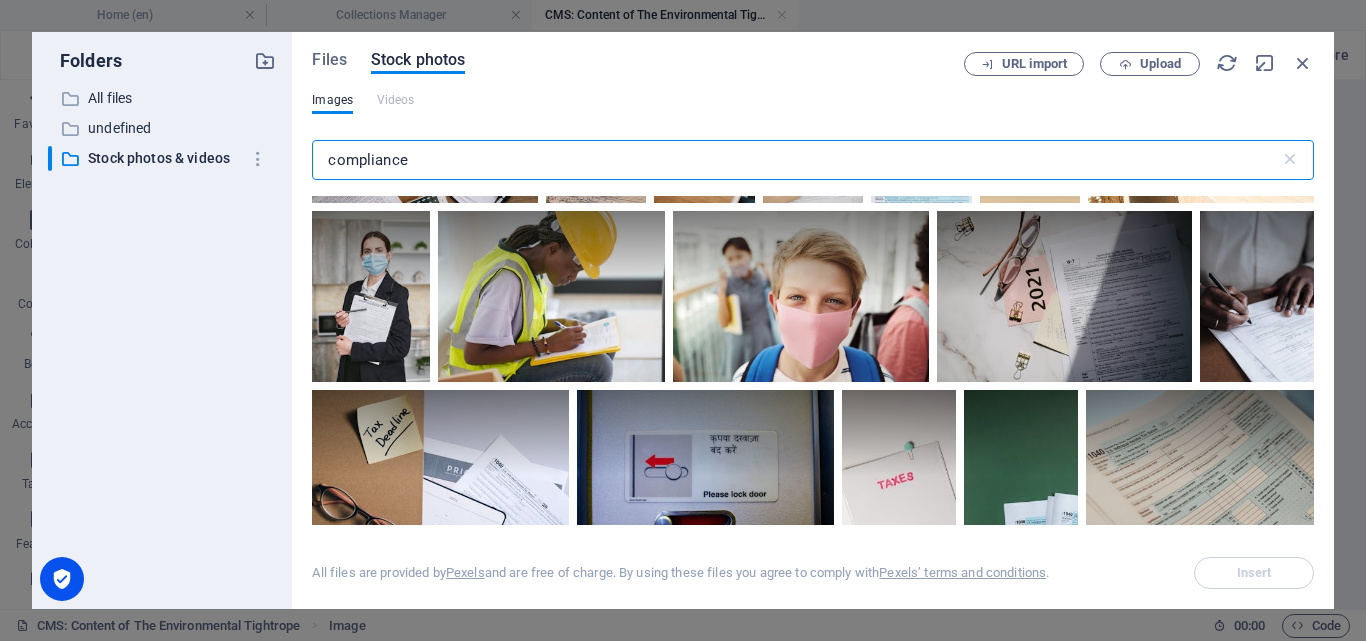 scroll, scrollTop: 1732, scrollLeft: 0, axis: vertical 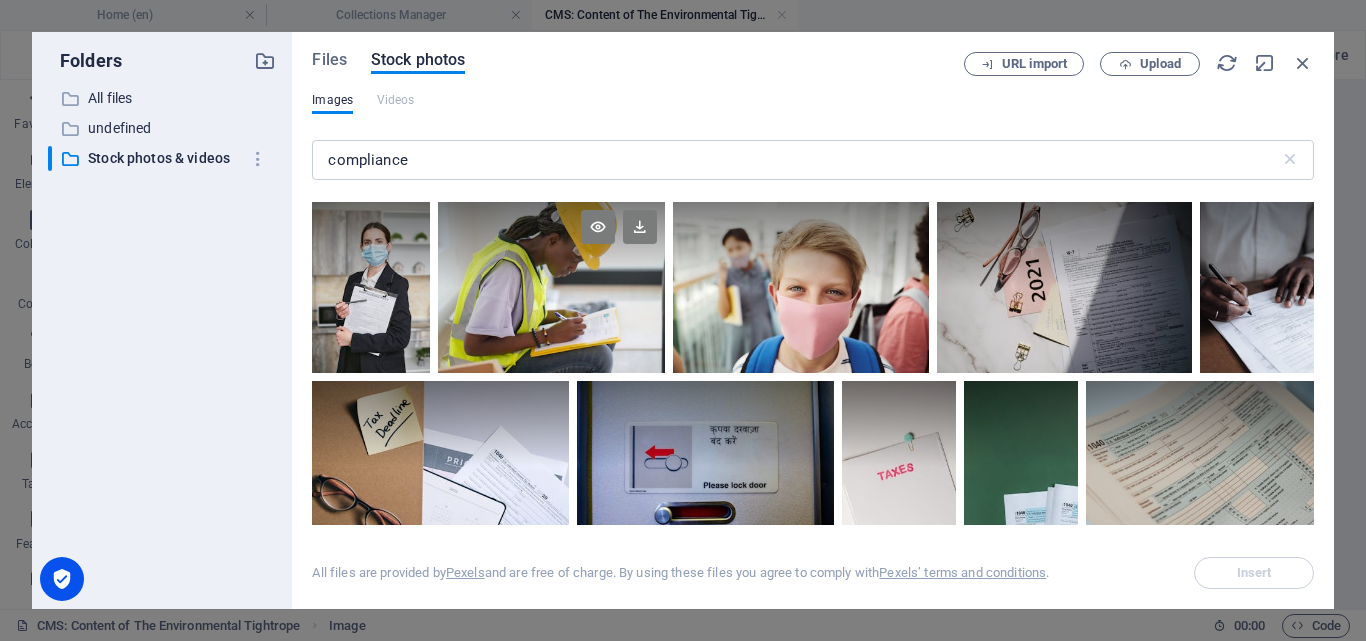 click at bounding box center (551, 244) 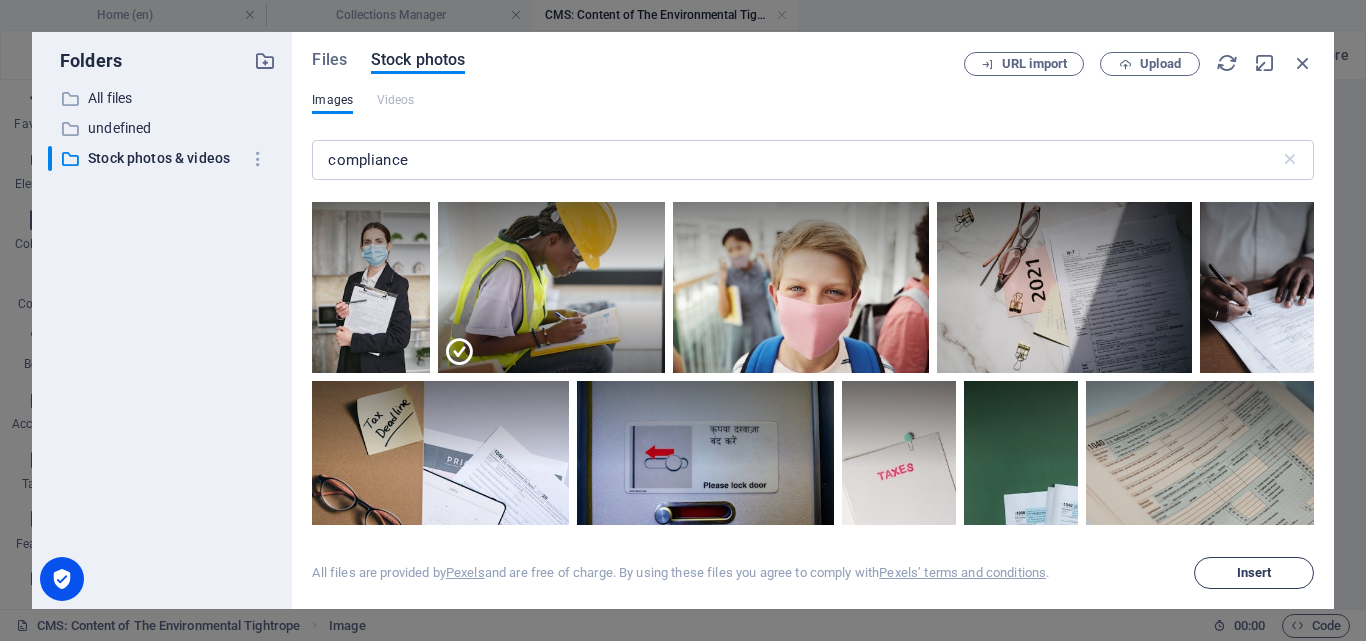 click on "Insert" at bounding box center (1254, 573) 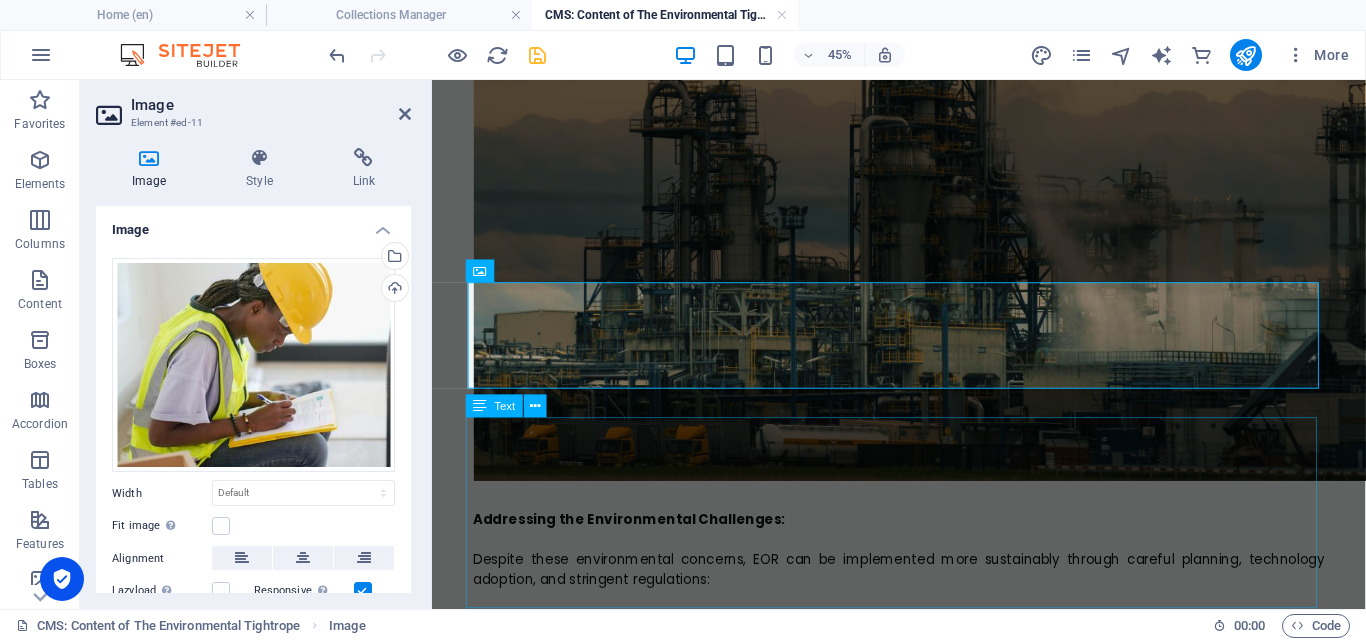 scroll, scrollTop: 2635, scrollLeft: 0, axis: vertical 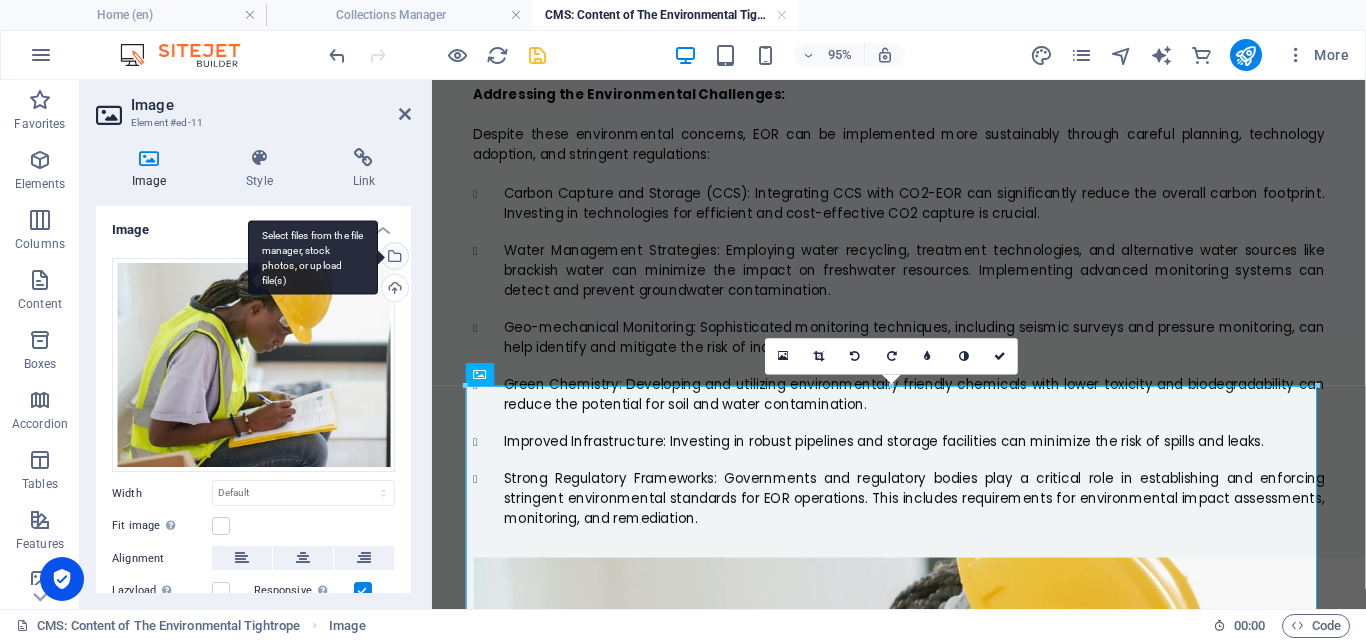 click on "Select files from the file manager, stock photos, or upload file(s)" at bounding box center (393, 258) 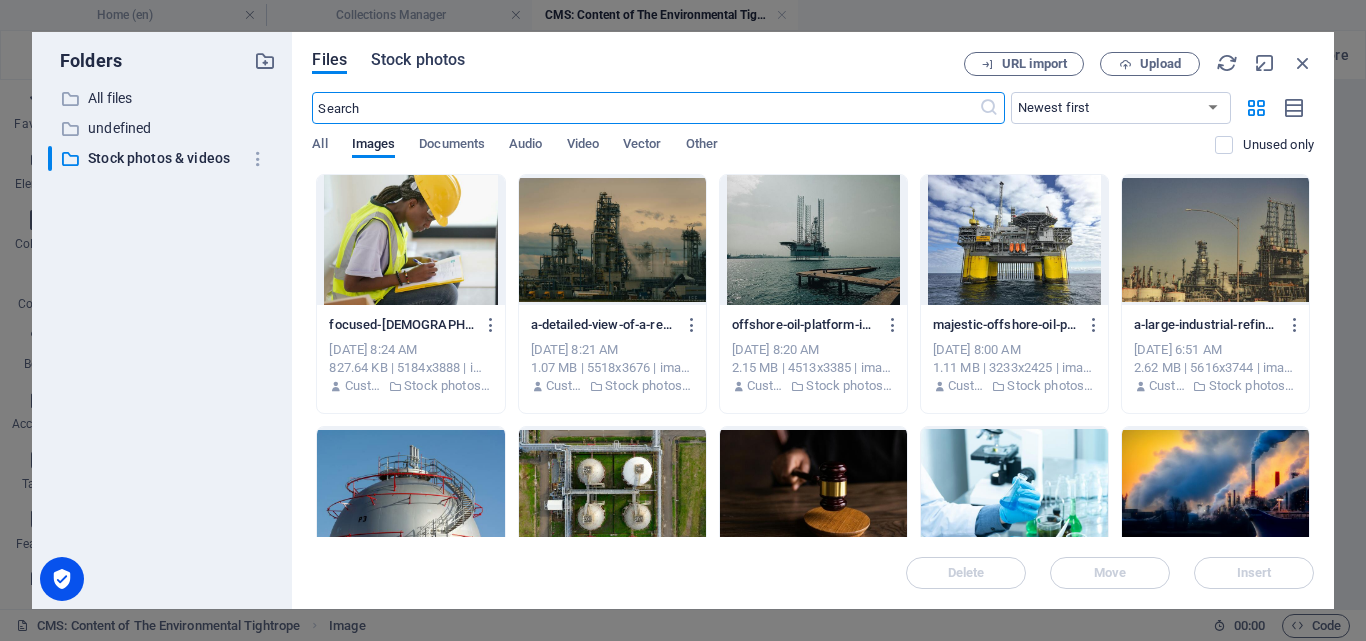 click on "Stock photos" at bounding box center [418, 60] 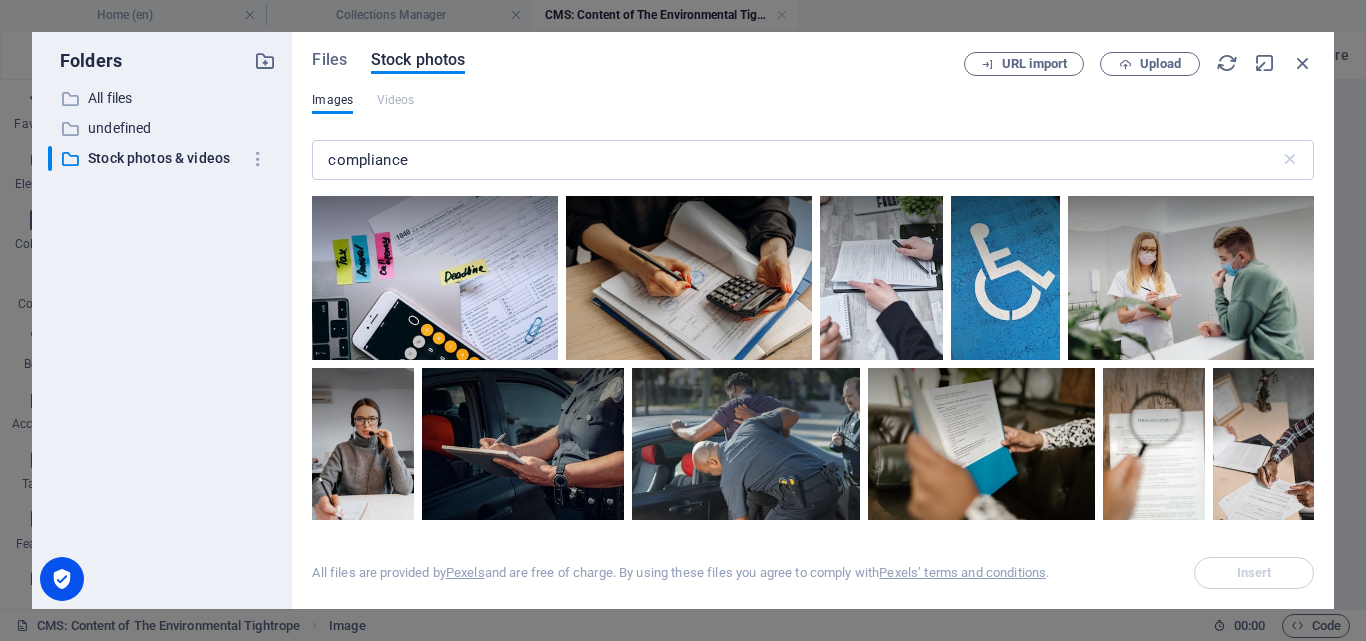 click at bounding box center [813, 360] 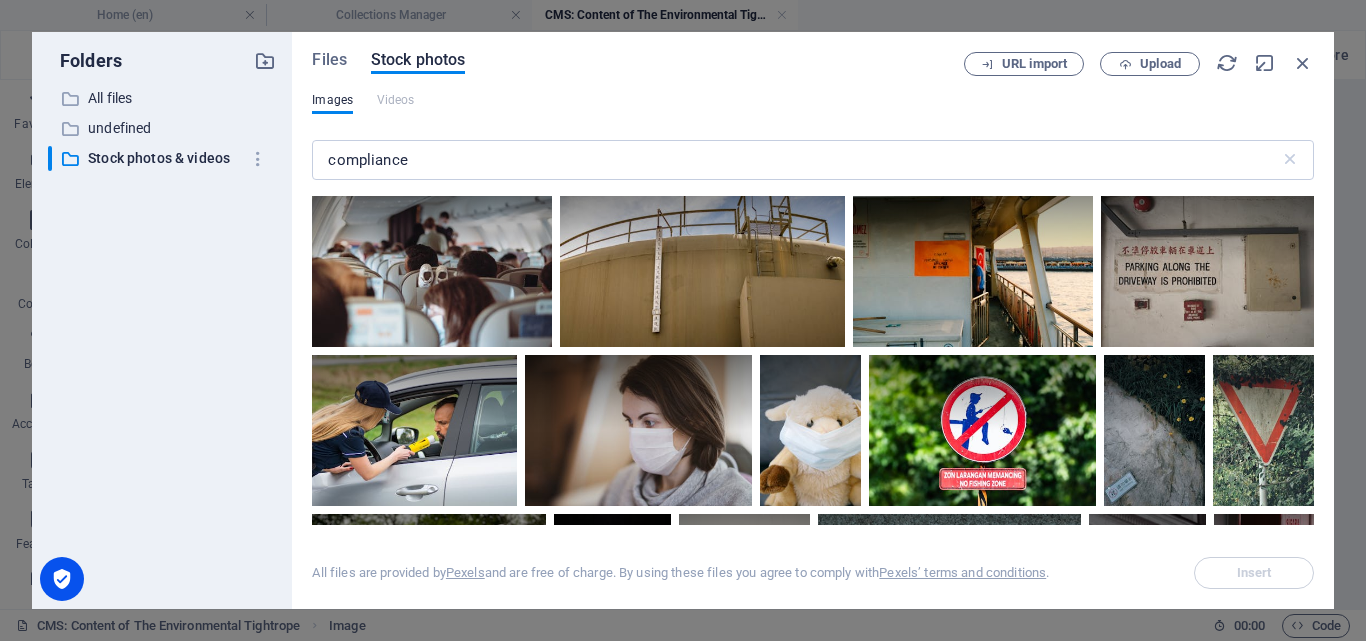 scroll, scrollTop: 3406, scrollLeft: 0, axis: vertical 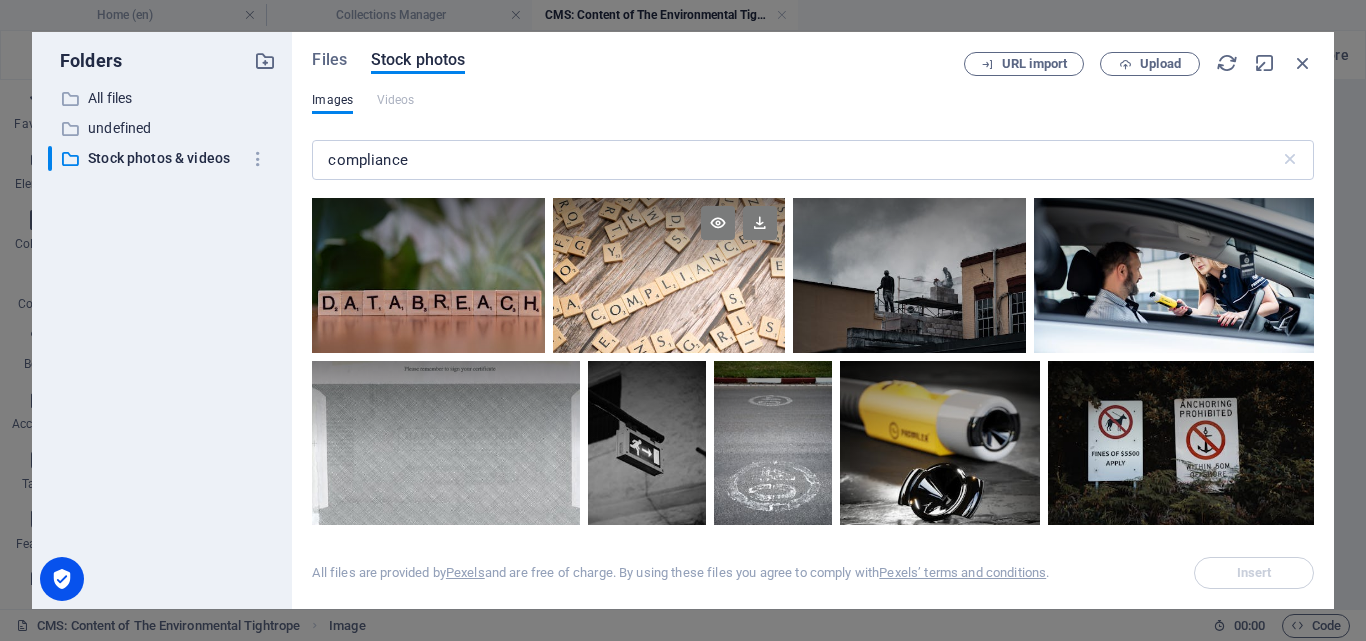 click at bounding box center [669, 237] 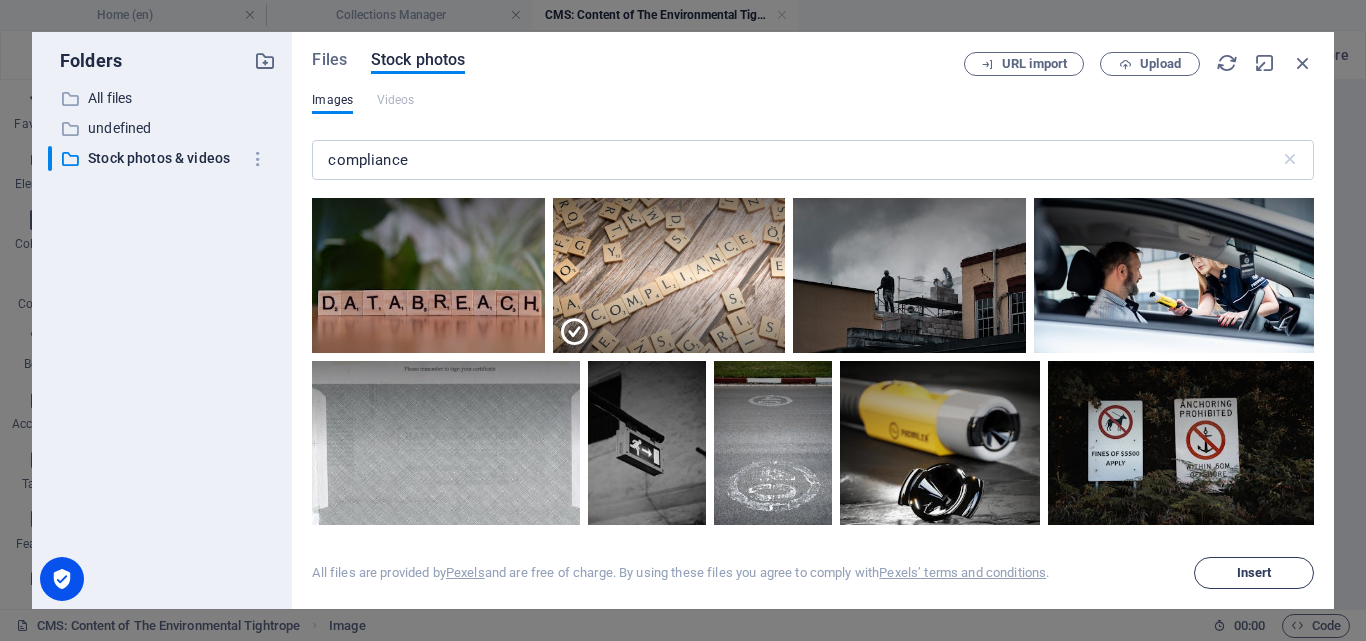 click on "Insert" at bounding box center (1254, 573) 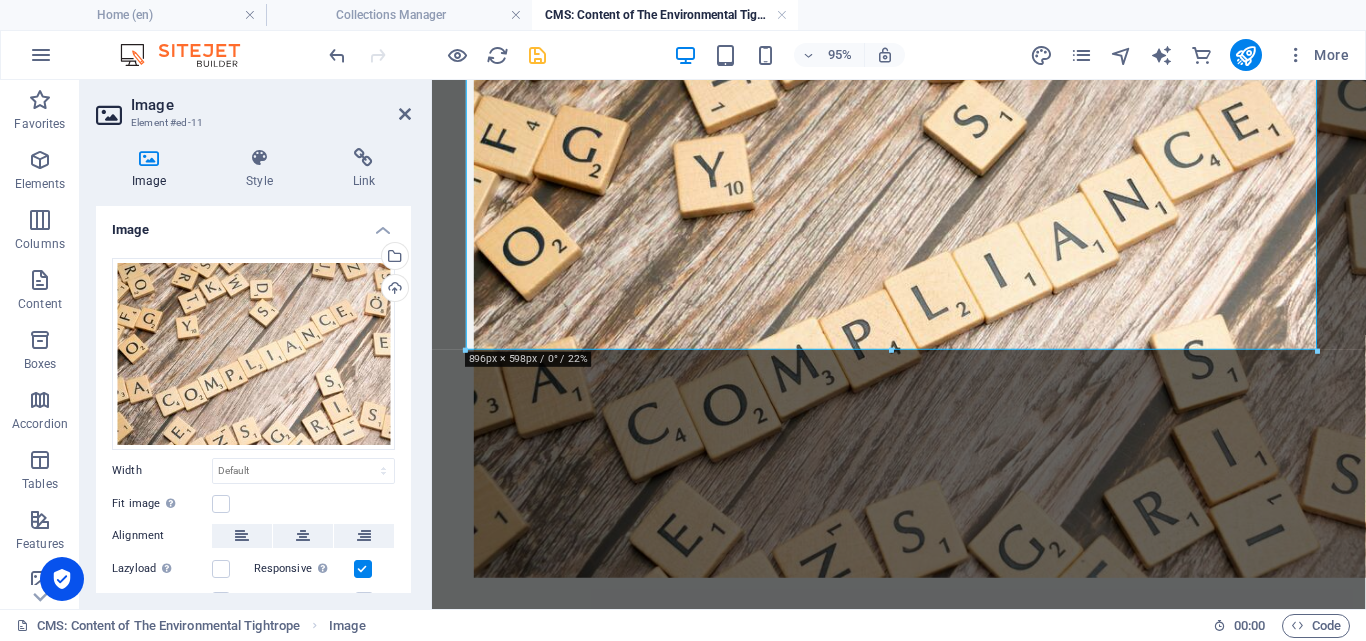 scroll, scrollTop: 3183, scrollLeft: 0, axis: vertical 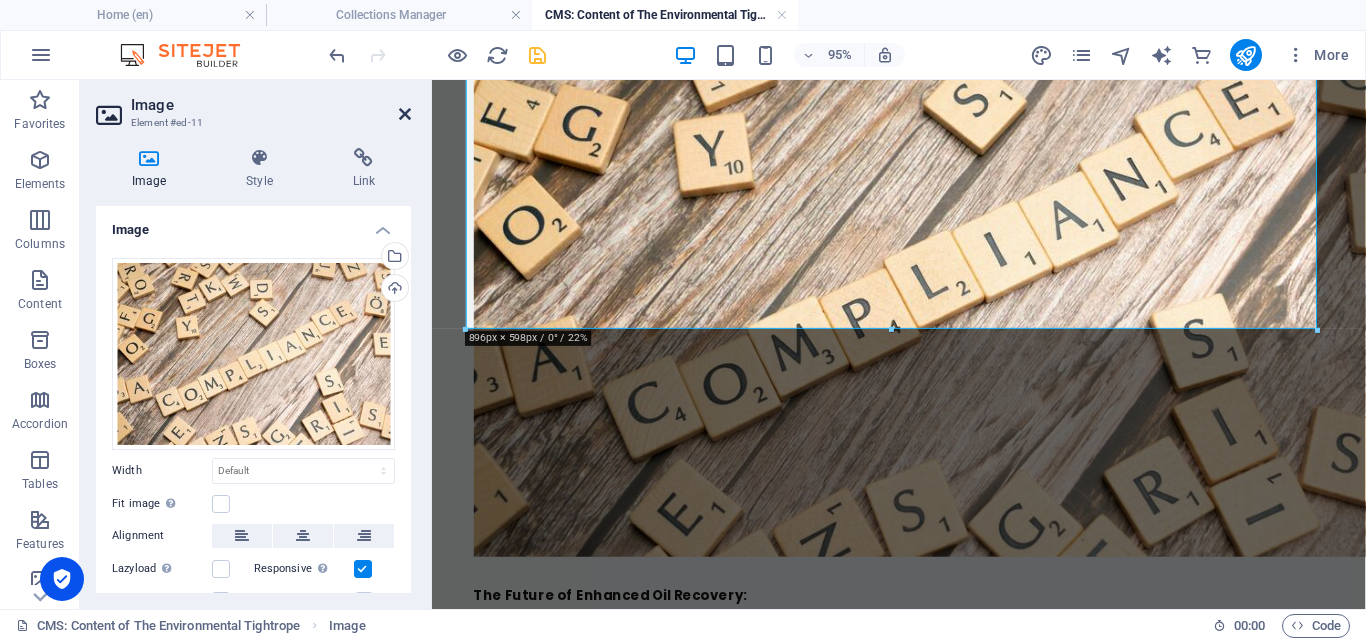 click at bounding box center [405, 114] 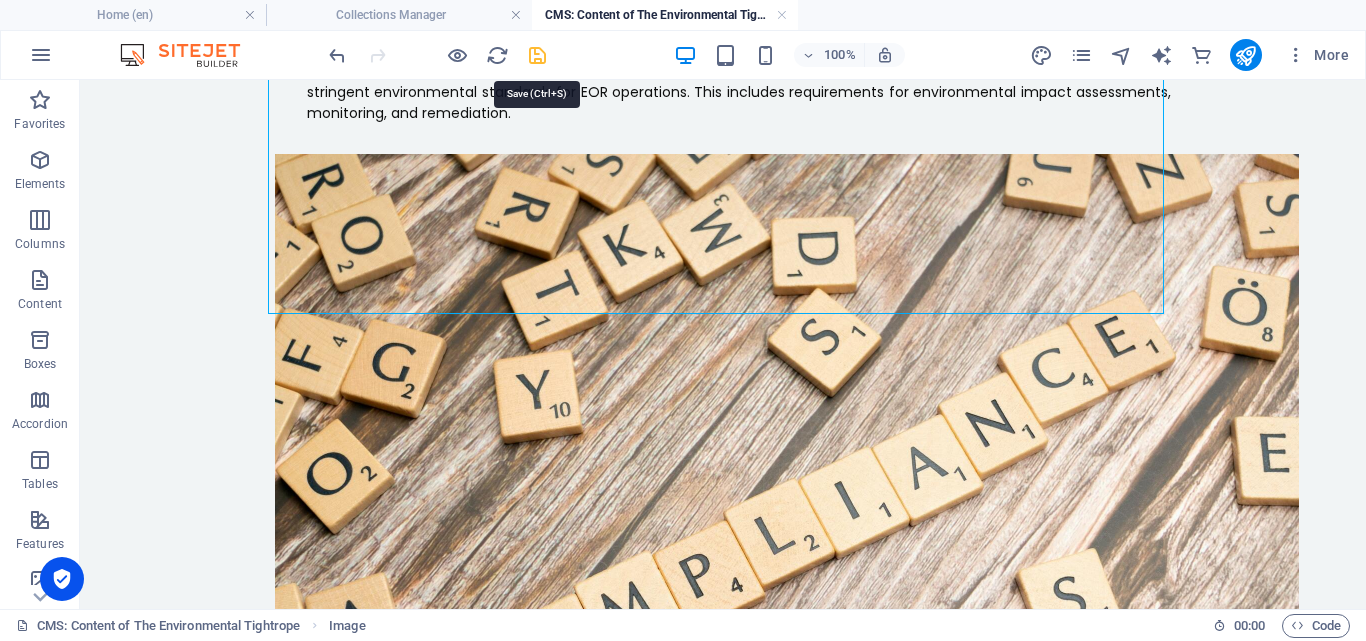 scroll, scrollTop: 3183, scrollLeft: 0, axis: vertical 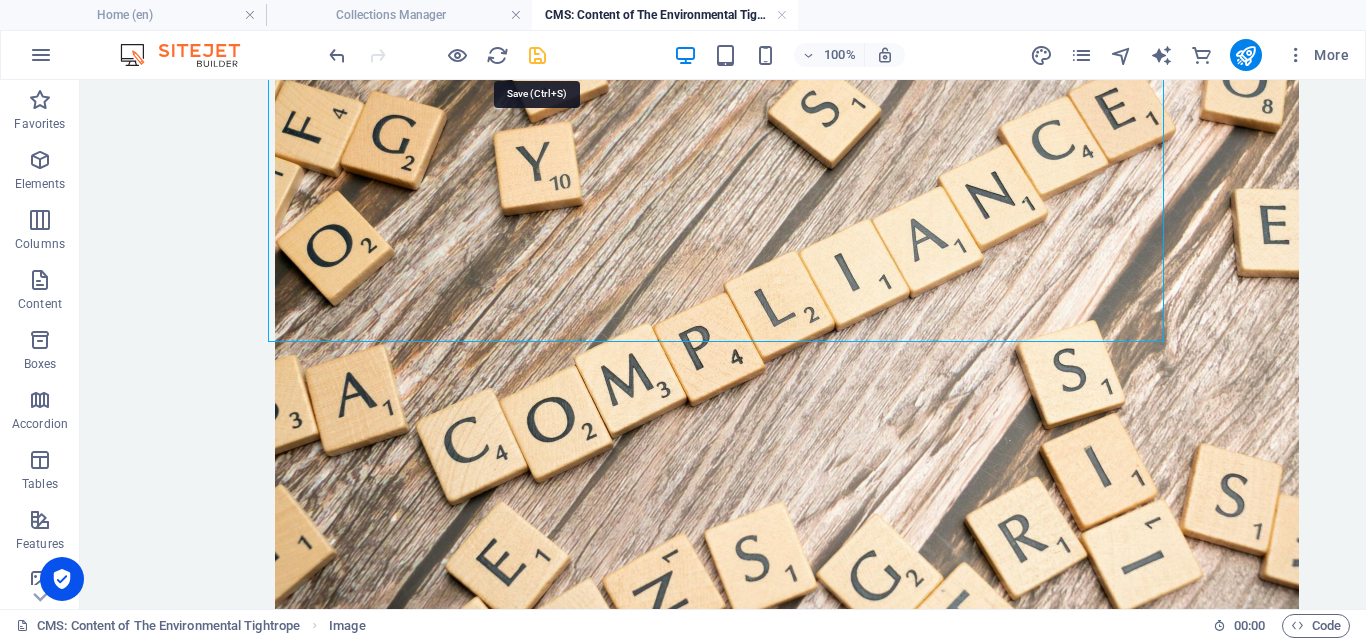 click at bounding box center [537, 55] 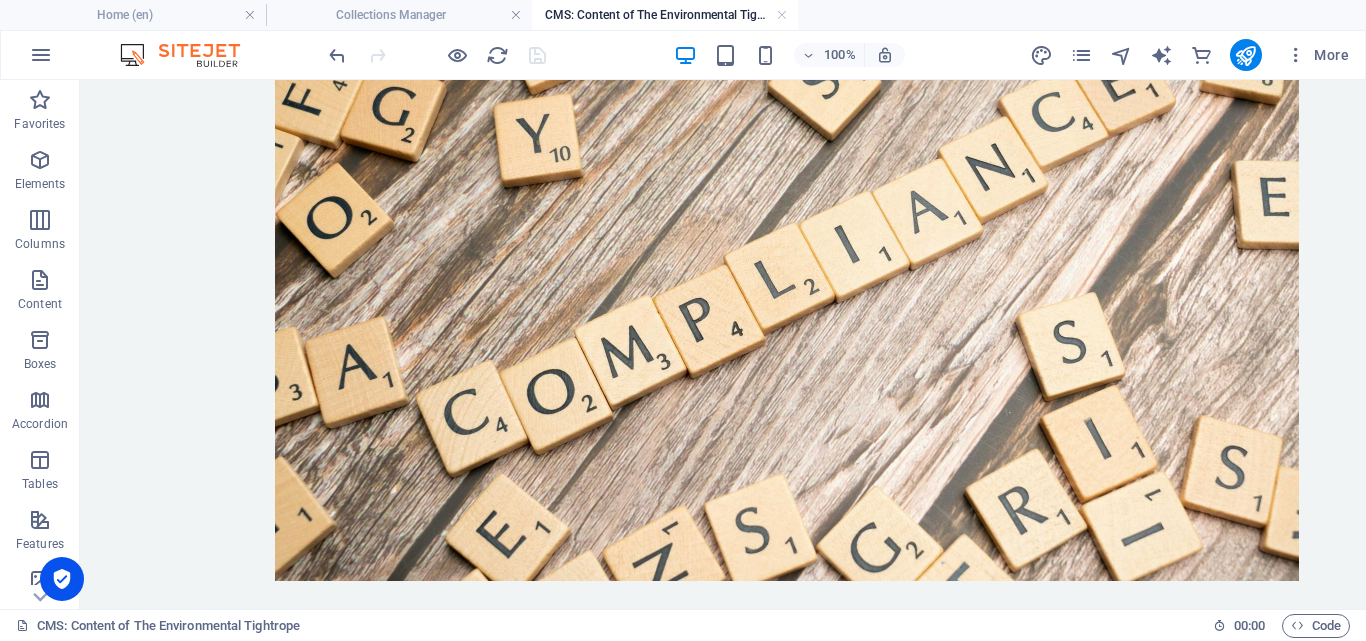 scroll, scrollTop: 0, scrollLeft: 0, axis: both 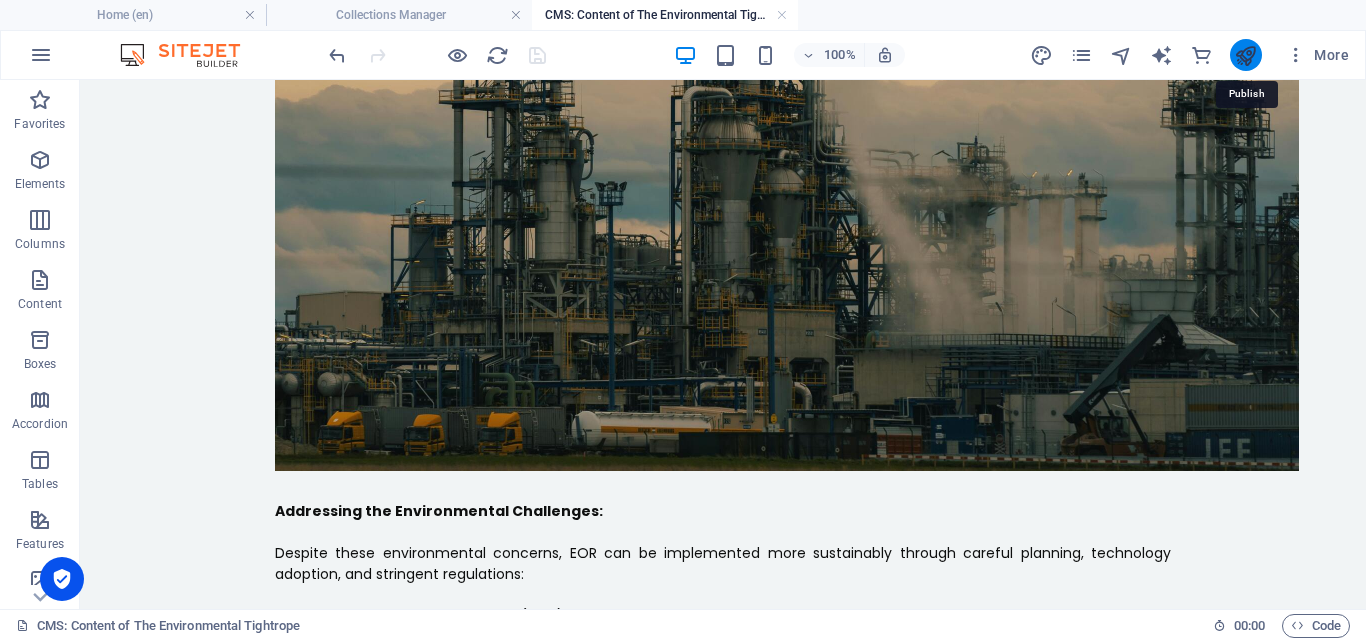 click at bounding box center (1245, 55) 